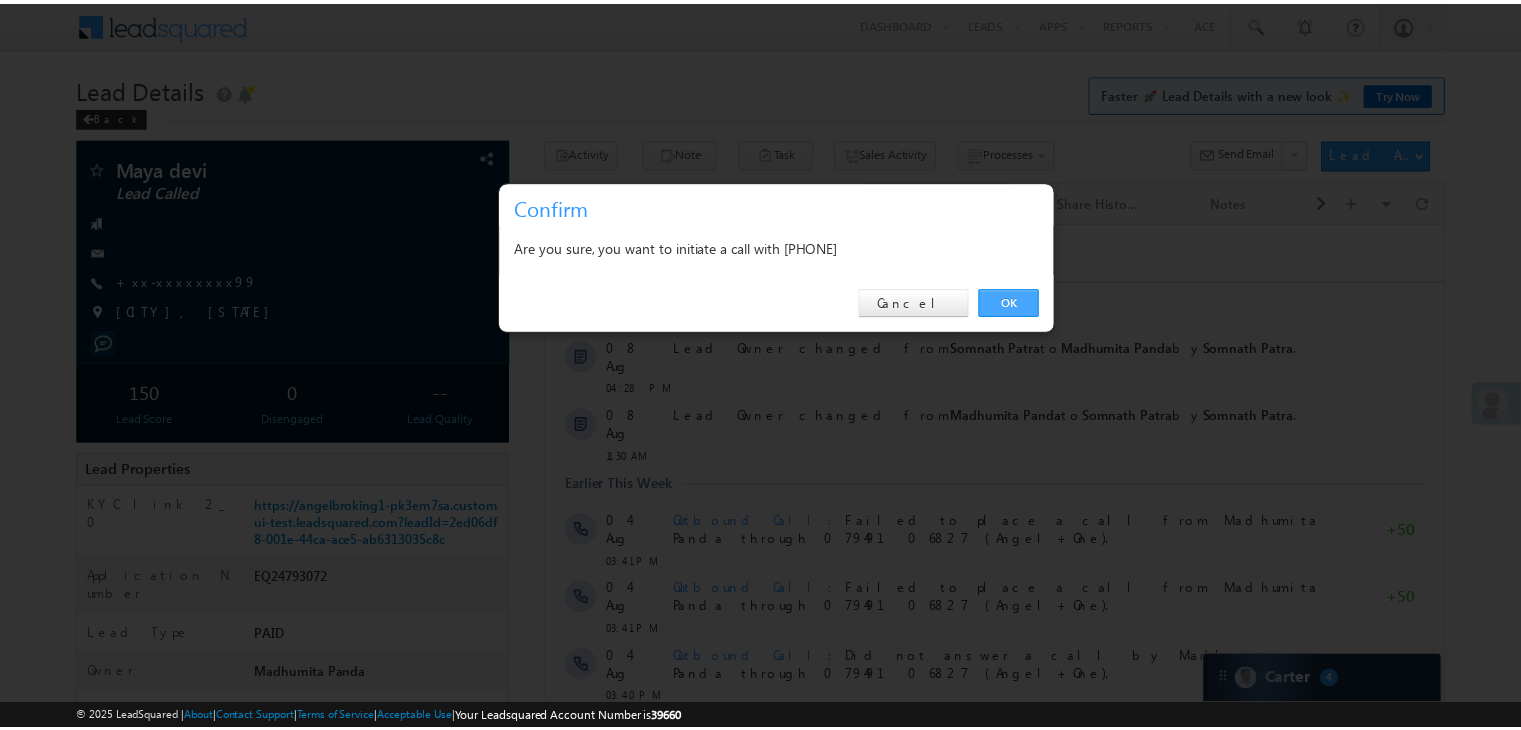 scroll, scrollTop: 0, scrollLeft: 0, axis: both 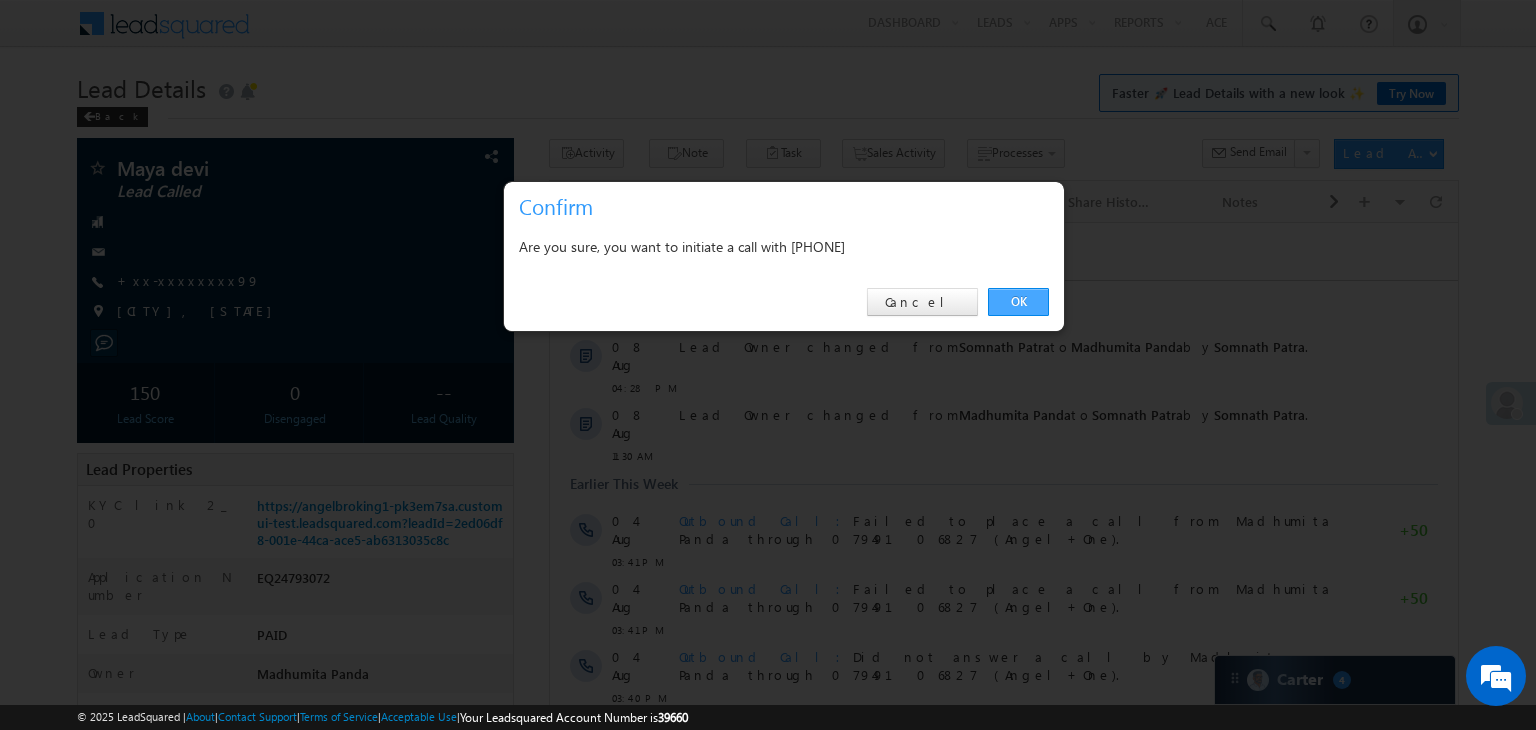 click on "OK" at bounding box center [1018, 302] 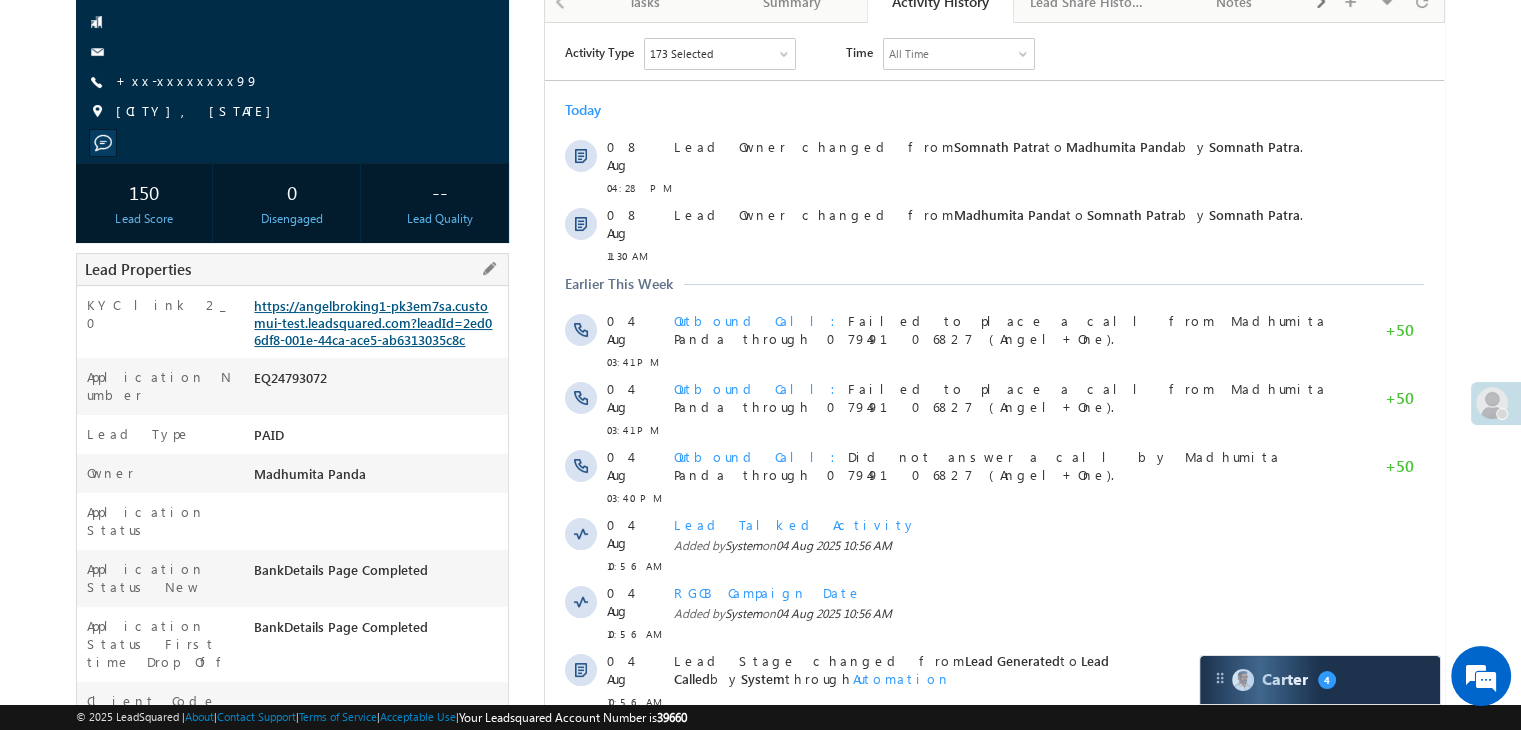 scroll, scrollTop: 253, scrollLeft: 0, axis: vertical 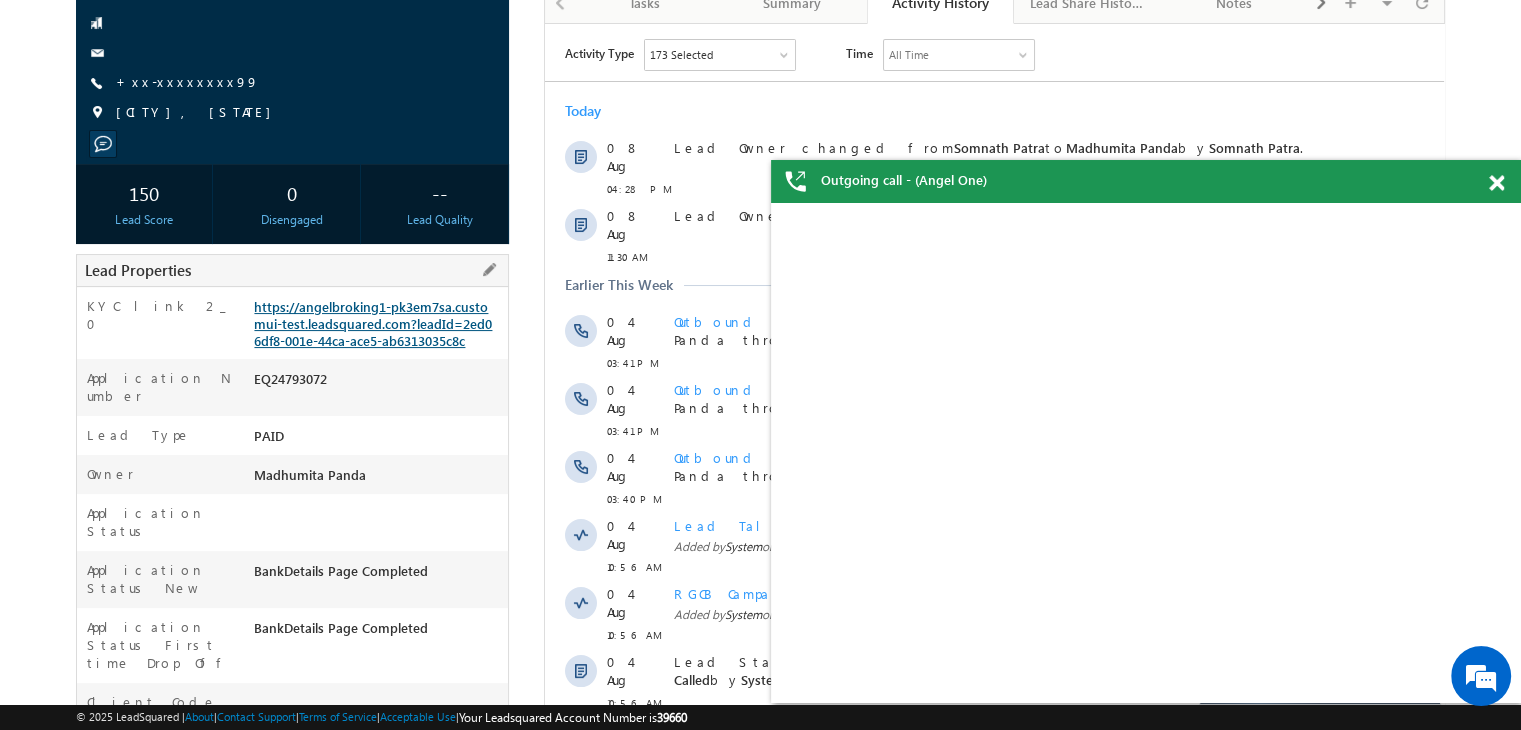 click on "https://angelbroking1-pk3em7sa.customui-test.leadsquared.com?leadId=2ed06df8-001e-44ca-ace5-ab6313035c8c" at bounding box center [373, 323] 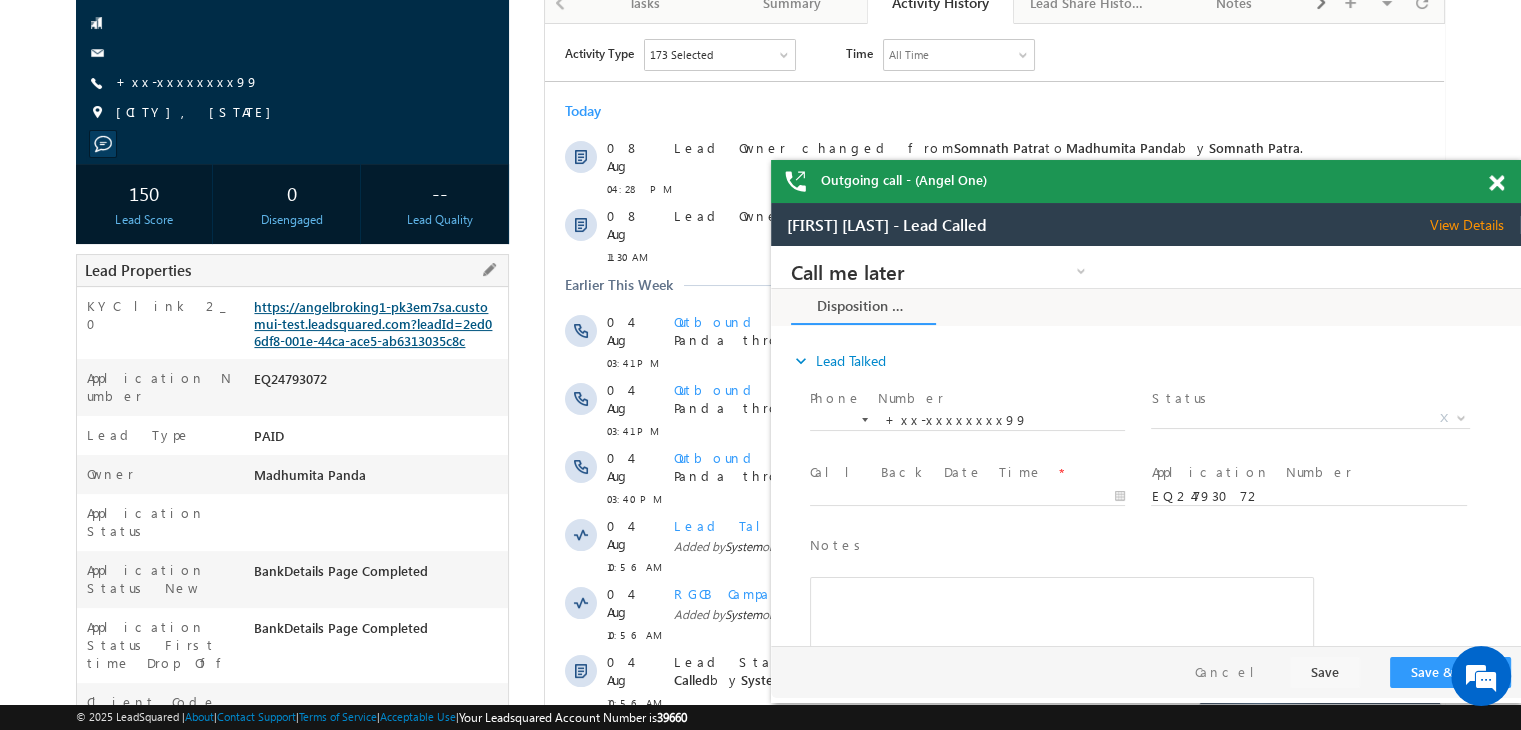 scroll, scrollTop: 0, scrollLeft: 0, axis: both 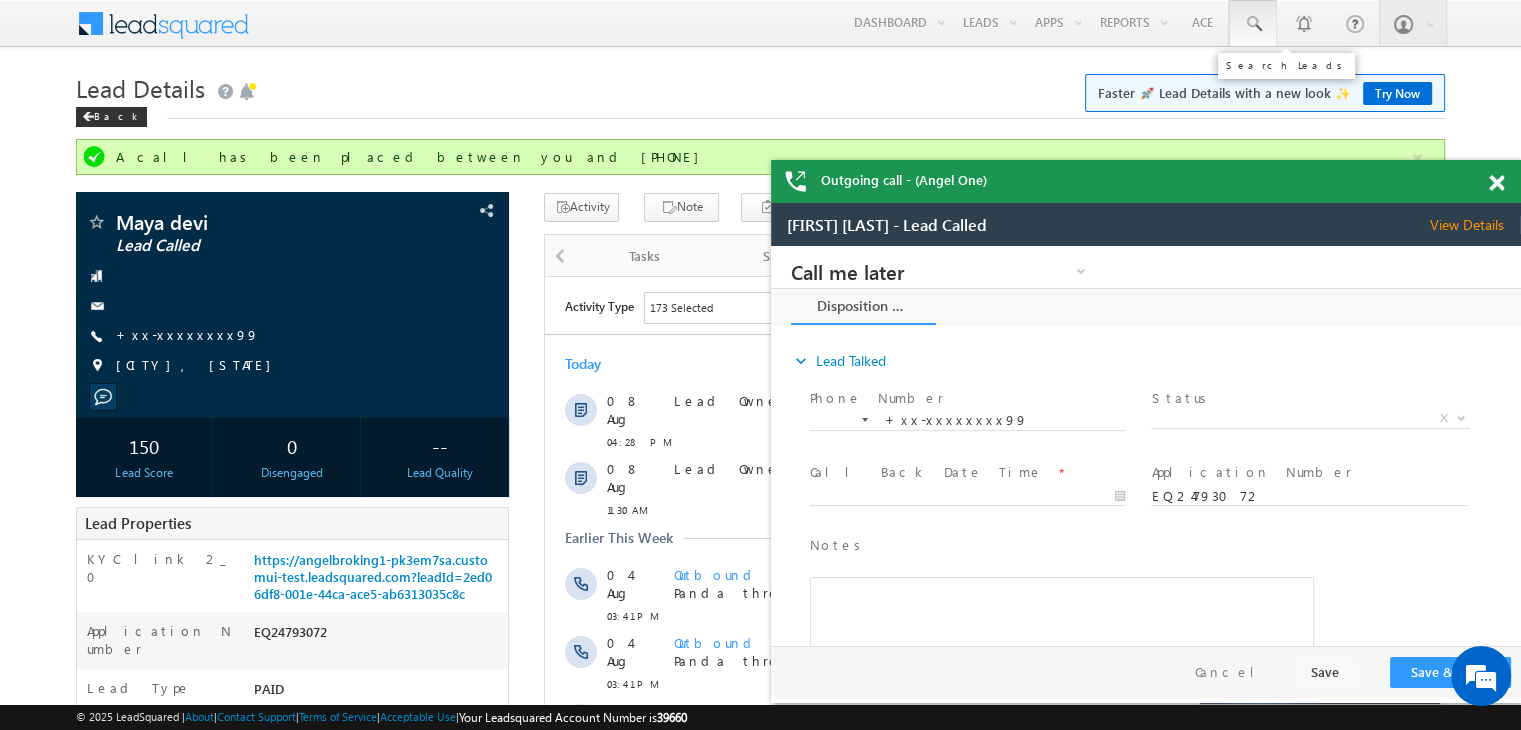 click at bounding box center [1253, 24] 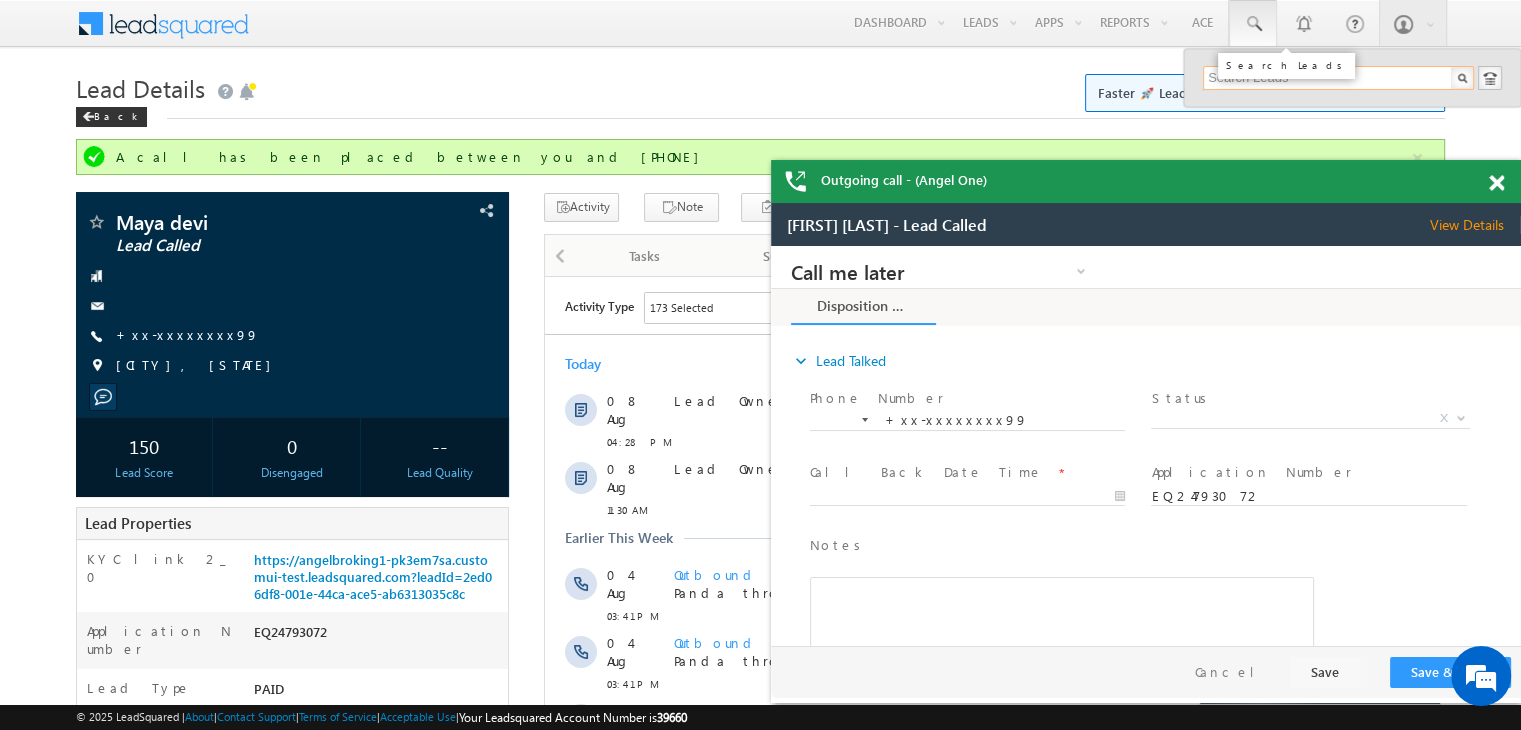 paste on "EQ24851458" 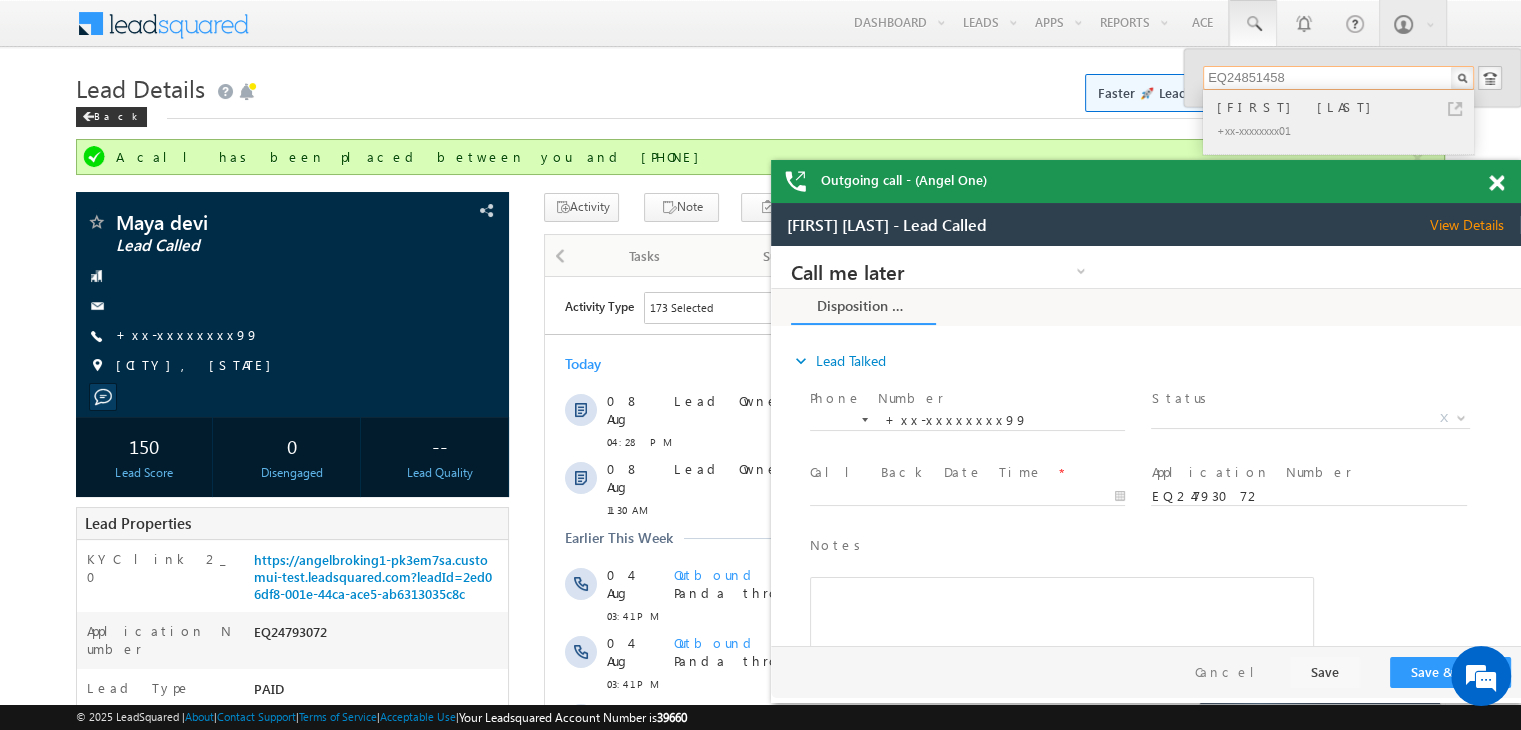 type on "EQ24851458" 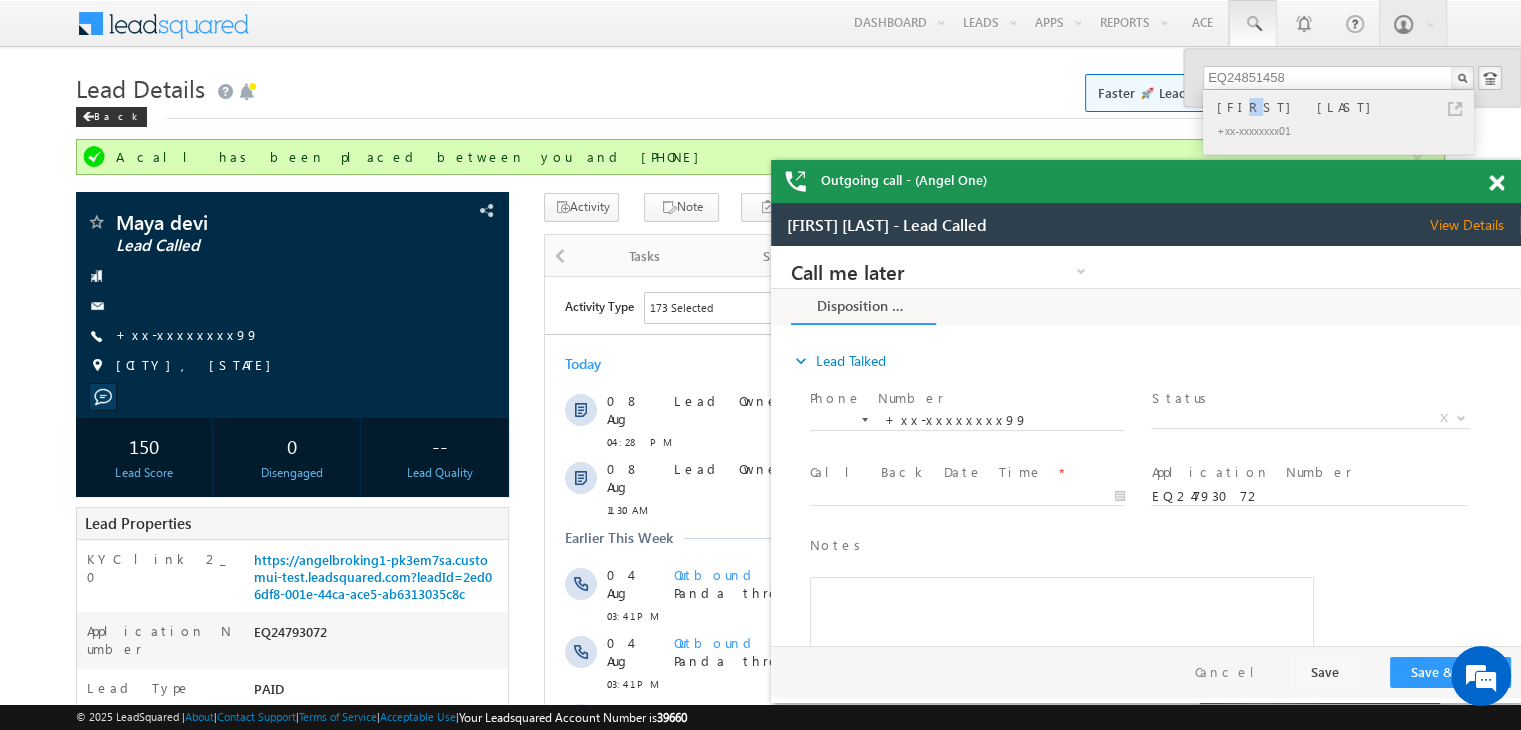 click on "SAGAR SHAH" at bounding box center (1347, 107) 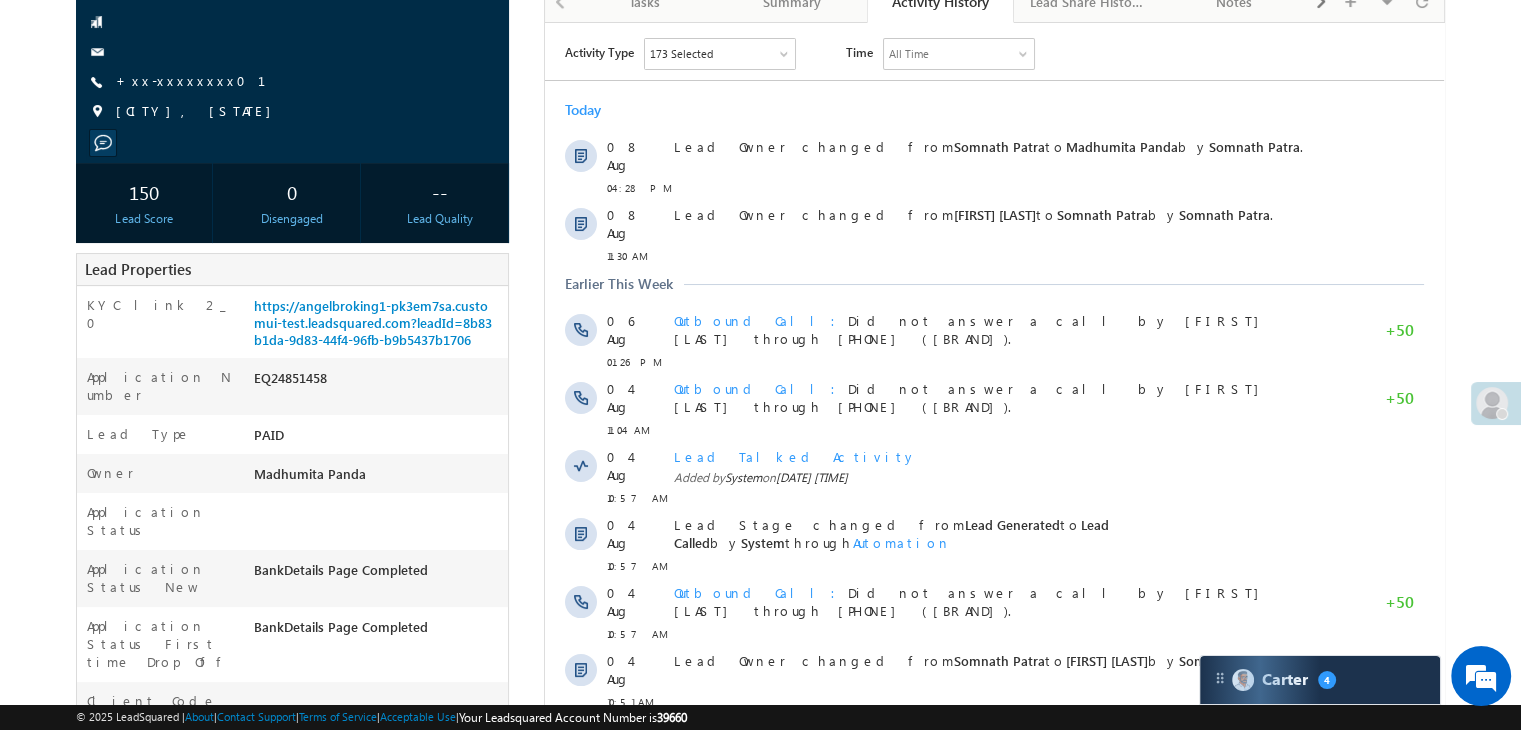 scroll, scrollTop: 0, scrollLeft: 0, axis: both 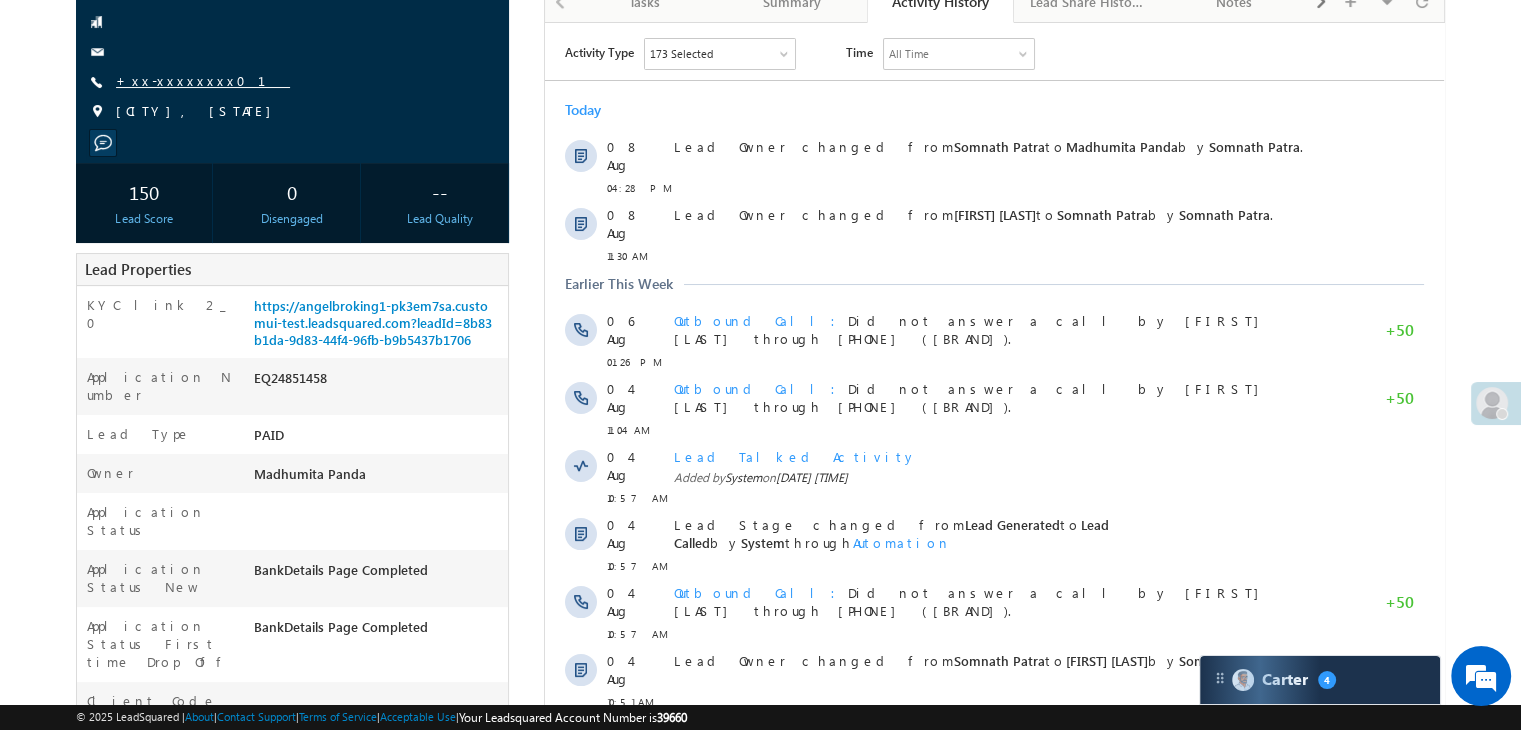 click on "+xx-xxxxxxxx01" at bounding box center [203, 80] 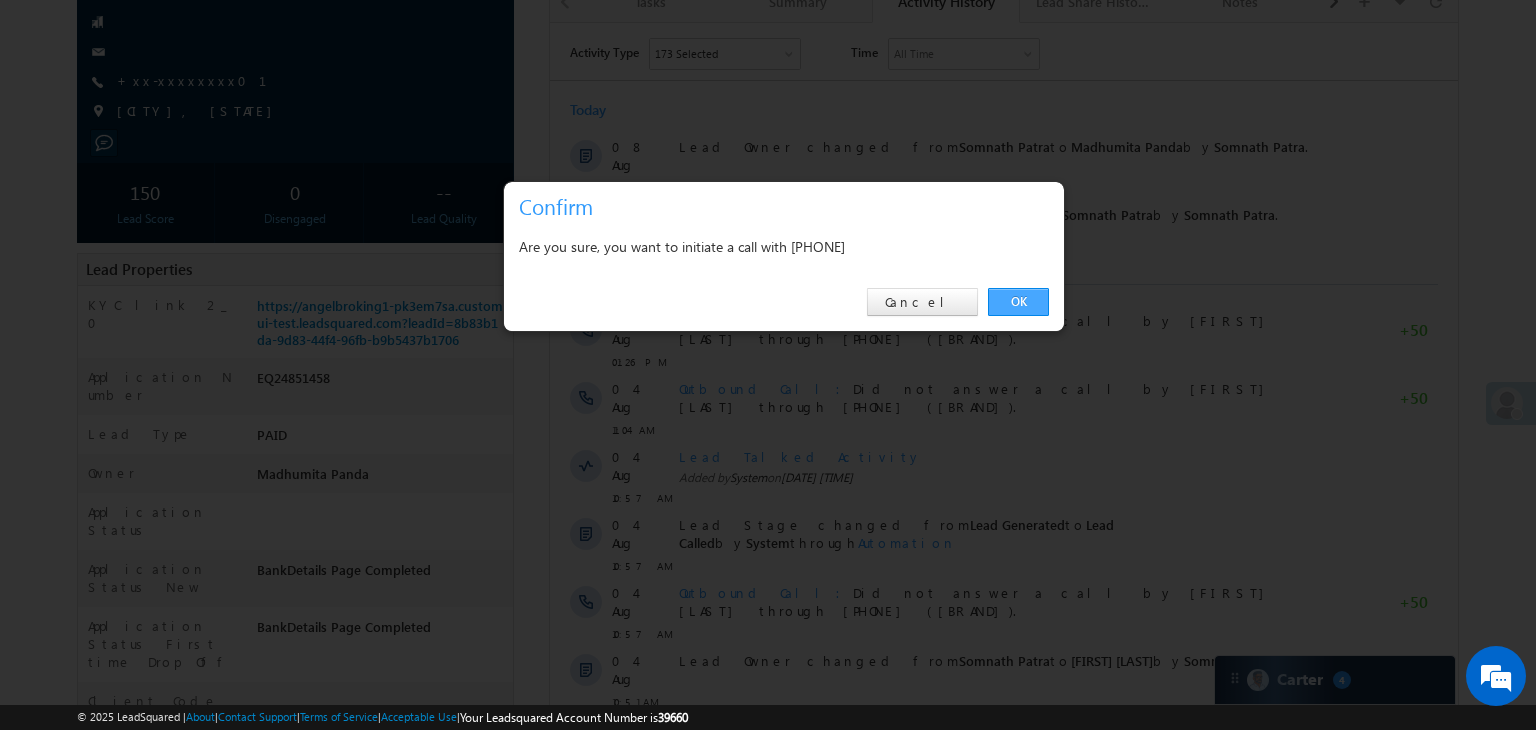 drag, startPoint x: 1009, startPoint y: 297, endPoint x: 268, endPoint y: 275, distance: 741.32654 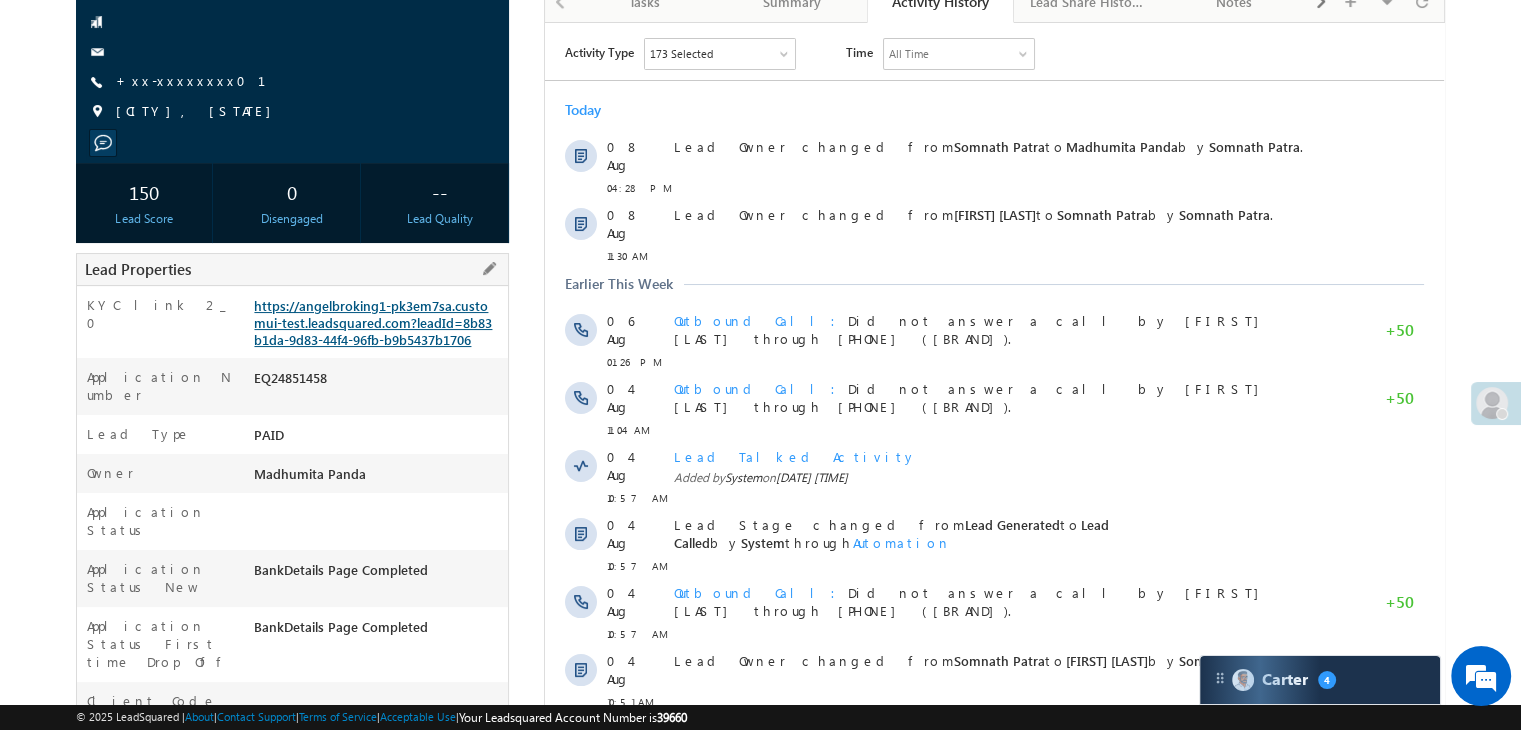 click on "https://angelbroking1-pk3em7sa.customui-test.leadsquared.com?leadId=8b83b1da-9d83-44f4-96fb-b9b5437b1706" at bounding box center (373, 322) 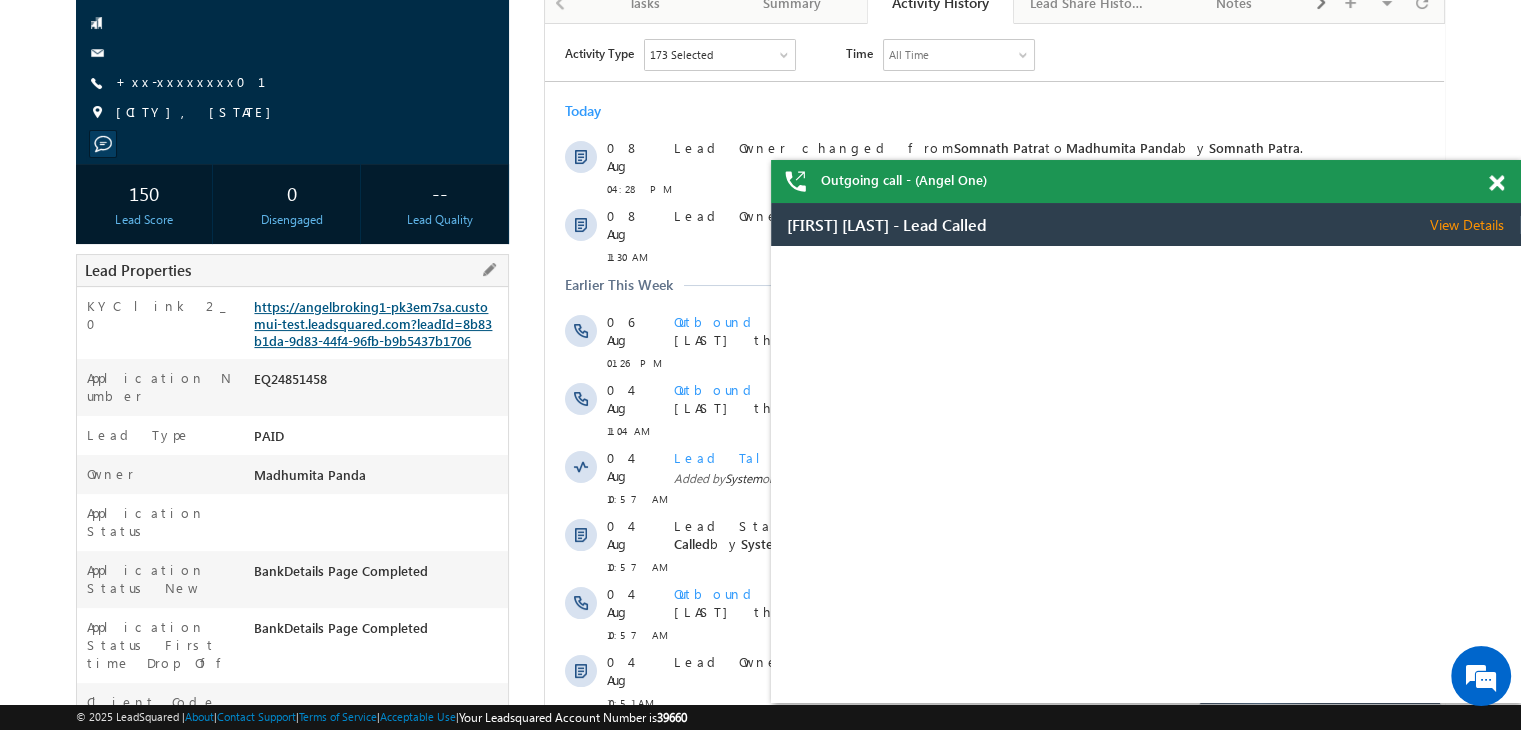 scroll, scrollTop: 0, scrollLeft: 0, axis: both 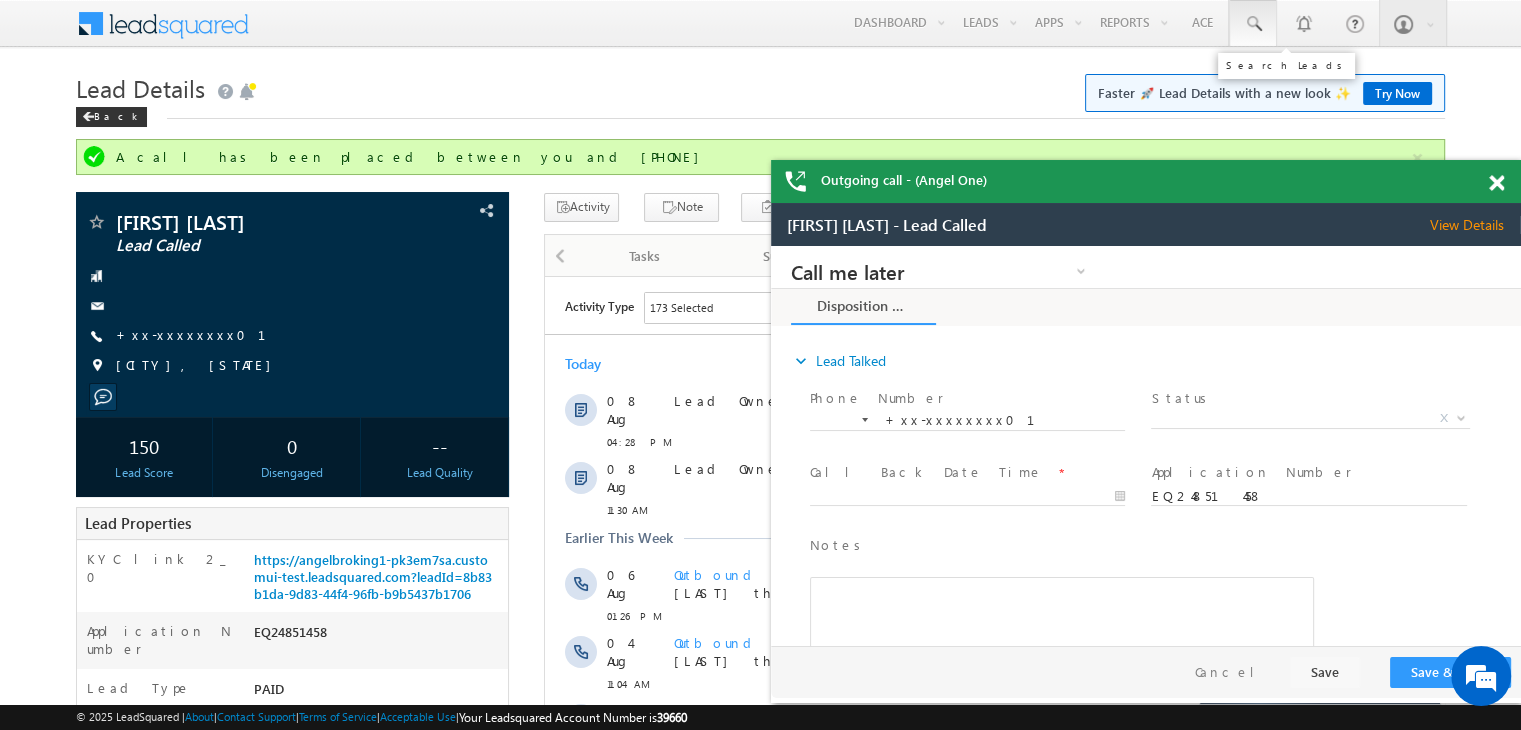 click at bounding box center (1253, 24) 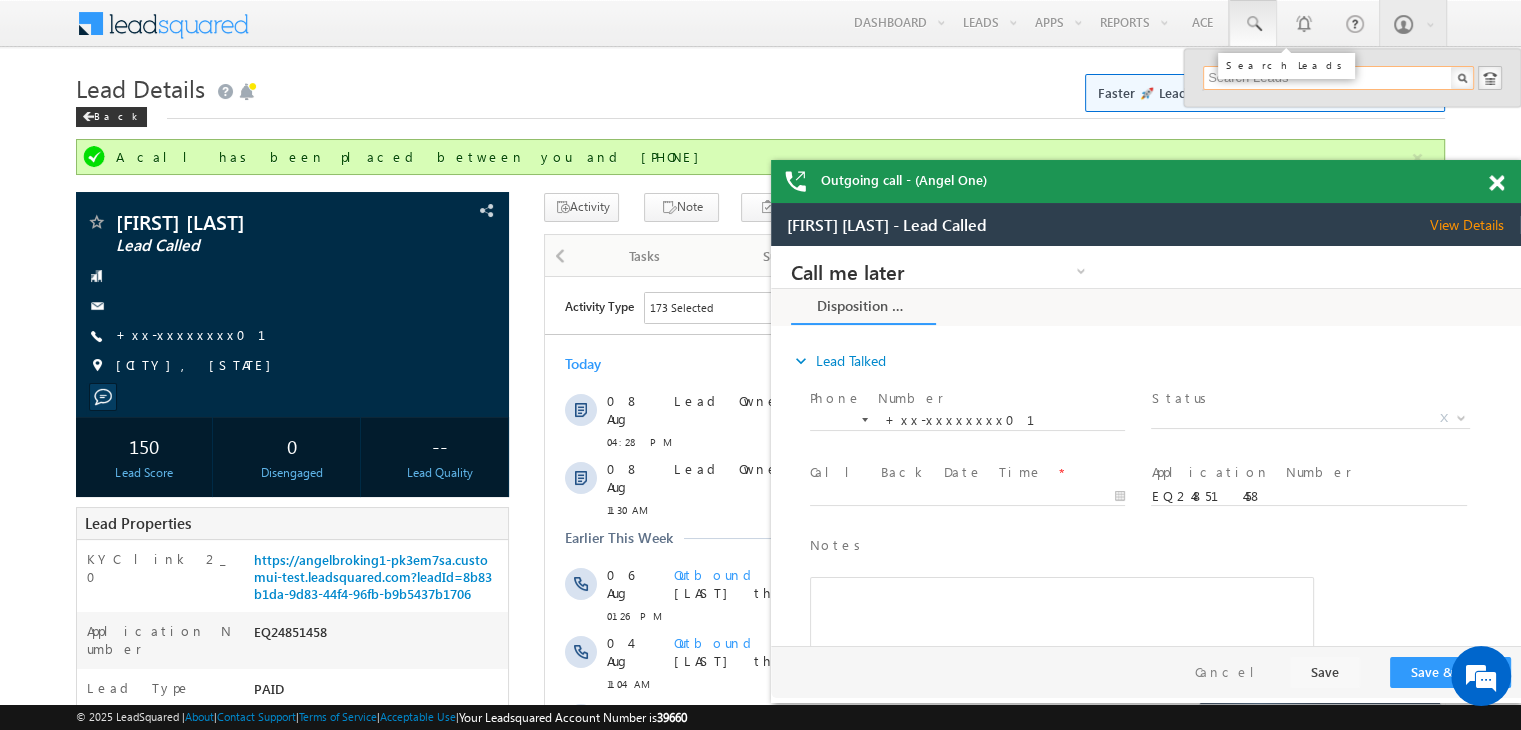 paste on "EQ24931717" 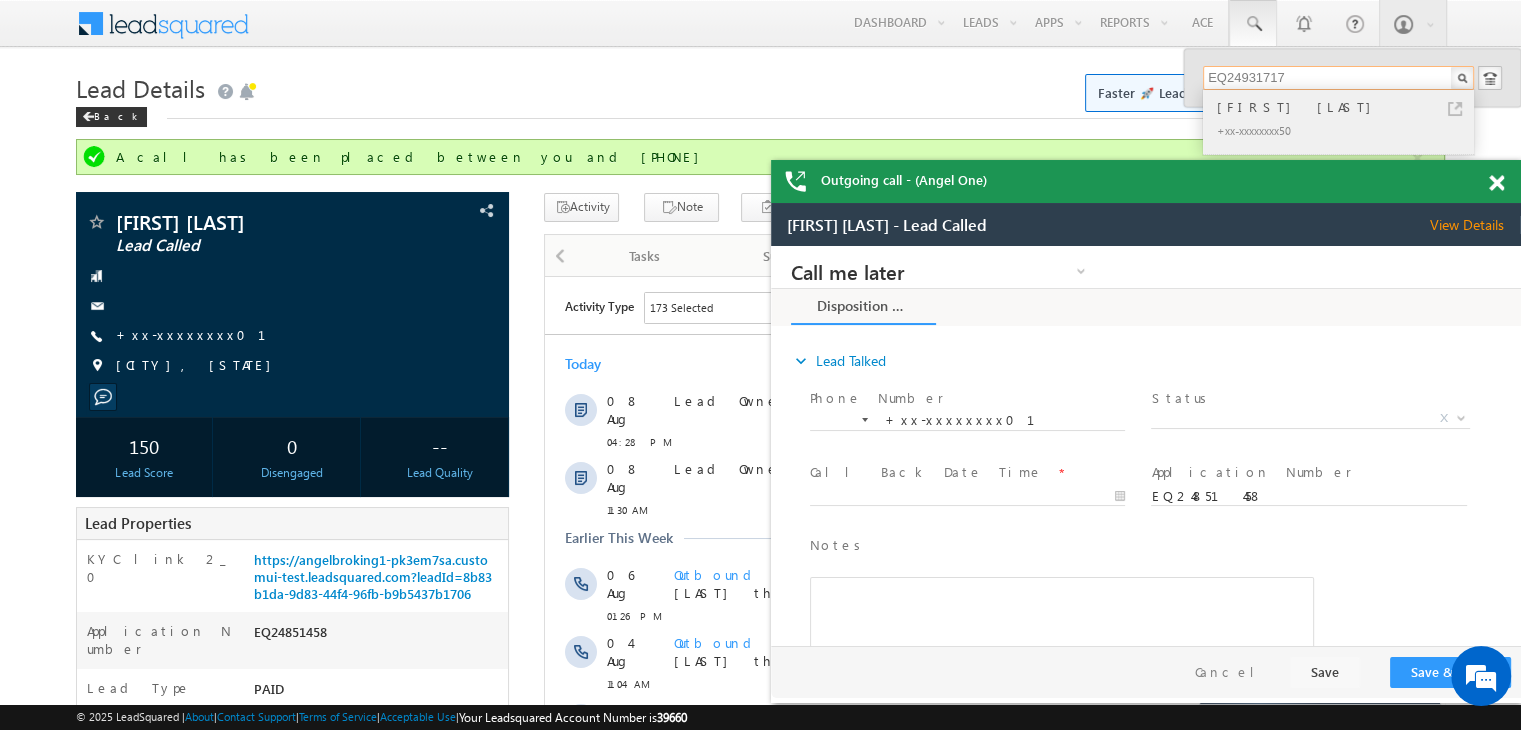 type on "EQ24931717" 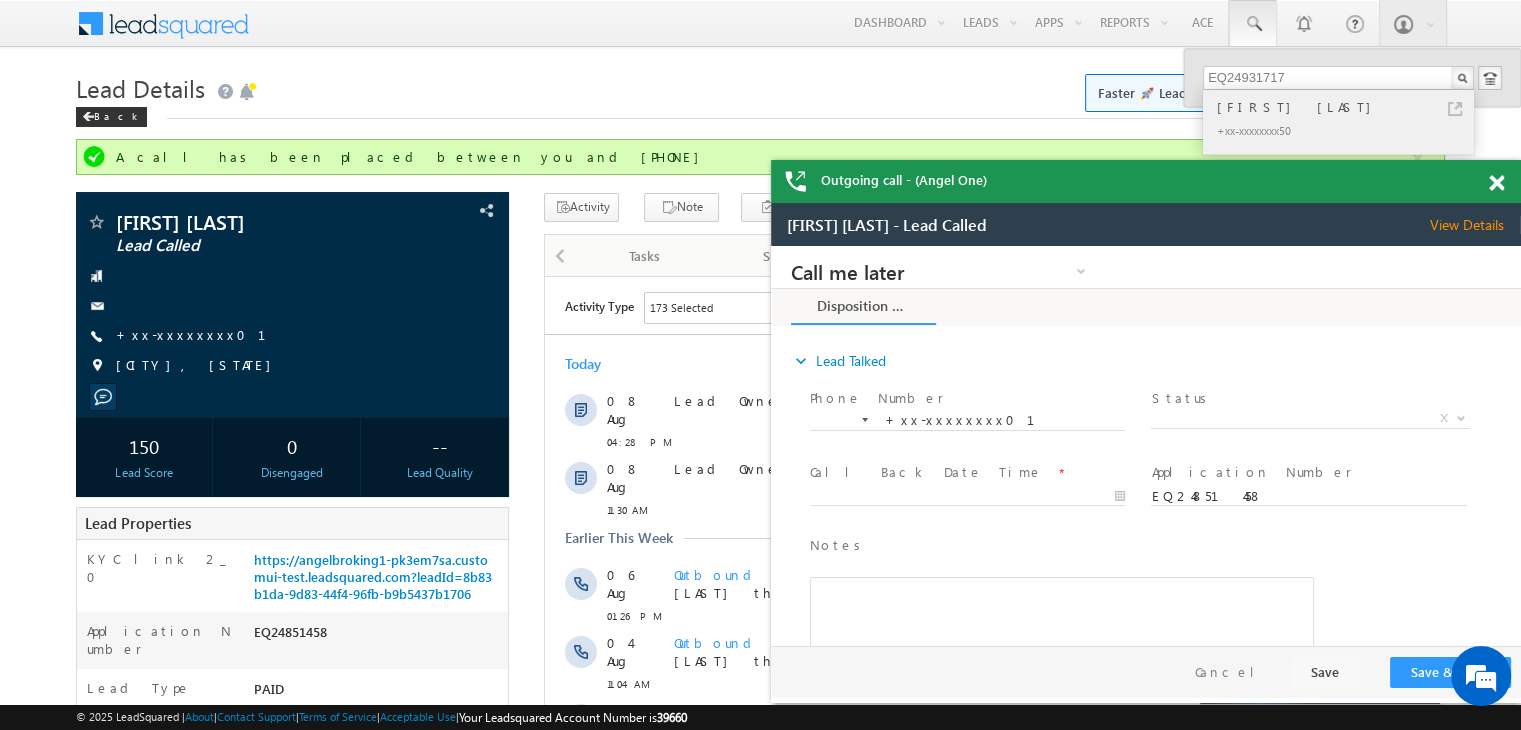 click on "Anjli Kumari" at bounding box center [1347, 107] 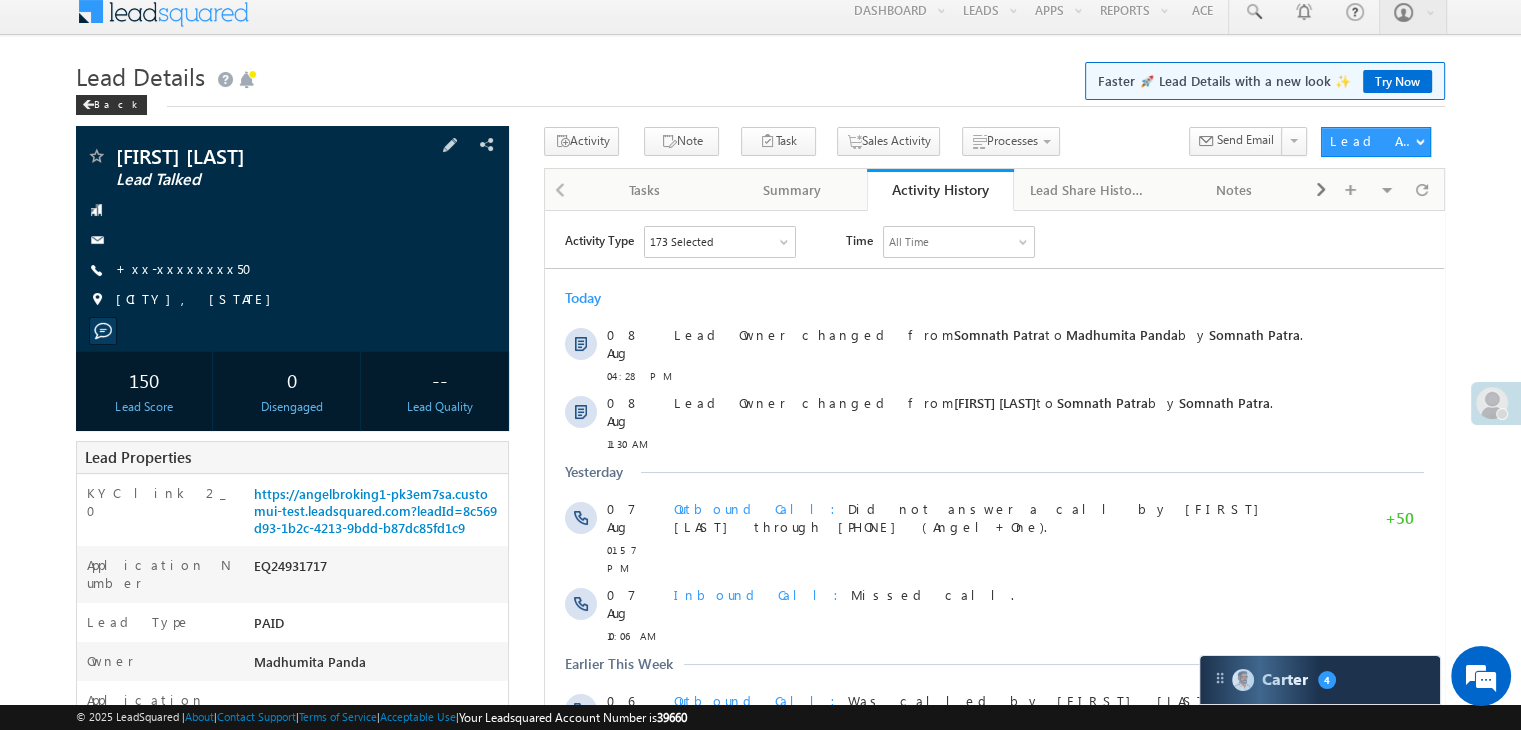 scroll, scrollTop: 0, scrollLeft: 0, axis: both 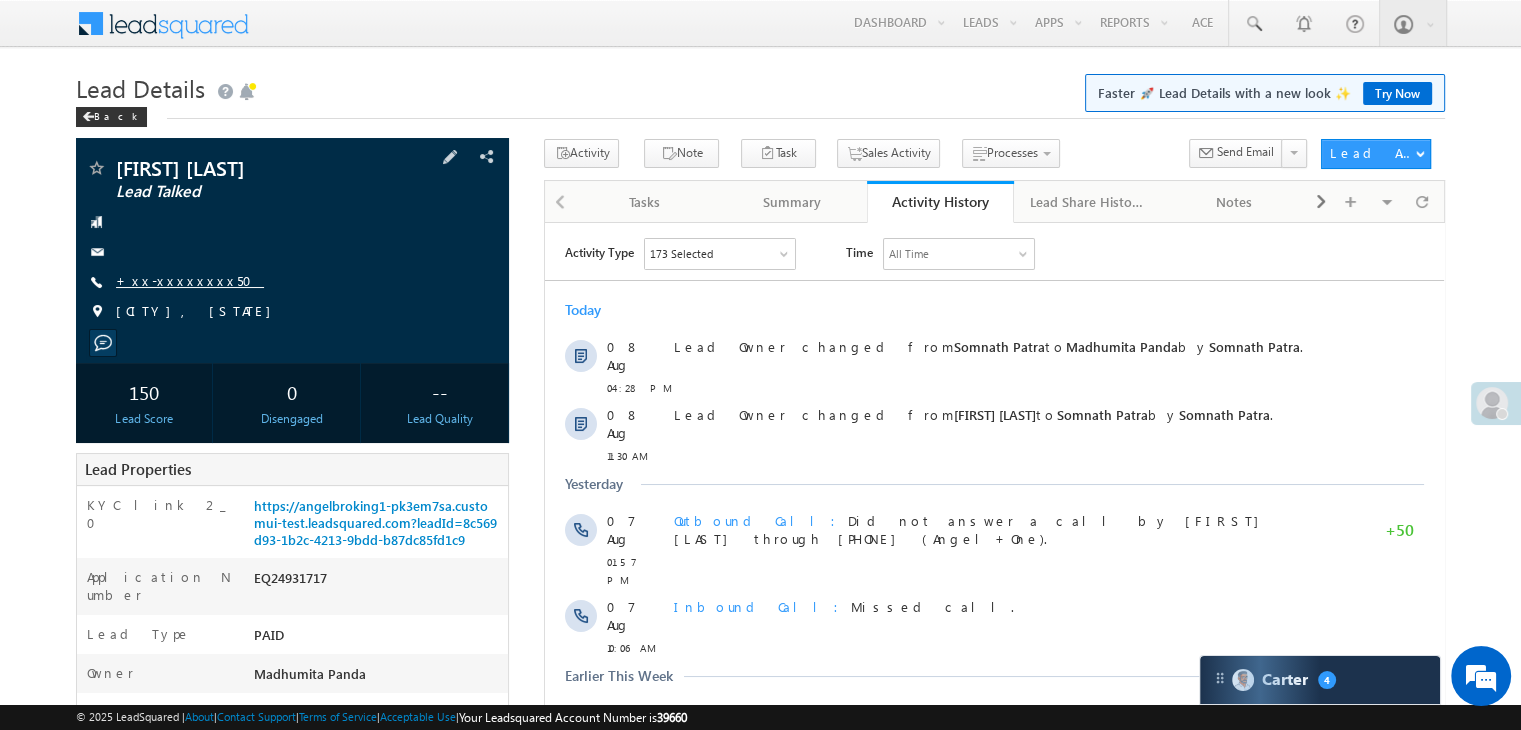 click on "+xx-xxxxxxxx50" at bounding box center [190, 280] 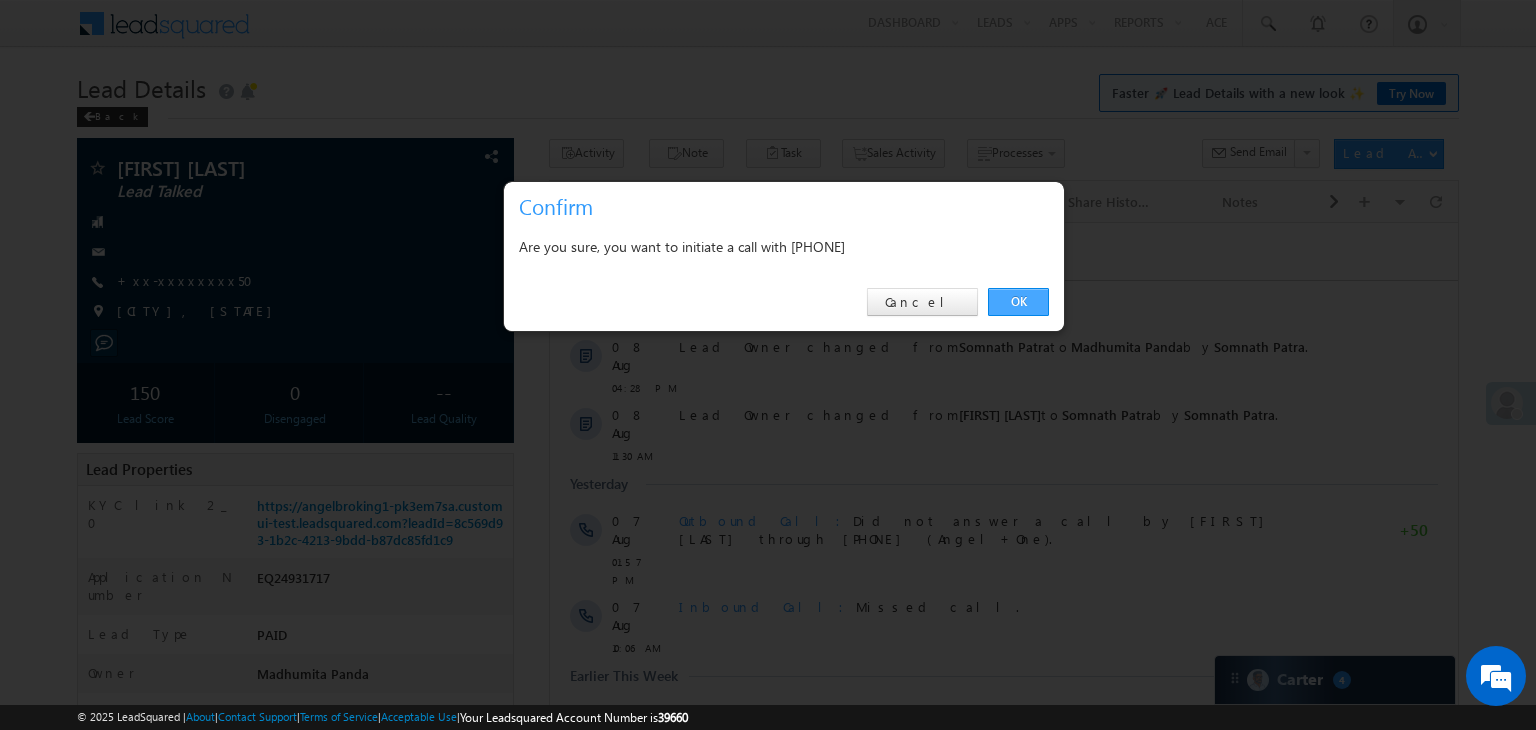 click on "OK" at bounding box center [1018, 302] 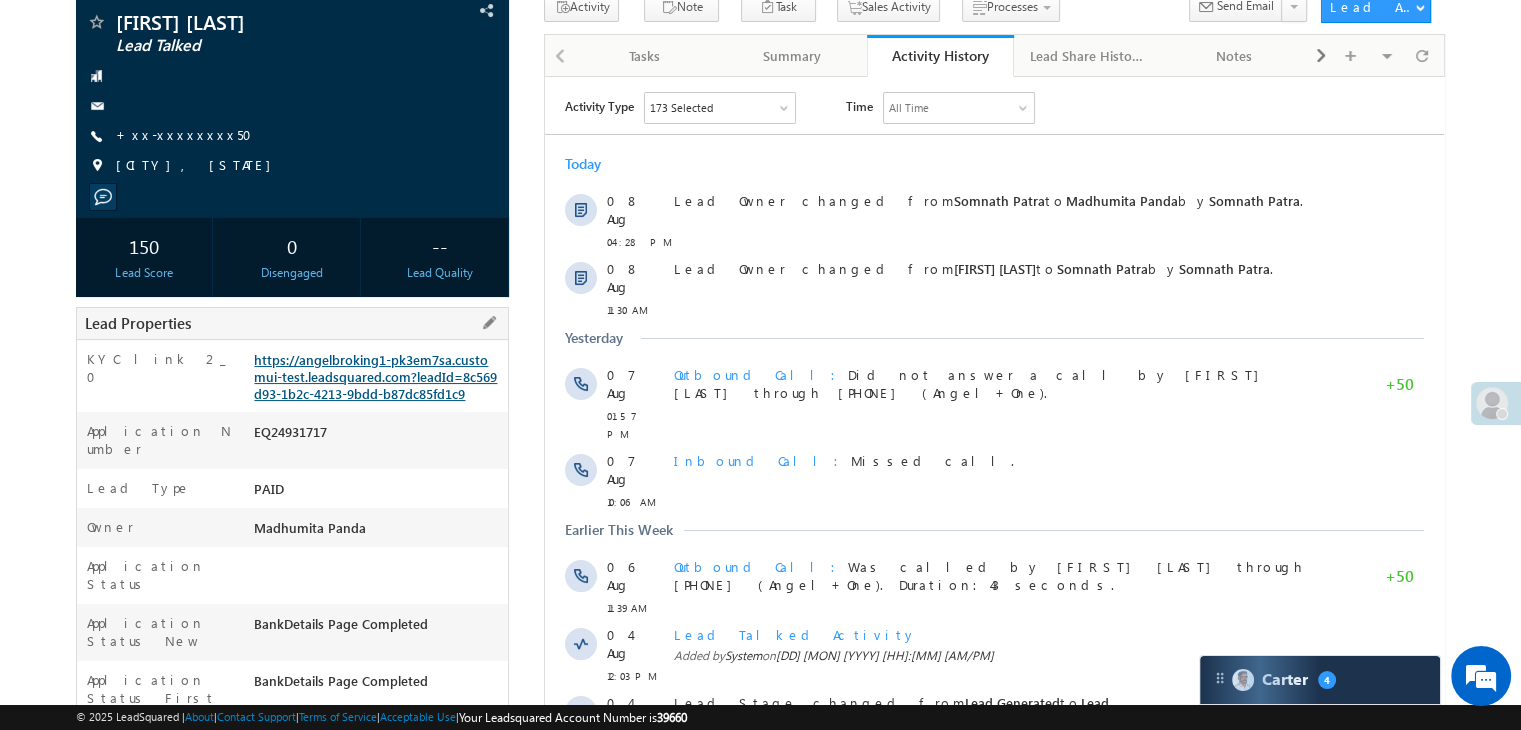 scroll, scrollTop: 253, scrollLeft: 0, axis: vertical 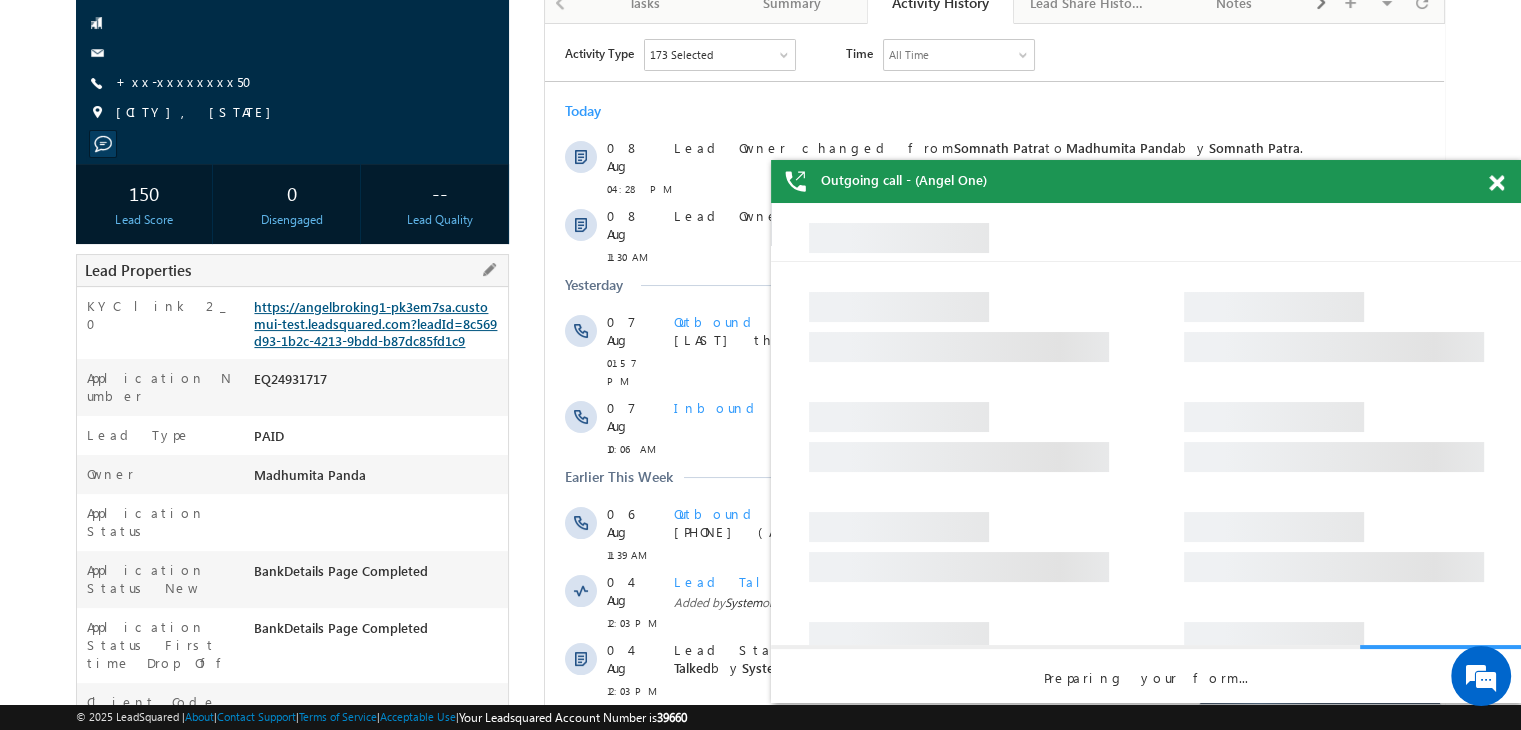 click on "https://angelbroking1-pk3em7sa.customui-test.leadsquared.com?leadId=8c569d93-1b2c-4213-9bdd-b87dc85fd1c9" at bounding box center (375, 323) 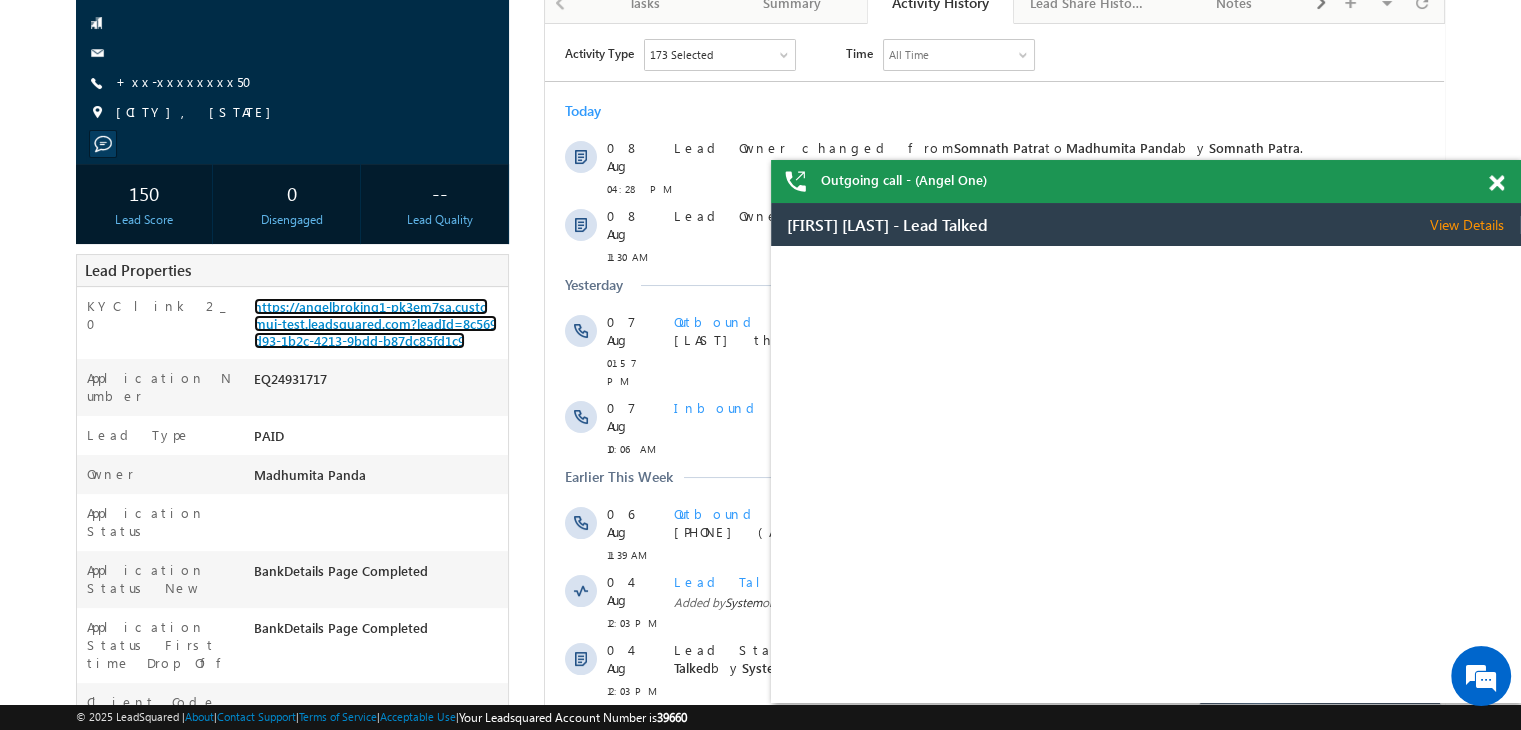 scroll, scrollTop: 0, scrollLeft: 0, axis: both 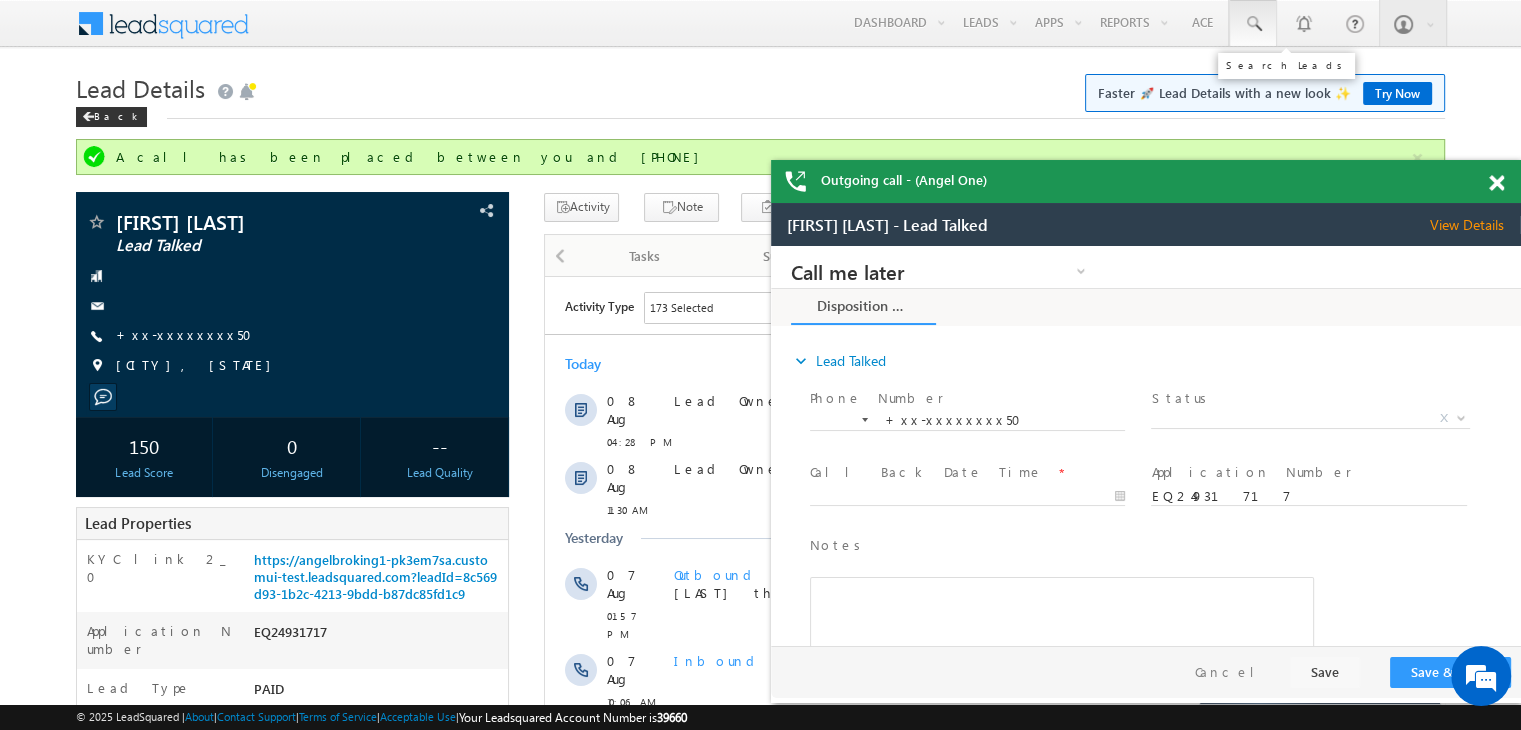 click at bounding box center [1253, 24] 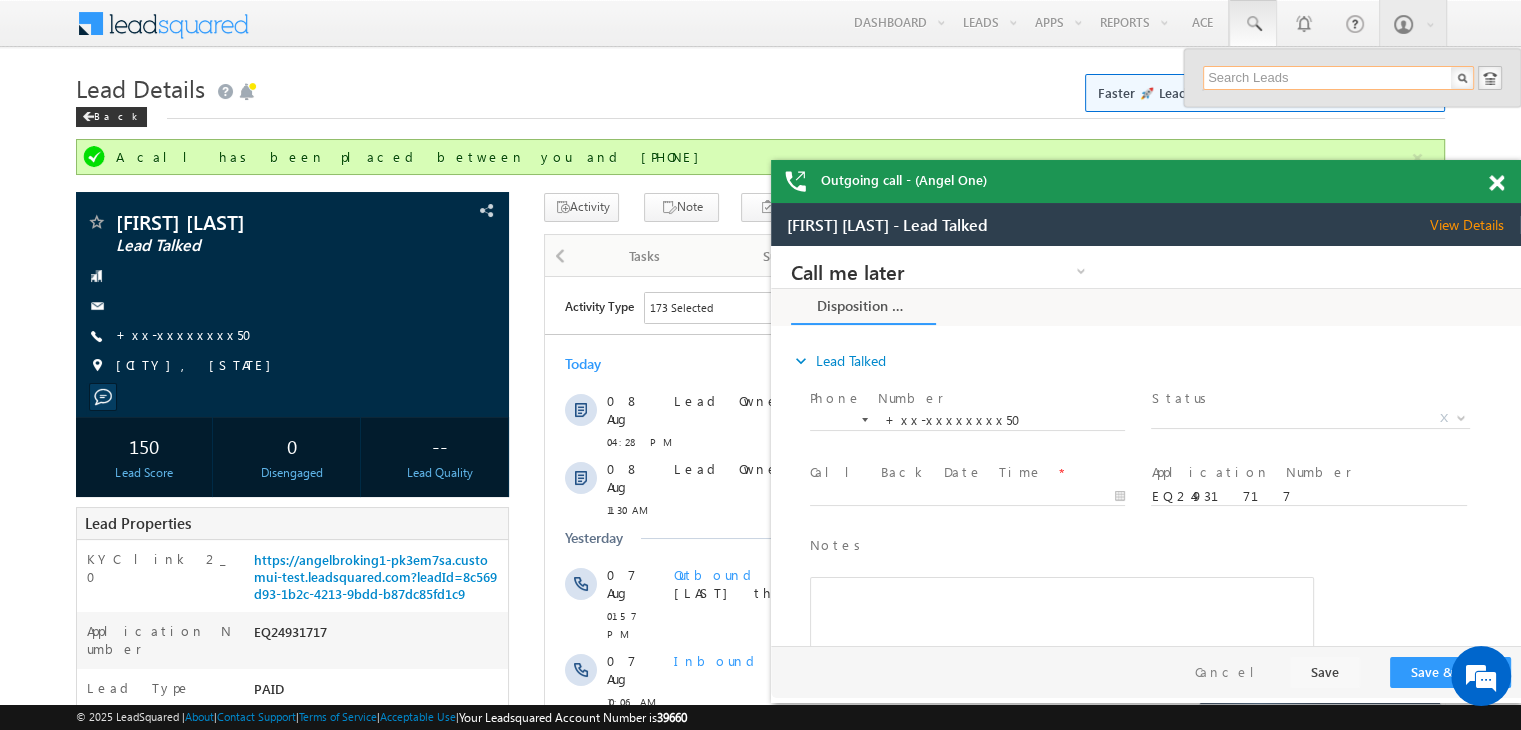 paste on "EQ24901592" 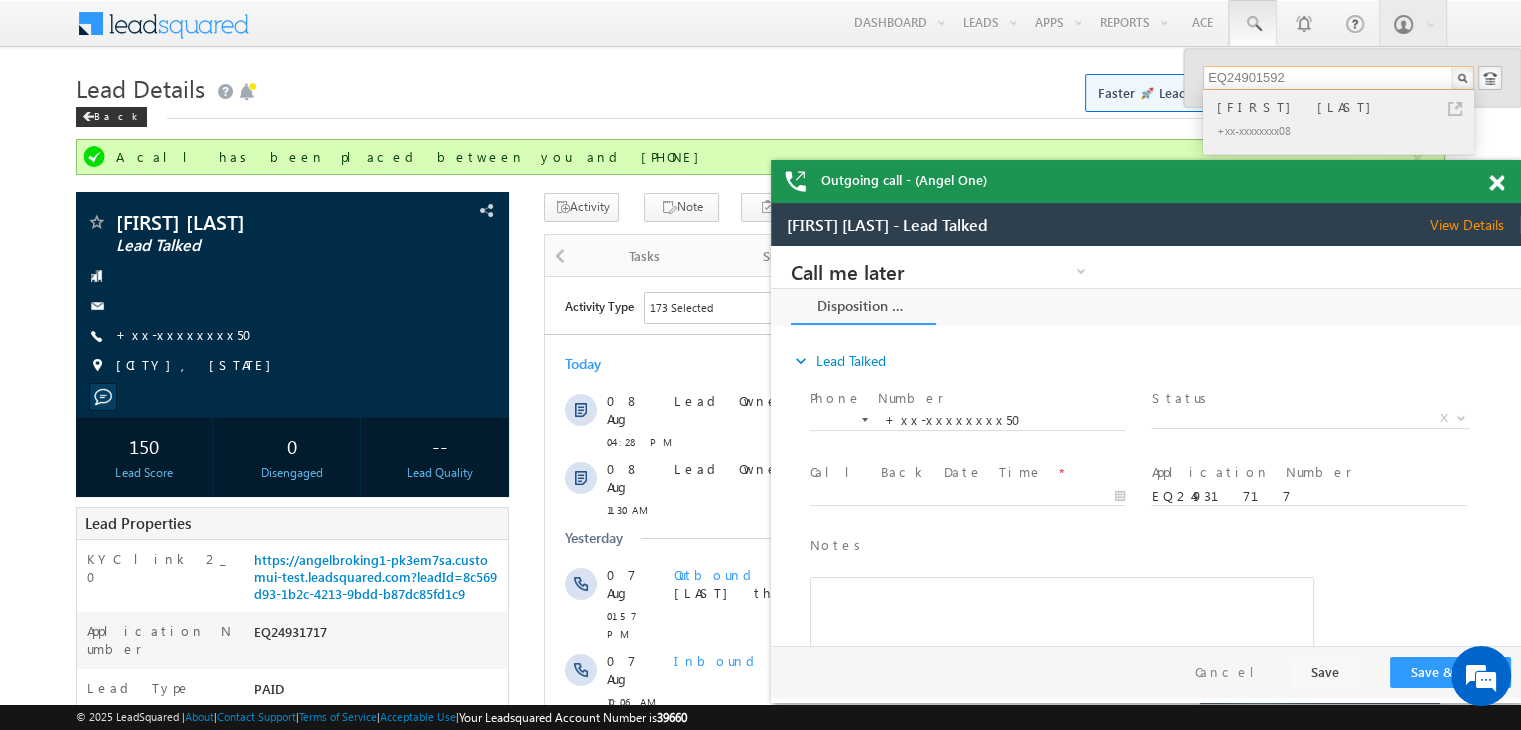 type on "EQ24901592" 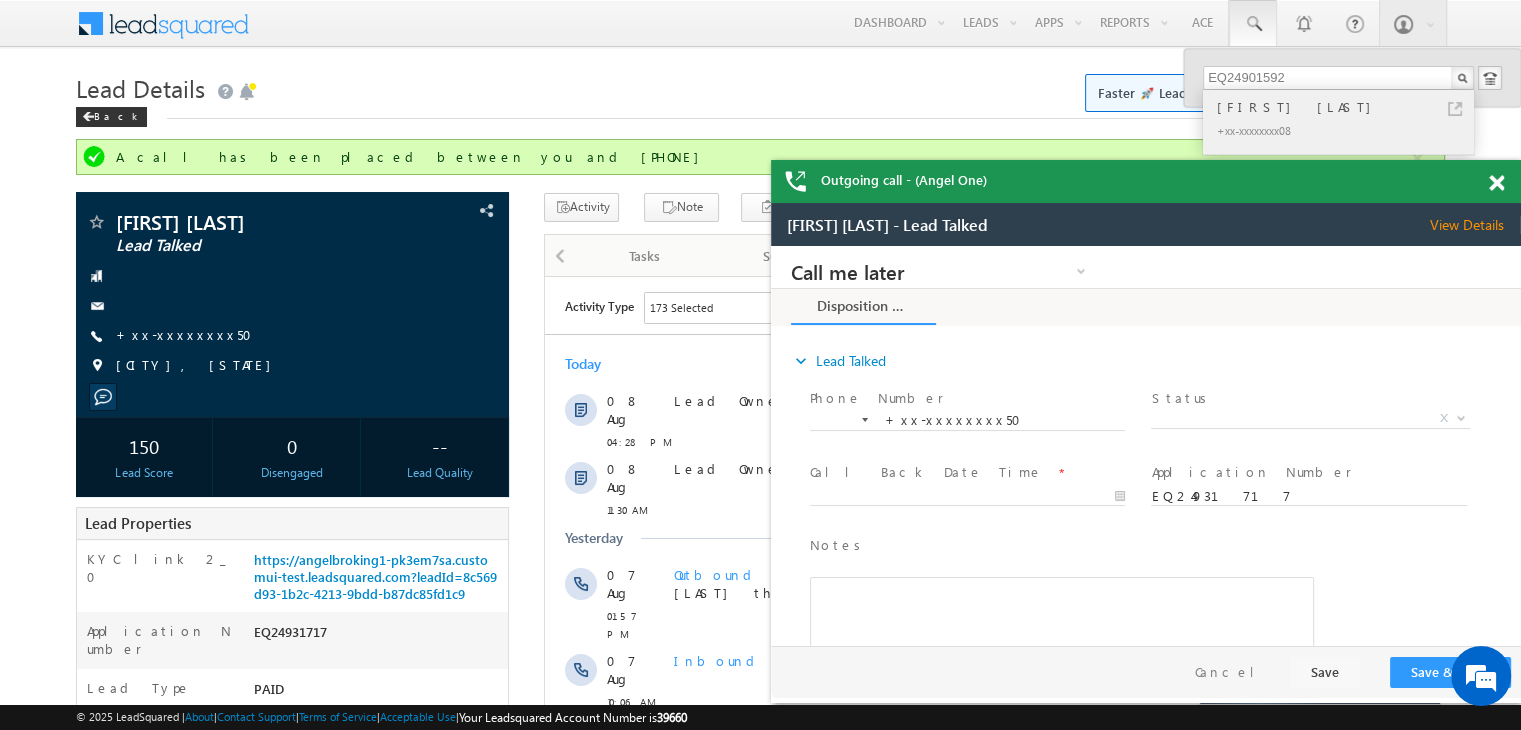 click on "Raj kumar Giri" at bounding box center (1347, 107) 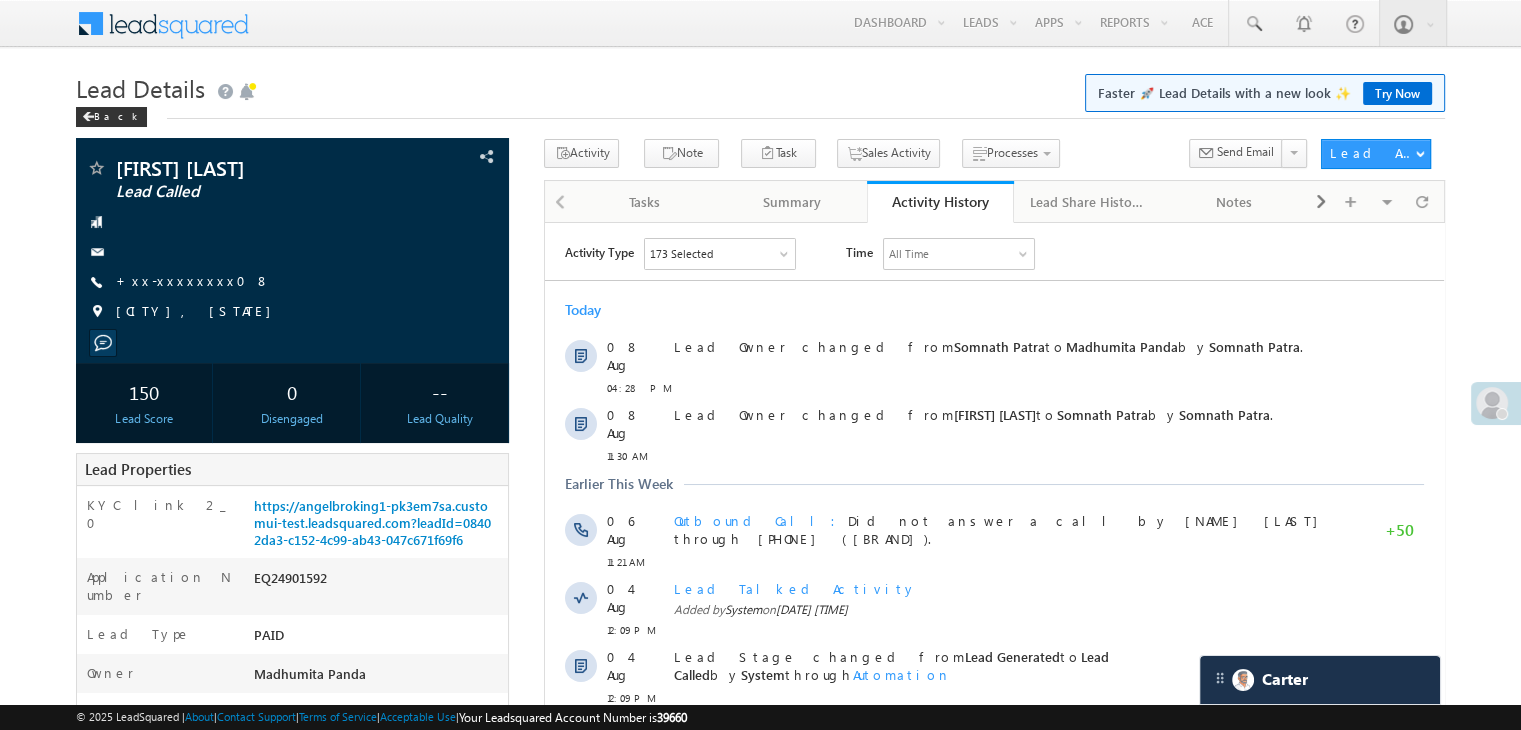 scroll, scrollTop: 0, scrollLeft: 0, axis: both 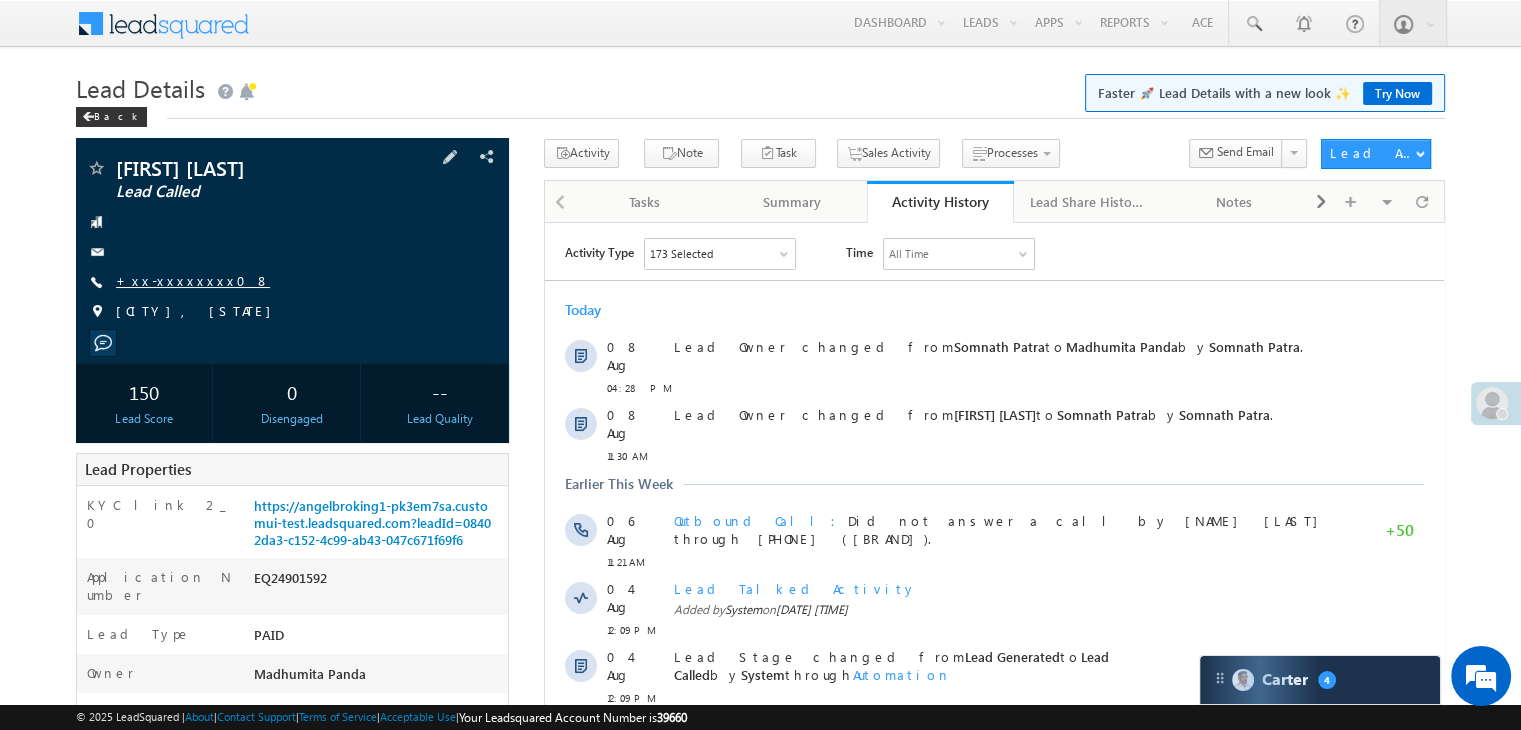 click on "+xx-xxxxxxxx08" at bounding box center (193, 280) 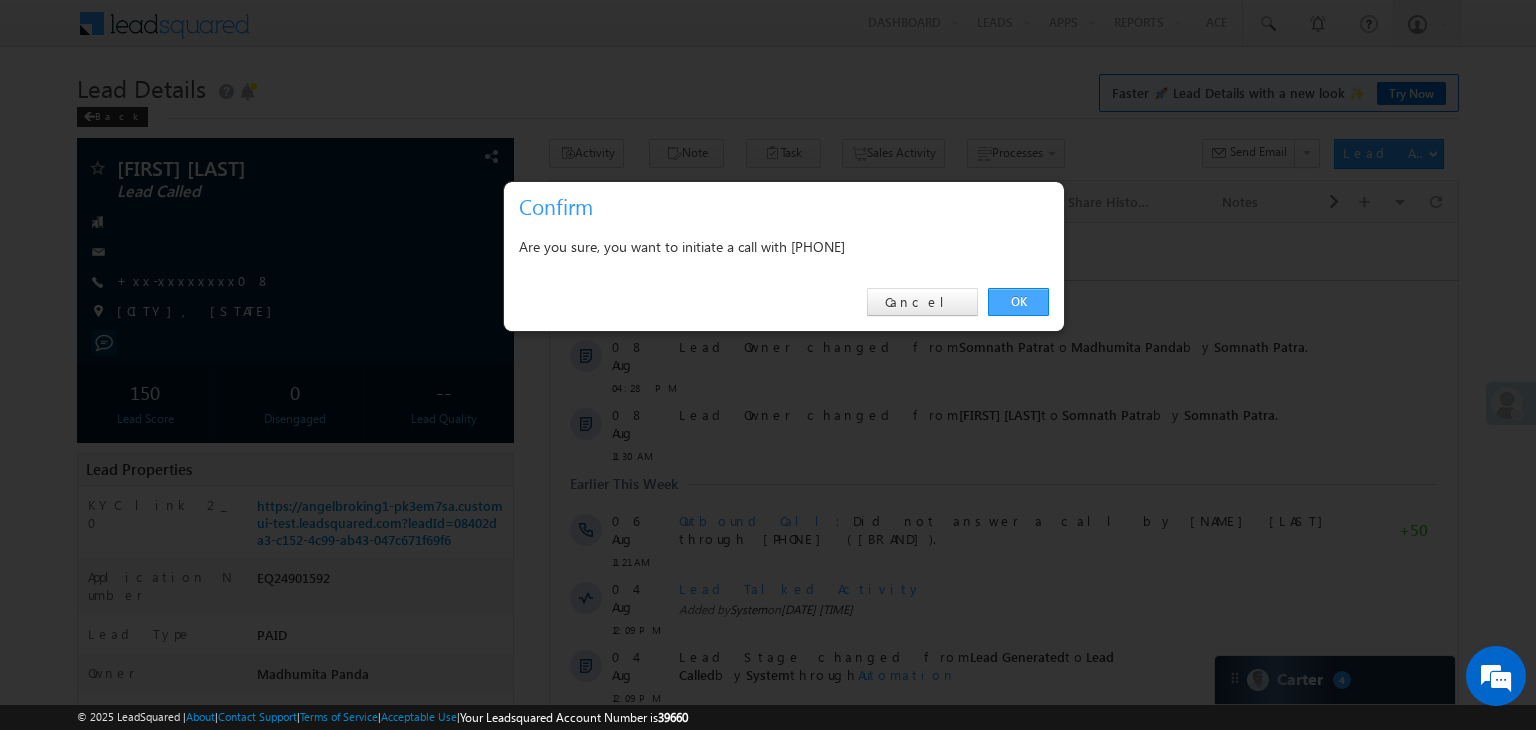 drag, startPoint x: 1017, startPoint y: 305, endPoint x: 354, endPoint y: 7, distance: 726.8927 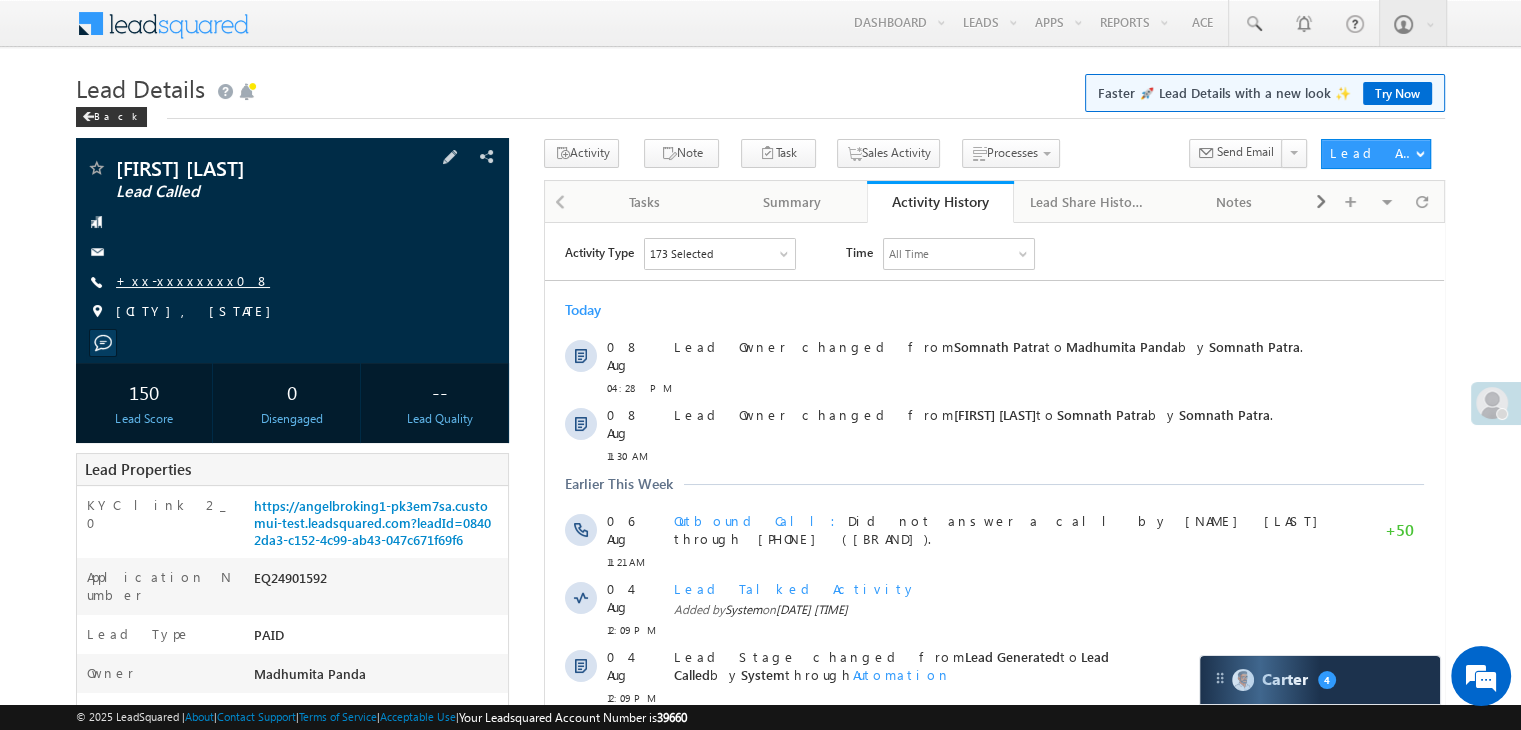 click on "Raj kumar Giri
Lead Called
+xx-xxxxxxxx08" at bounding box center (292, 245) 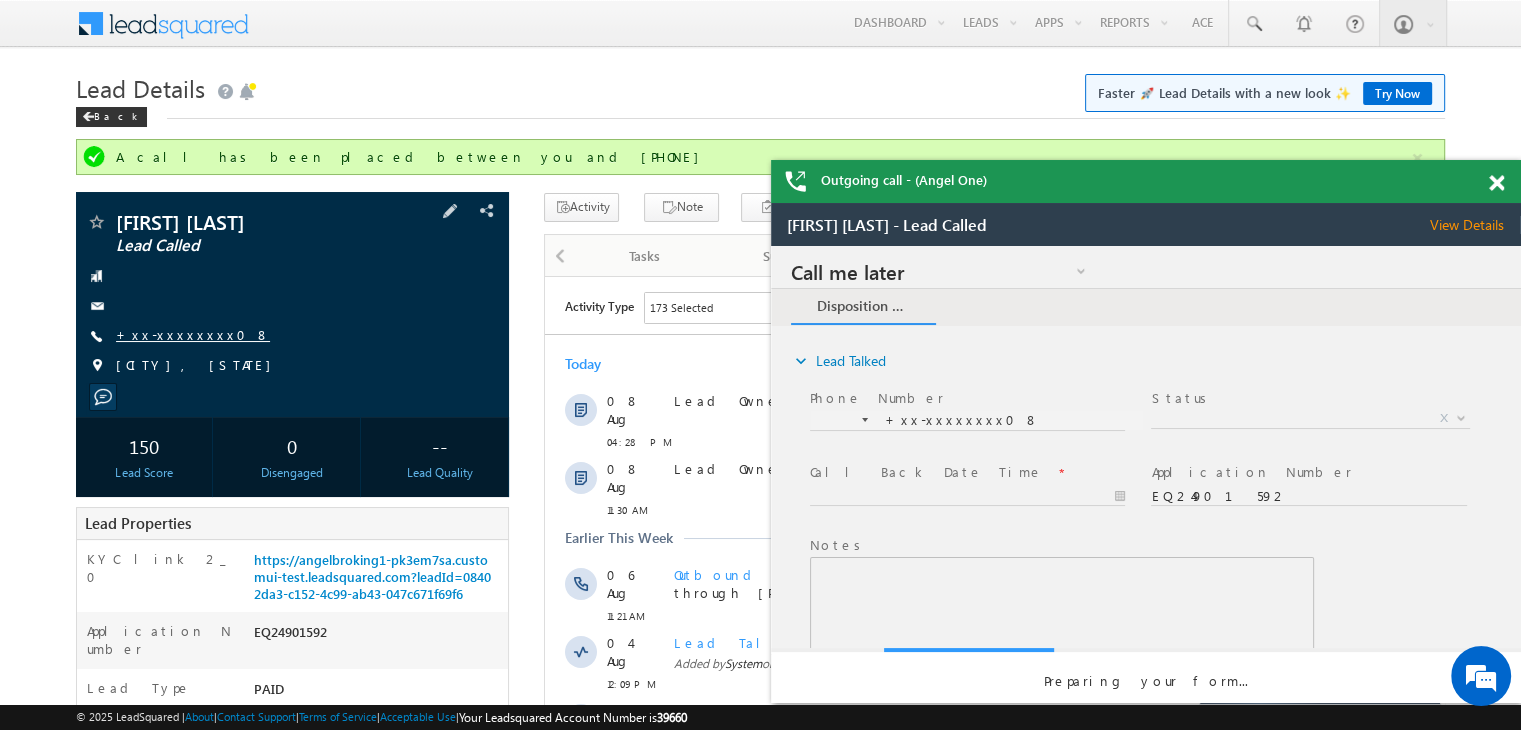 scroll, scrollTop: 0, scrollLeft: 0, axis: both 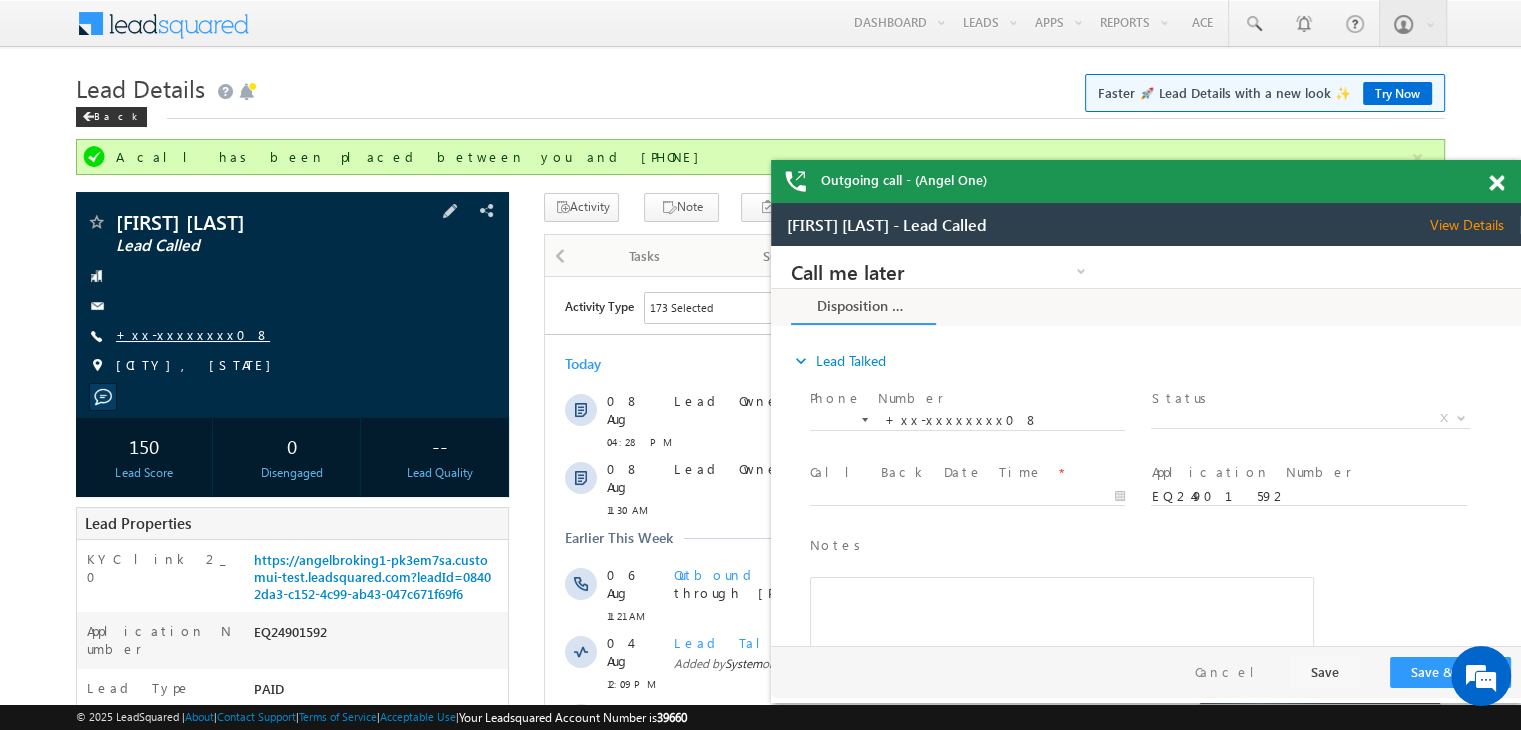click on "+xx-xxxxxxxx08" at bounding box center (193, 334) 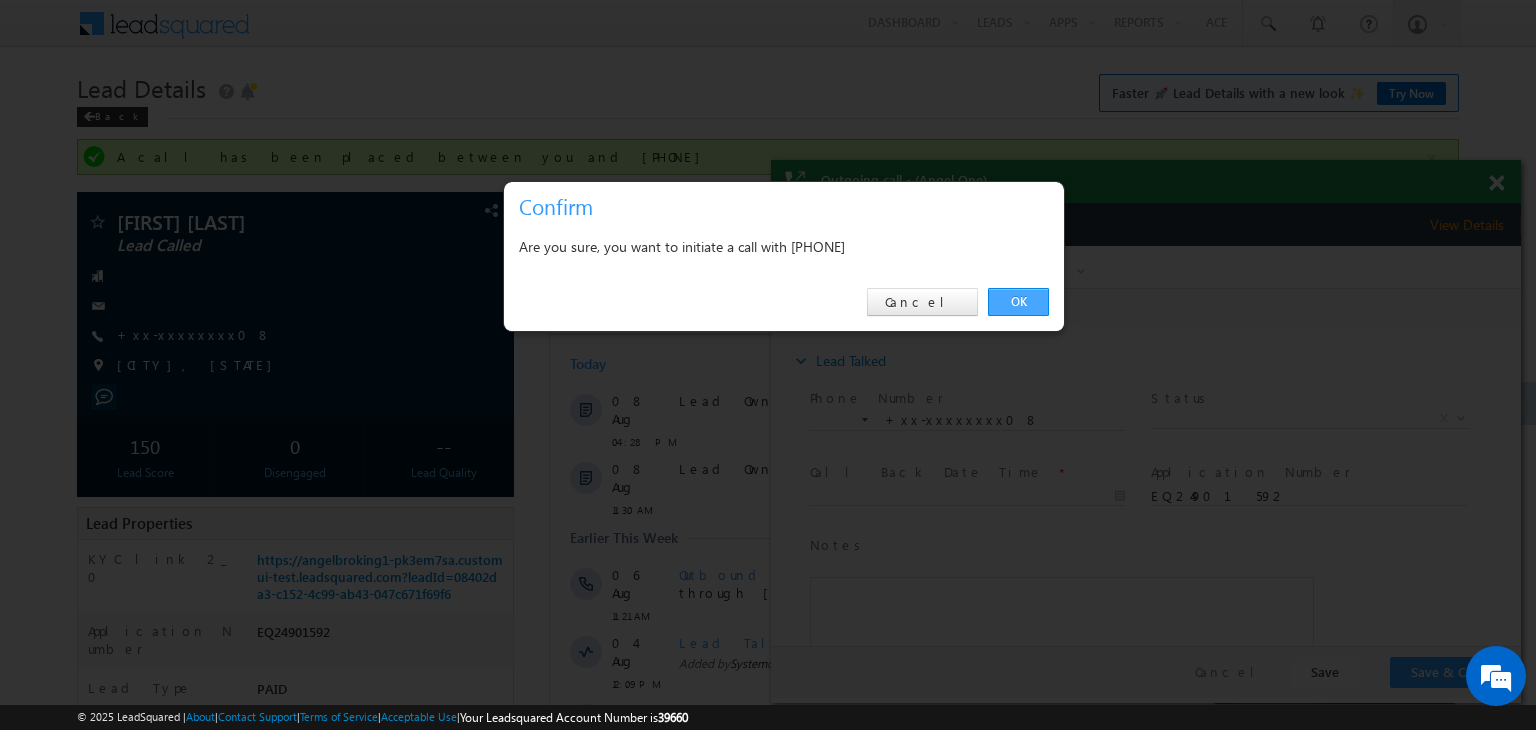 click on "OK" at bounding box center [1018, 302] 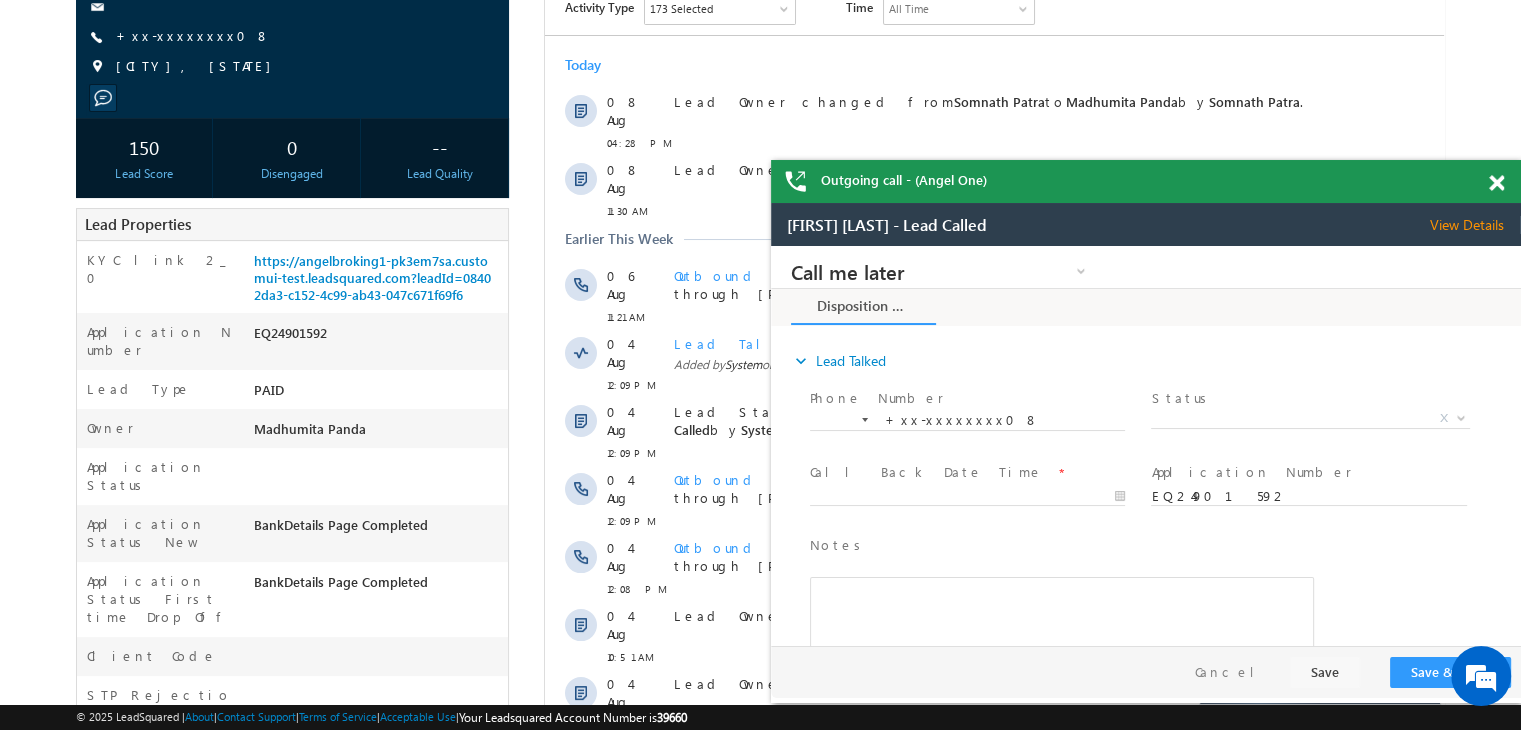 scroll, scrollTop: 300, scrollLeft: 0, axis: vertical 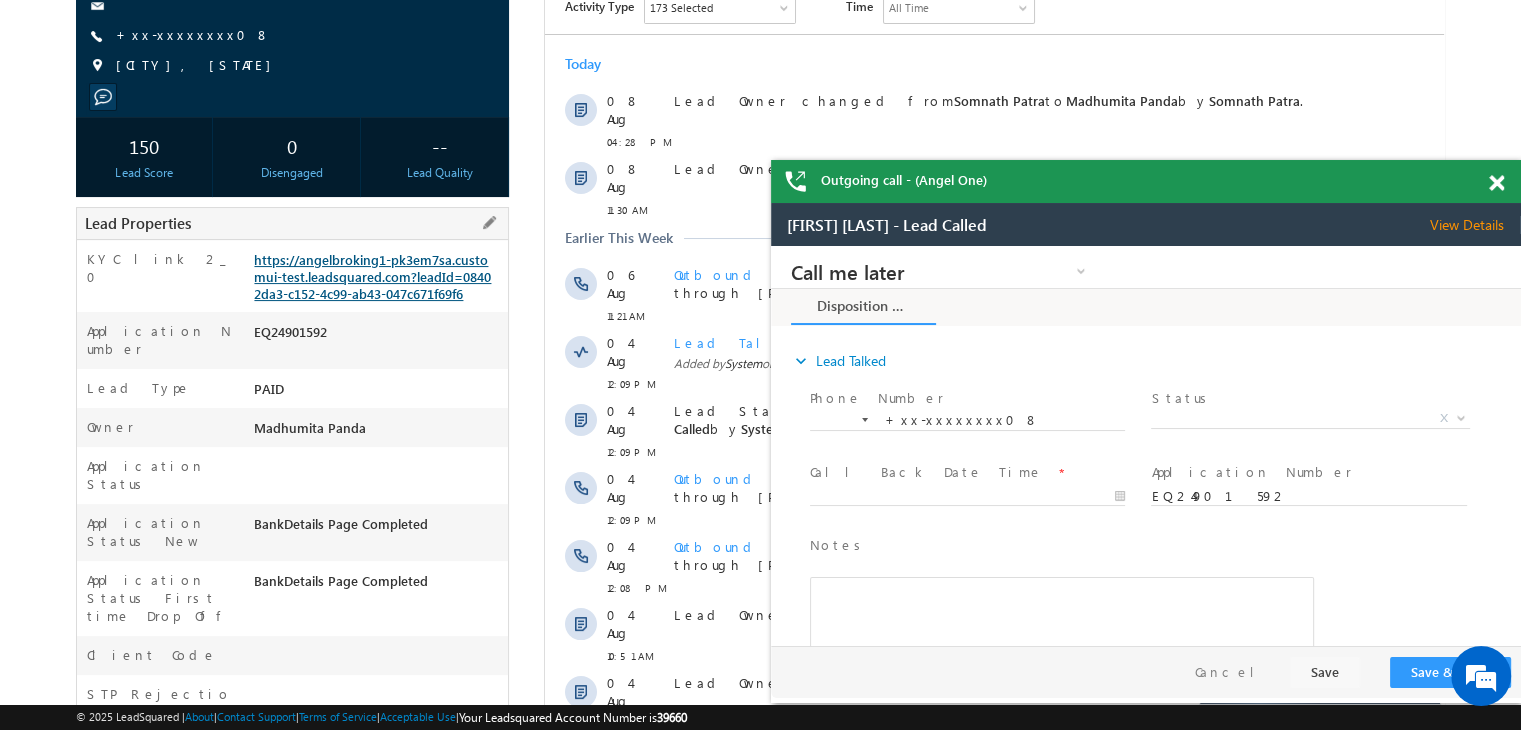 click on "https://angelbroking1-pk3em7sa.customui-test.leadsquared.com?leadId=08402da3-c152-4c99-ab43-047c671f69f6" at bounding box center [372, 276] 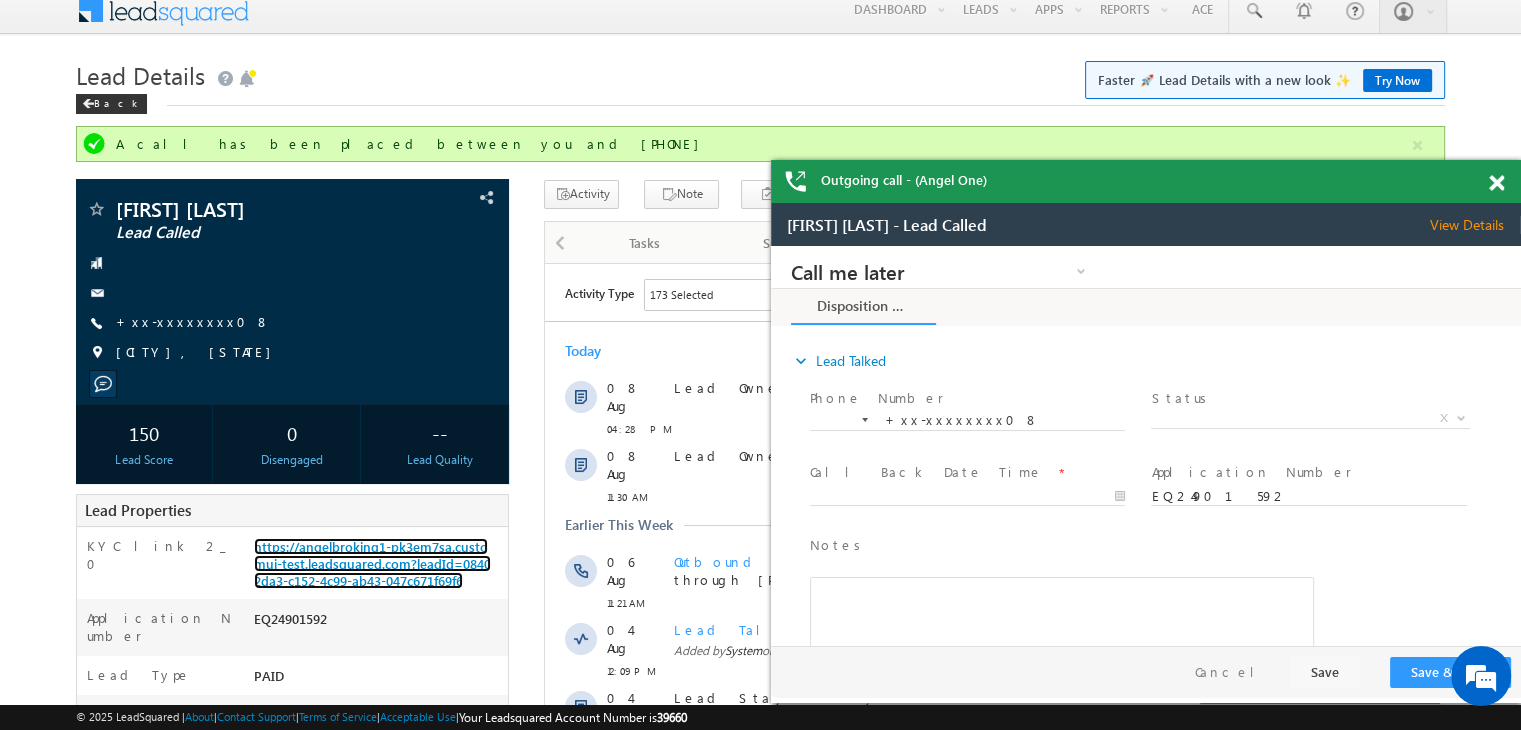 scroll, scrollTop: 0, scrollLeft: 0, axis: both 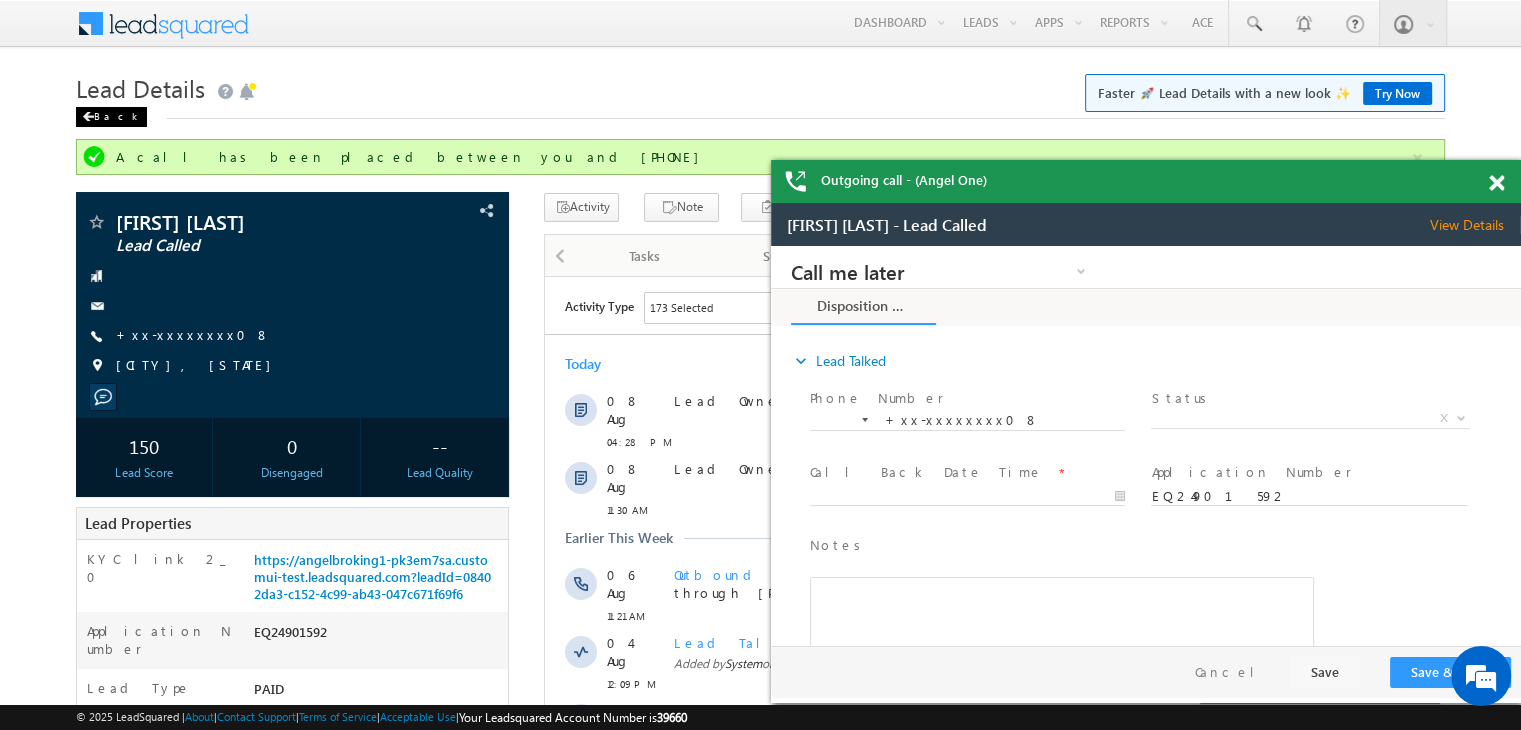 click on "Back" at bounding box center [111, 117] 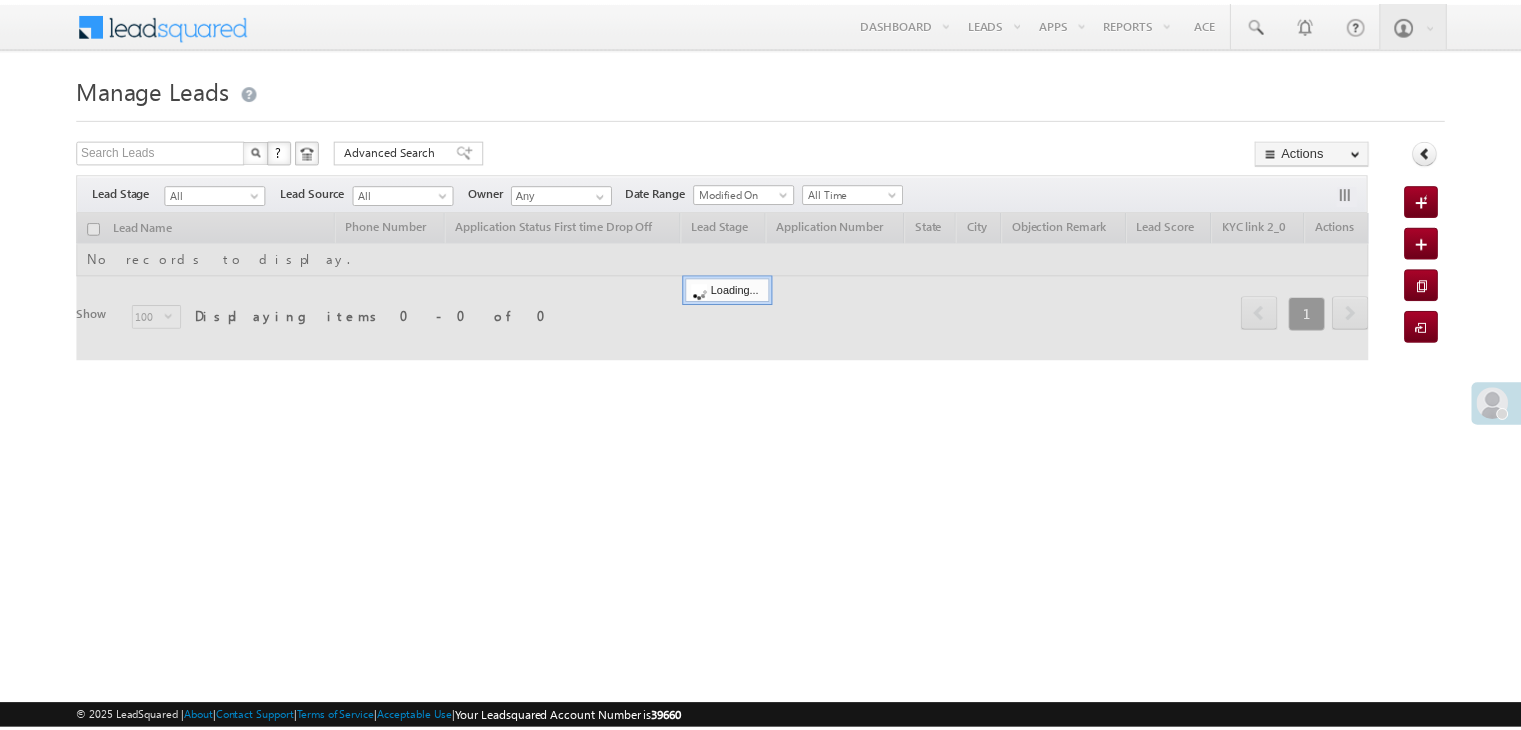scroll, scrollTop: 0, scrollLeft: 0, axis: both 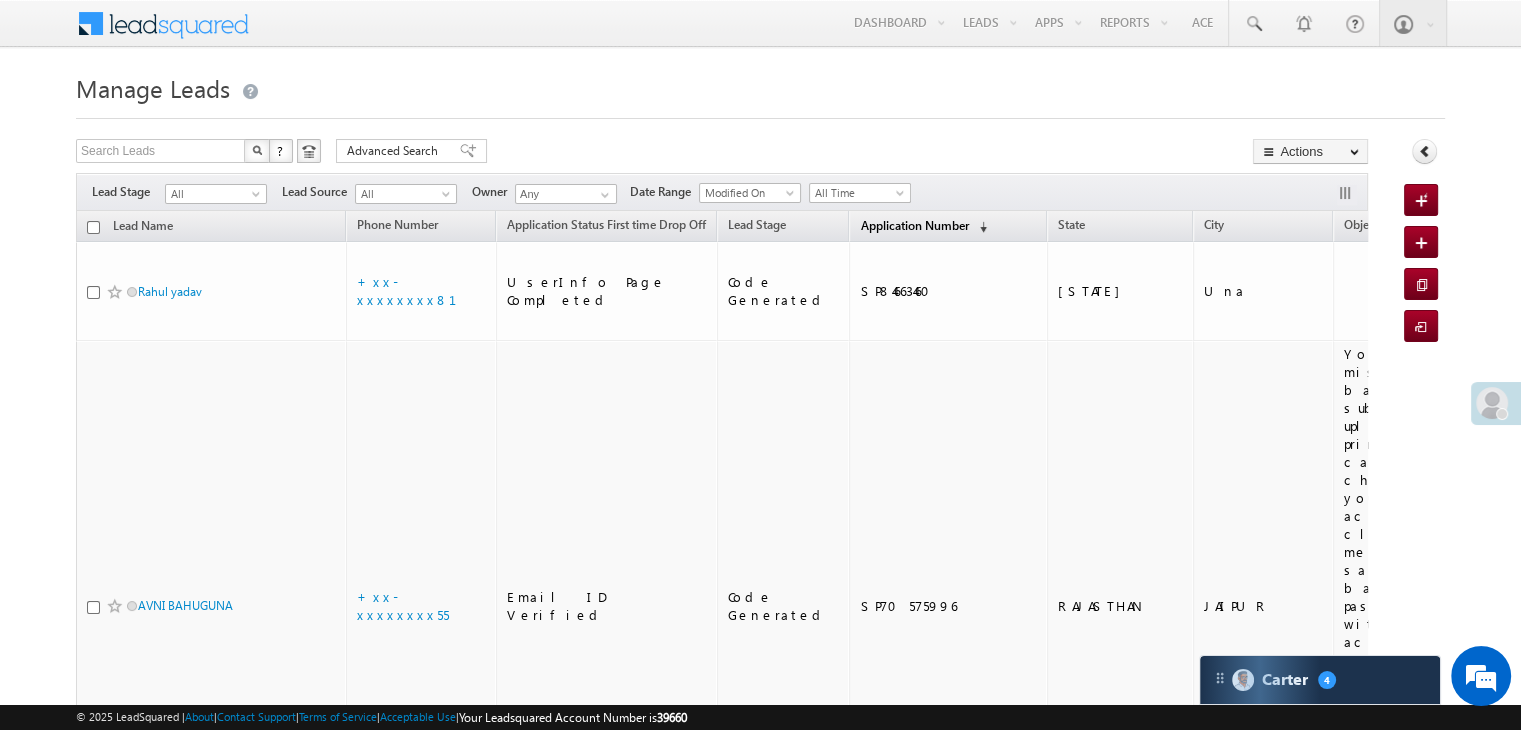 click on "Application Number" at bounding box center [914, 225] 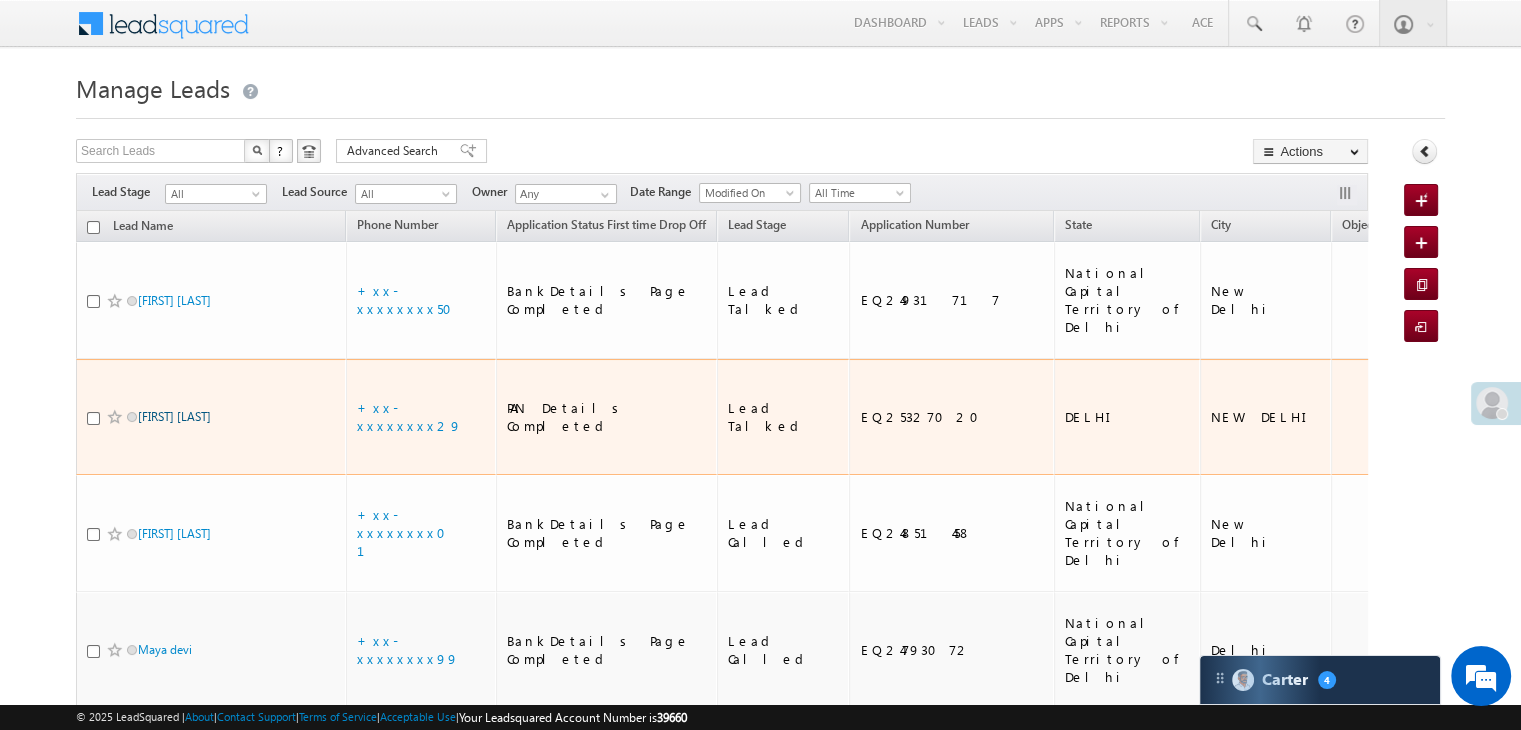 click on "[FIRST] [LAST]" at bounding box center (174, 416) 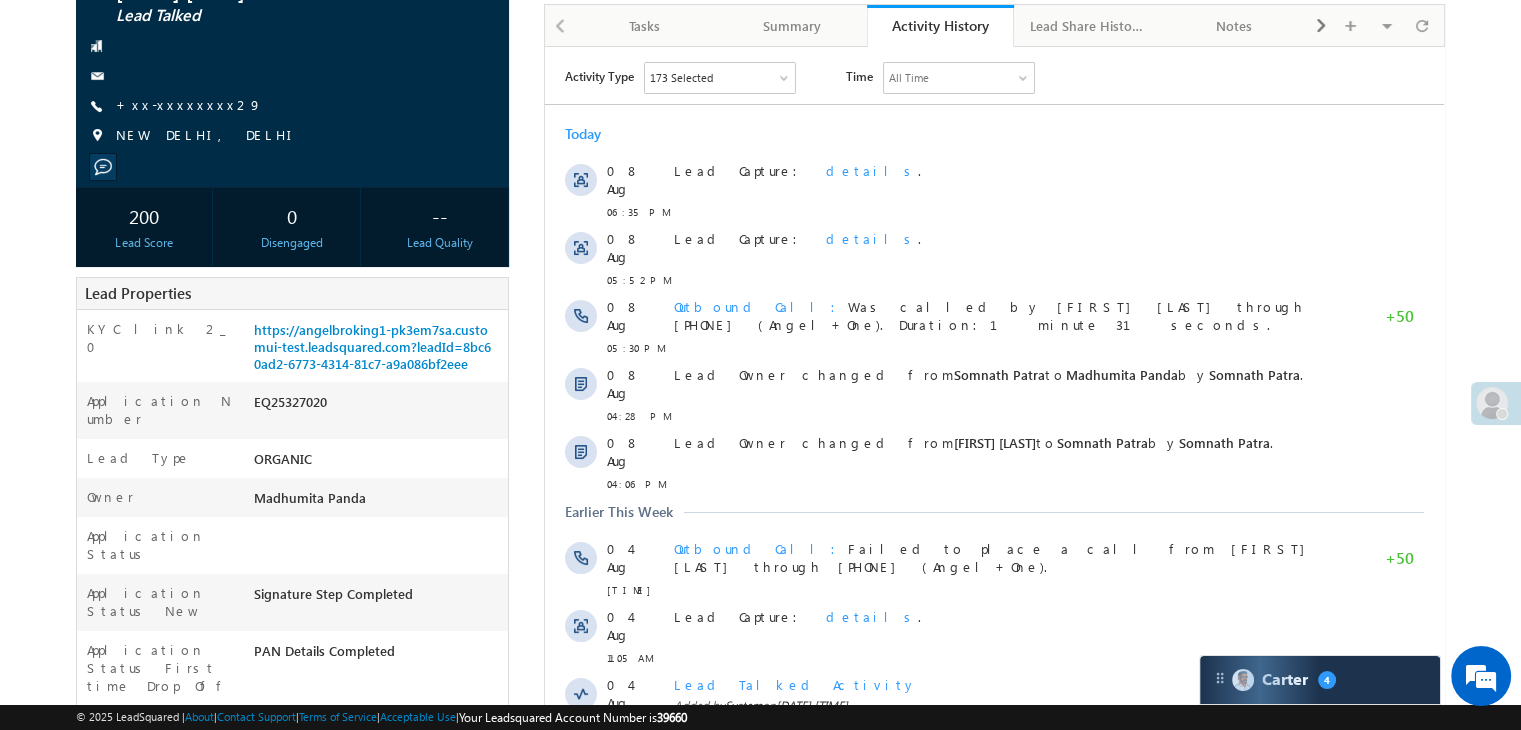 scroll, scrollTop: 200, scrollLeft: 0, axis: vertical 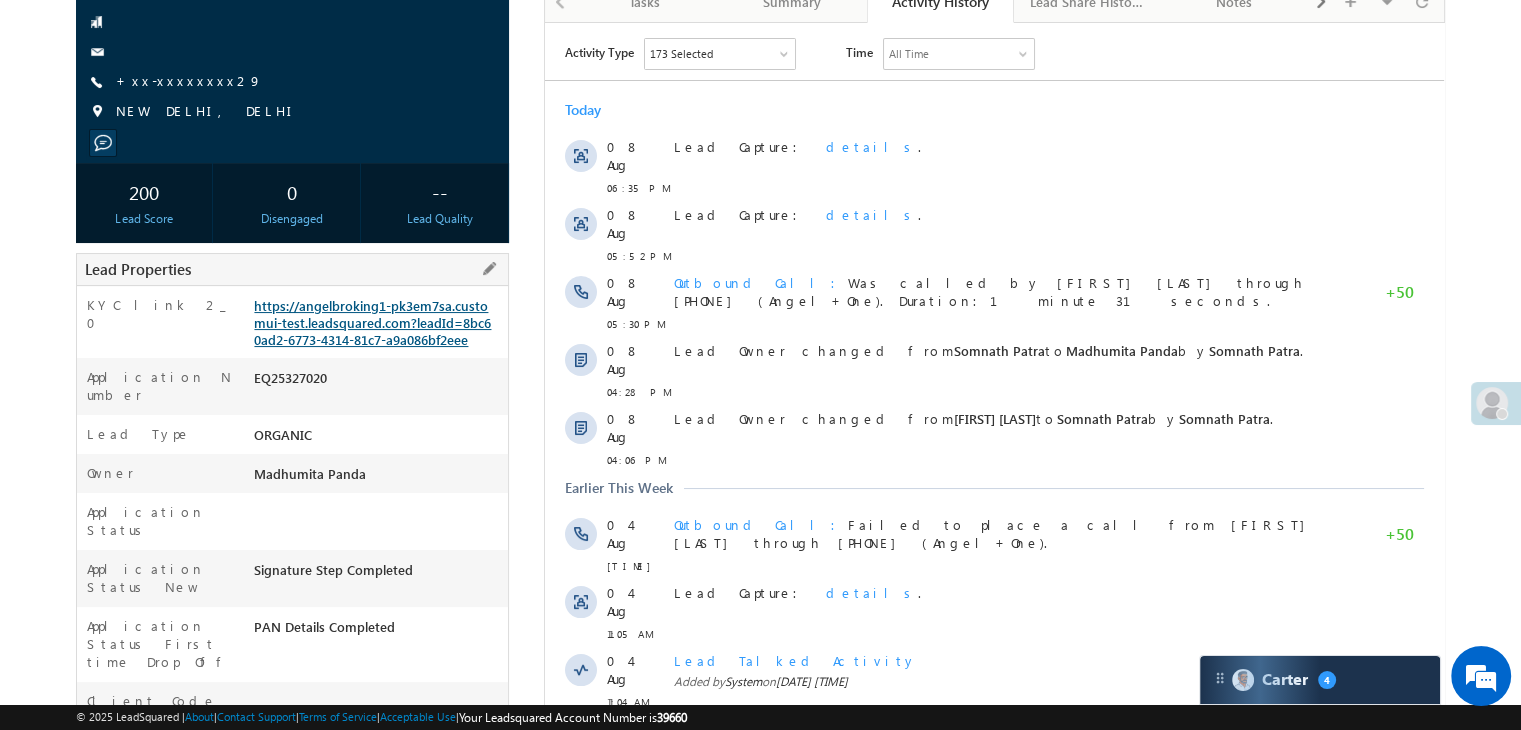 click on "https://angelbroking1-pk3em7sa.customui-test.leadsquared.com?leadId=8bc60ad2-6773-4314-81c7-a9a086bf2eee" at bounding box center [372, 322] 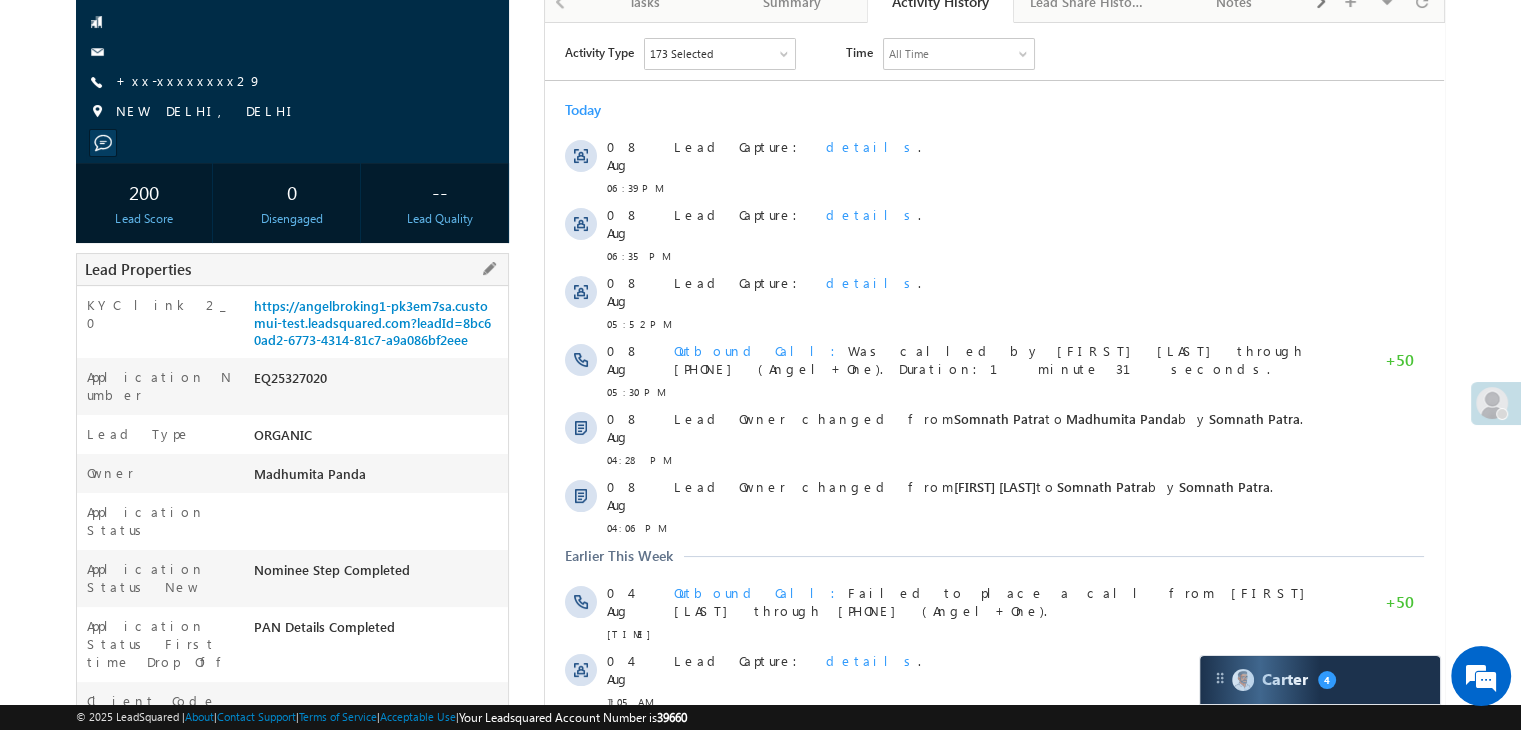 scroll, scrollTop: 0, scrollLeft: 0, axis: both 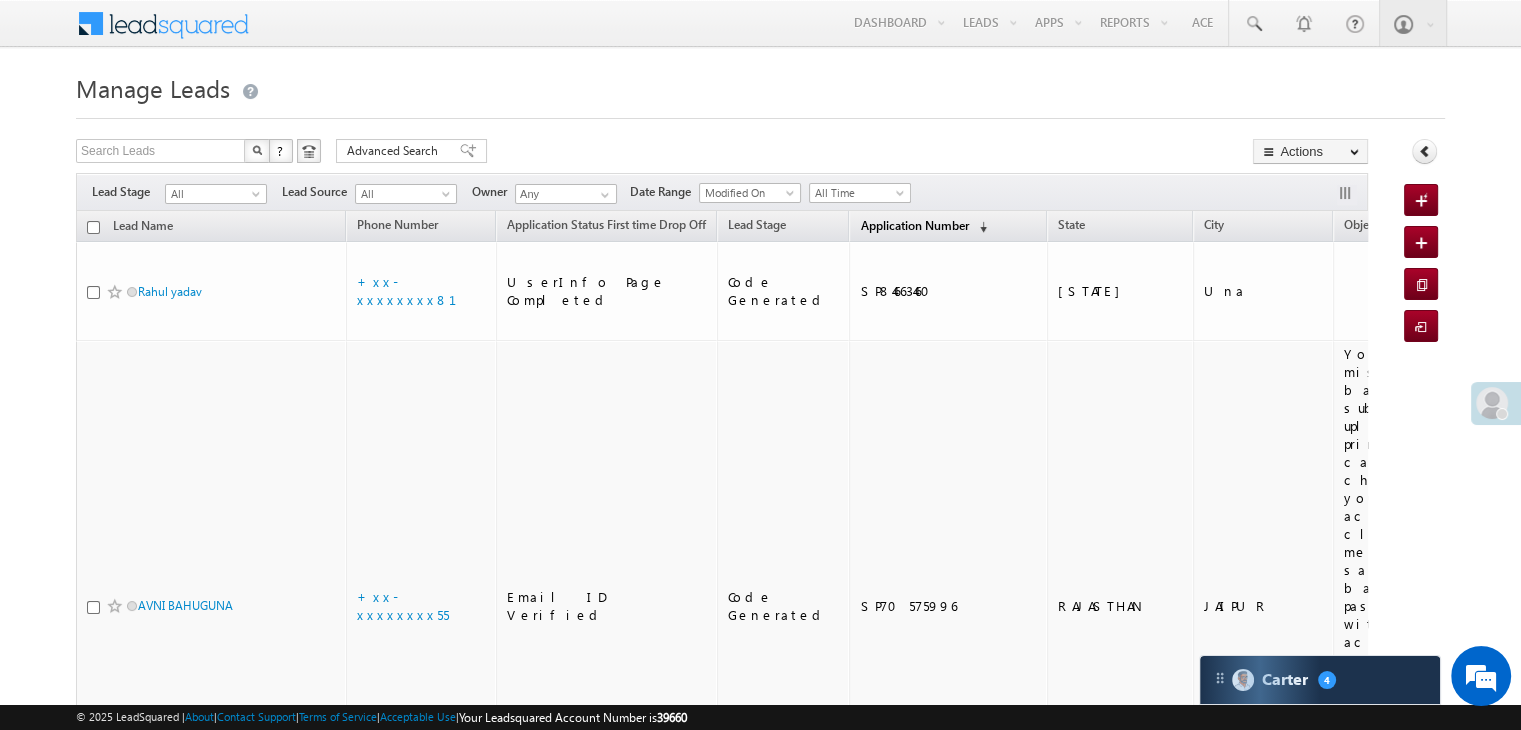 click on "Application Number" at bounding box center [914, 225] 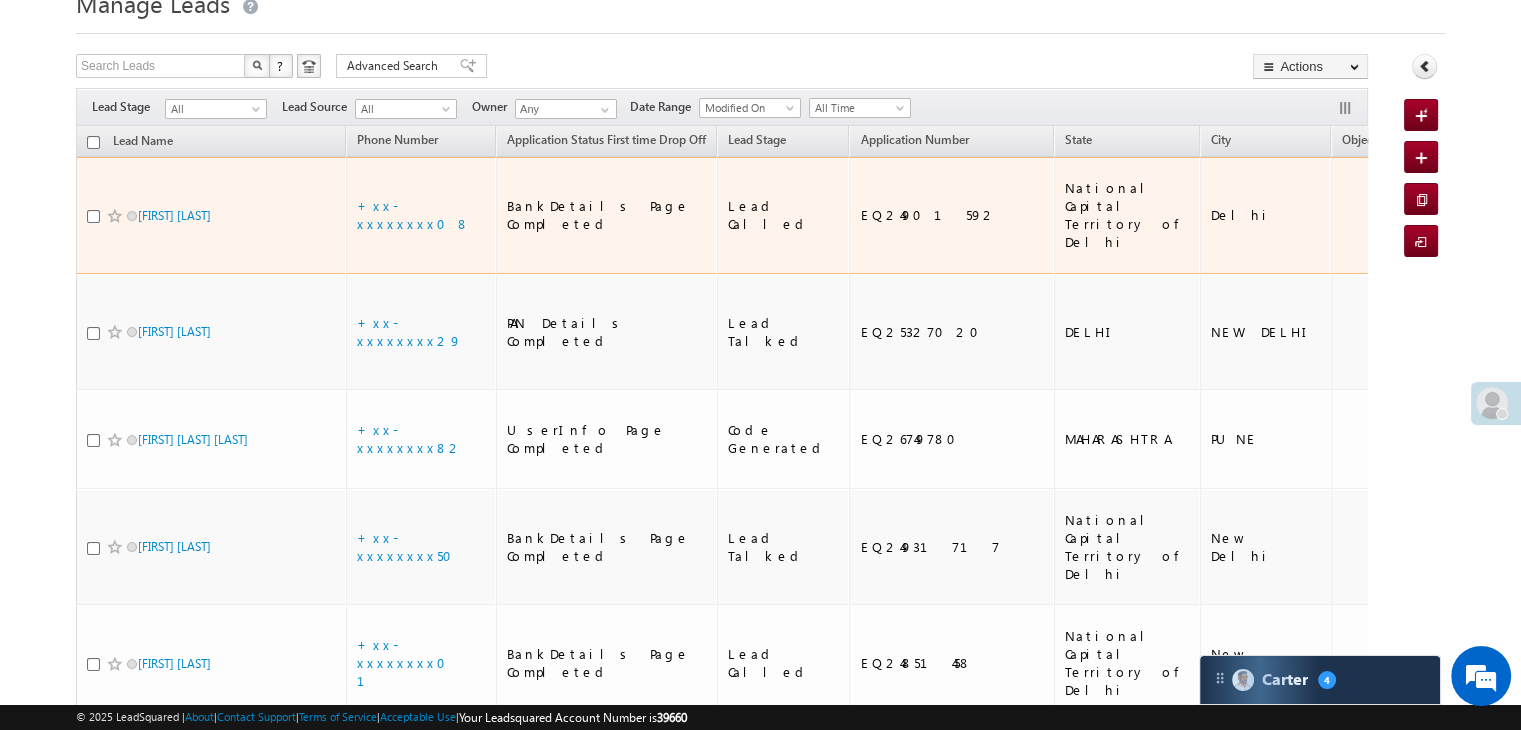 scroll, scrollTop: 200, scrollLeft: 0, axis: vertical 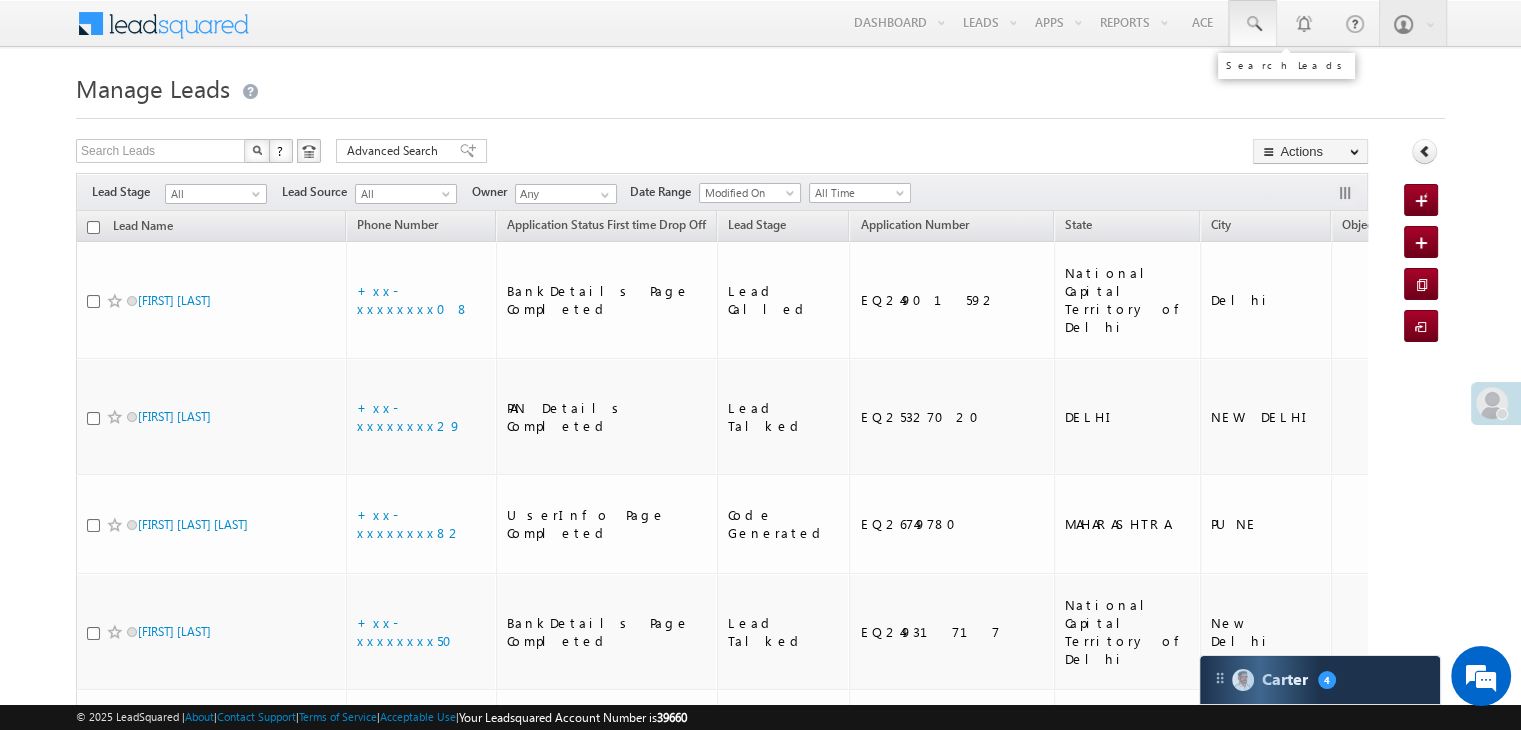click at bounding box center [1253, 24] 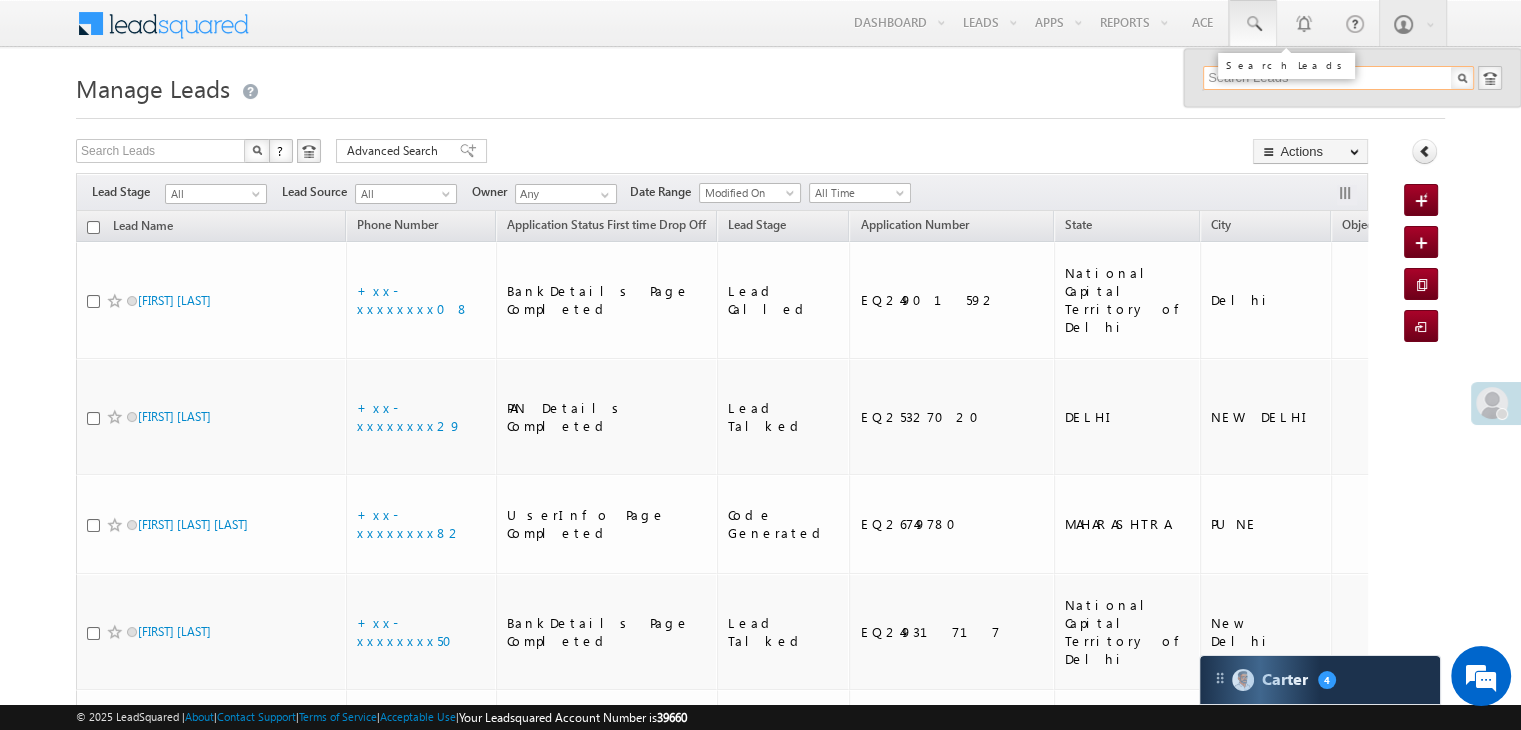 paste on "EQ25036479" 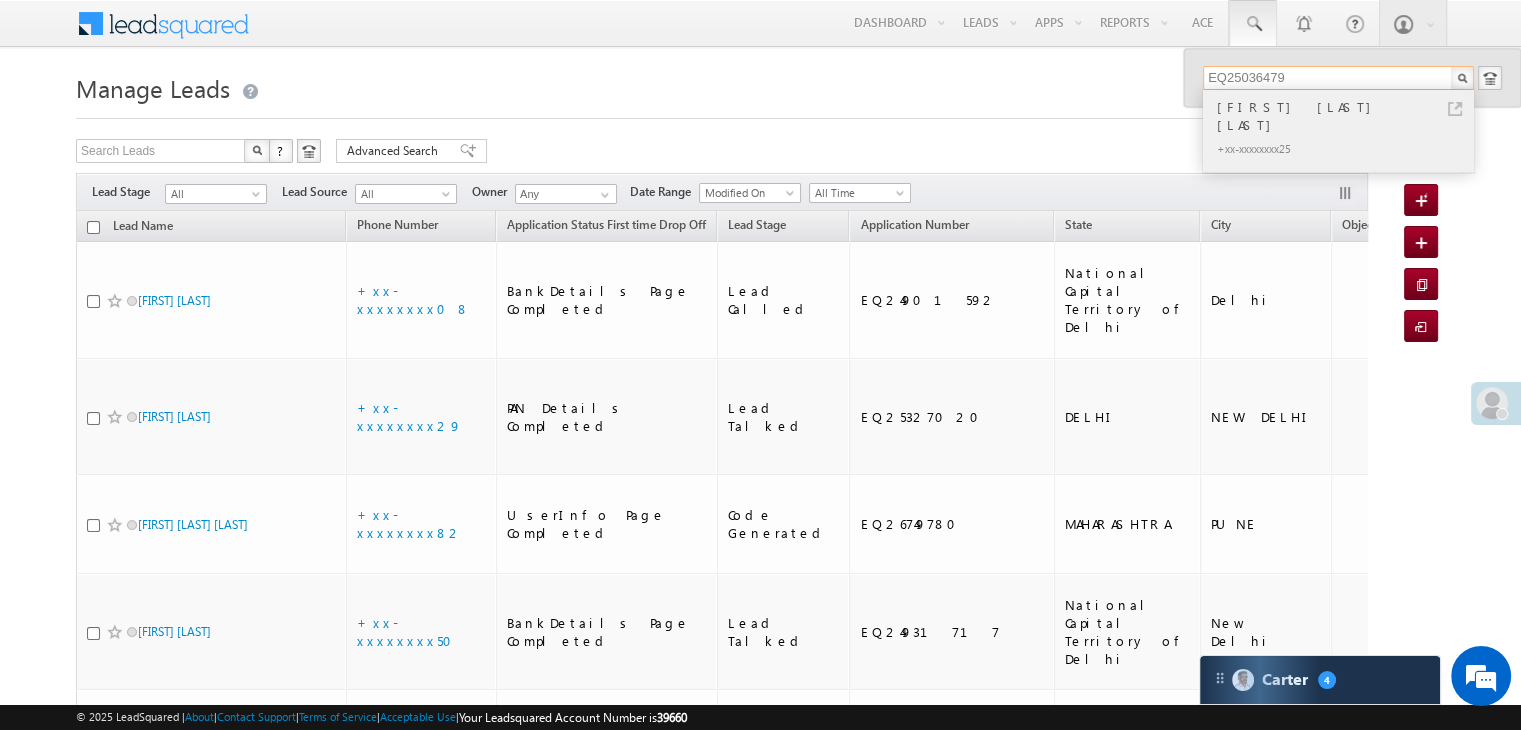 type on "EQ25036479" 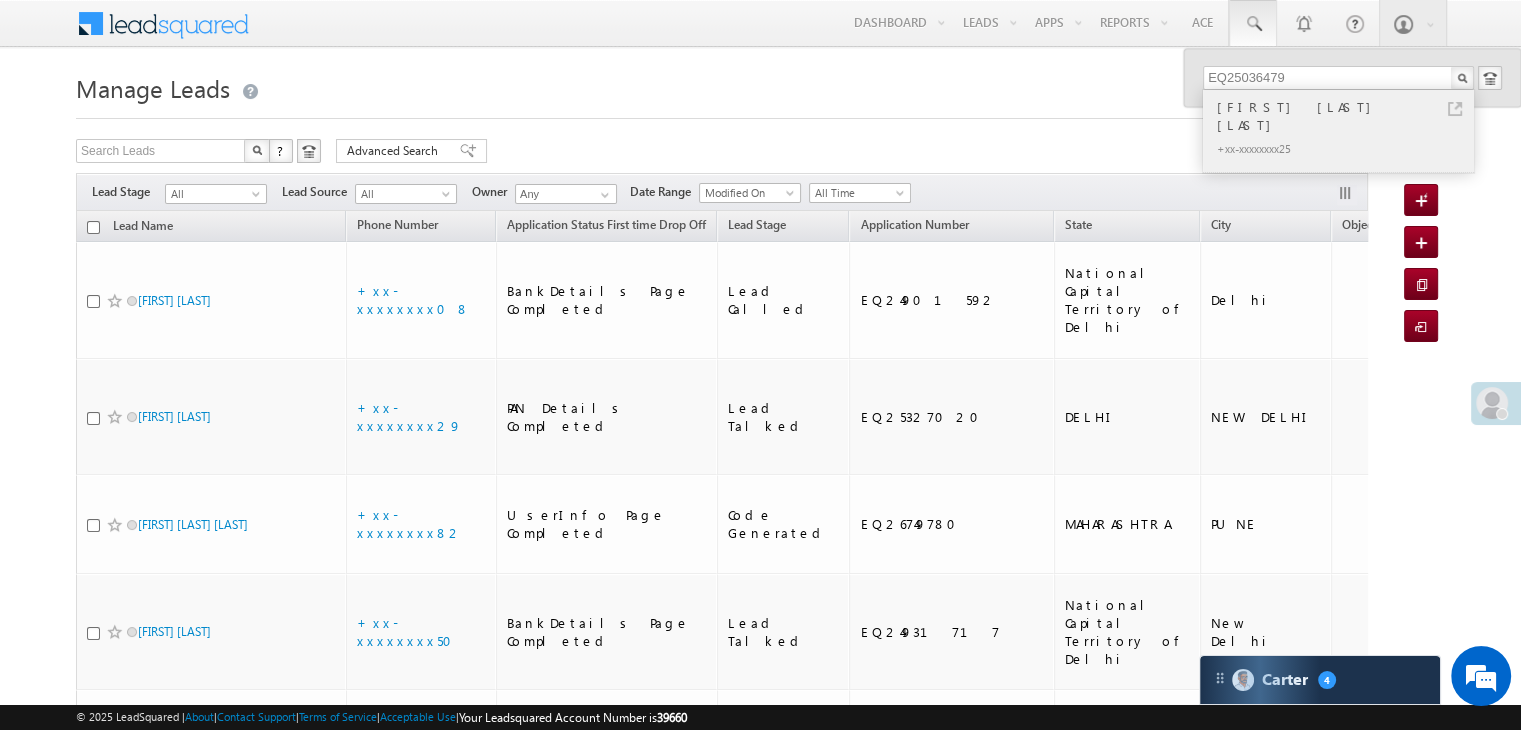 click on "Nageshwar math mishra" at bounding box center [1347, 116] 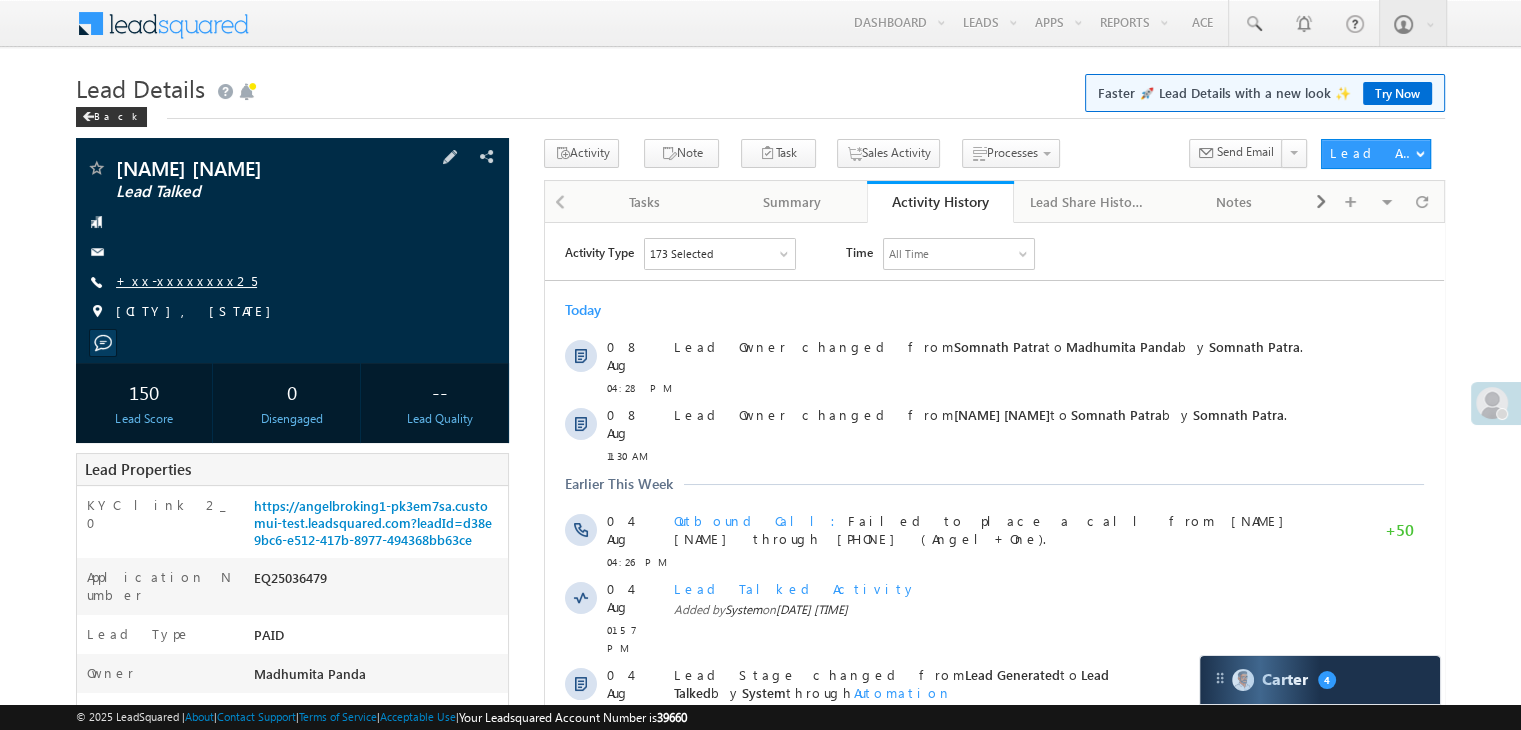 scroll, scrollTop: 0, scrollLeft: 0, axis: both 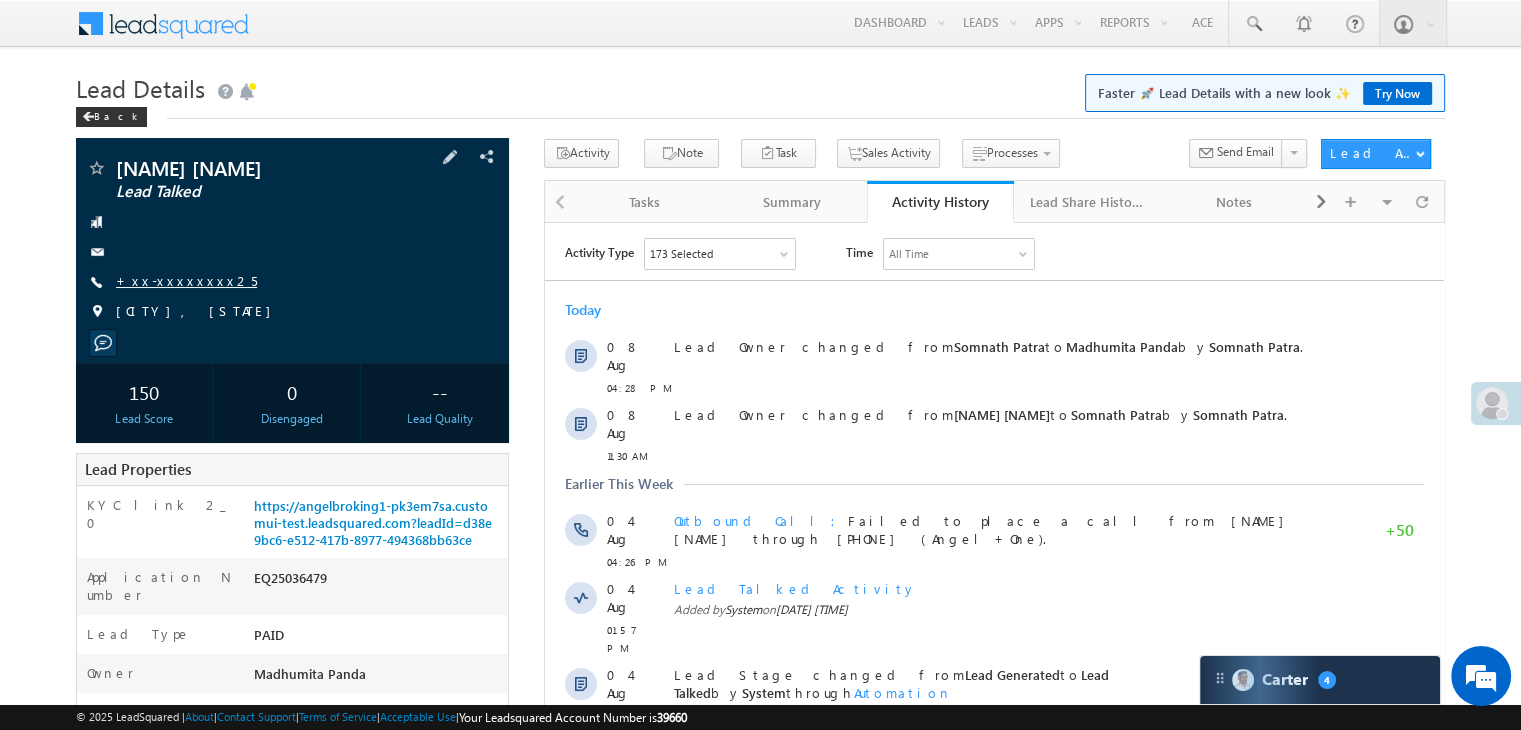 click on "+xx-xxxxxxxx25" at bounding box center (186, 280) 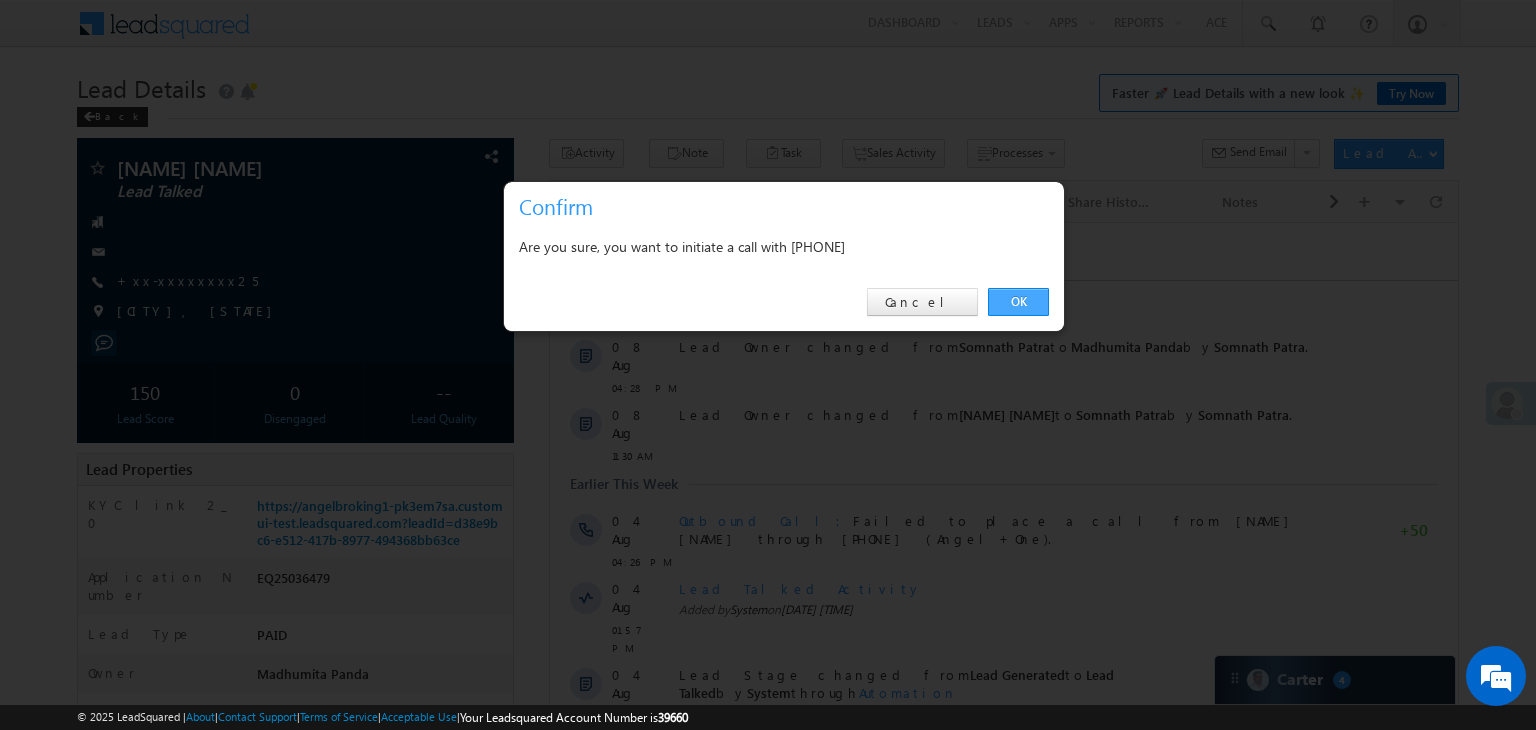 drag, startPoint x: 1028, startPoint y: 301, endPoint x: 380, endPoint y: 37, distance: 699.71423 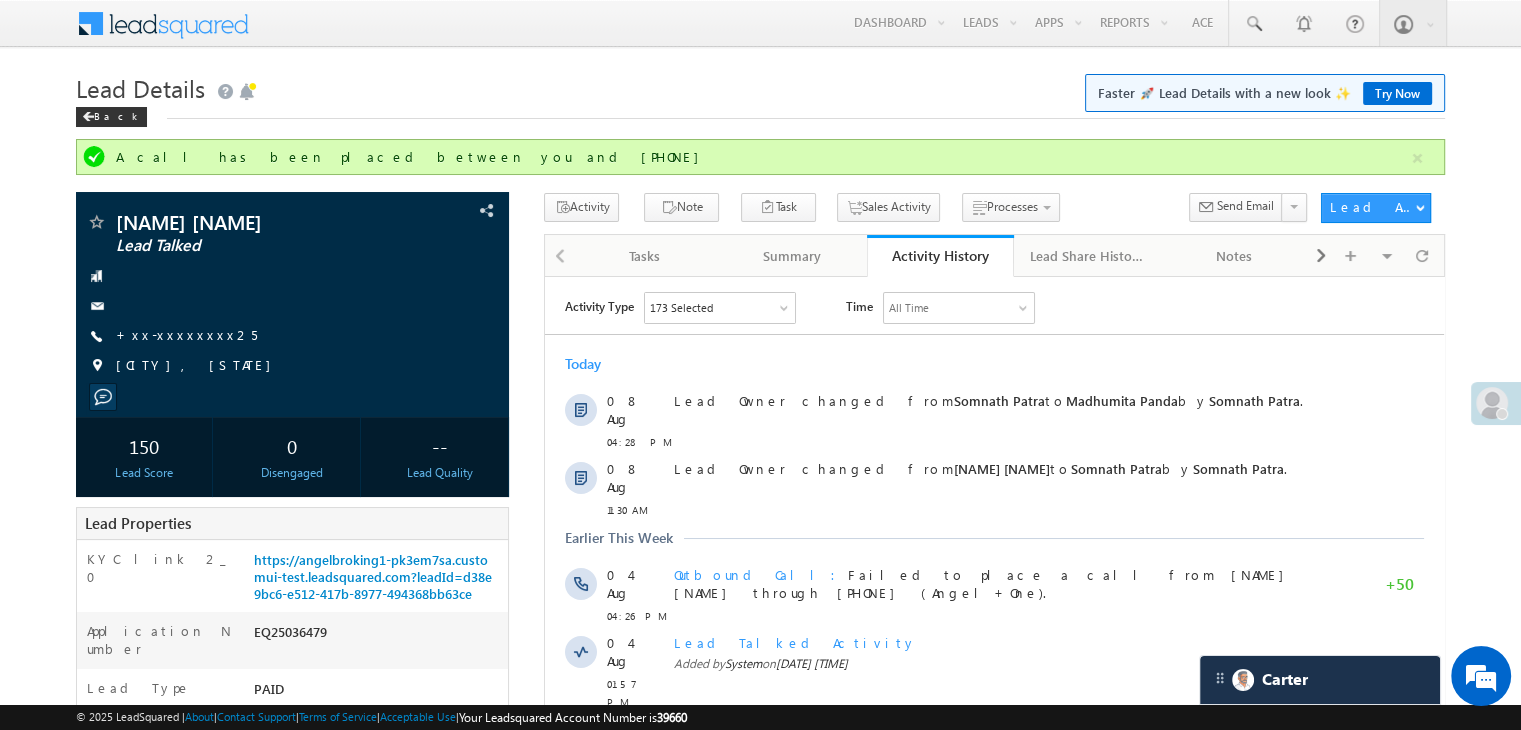 scroll, scrollTop: 0, scrollLeft: 0, axis: both 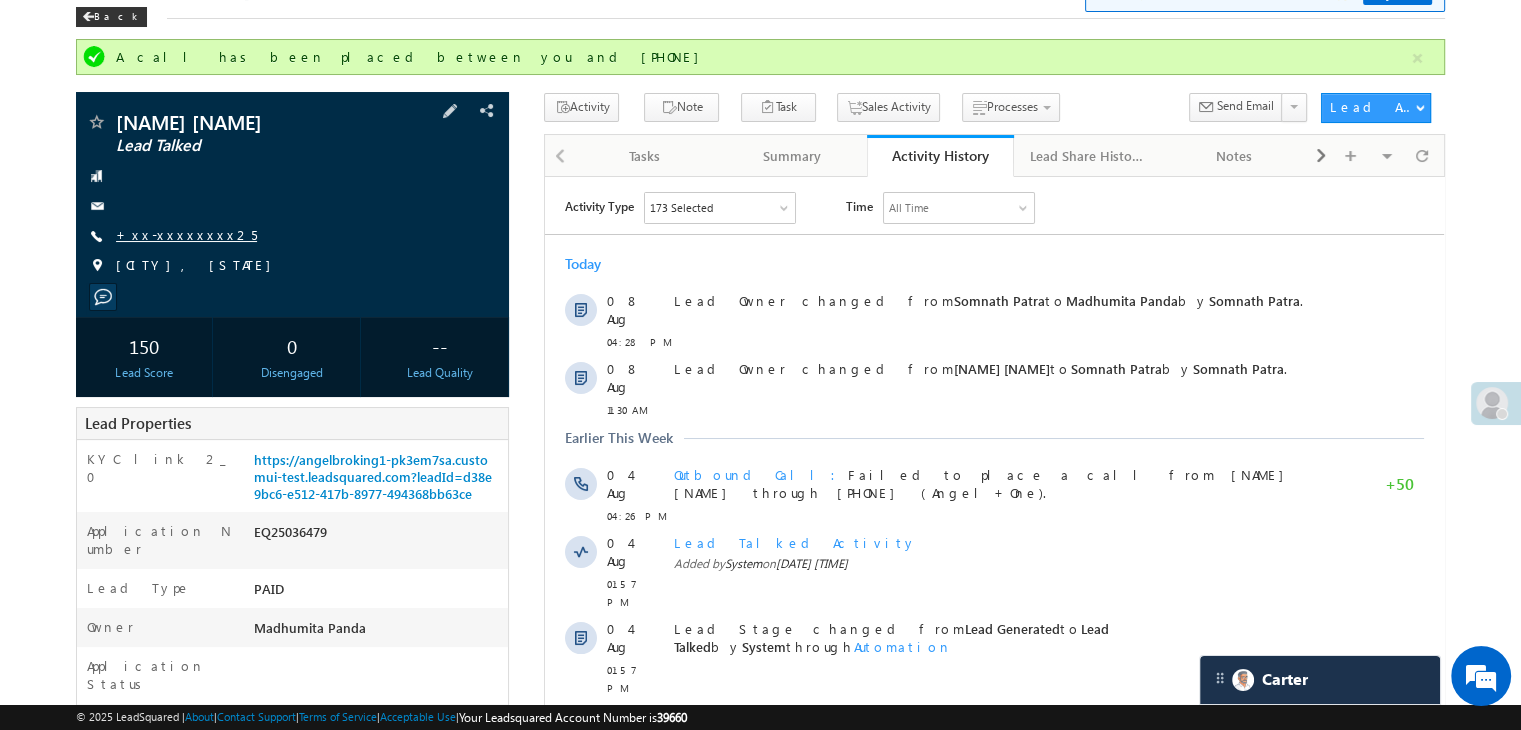 click on "+xx-xxxxxxxx25" at bounding box center [186, 234] 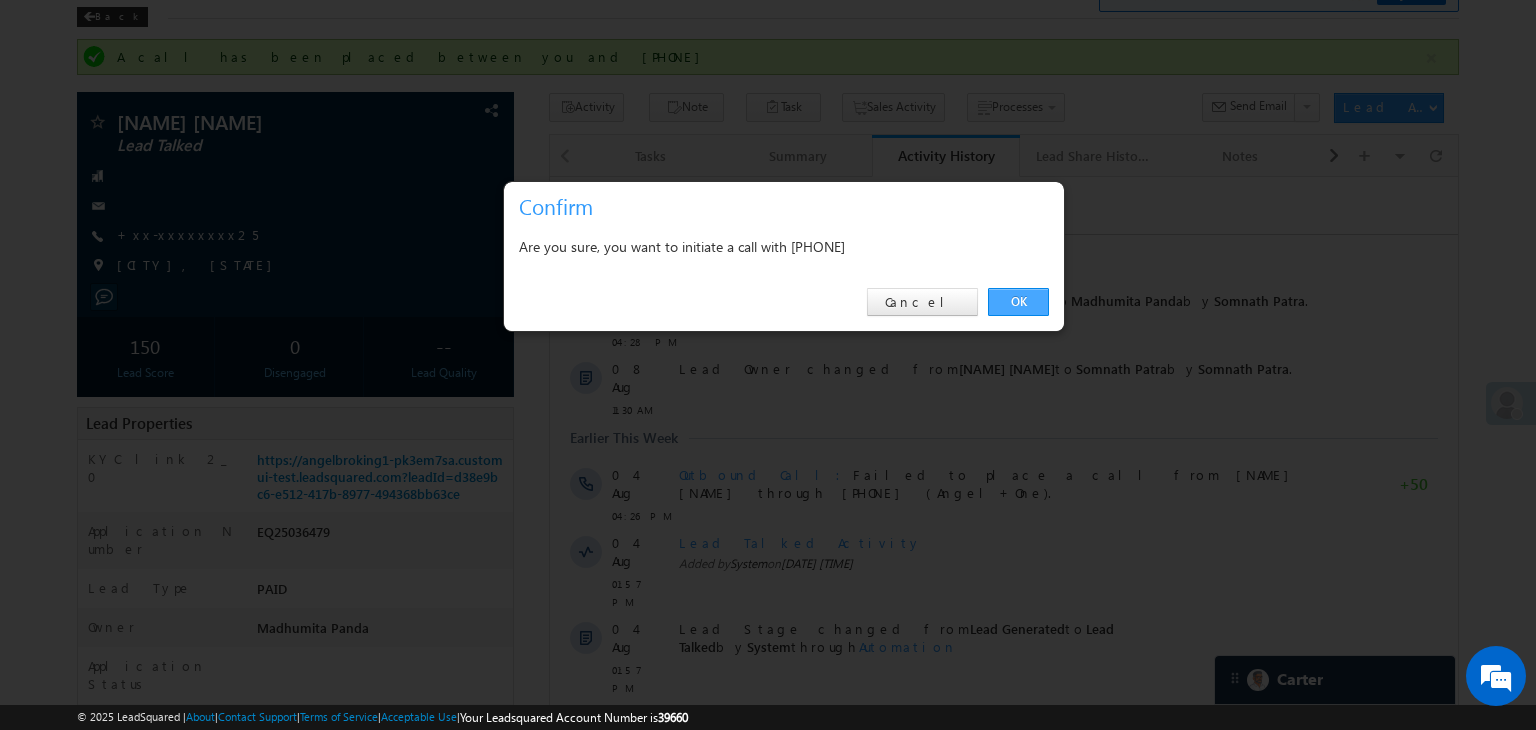 click on "OK" at bounding box center (1018, 302) 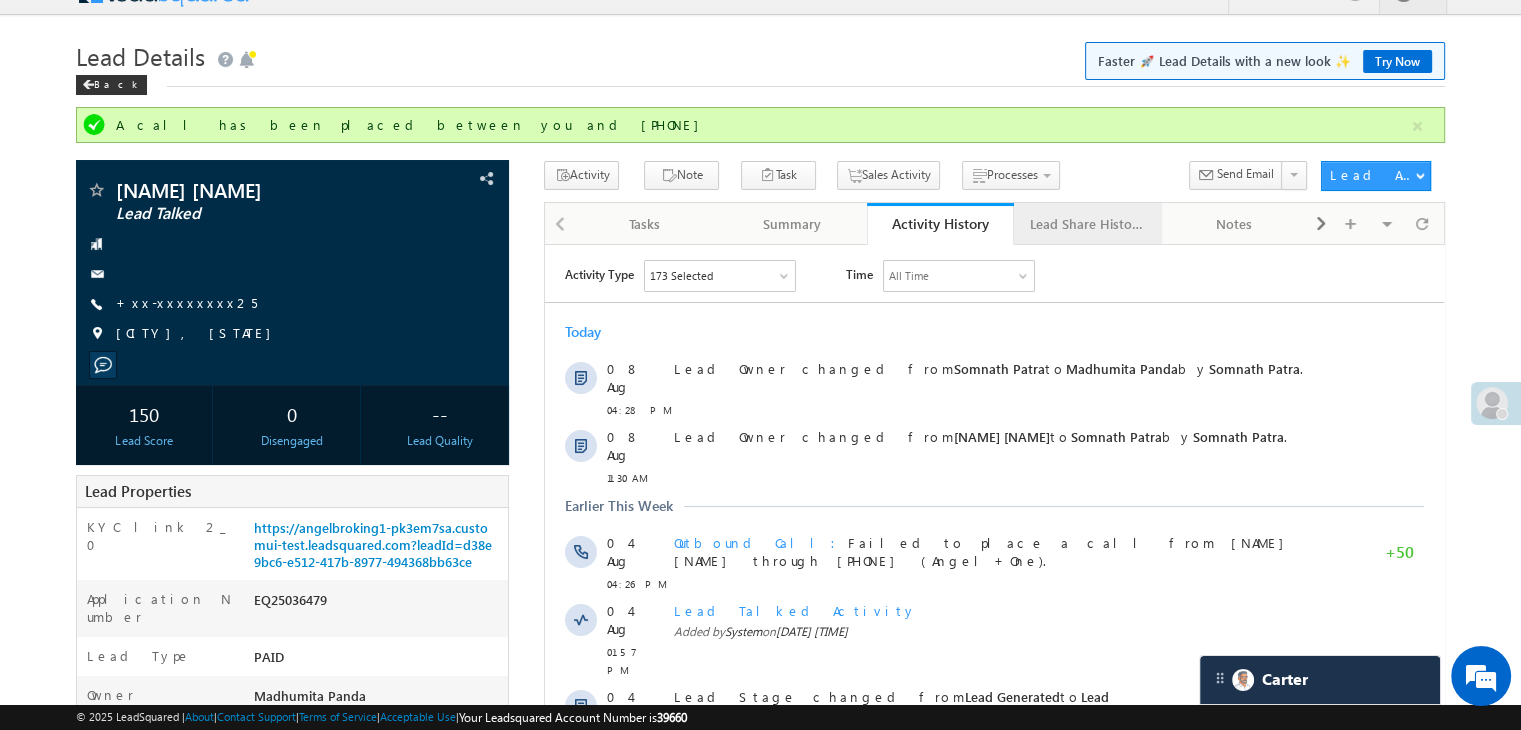 scroll, scrollTop: 0, scrollLeft: 0, axis: both 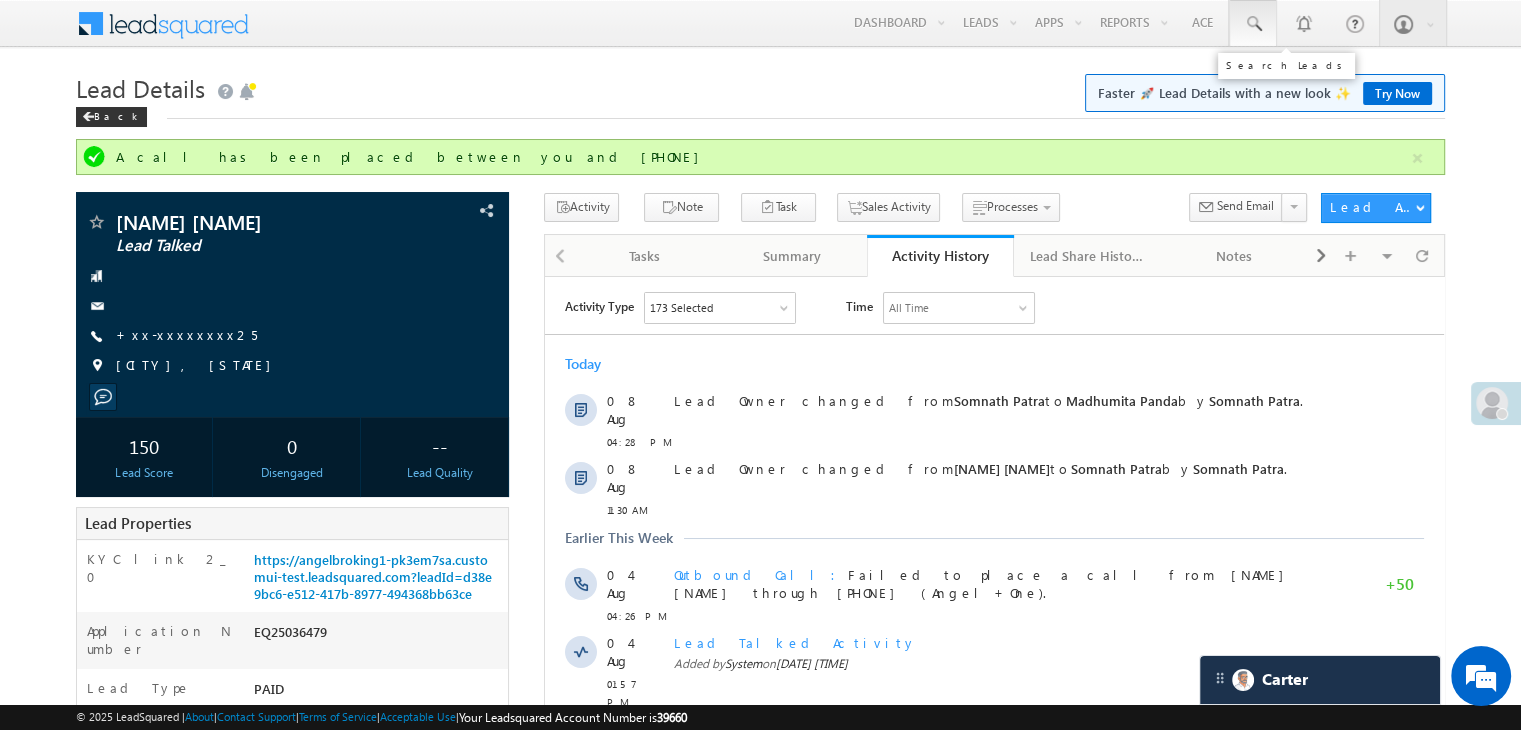 click at bounding box center (1253, 24) 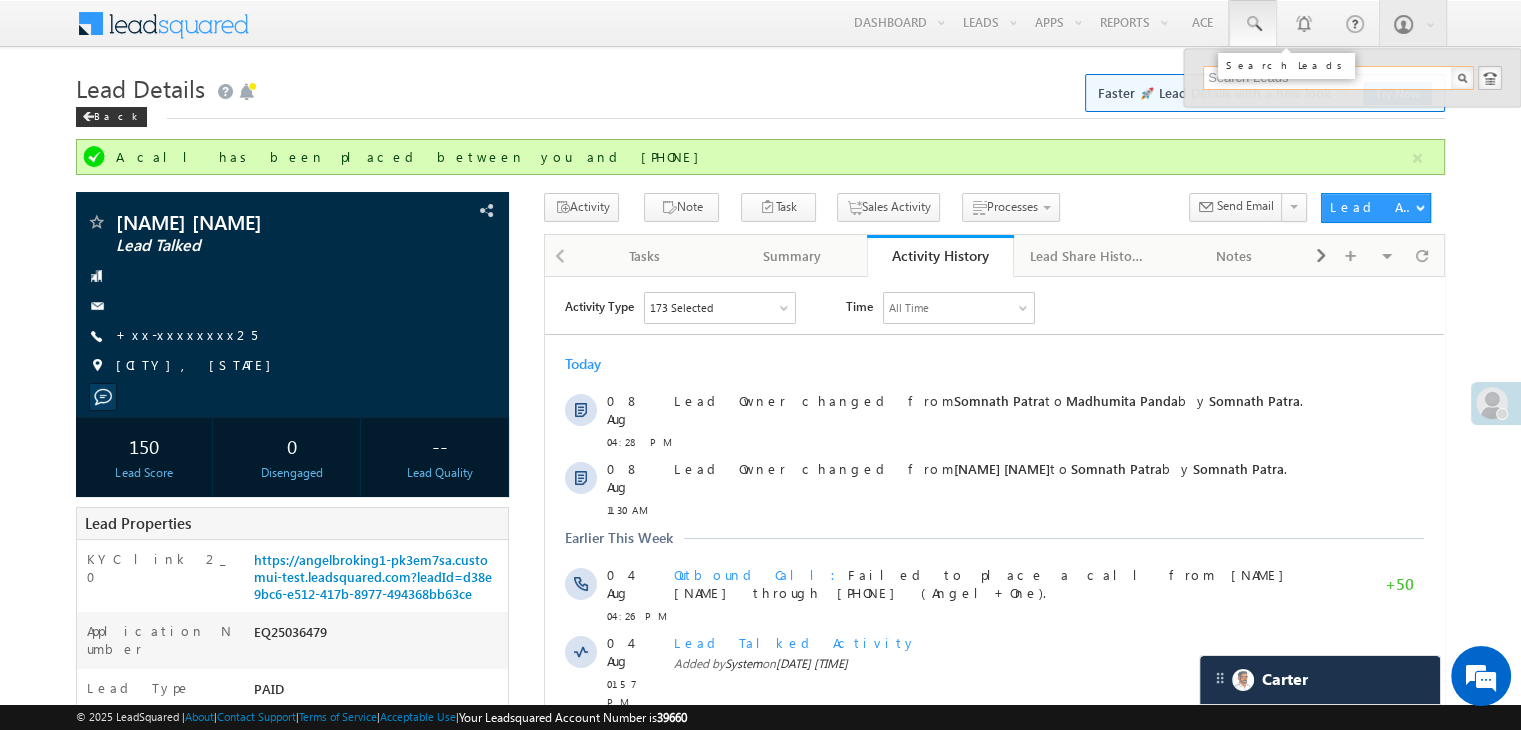 paste on "EQ24879372" 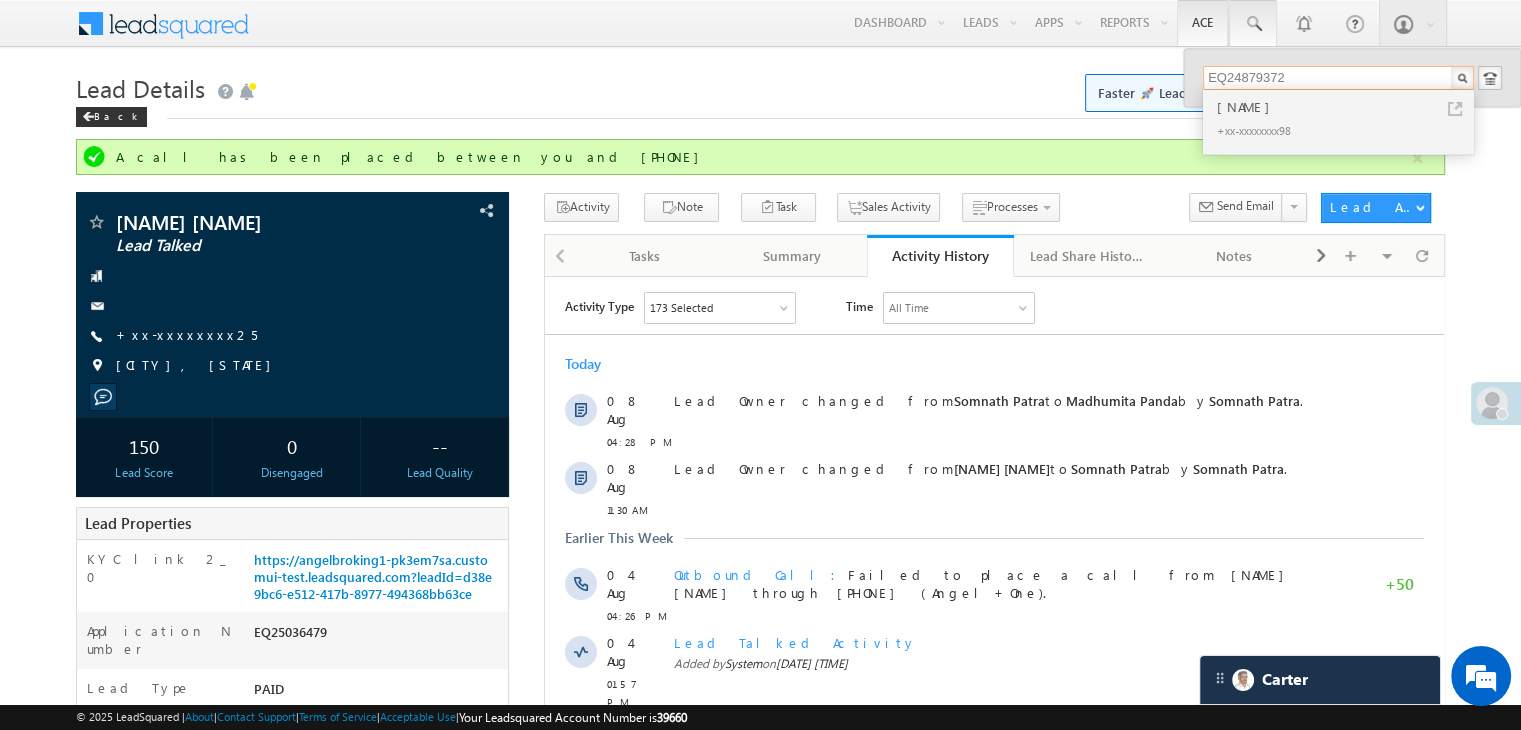 type on "EQ24879372" 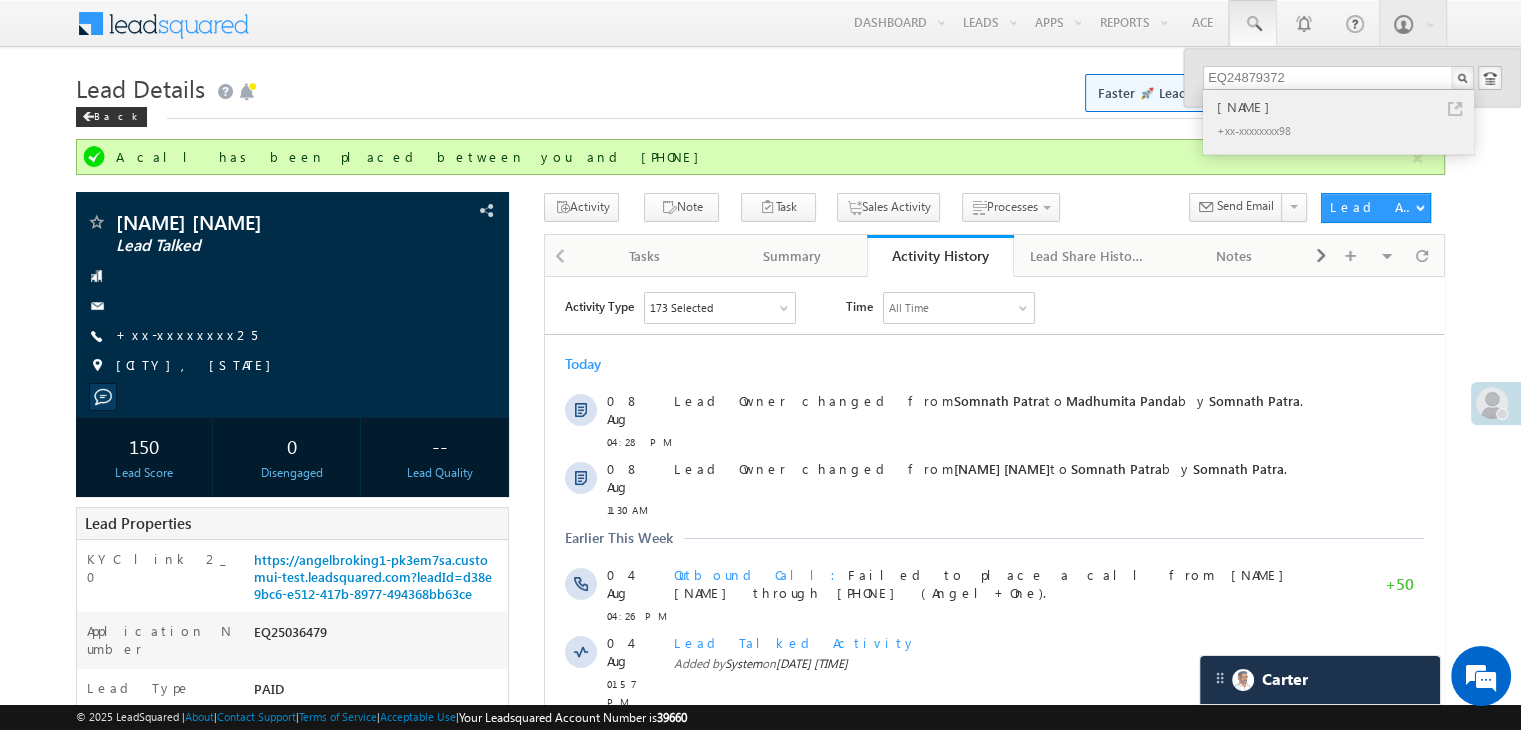 click on "[FIRST]" at bounding box center (1347, 107) 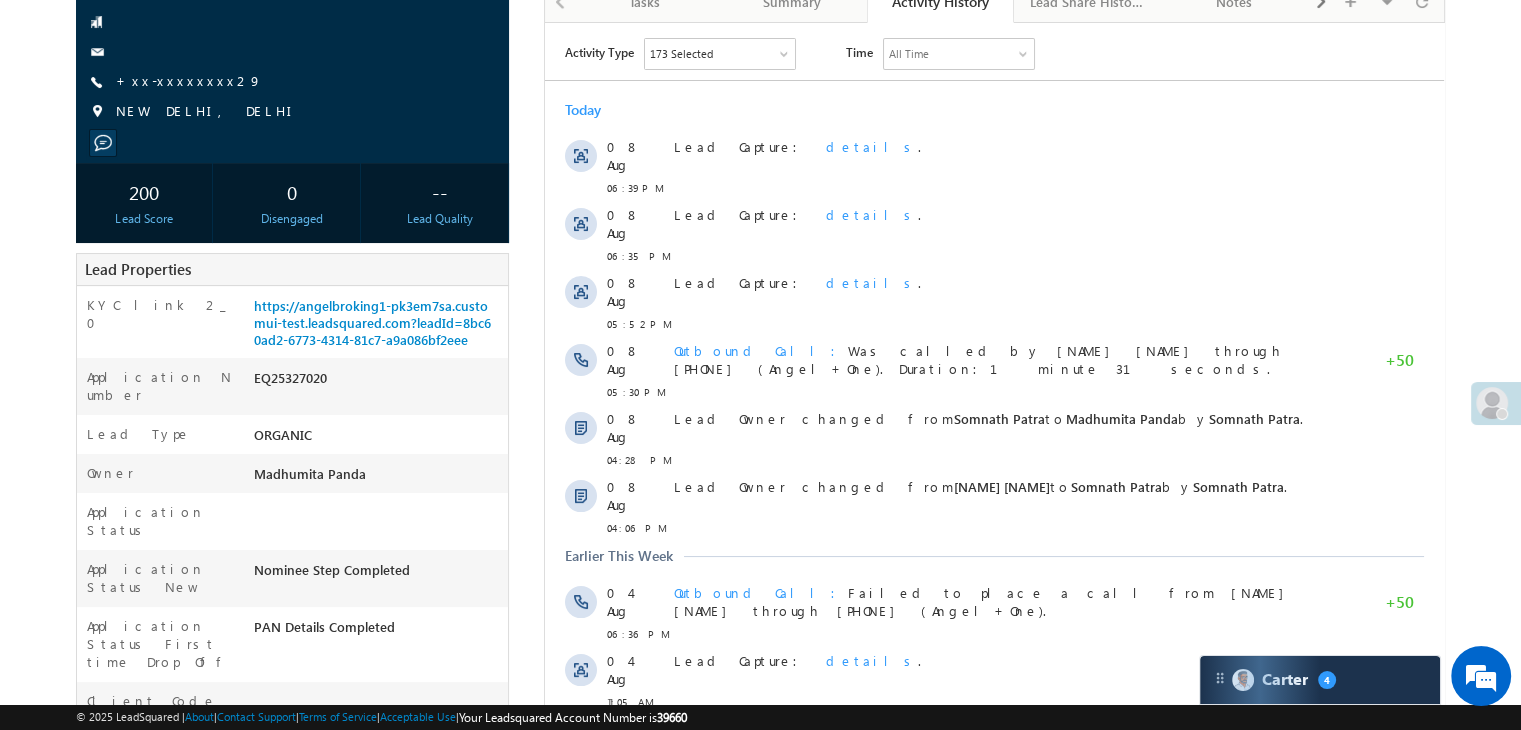 scroll, scrollTop: 0, scrollLeft: 0, axis: both 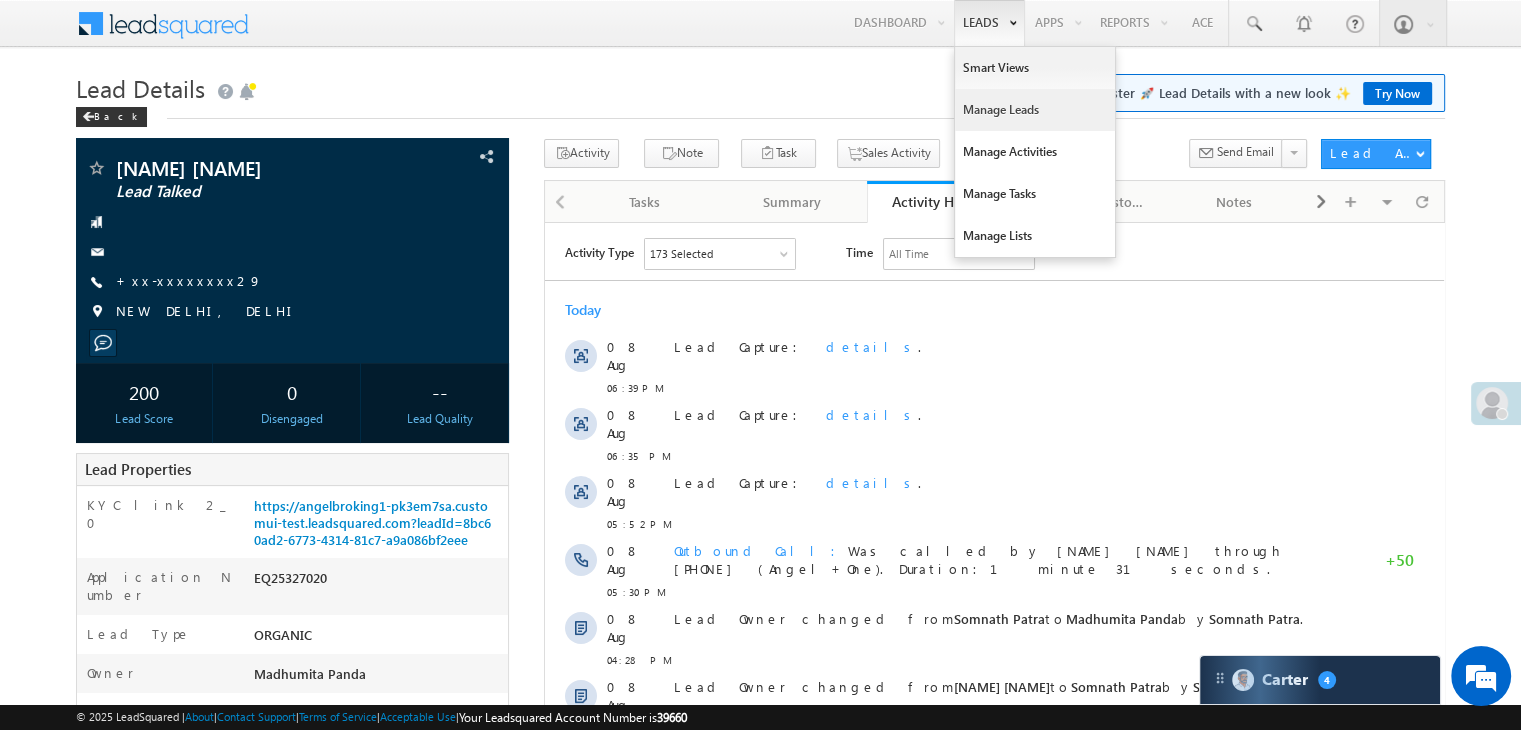 click on "Manage Leads" at bounding box center [1035, 110] 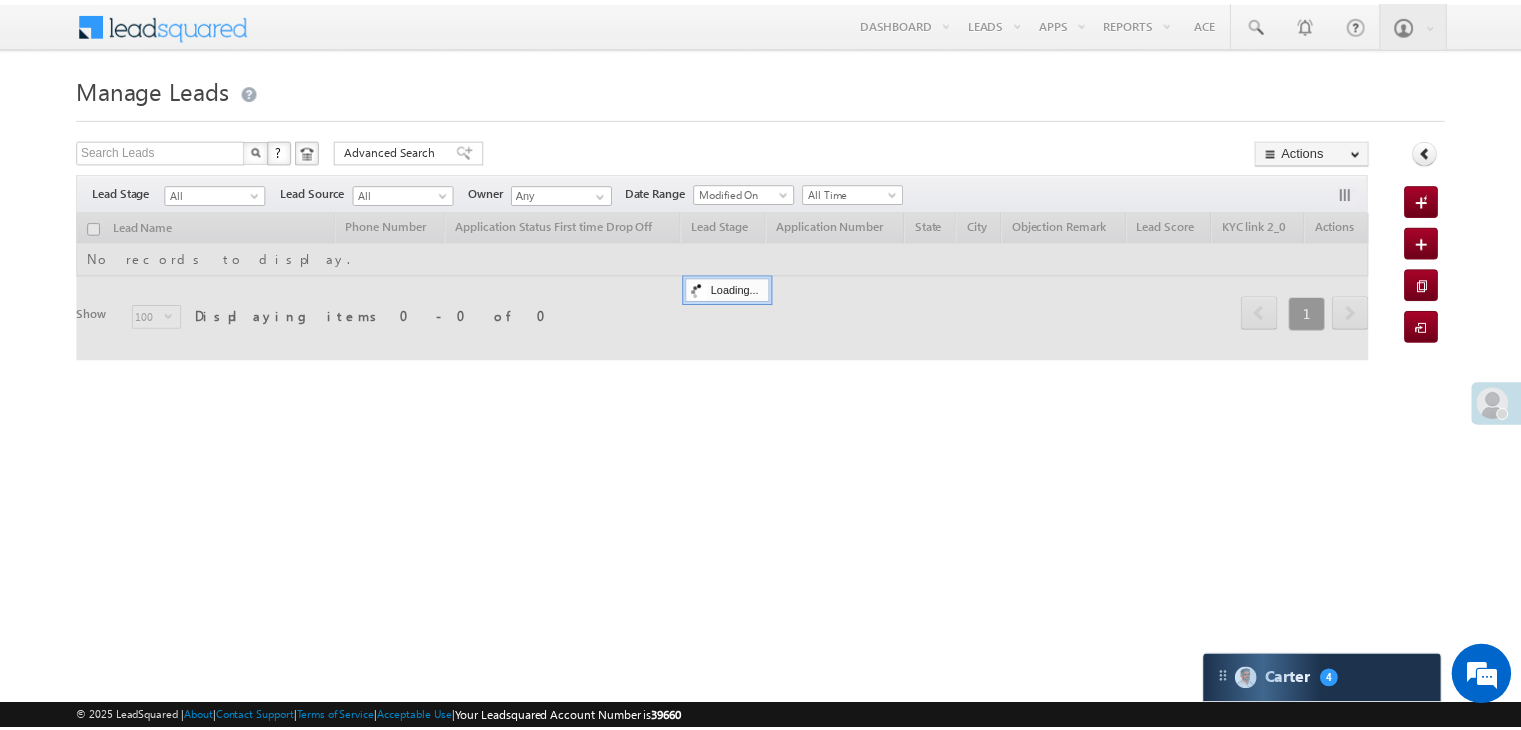 scroll, scrollTop: 0, scrollLeft: 0, axis: both 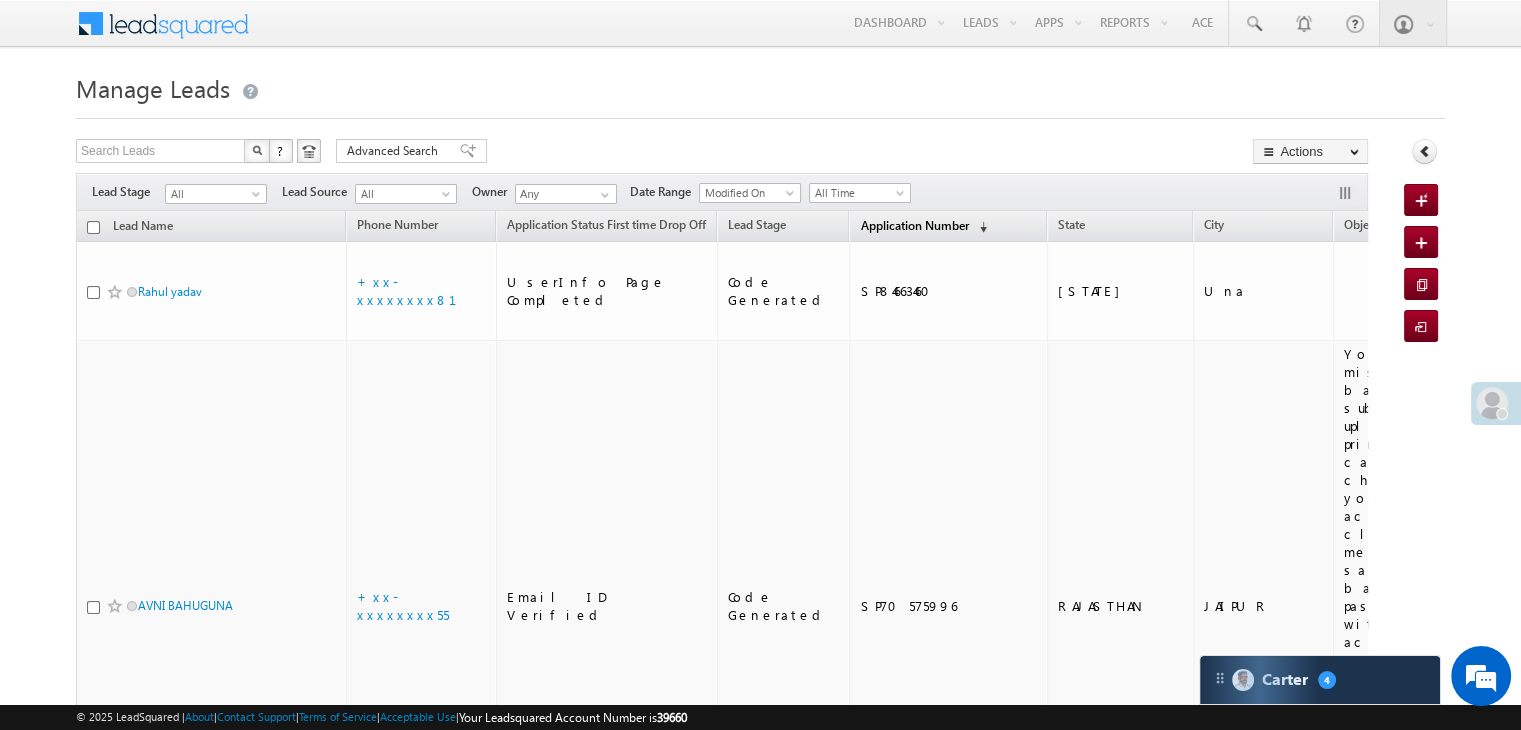 click on "Application Number" at bounding box center [914, 225] 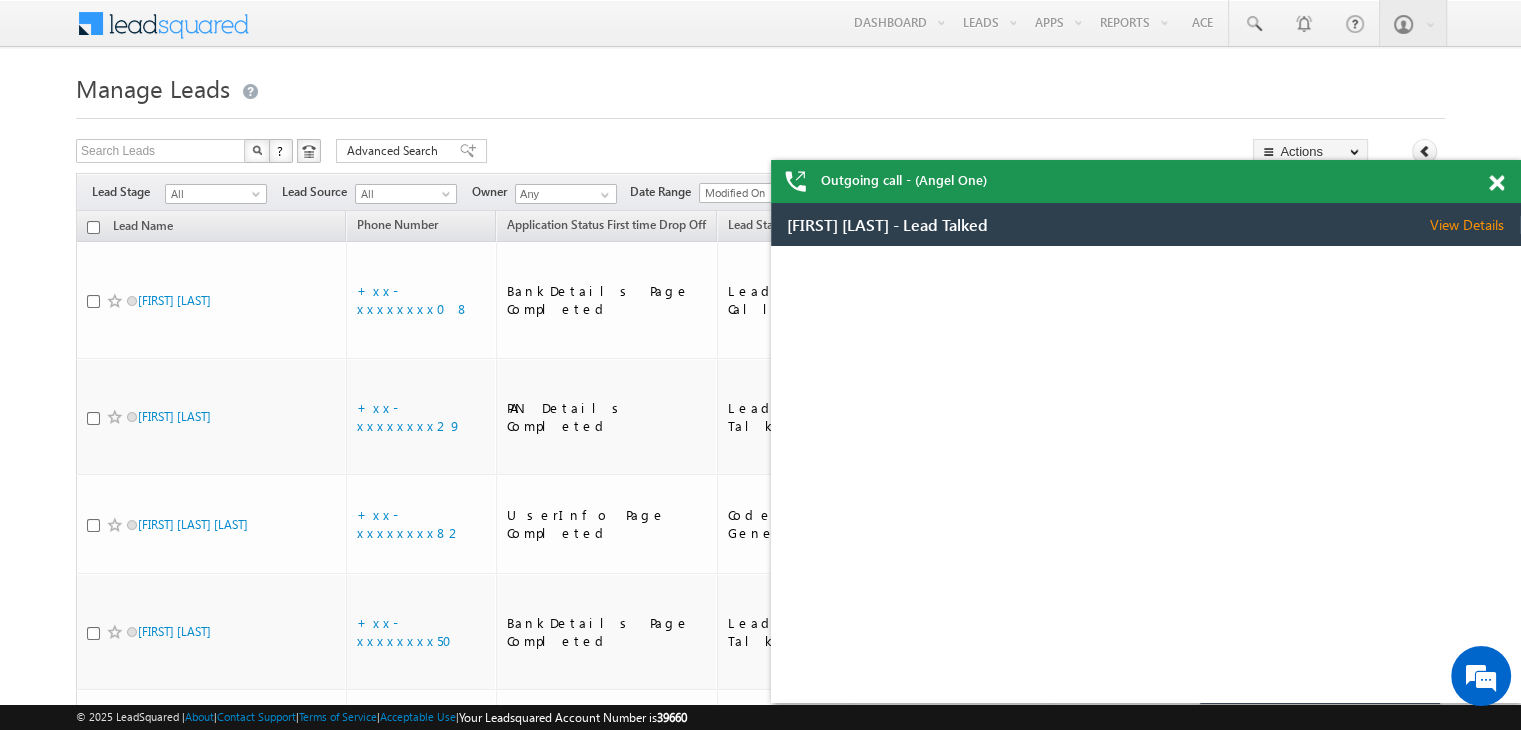 scroll, scrollTop: 0, scrollLeft: 0, axis: both 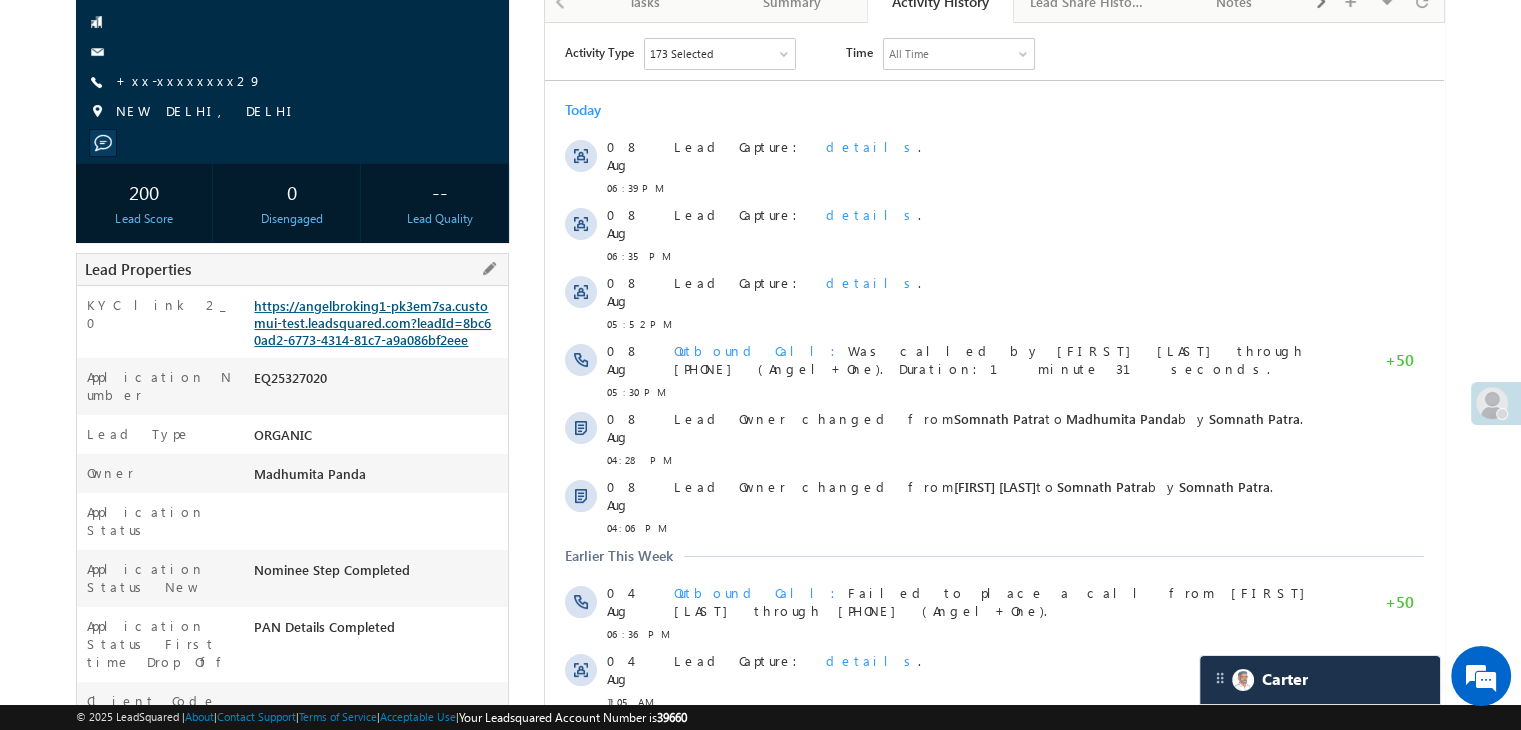 click on "https://angelbroking1-pk3em7sa.customui-test.leadsquared.com?leadId=8bc60ad2-6773-4314-81c7-a9a086bf2eee" at bounding box center [372, 322] 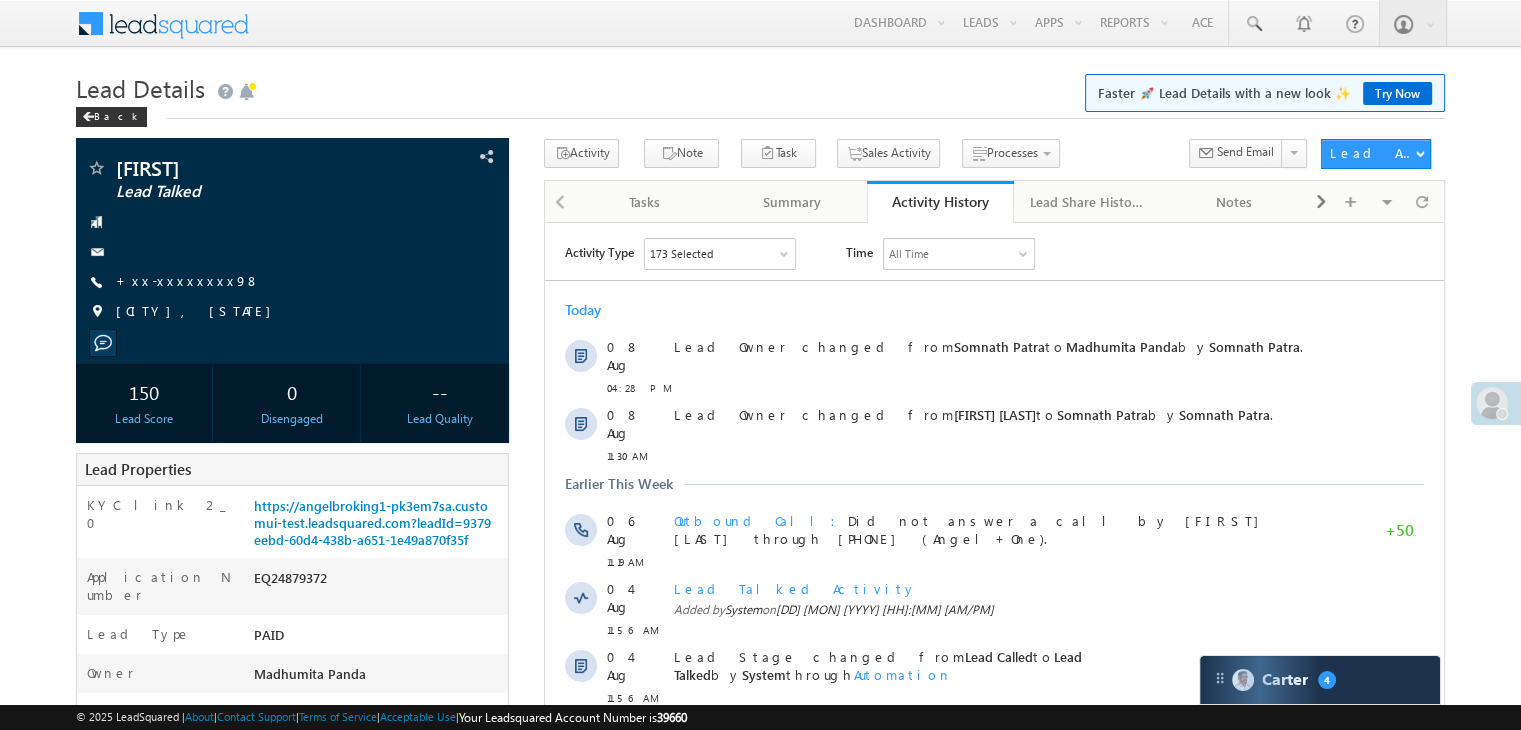 scroll, scrollTop: 0, scrollLeft: 0, axis: both 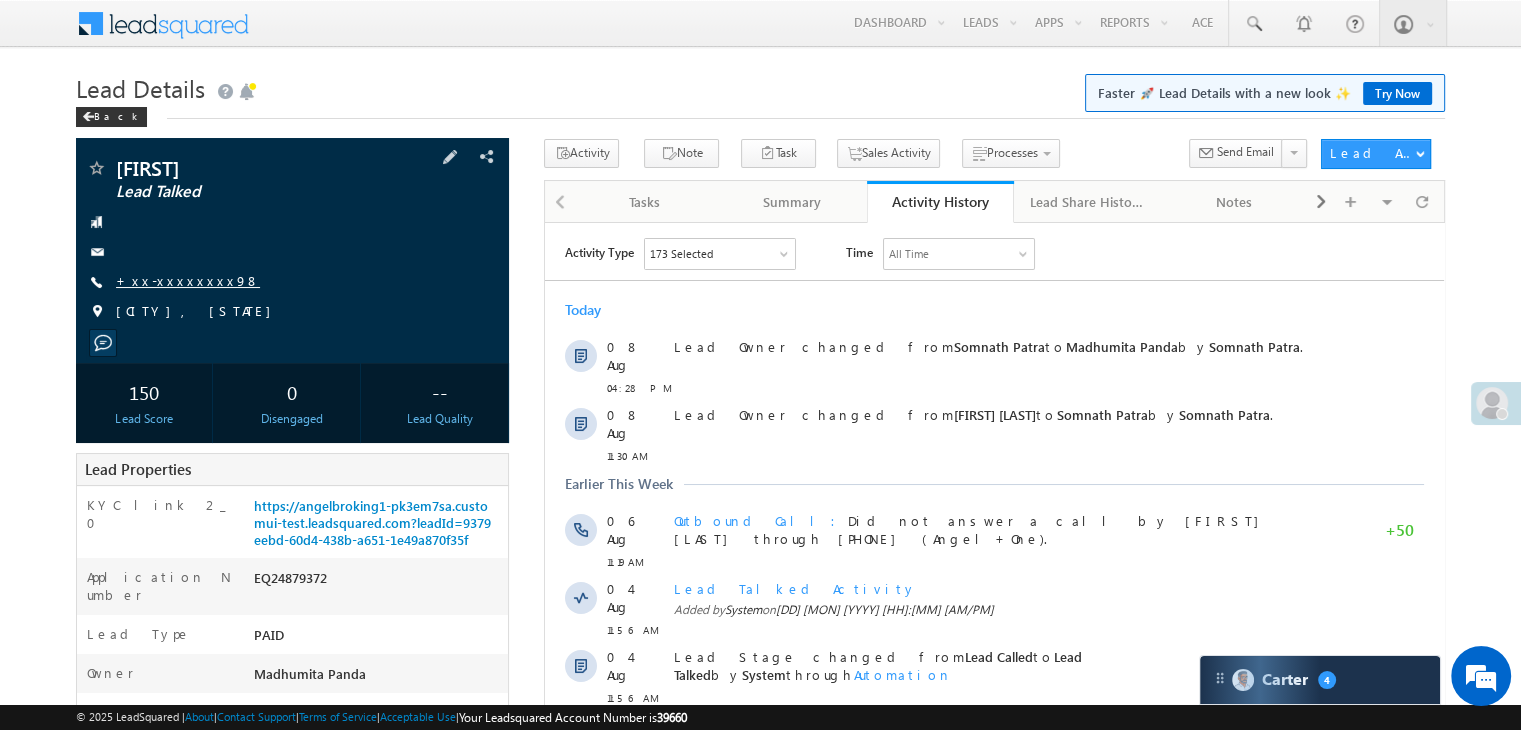 click on "+xx-xxxxxxxx98" at bounding box center [188, 280] 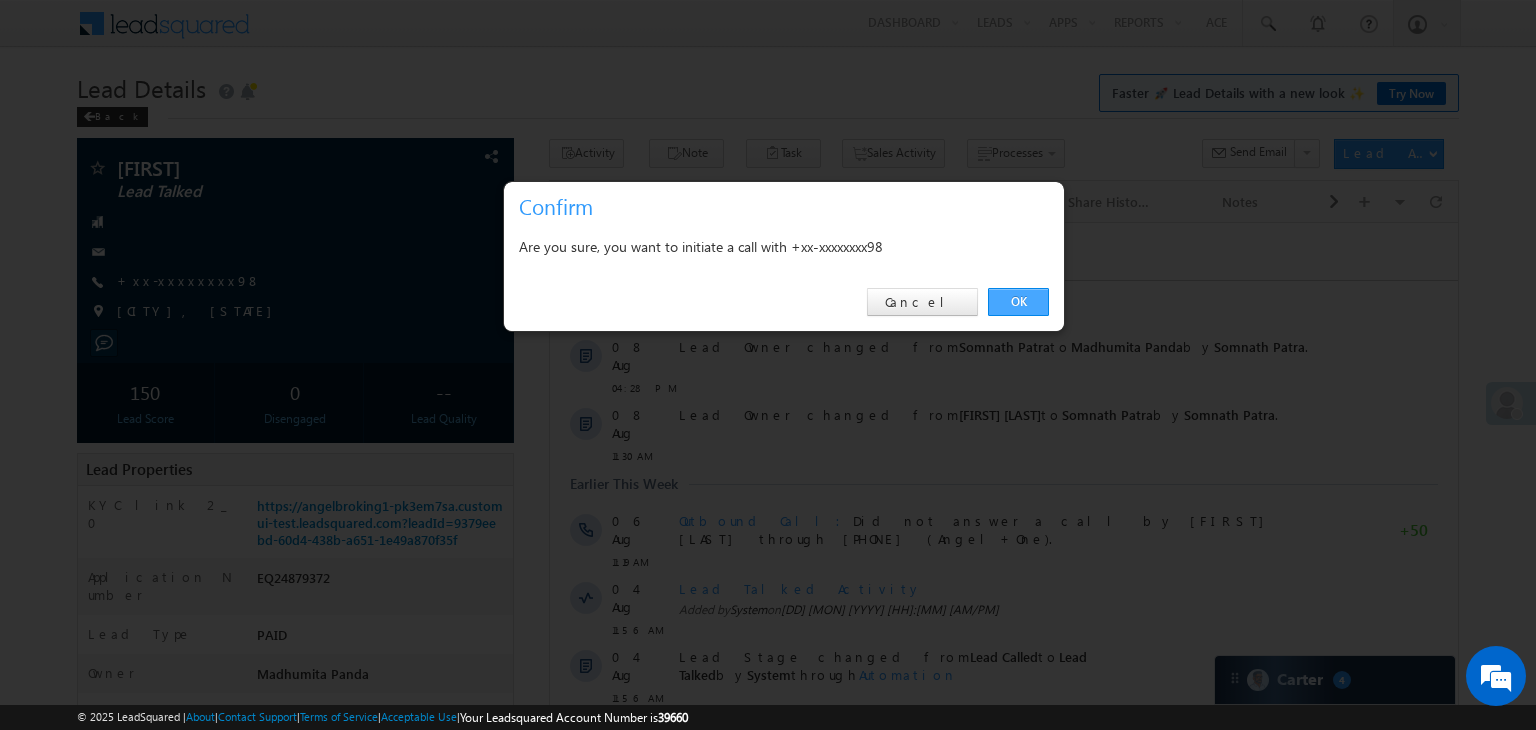click on "OK" at bounding box center [1018, 302] 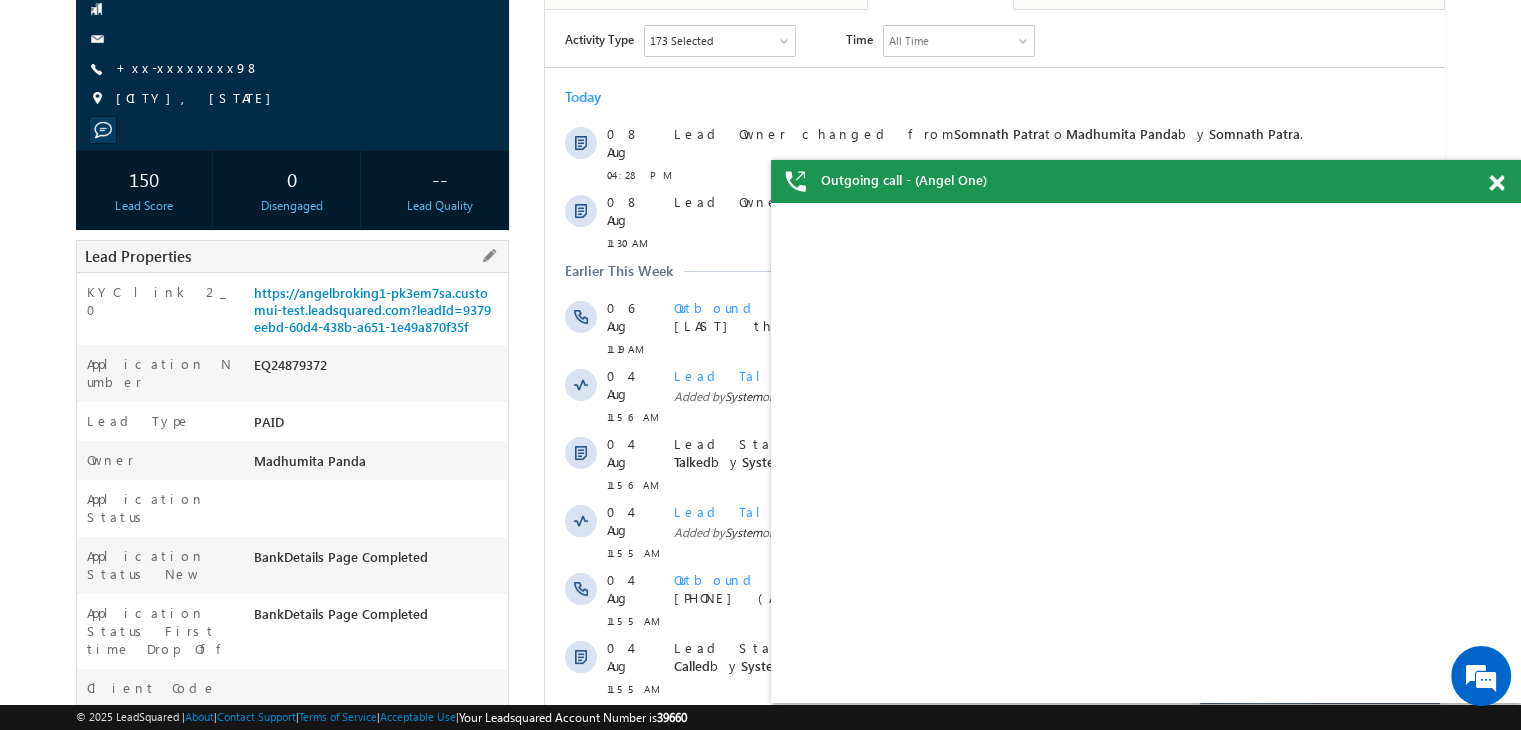 scroll, scrollTop: 300, scrollLeft: 0, axis: vertical 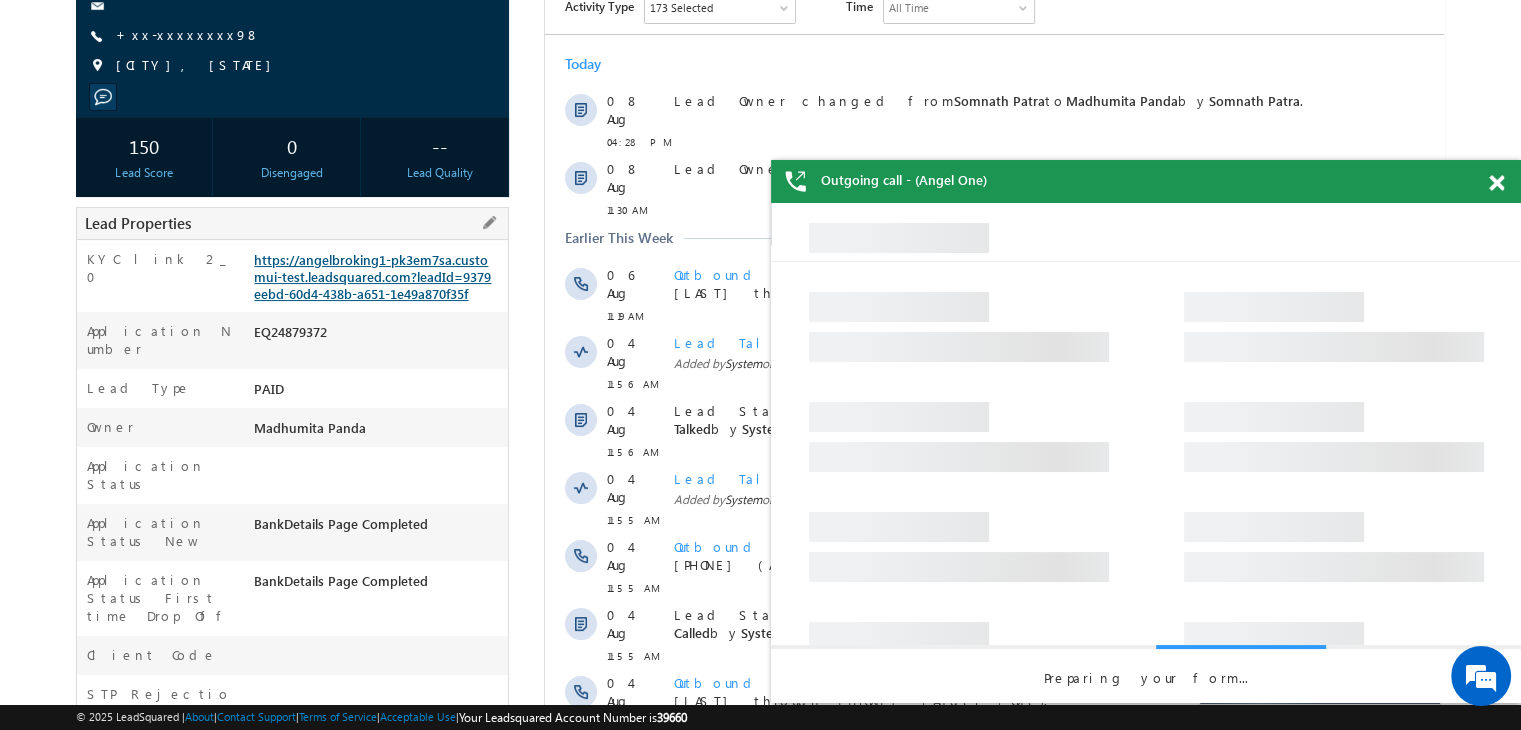 click on "https://angelbroking1-pk3em7sa.customui-test.leadsquared.com?leadId=9379eebd-60d4-438b-a651-1e49a870f35f" at bounding box center [372, 276] 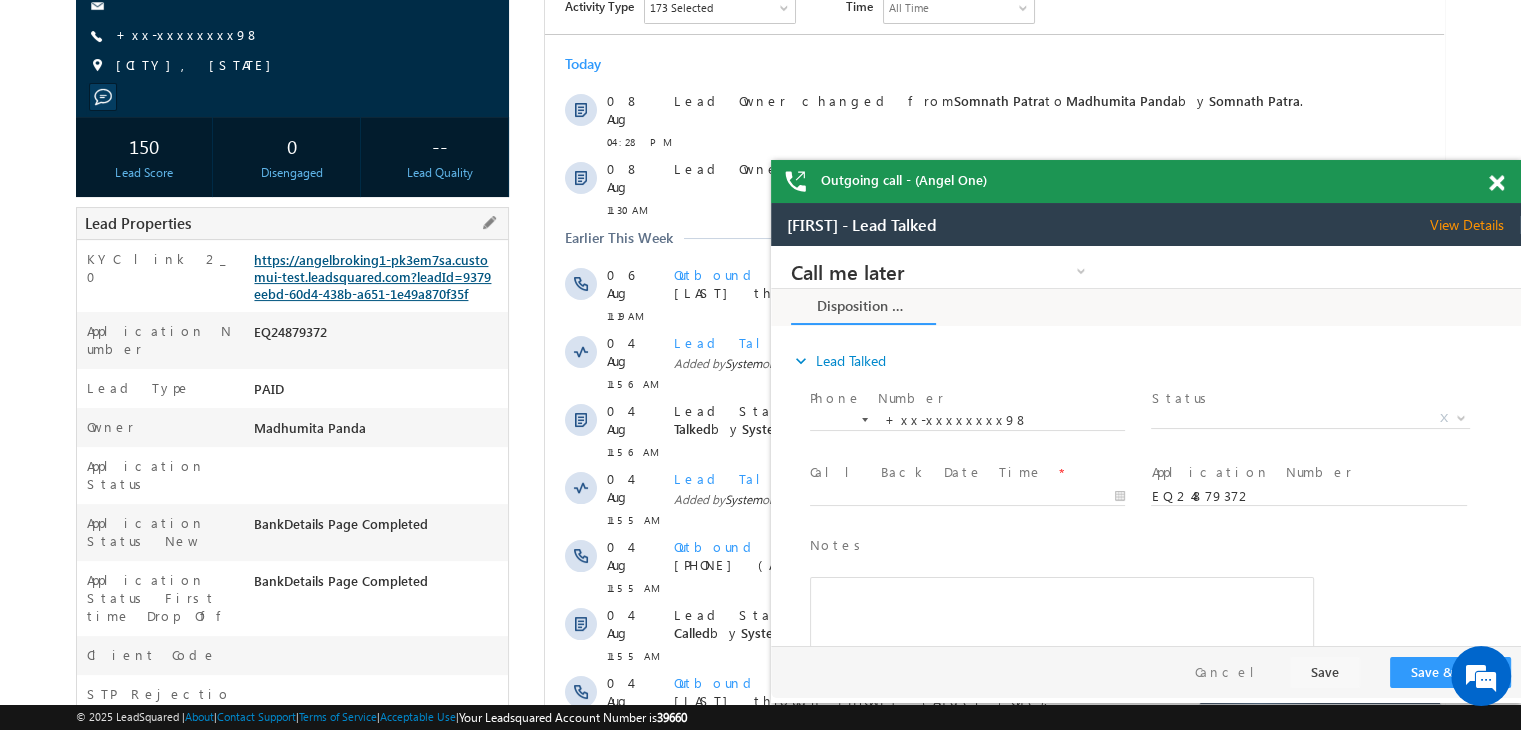 scroll, scrollTop: 0, scrollLeft: 0, axis: both 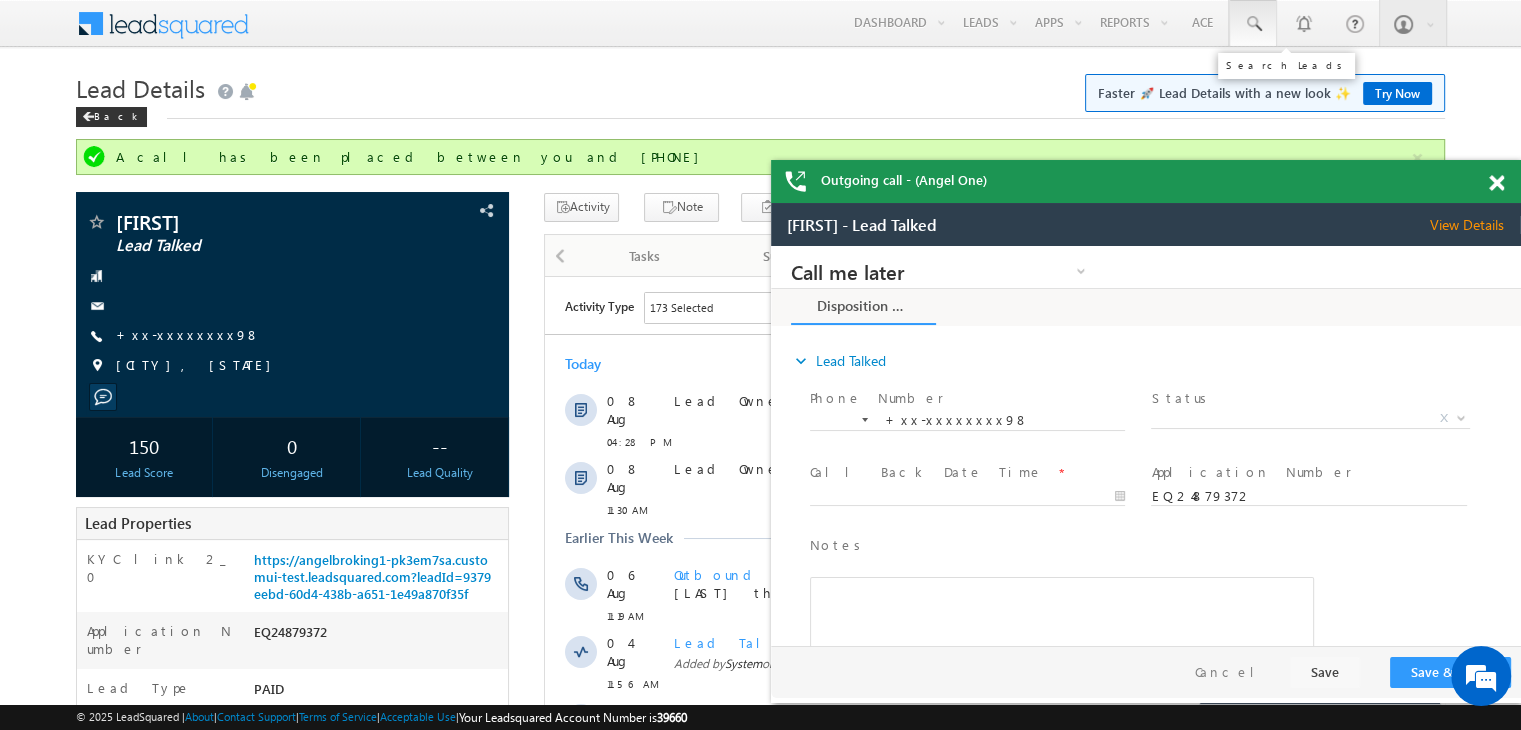 click at bounding box center (1253, 24) 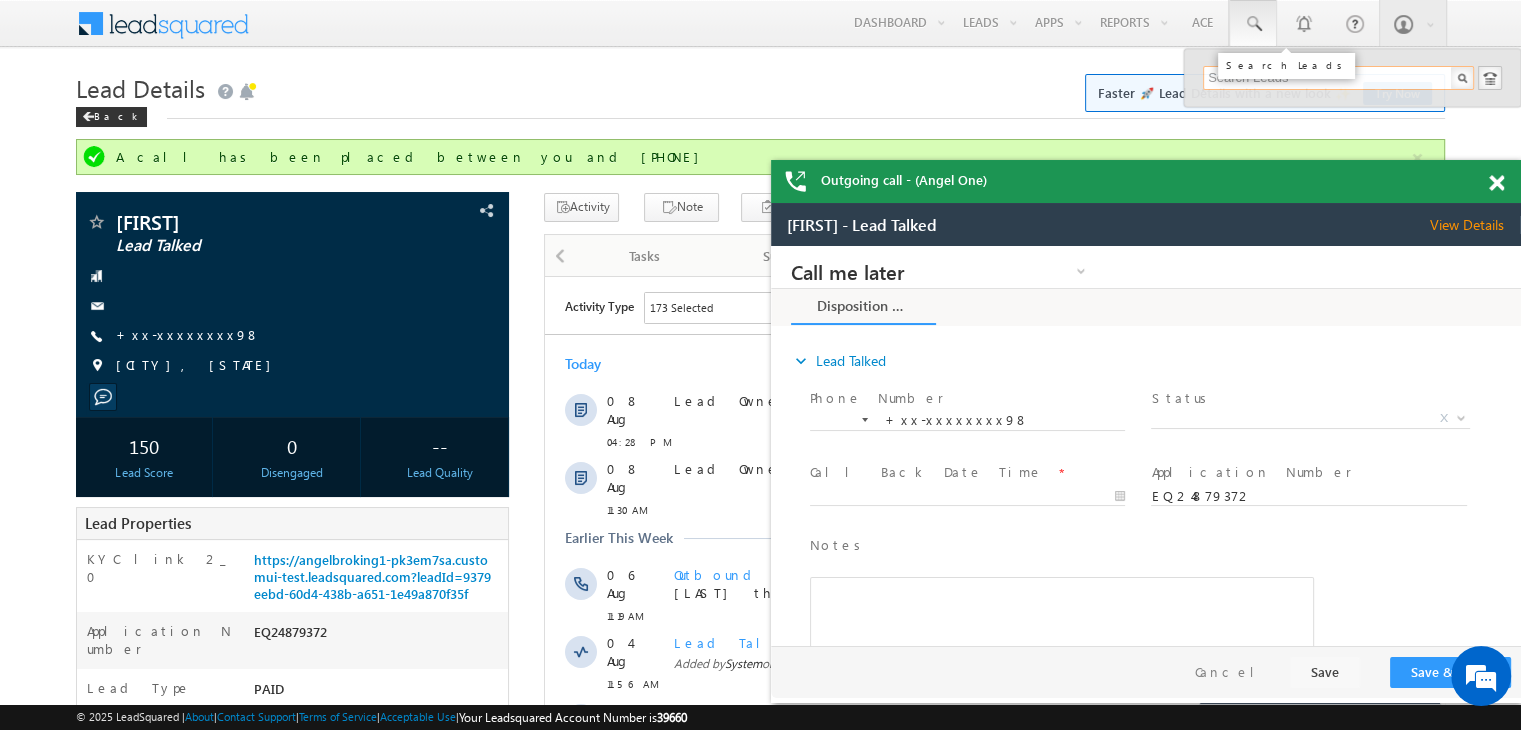 paste on "EQ24847355" 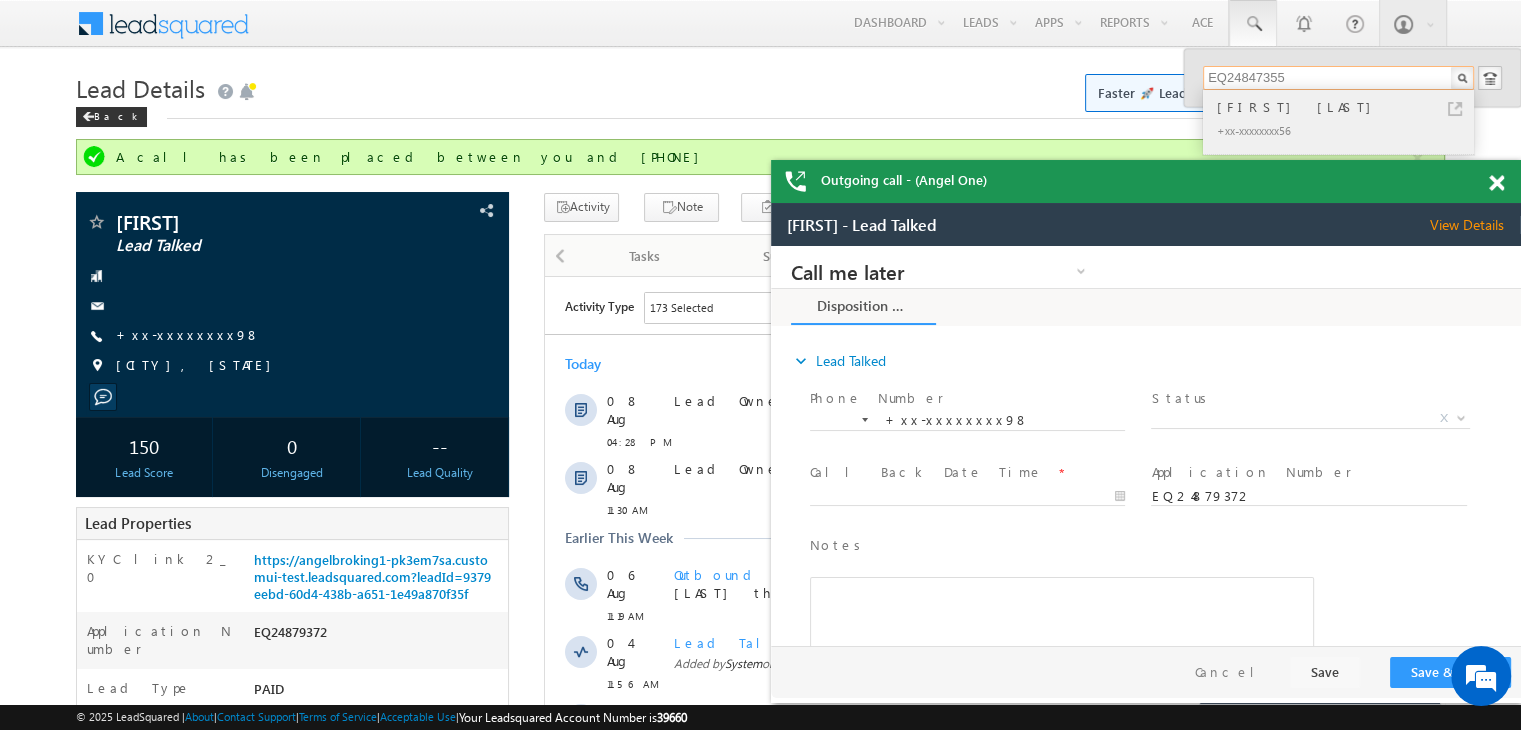 type on "EQ24847355" 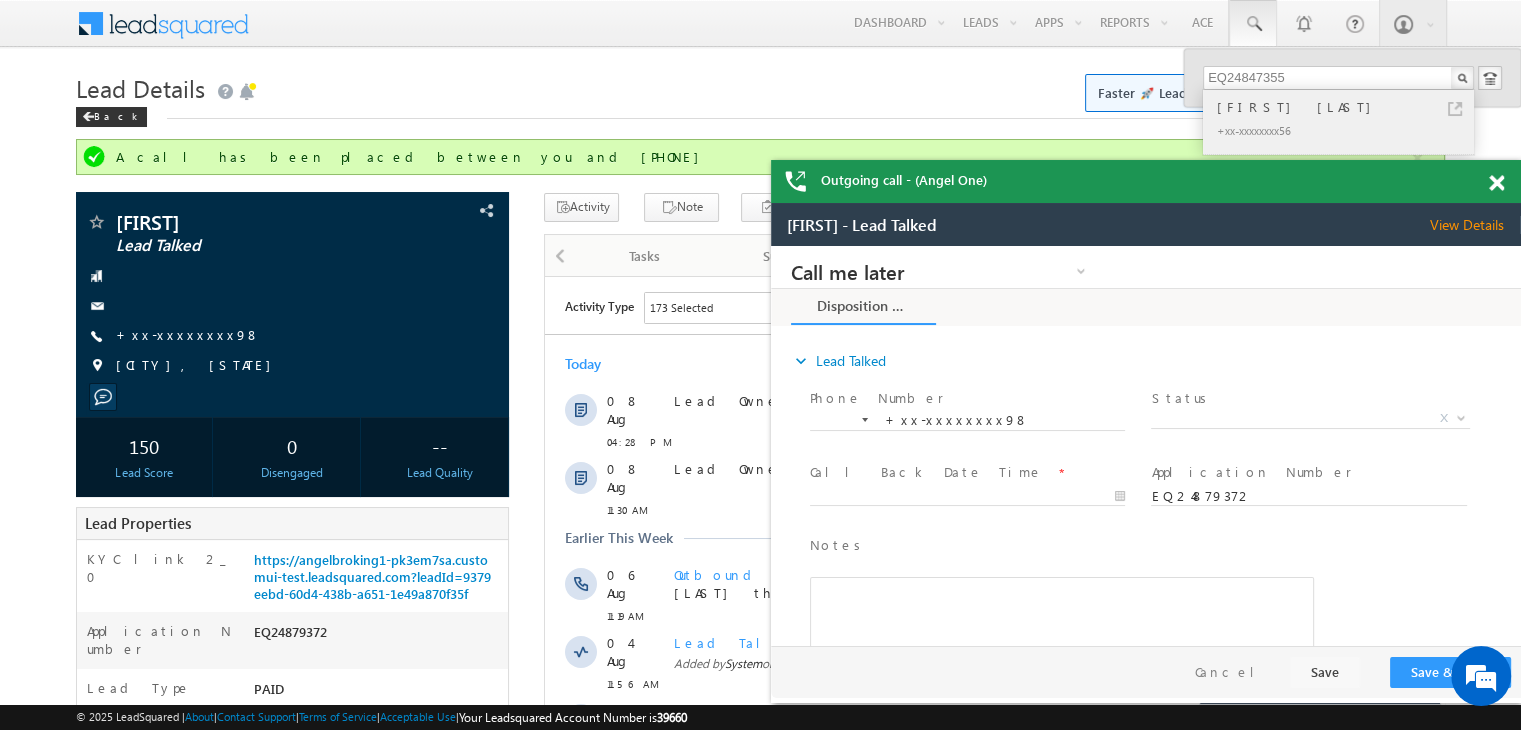 click on "[FIRST] [LAST]" at bounding box center (1347, 107) 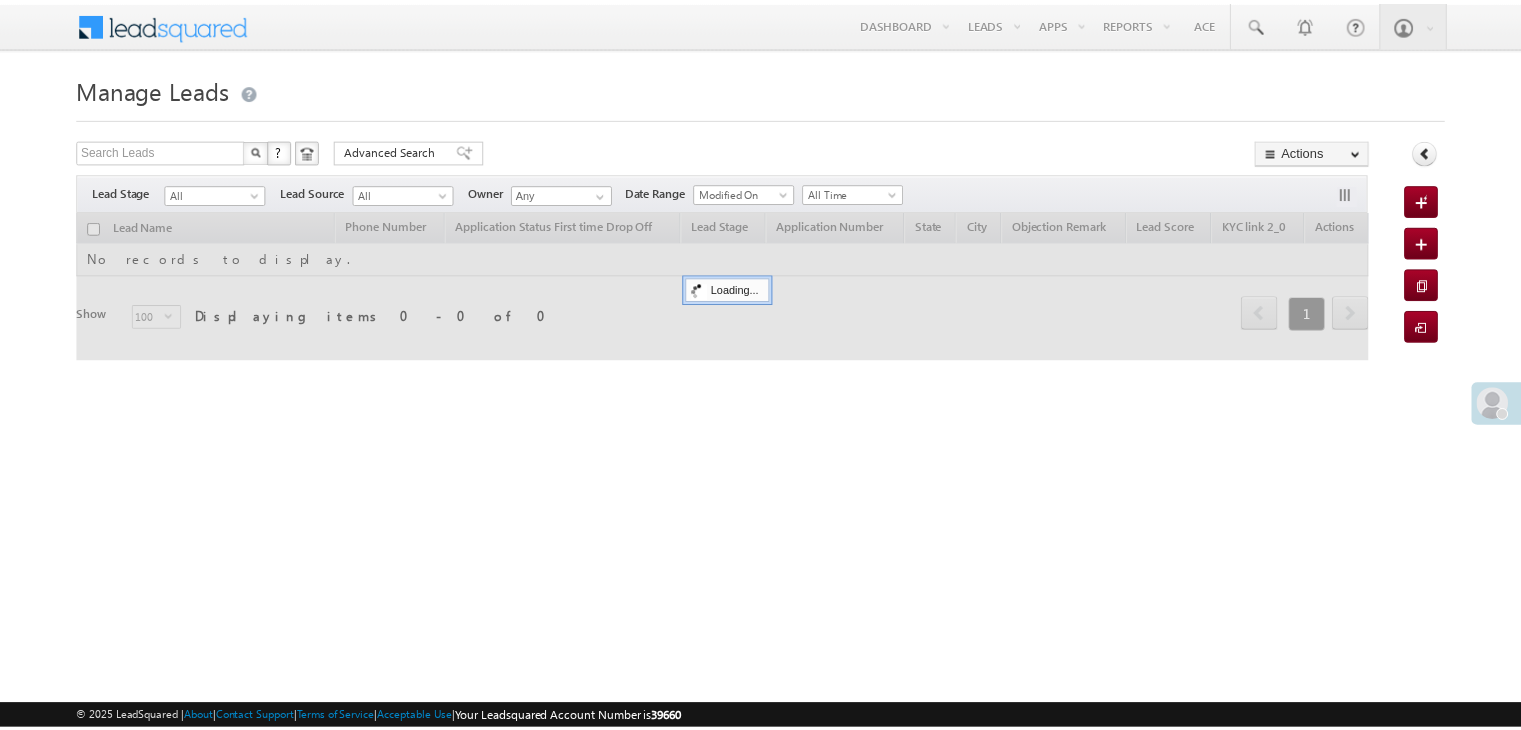 scroll, scrollTop: 0, scrollLeft: 0, axis: both 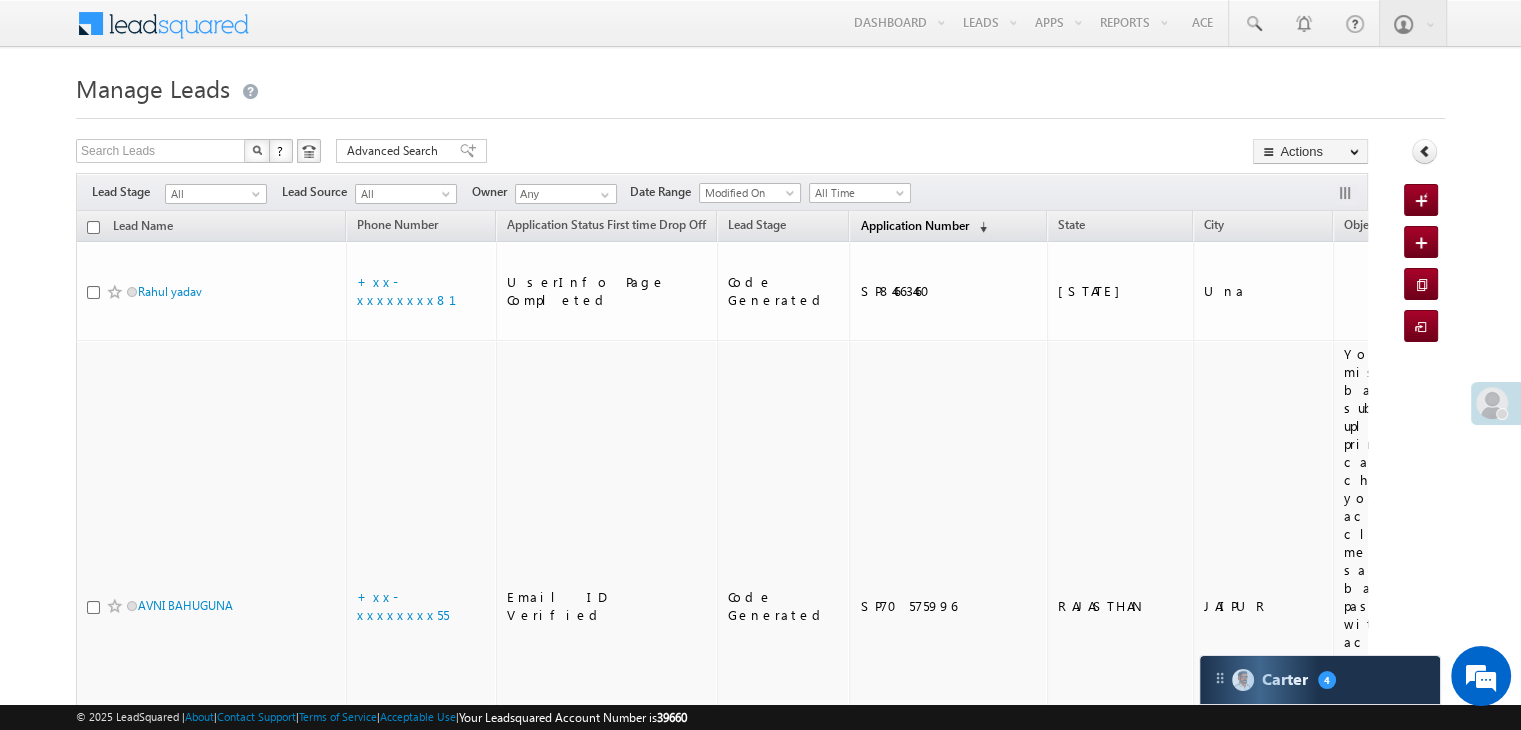 drag, startPoint x: 851, startPoint y: 225, endPoint x: 834, endPoint y: 226, distance: 17.029387 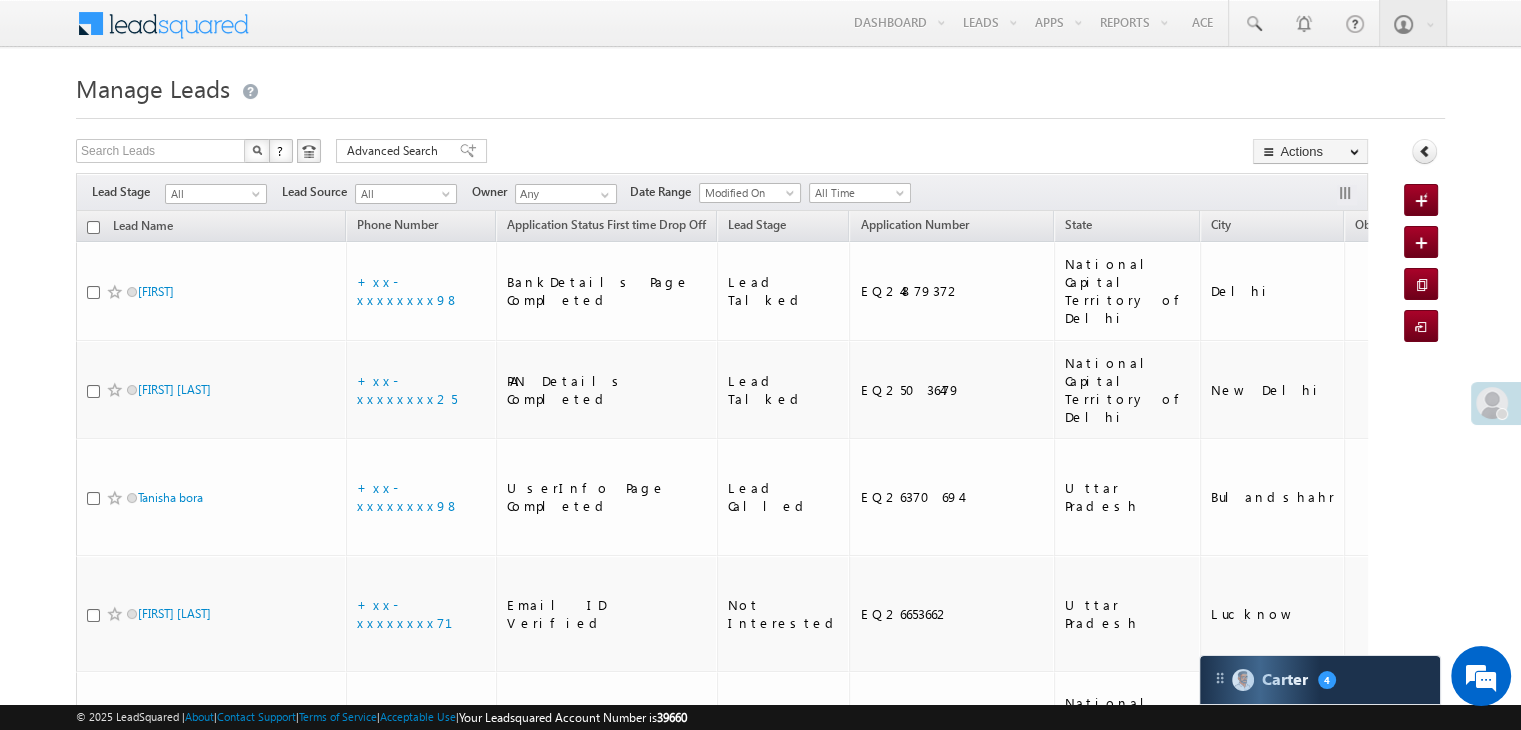 scroll, scrollTop: 0, scrollLeft: 0, axis: both 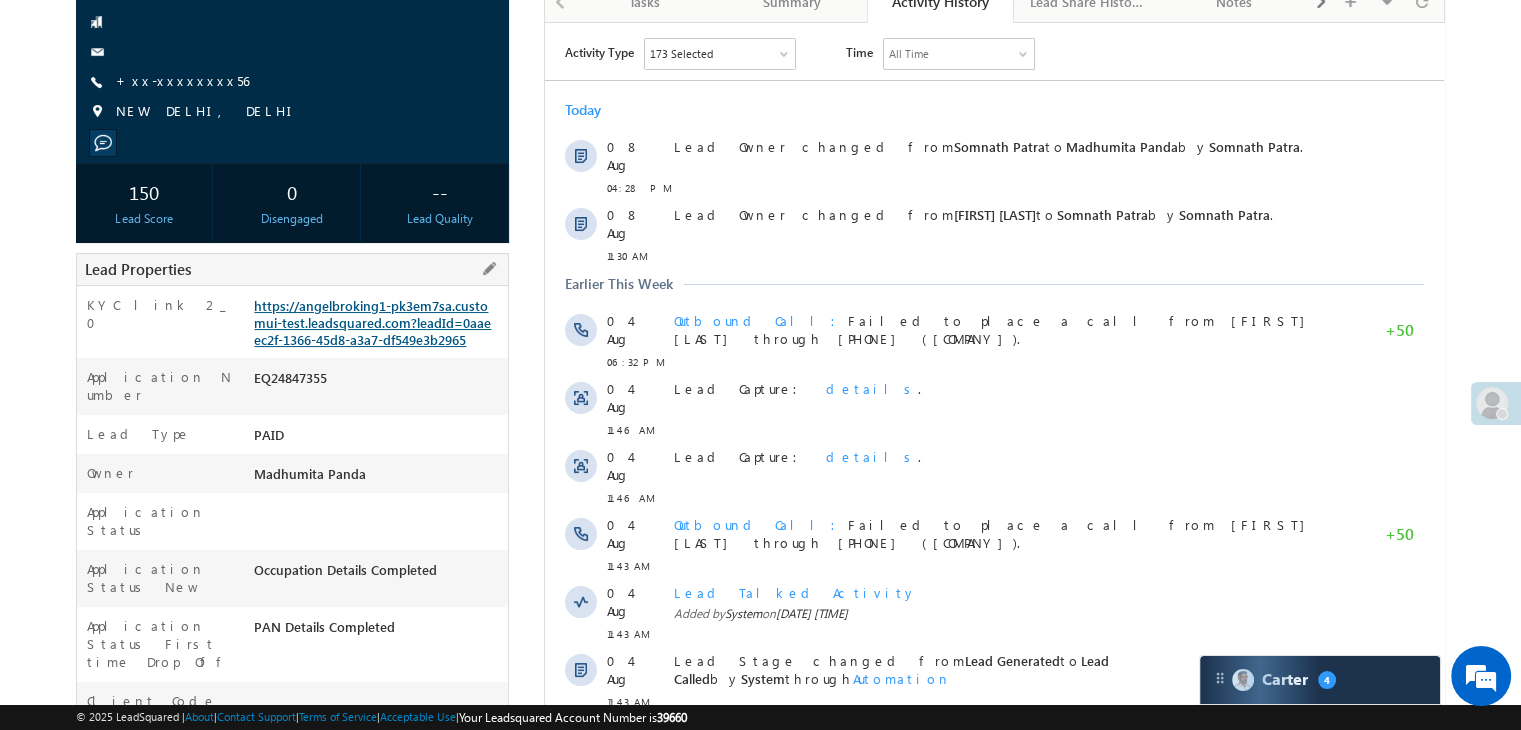 click on "https://angelbroking1-pk3em7sa.customui-test.leadsquared.com?leadId=0aaeec2f-1366-45d8-a3a7-df549e3b2965" at bounding box center [372, 322] 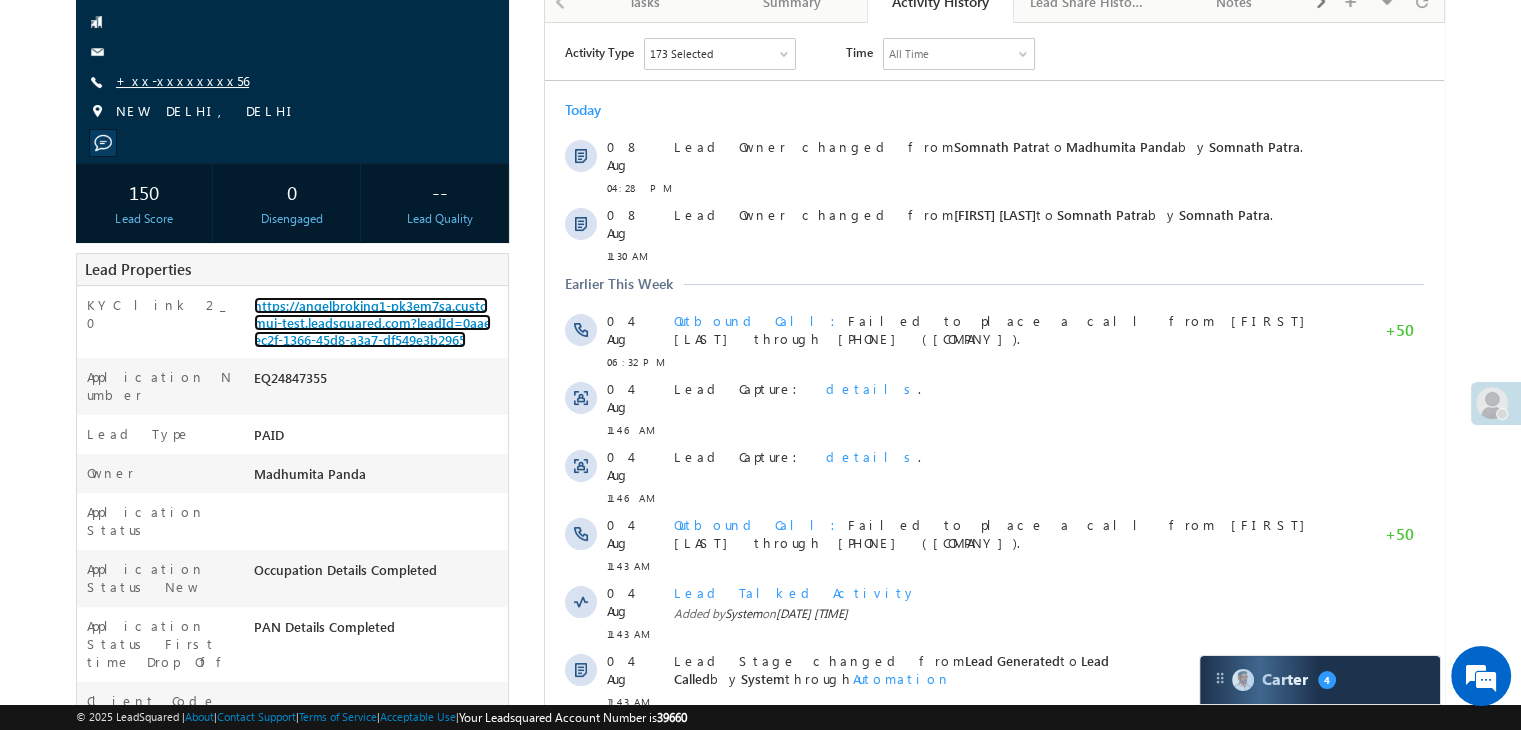 scroll, scrollTop: 0, scrollLeft: 0, axis: both 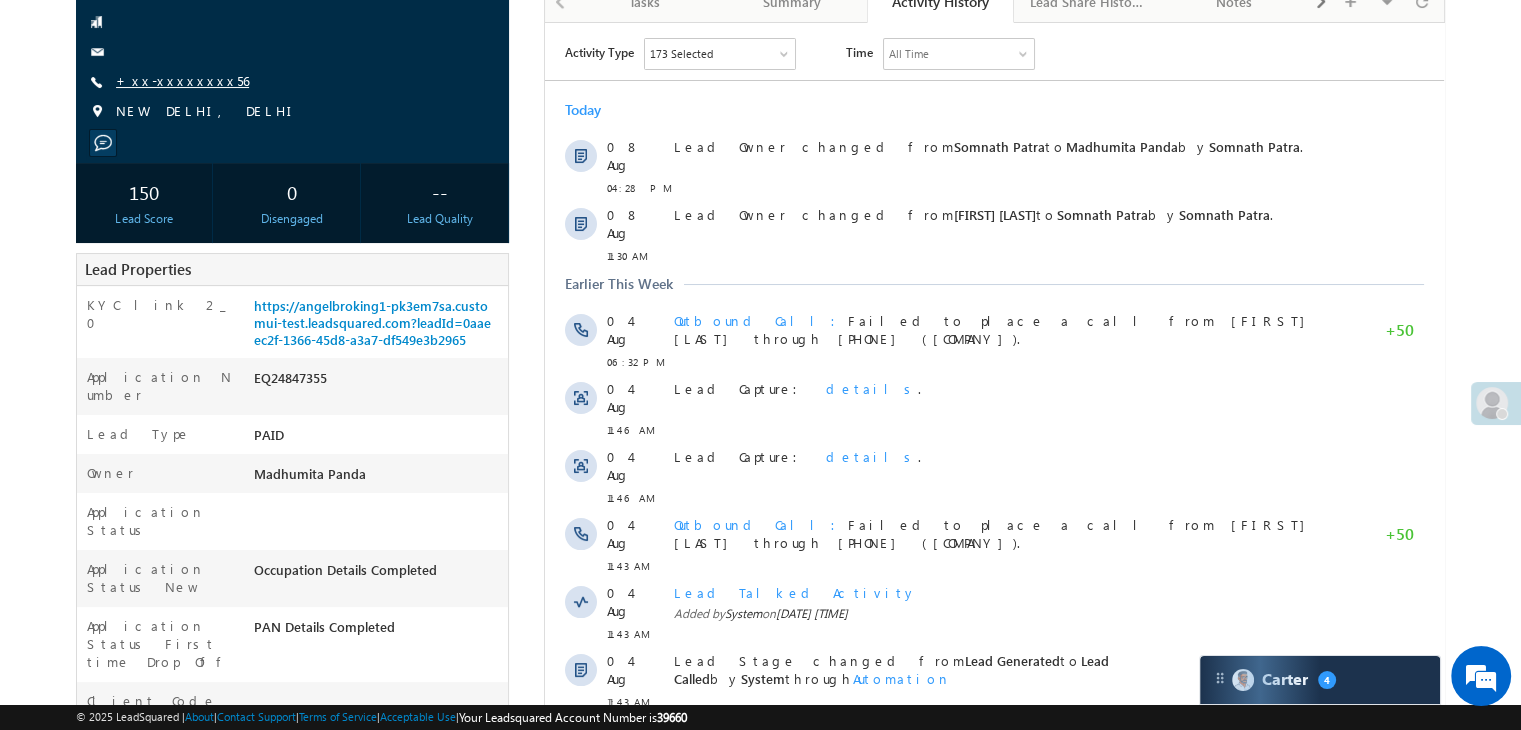 click on "+xx-xxxxxxxx56" at bounding box center [182, 80] 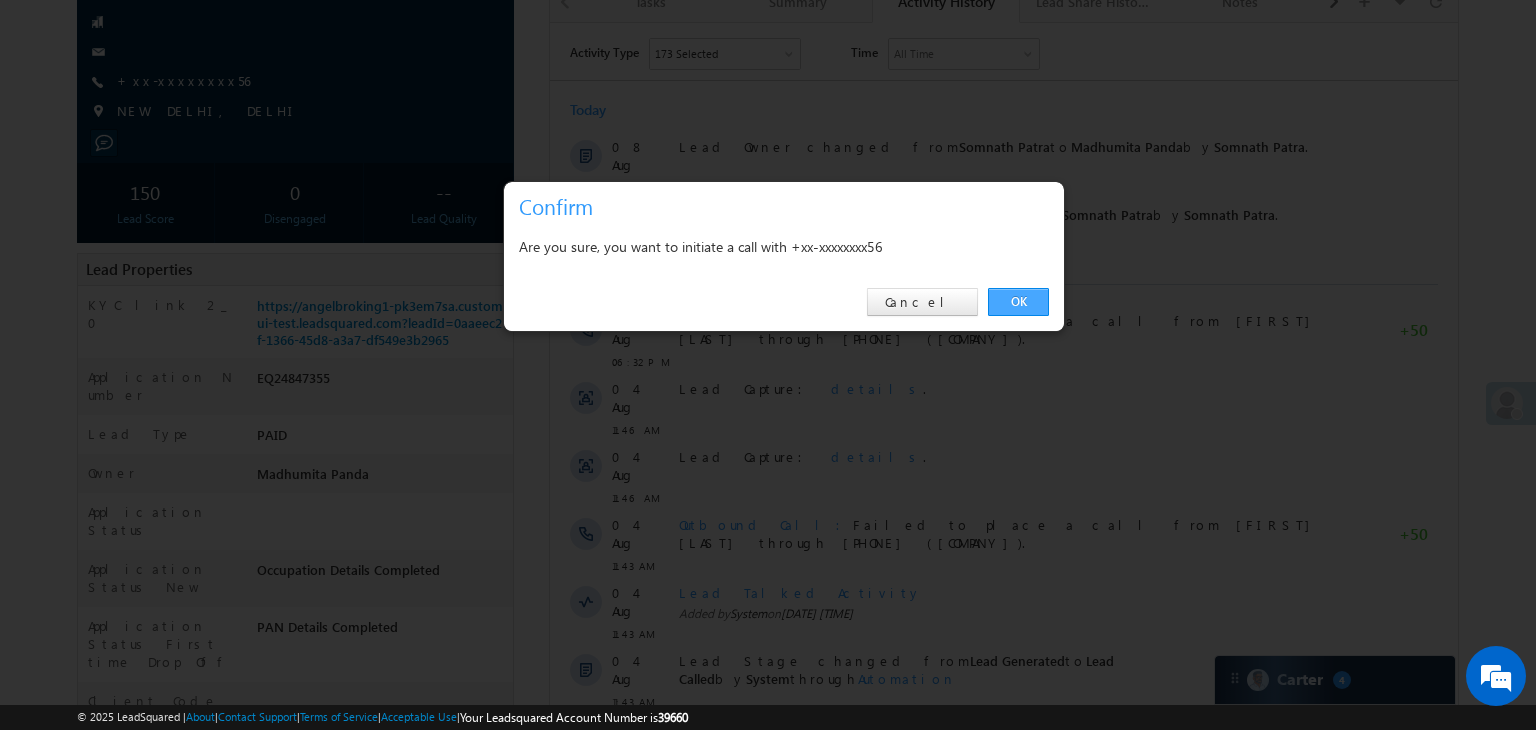 click on "OK" at bounding box center (1018, 302) 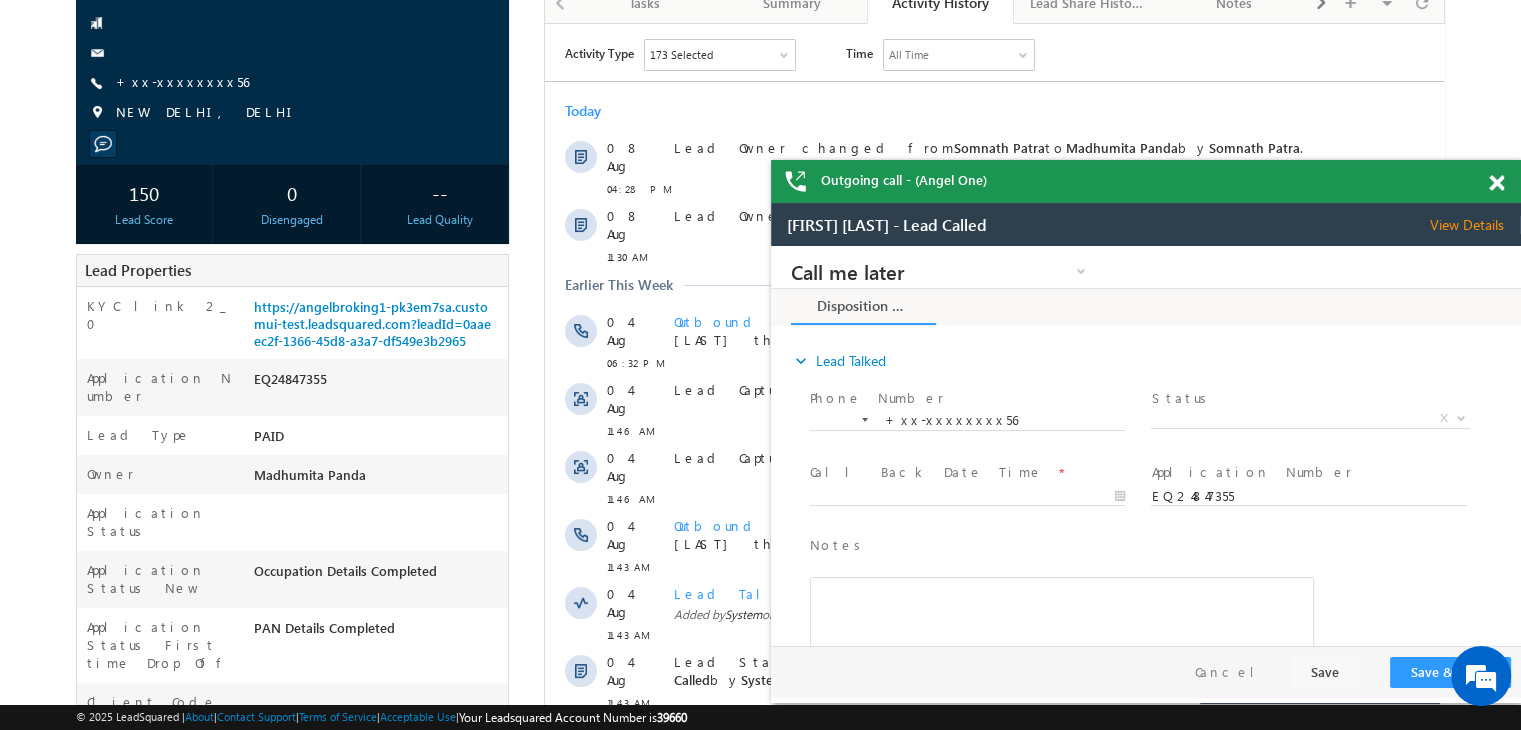 scroll, scrollTop: 0, scrollLeft: 0, axis: both 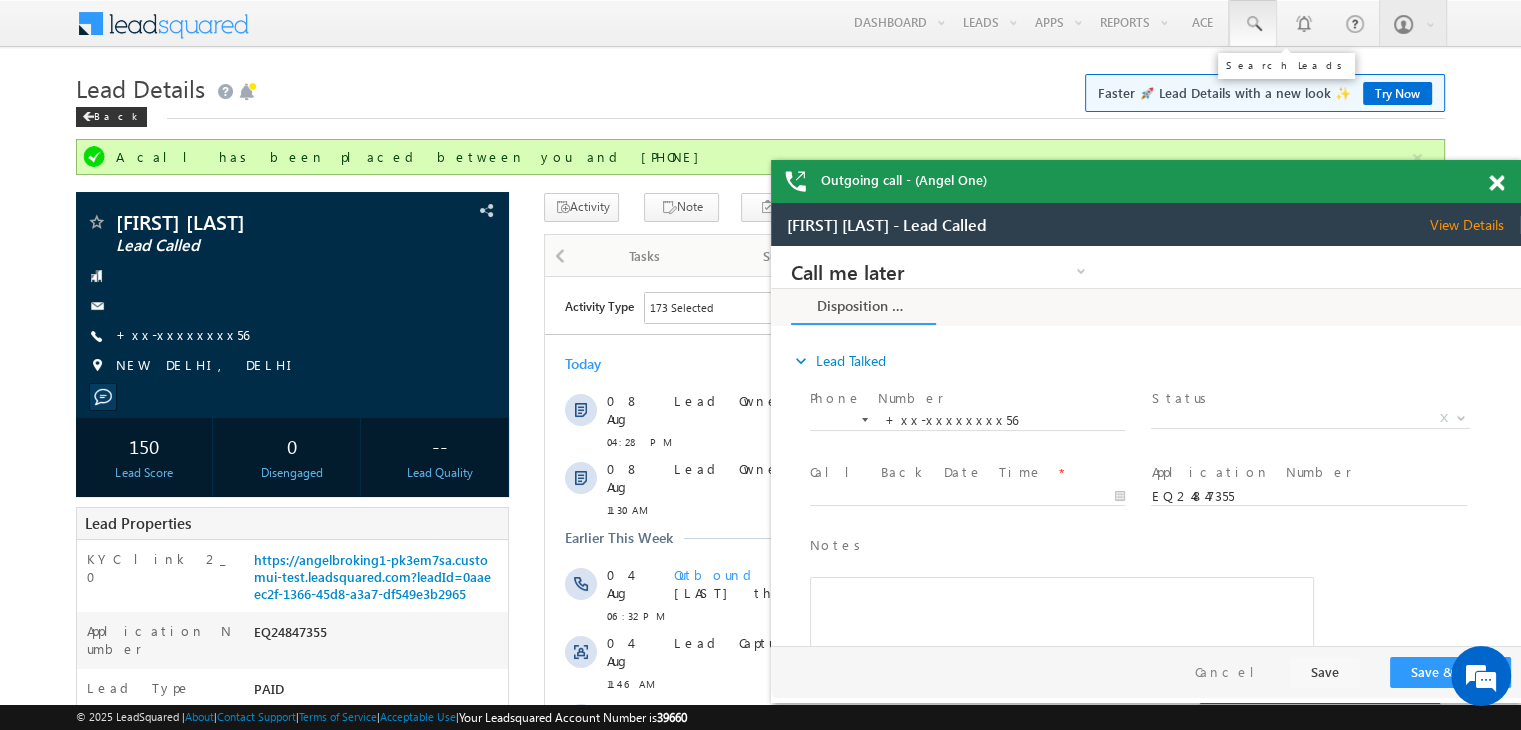 click at bounding box center [1253, 24] 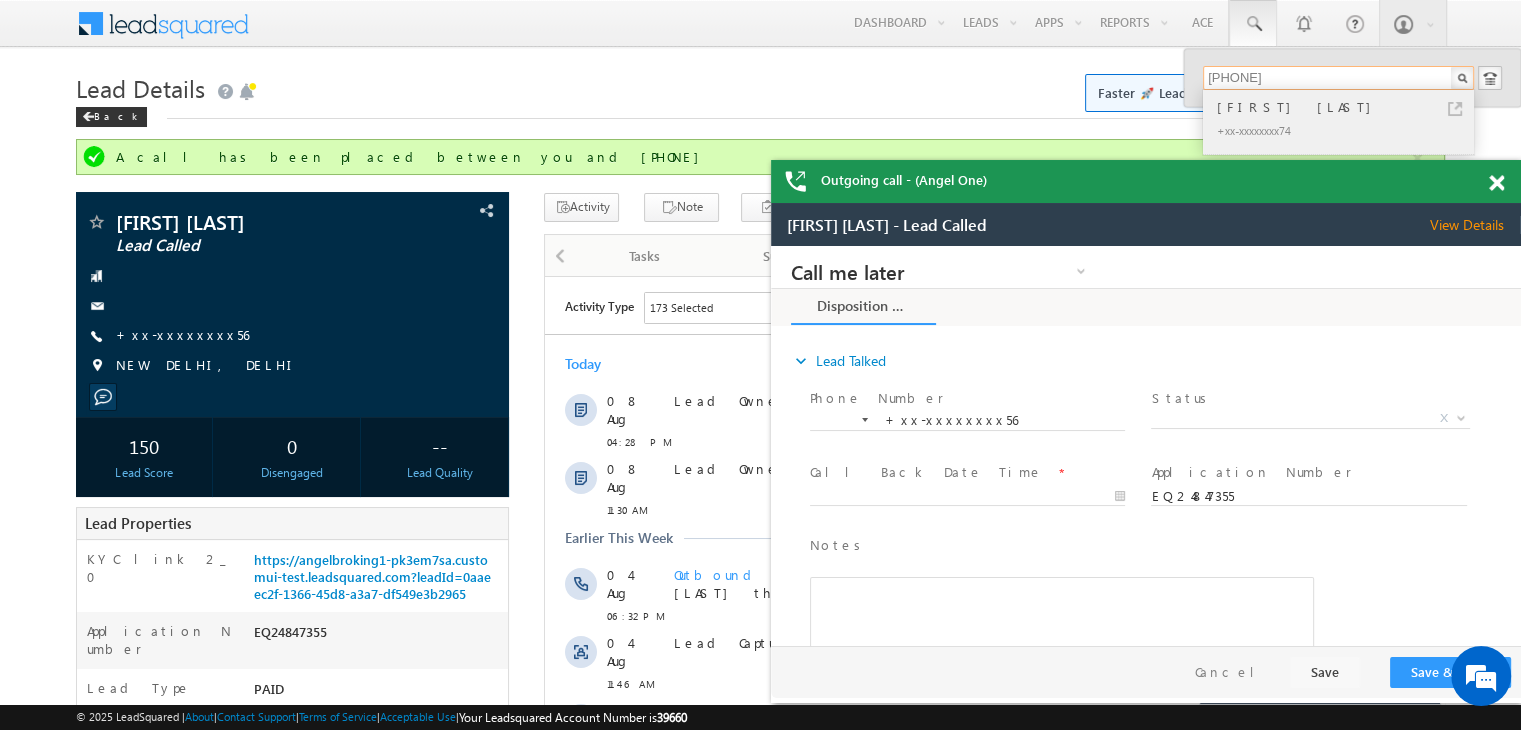 type on "7811911574" 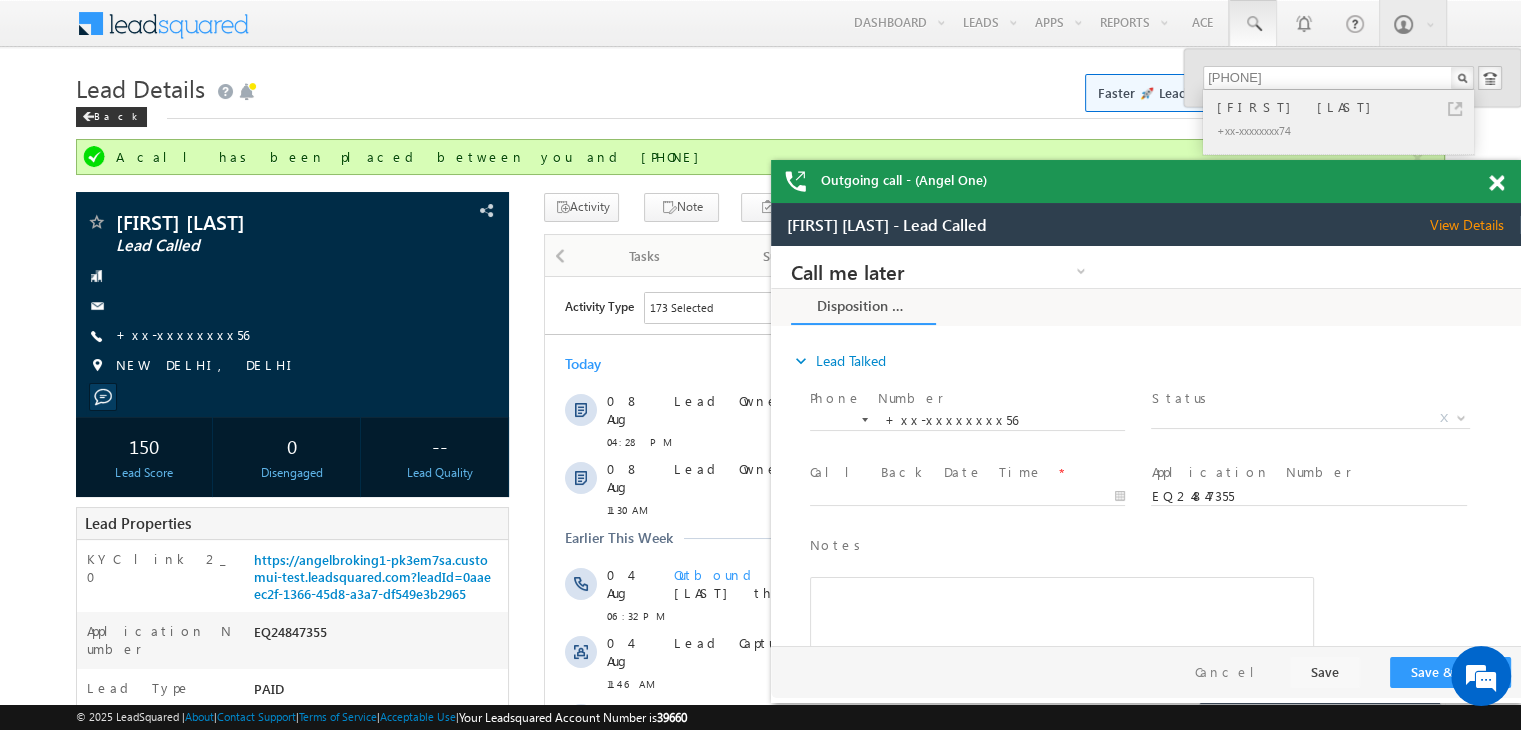 click on "Payel Pal" at bounding box center [1347, 107] 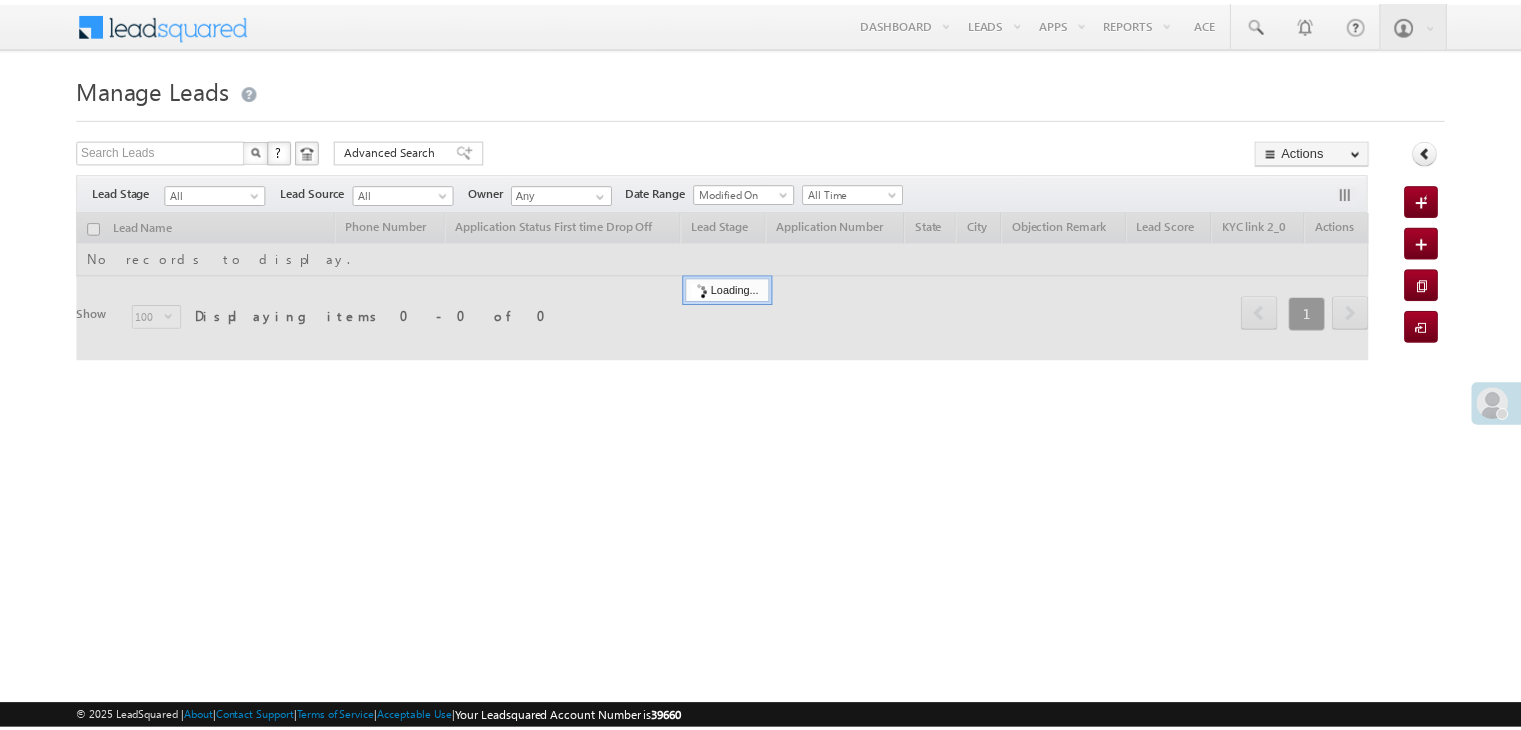 scroll, scrollTop: 0, scrollLeft: 0, axis: both 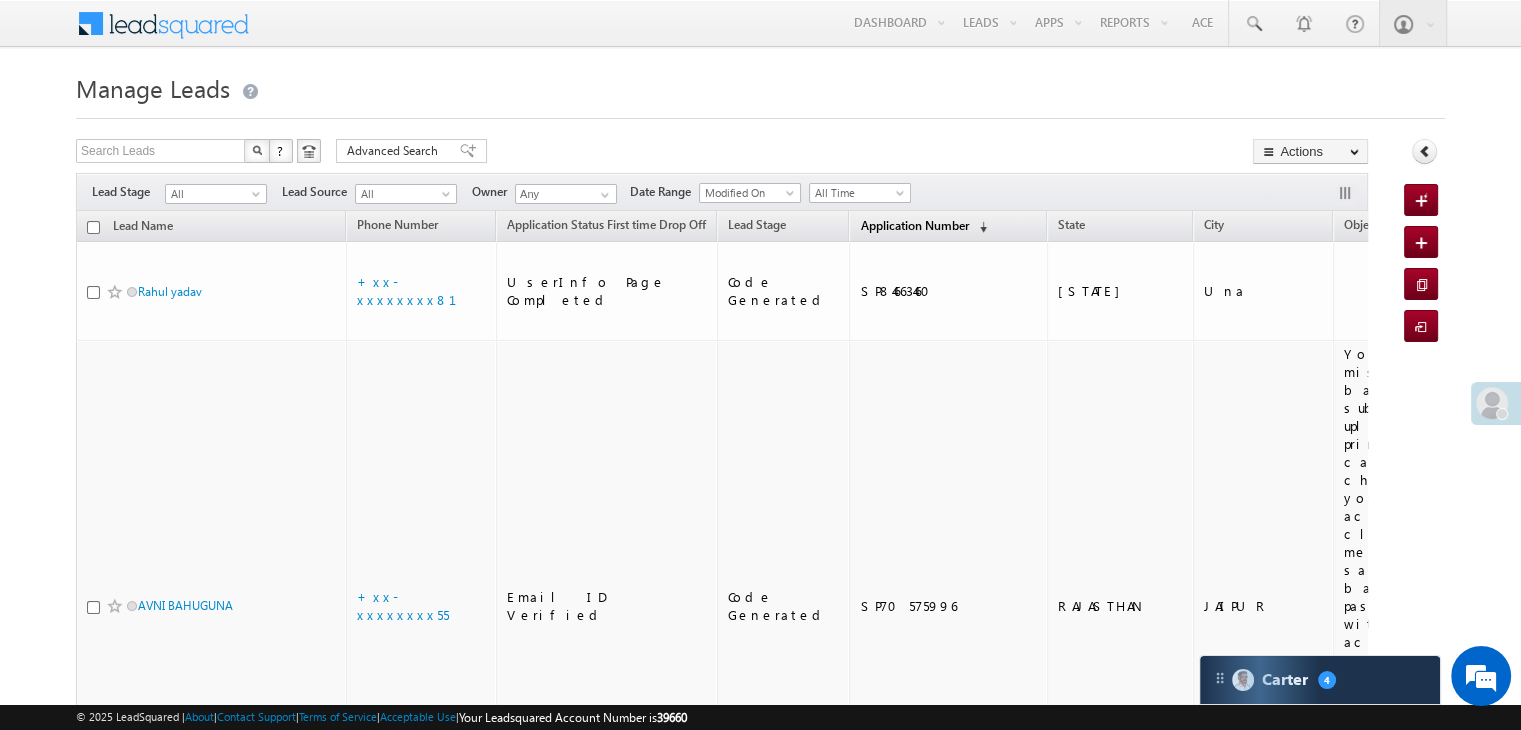 click on "Application Number
(sorted descending)" at bounding box center (923, 227) 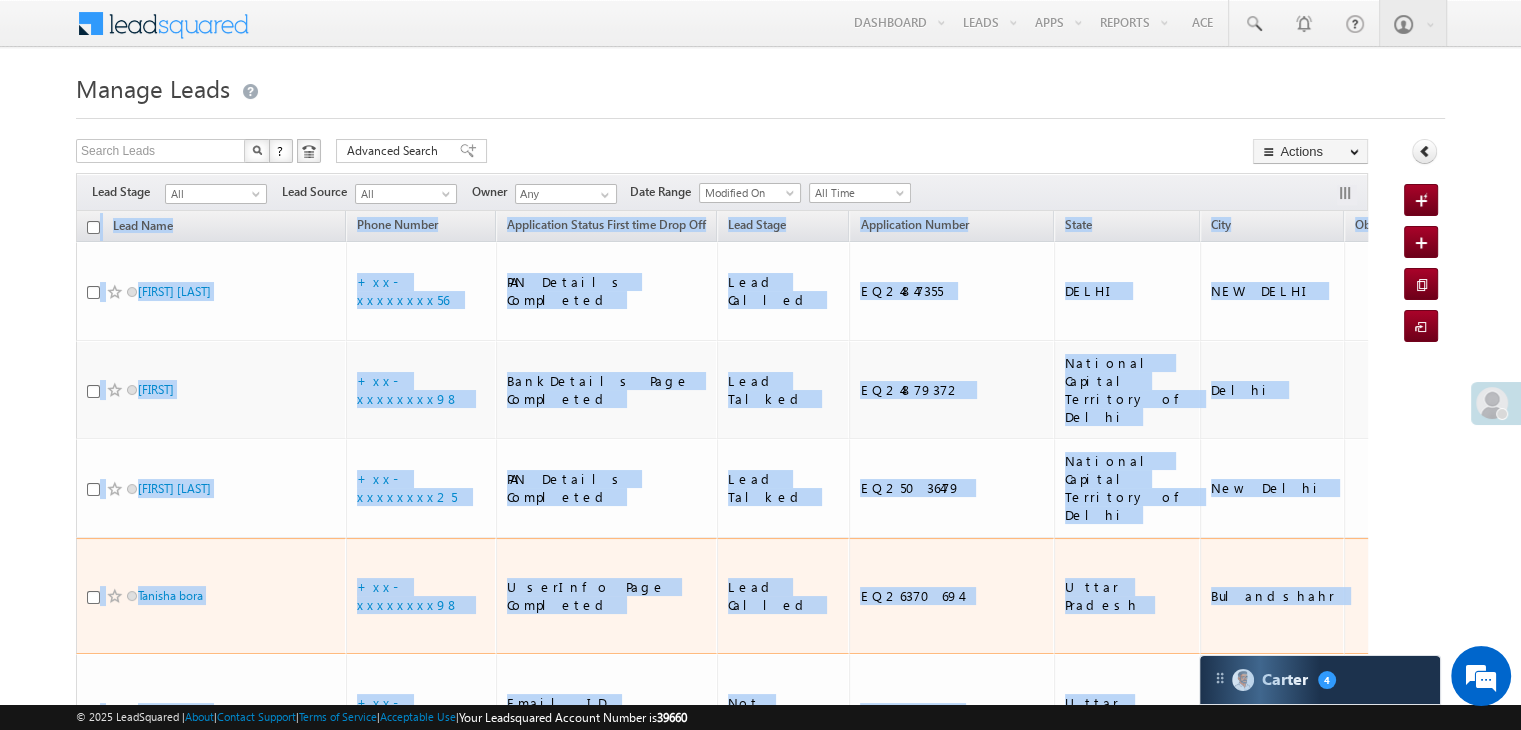 scroll, scrollTop: 0, scrollLeft: 0, axis: both 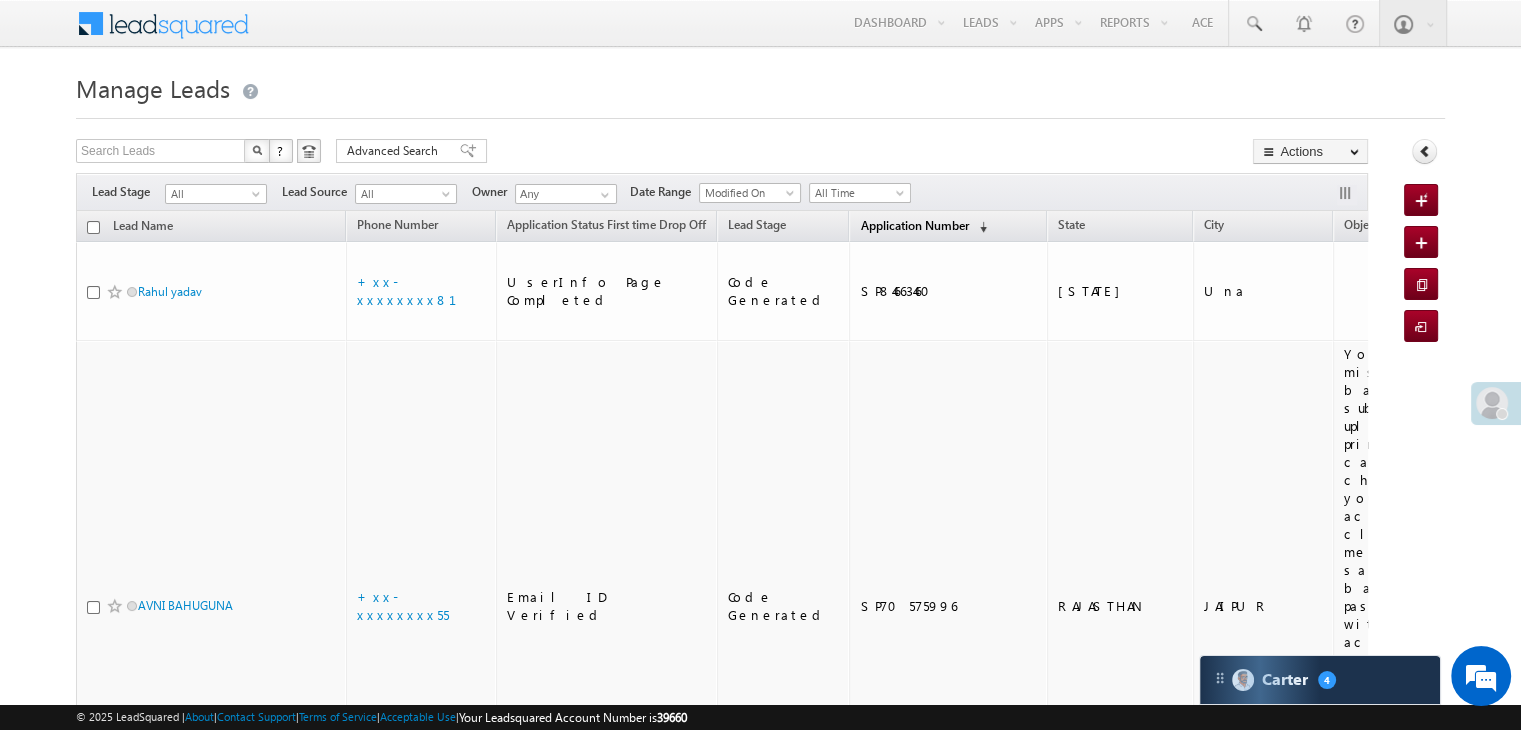 click on "Application Number" at bounding box center [914, 225] 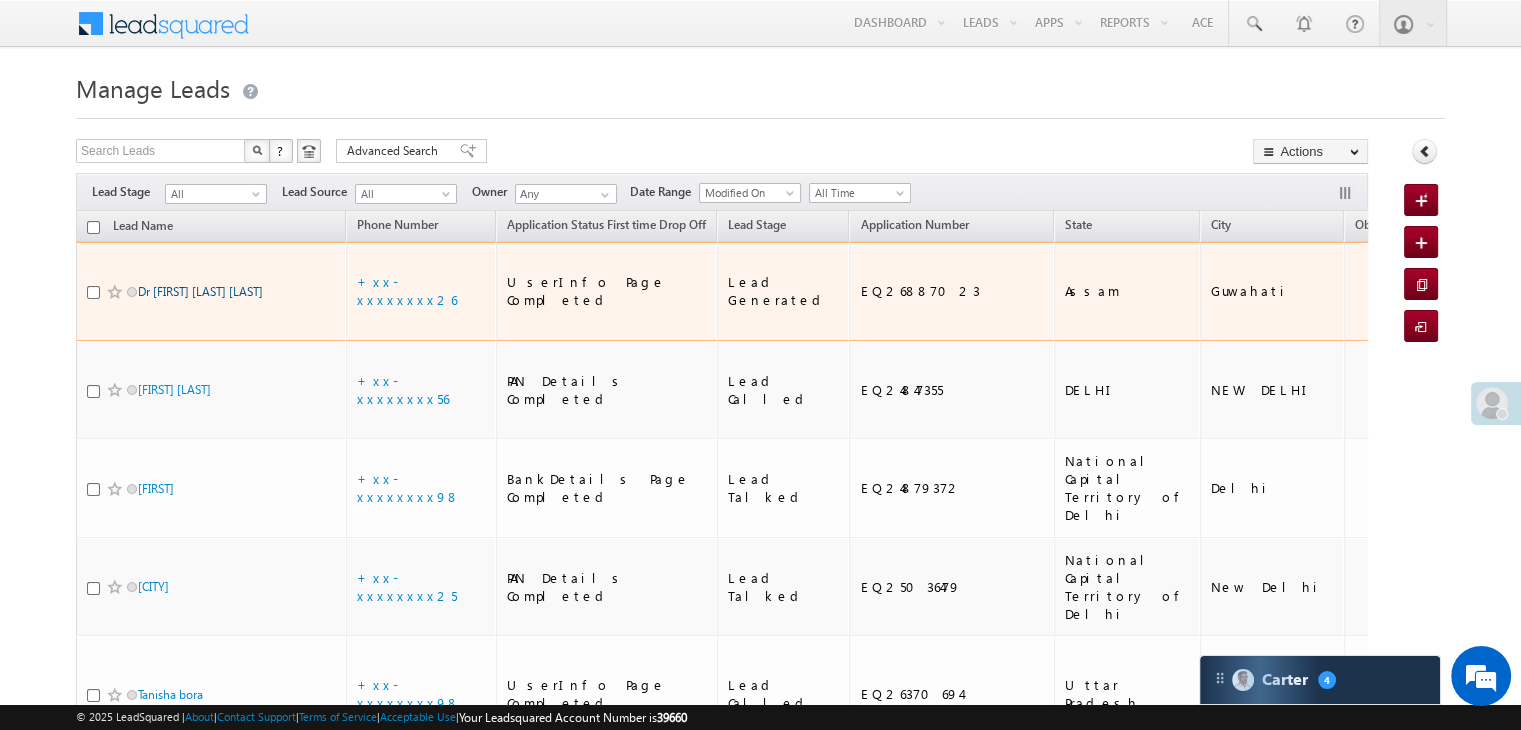 click on "Dr DEWAN ELIAS AHMED" at bounding box center [200, 291] 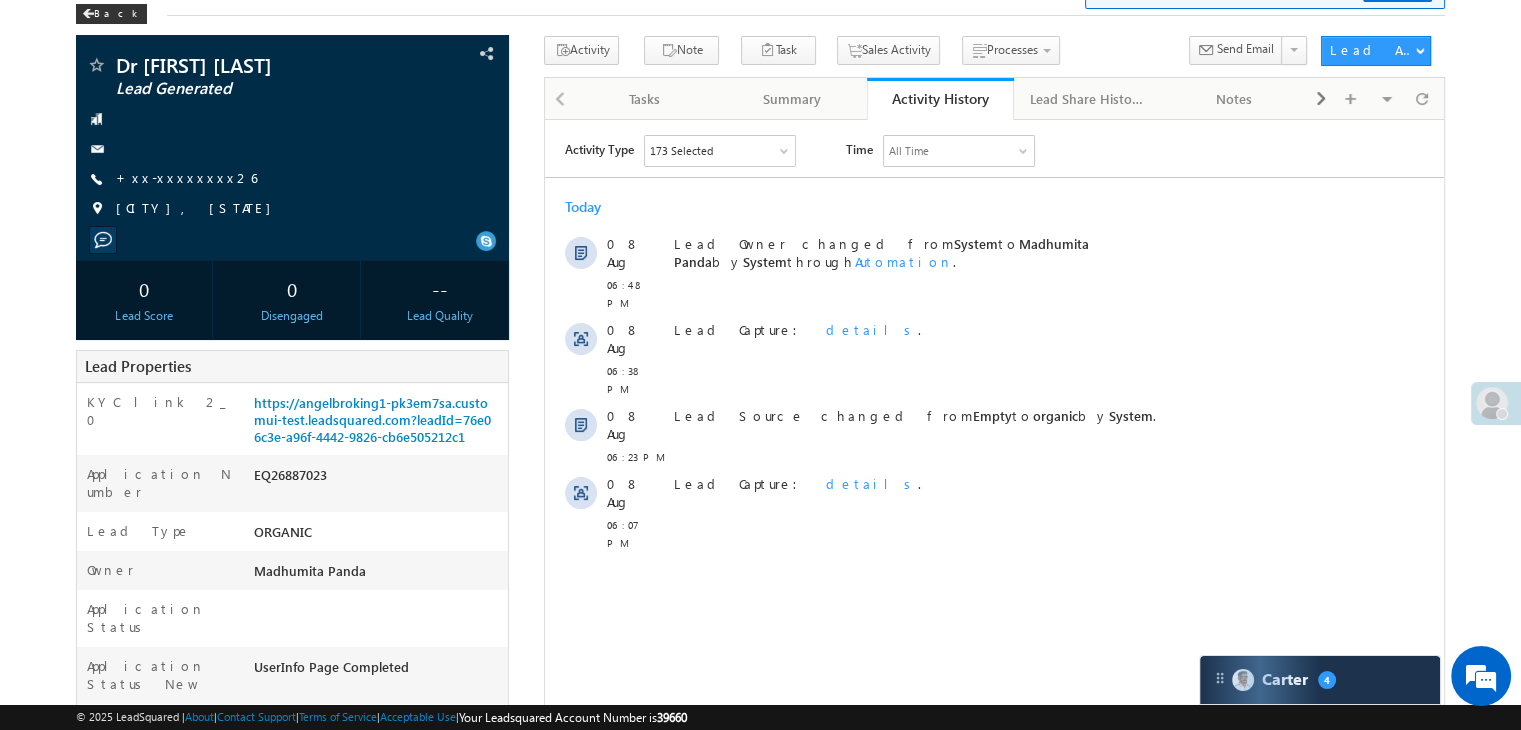 scroll, scrollTop: 0, scrollLeft: 0, axis: both 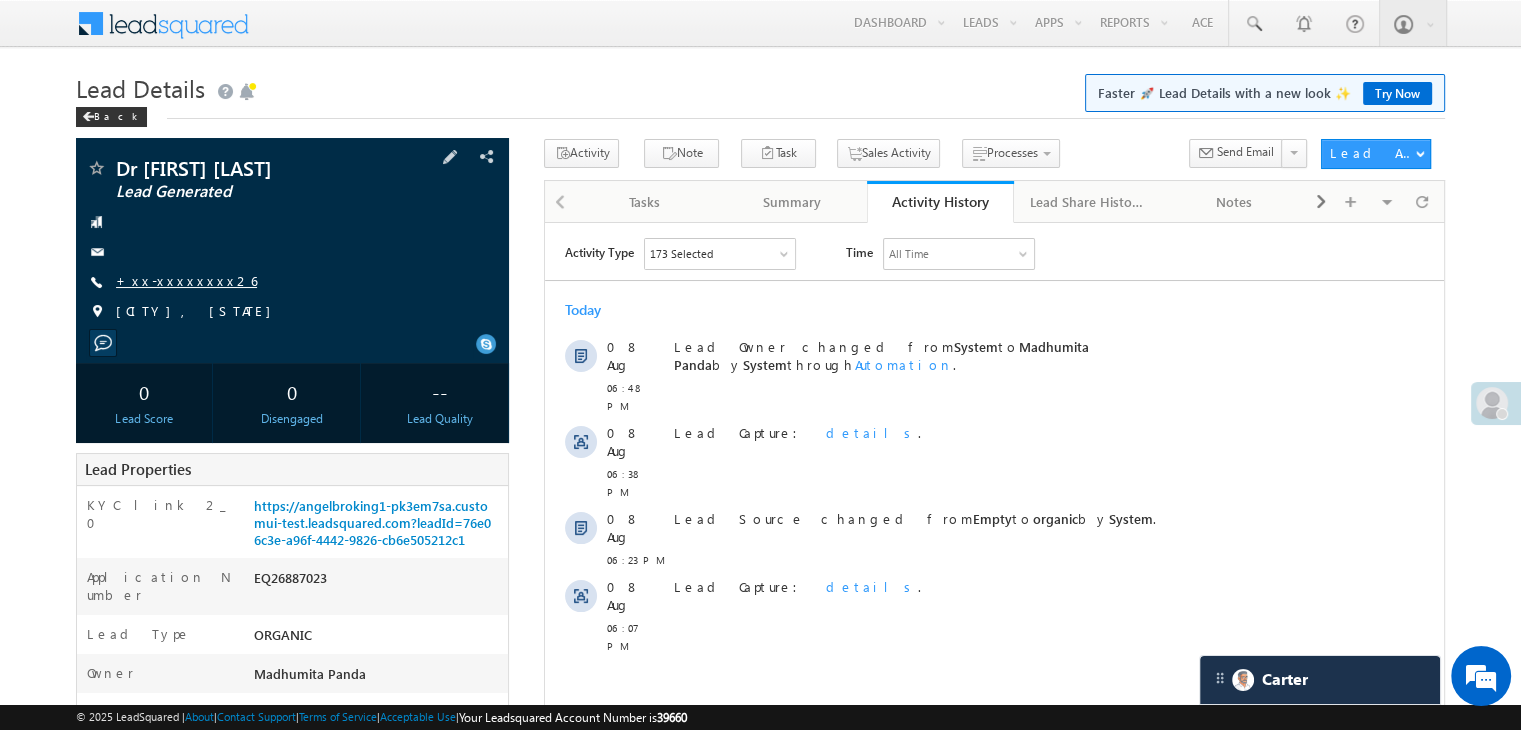 click on "+xx-xxxxxxxx26" at bounding box center (186, 280) 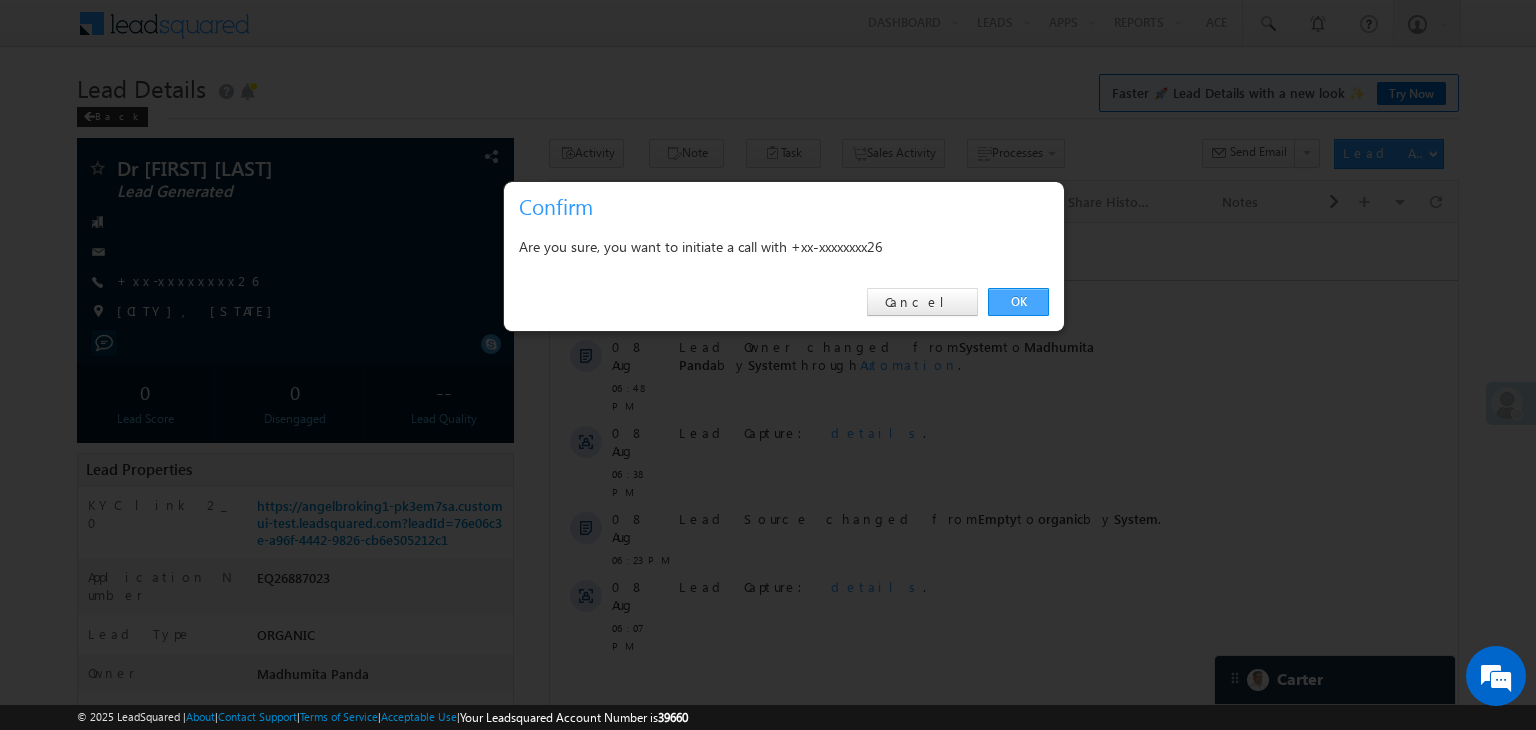 click on "OK" at bounding box center (1018, 302) 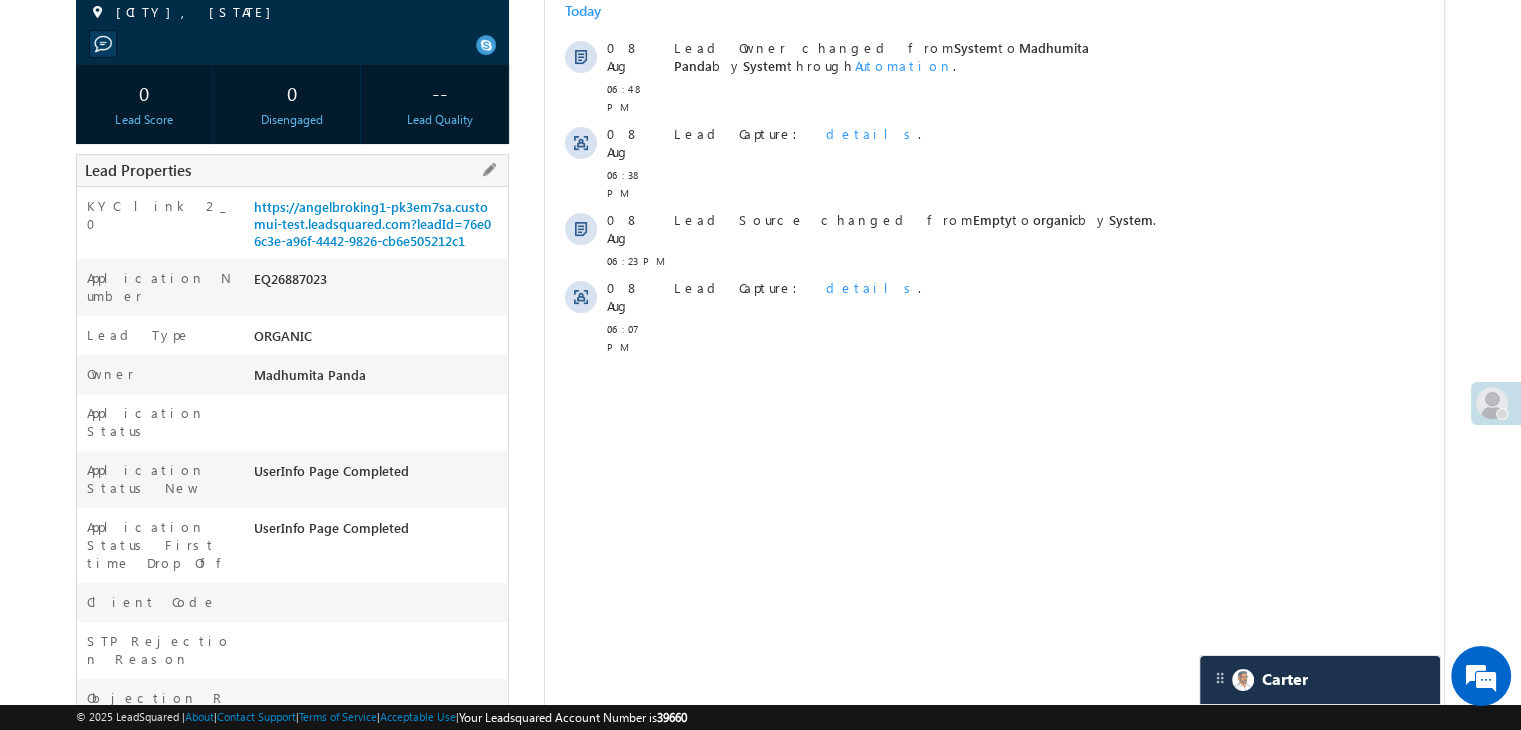 scroll, scrollTop: 153, scrollLeft: 0, axis: vertical 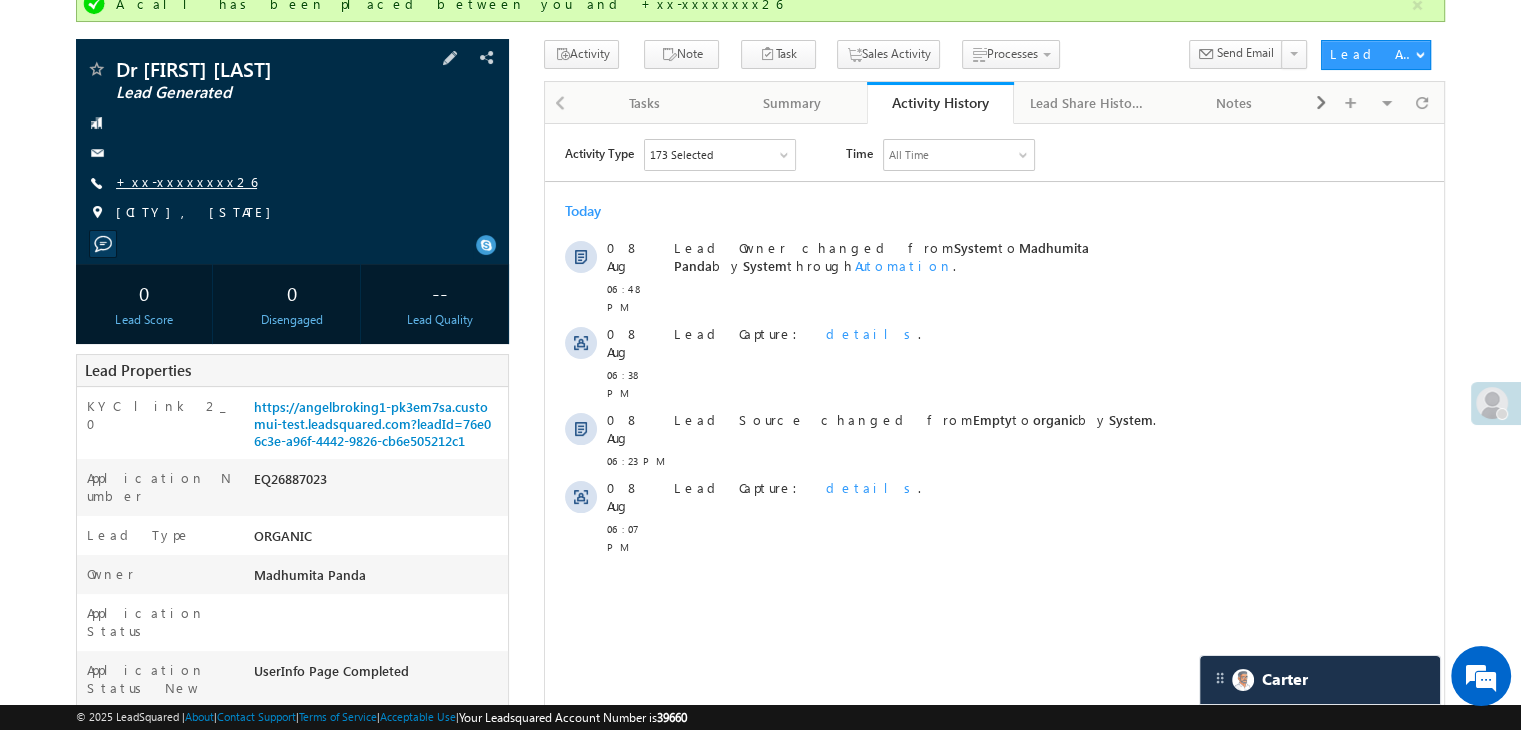 click on "+xx-xxxxxxxx26" at bounding box center [186, 181] 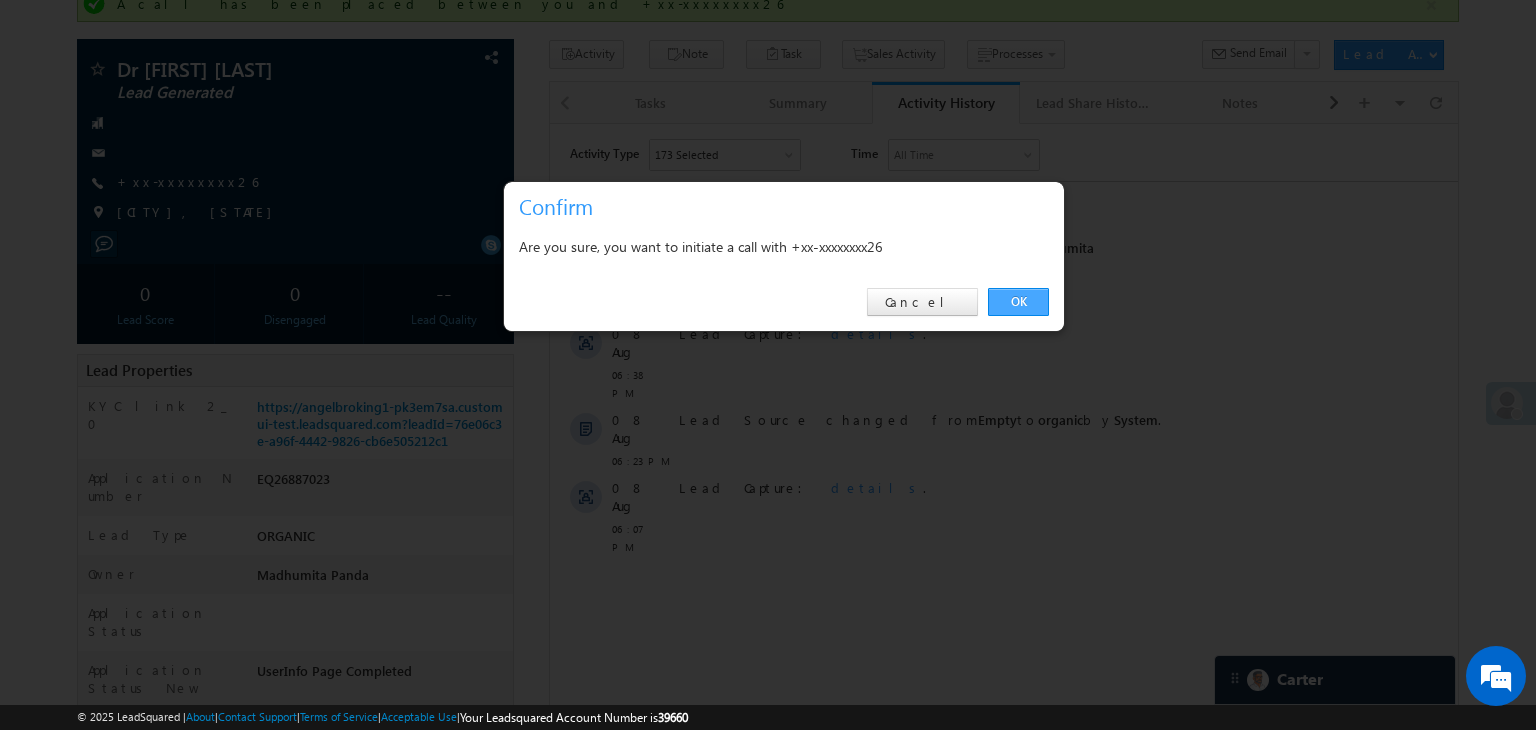 click on "OK" at bounding box center [1018, 302] 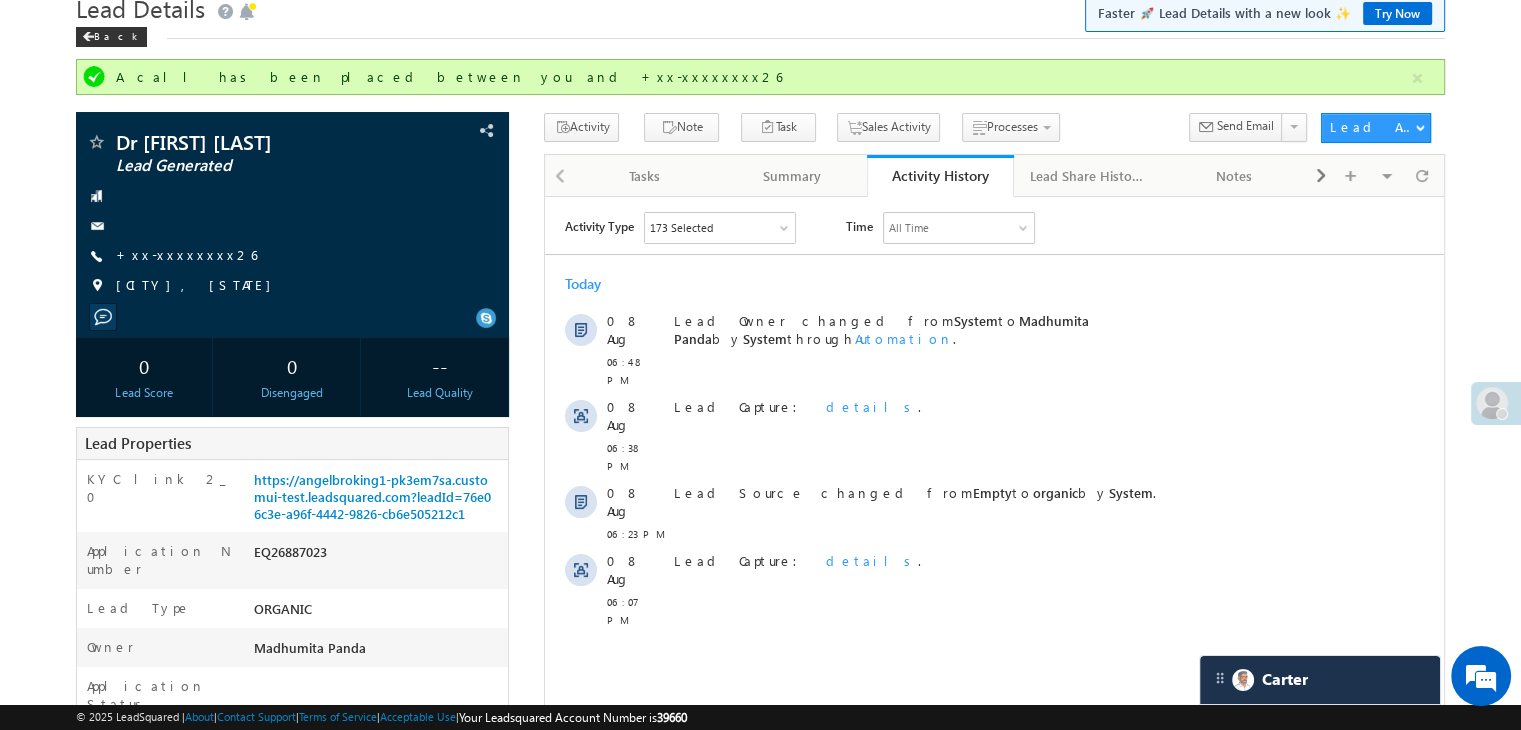 scroll, scrollTop: 0, scrollLeft: 0, axis: both 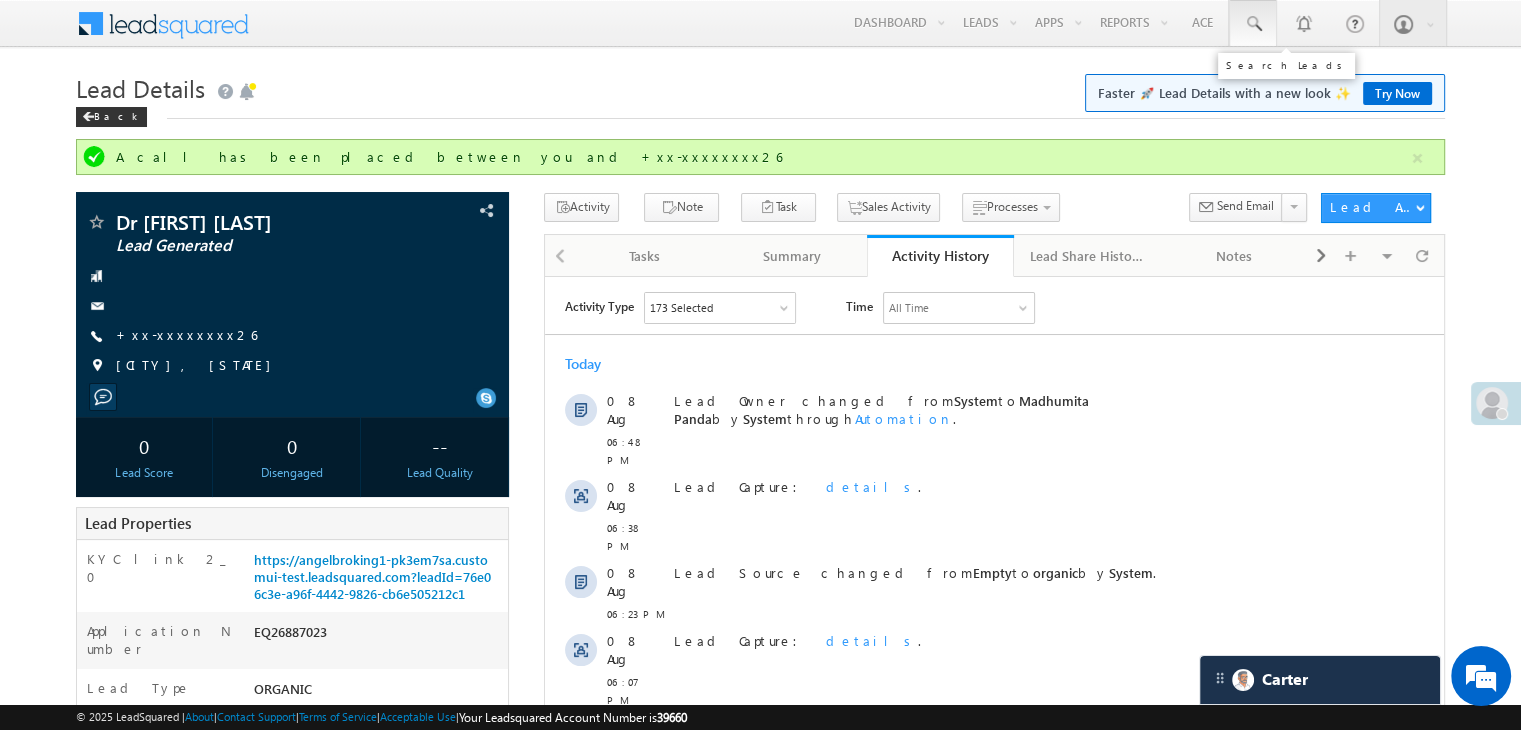 click at bounding box center (1253, 24) 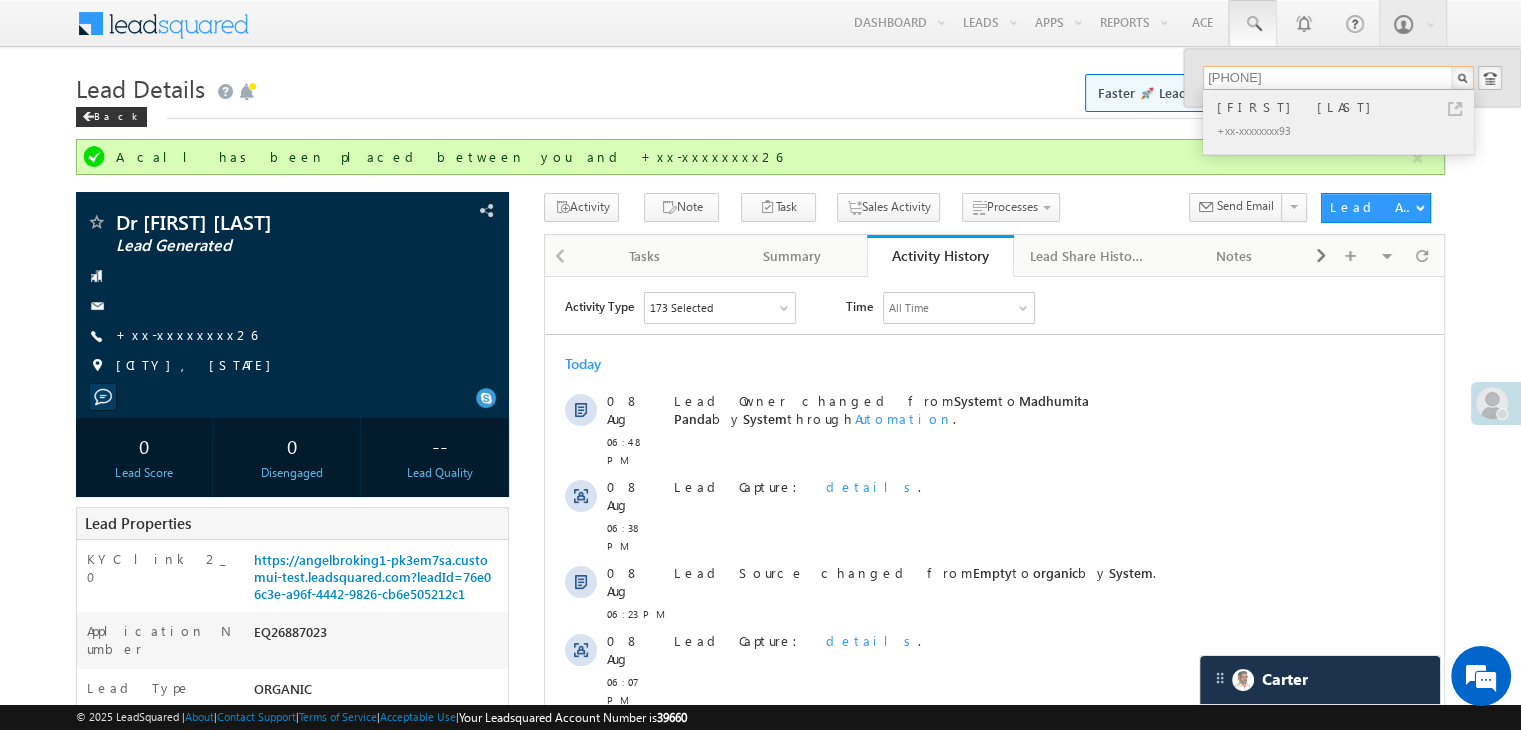 type on "9310039293" 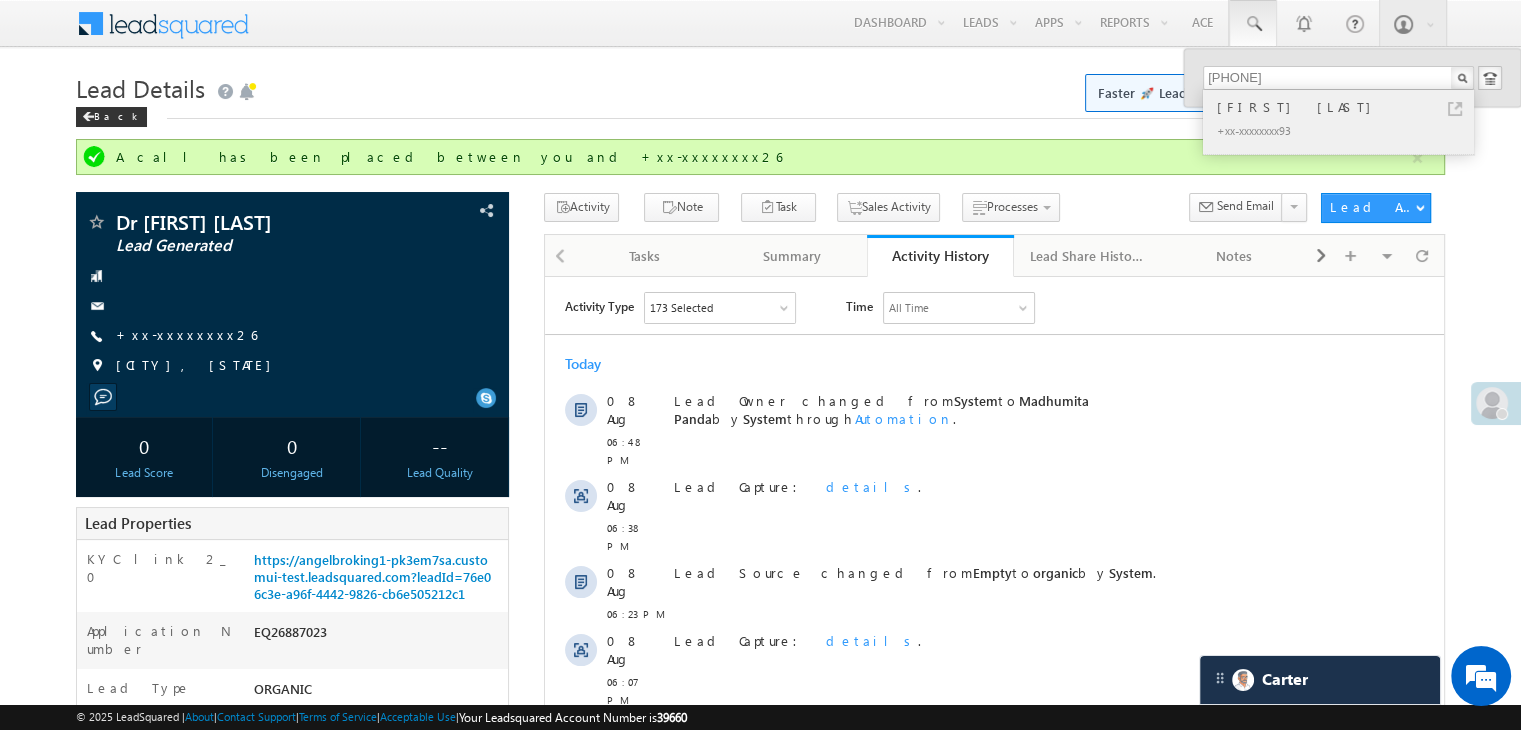 click on "[FIRST] [LAST]" at bounding box center (1347, 107) 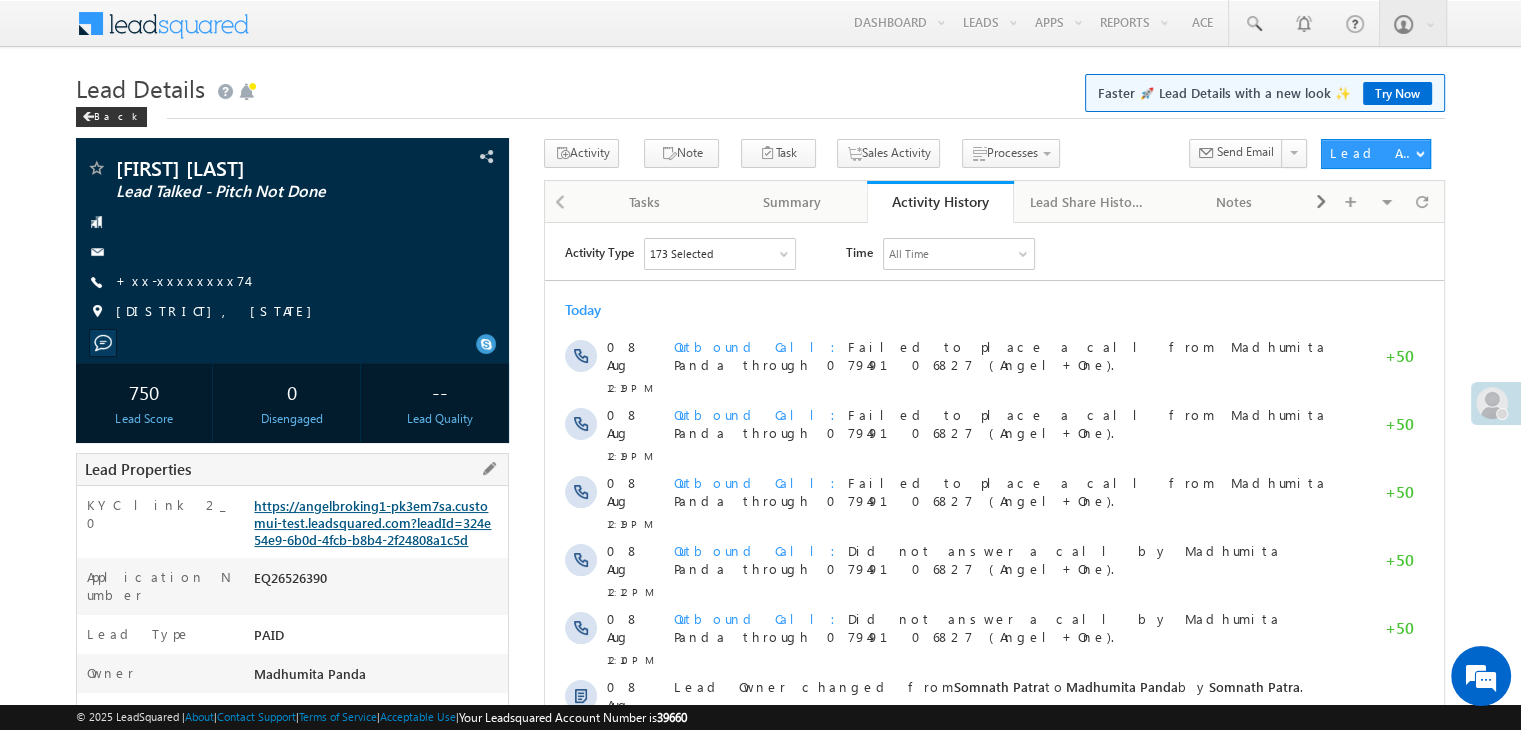 scroll, scrollTop: 0, scrollLeft: 0, axis: both 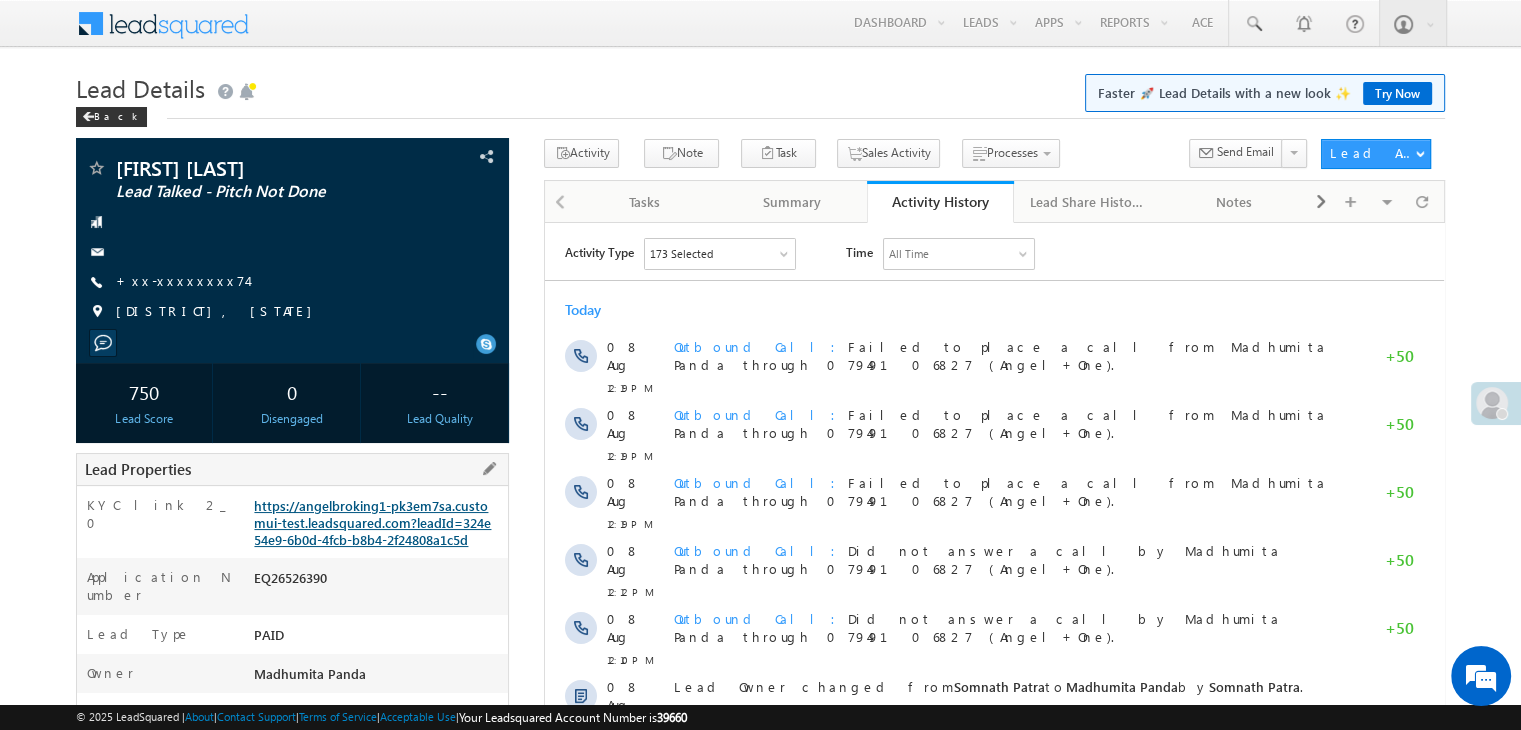 click on "https://angelbroking1-pk3em7sa.customui-test.leadsquared.com?leadId=324e54e9-6b0d-4fcb-b8b4-2f24808a1c5d" at bounding box center [372, 522] 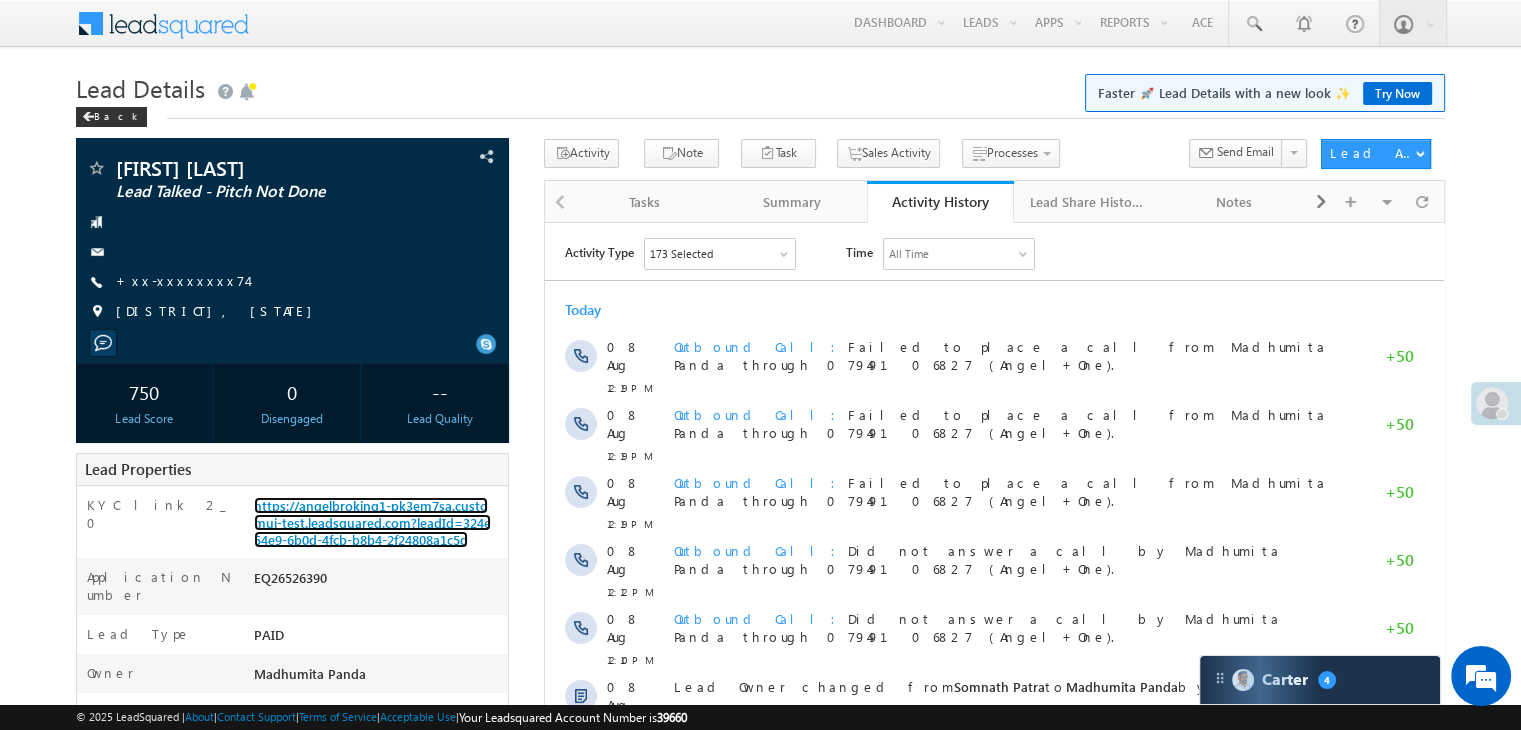 scroll, scrollTop: 0, scrollLeft: 0, axis: both 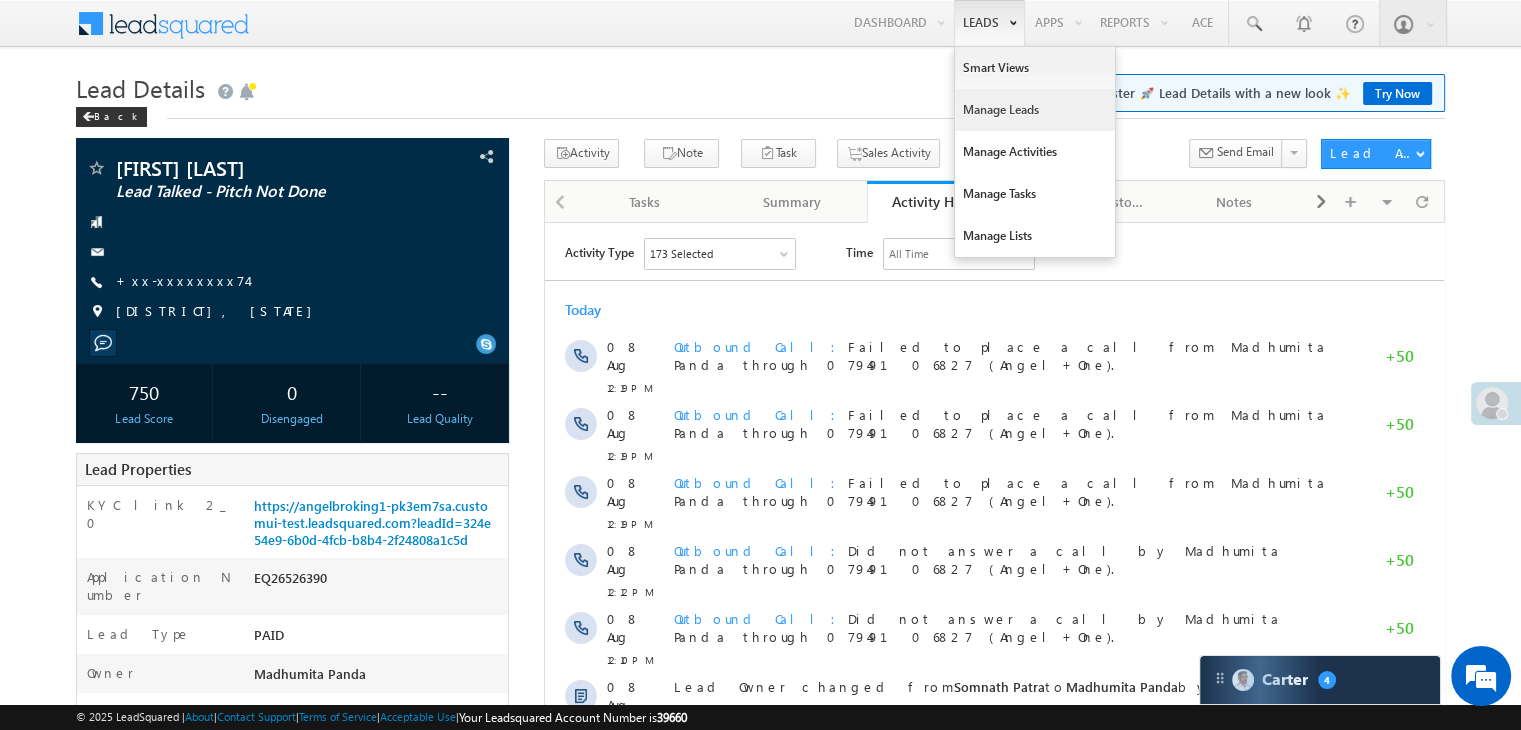 click on "Manage Leads" at bounding box center [1035, 110] 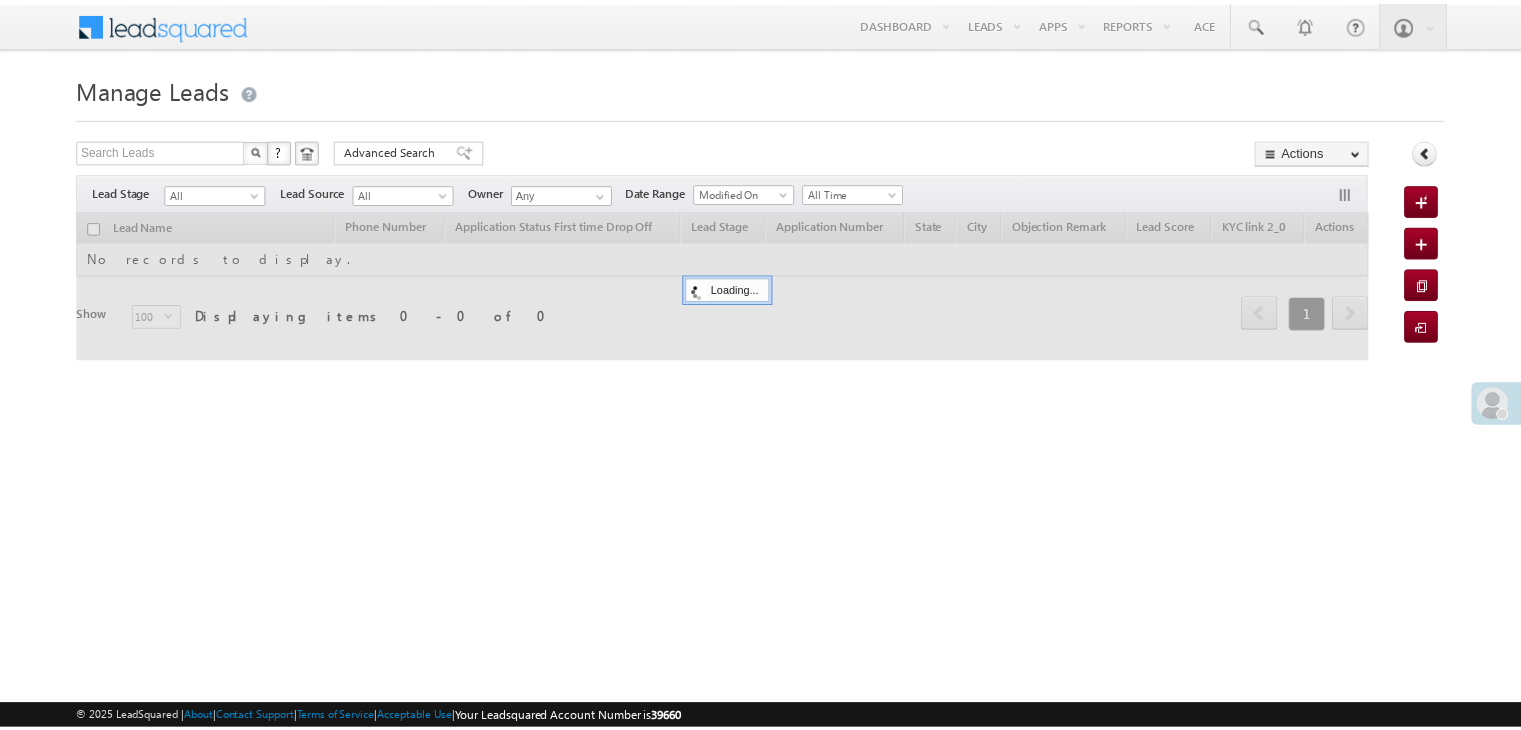 scroll, scrollTop: 0, scrollLeft: 0, axis: both 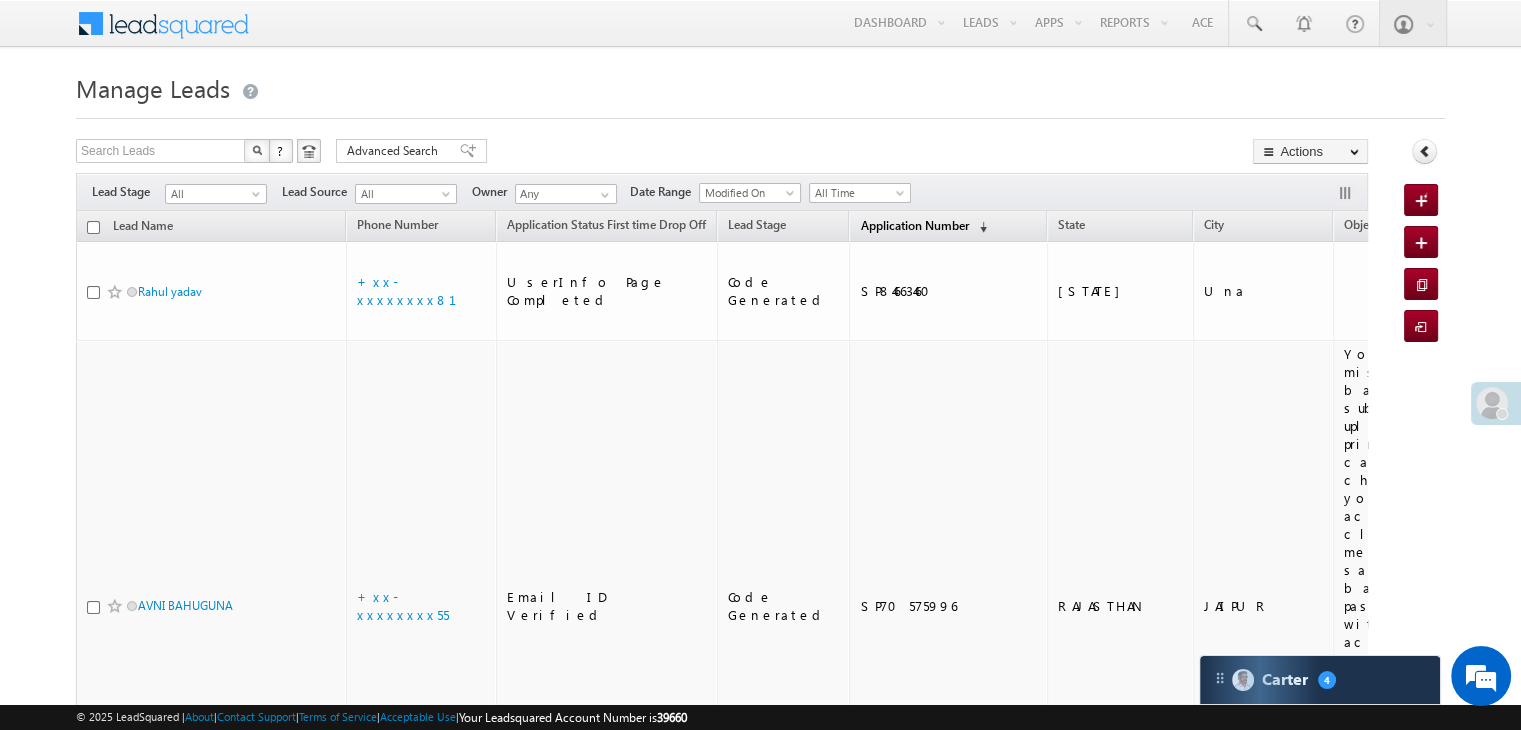 drag, startPoint x: 891, startPoint y: 232, endPoint x: 843, endPoint y: 221, distance: 49.24429 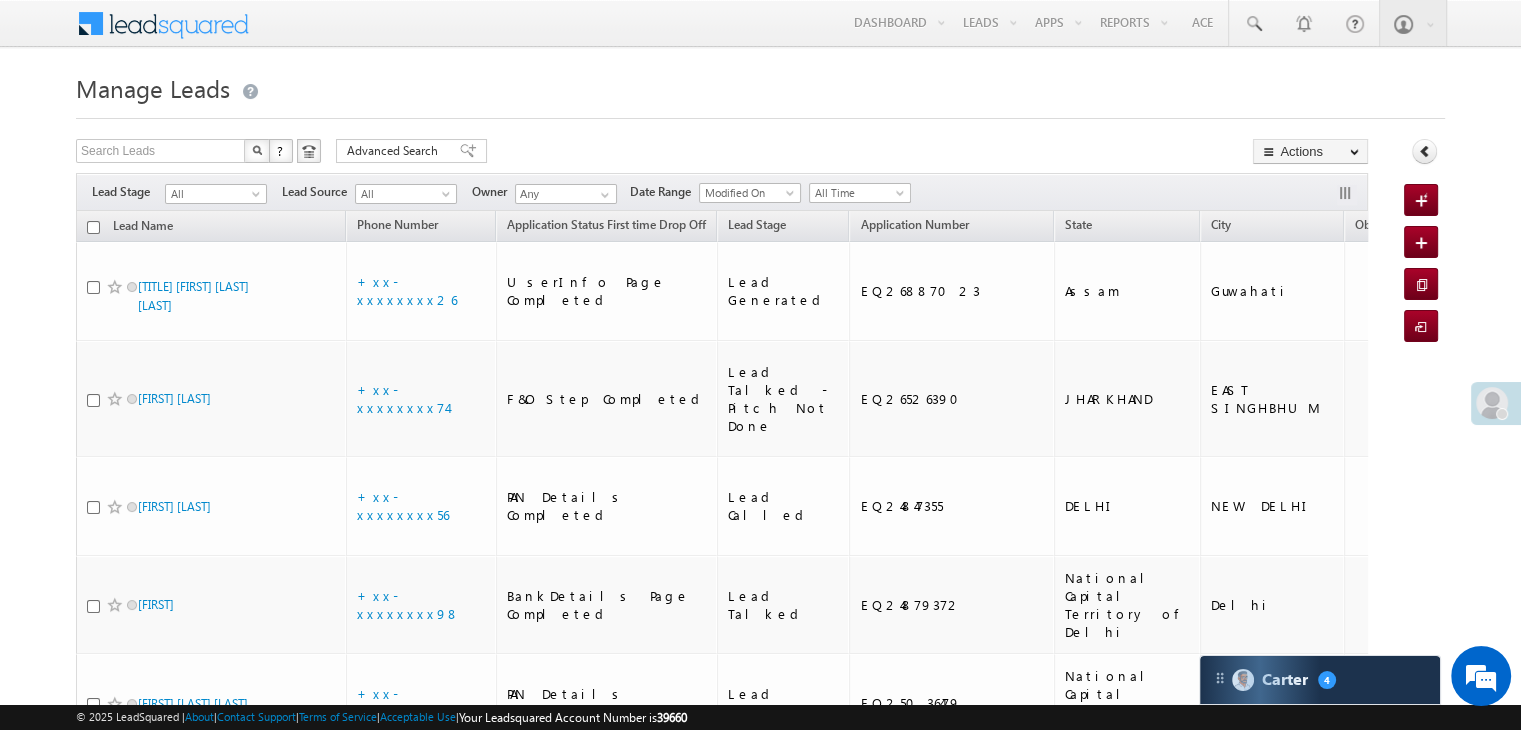 scroll, scrollTop: 0, scrollLeft: 0, axis: both 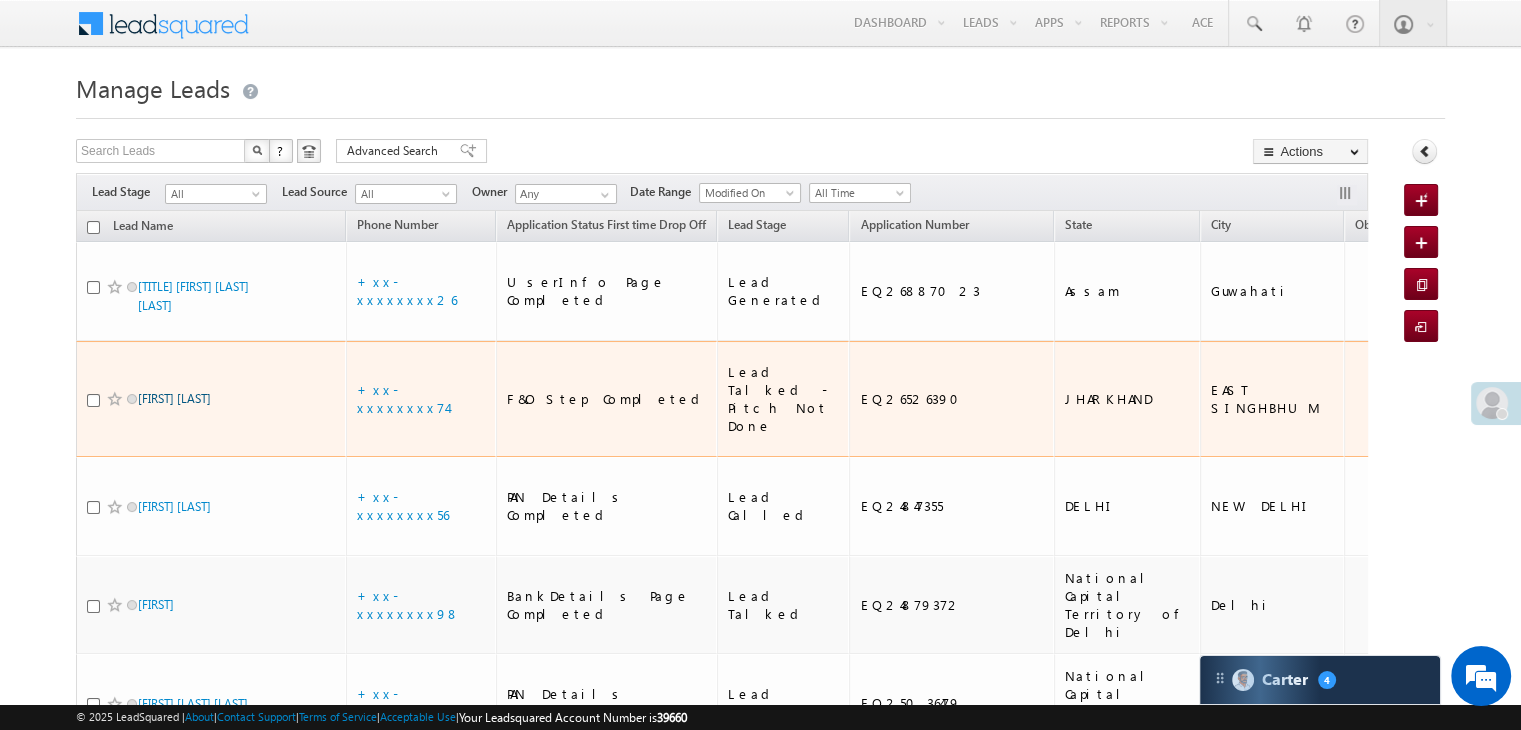 click on "Payel Pal" at bounding box center (174, 398) 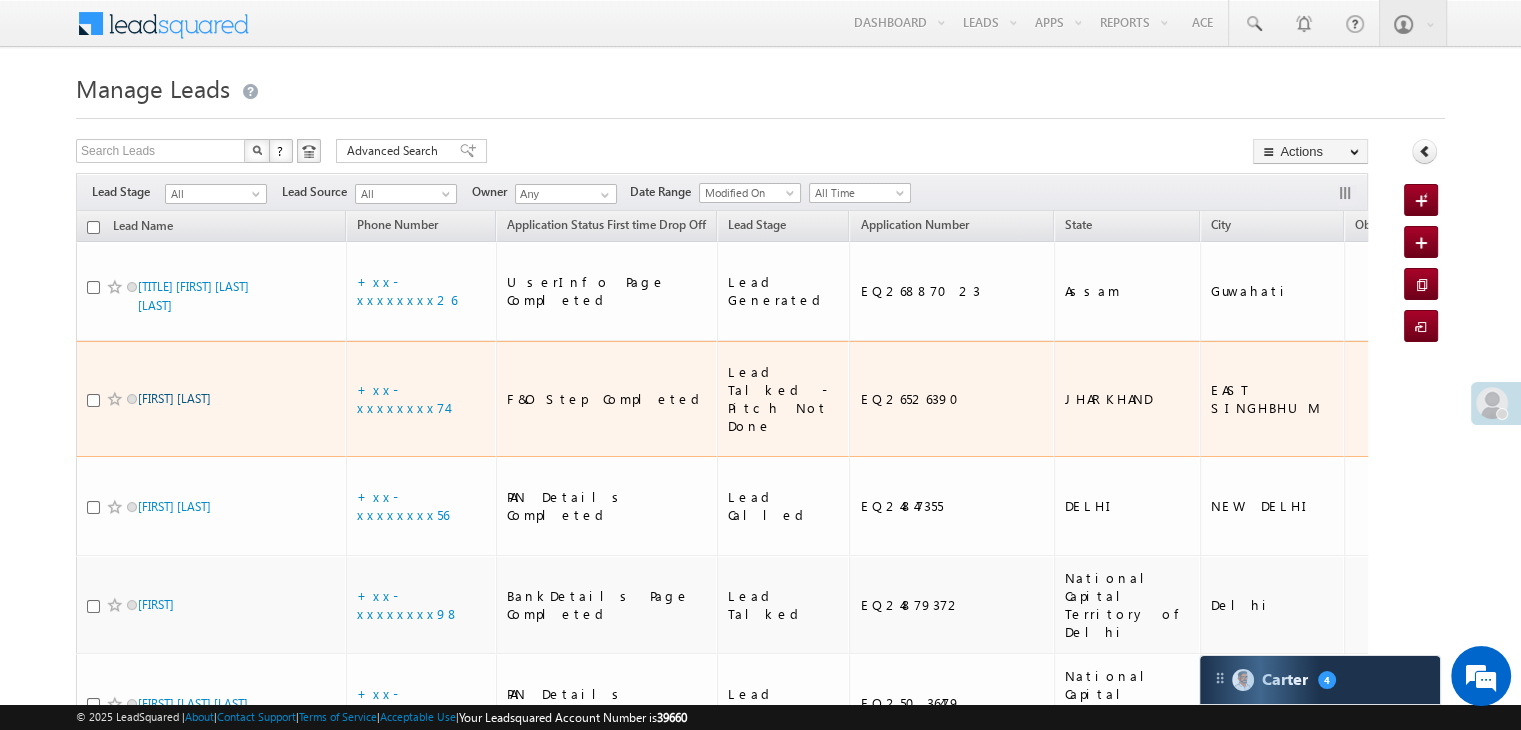 click on "Payel Pal" at bounding box center (174, 398) 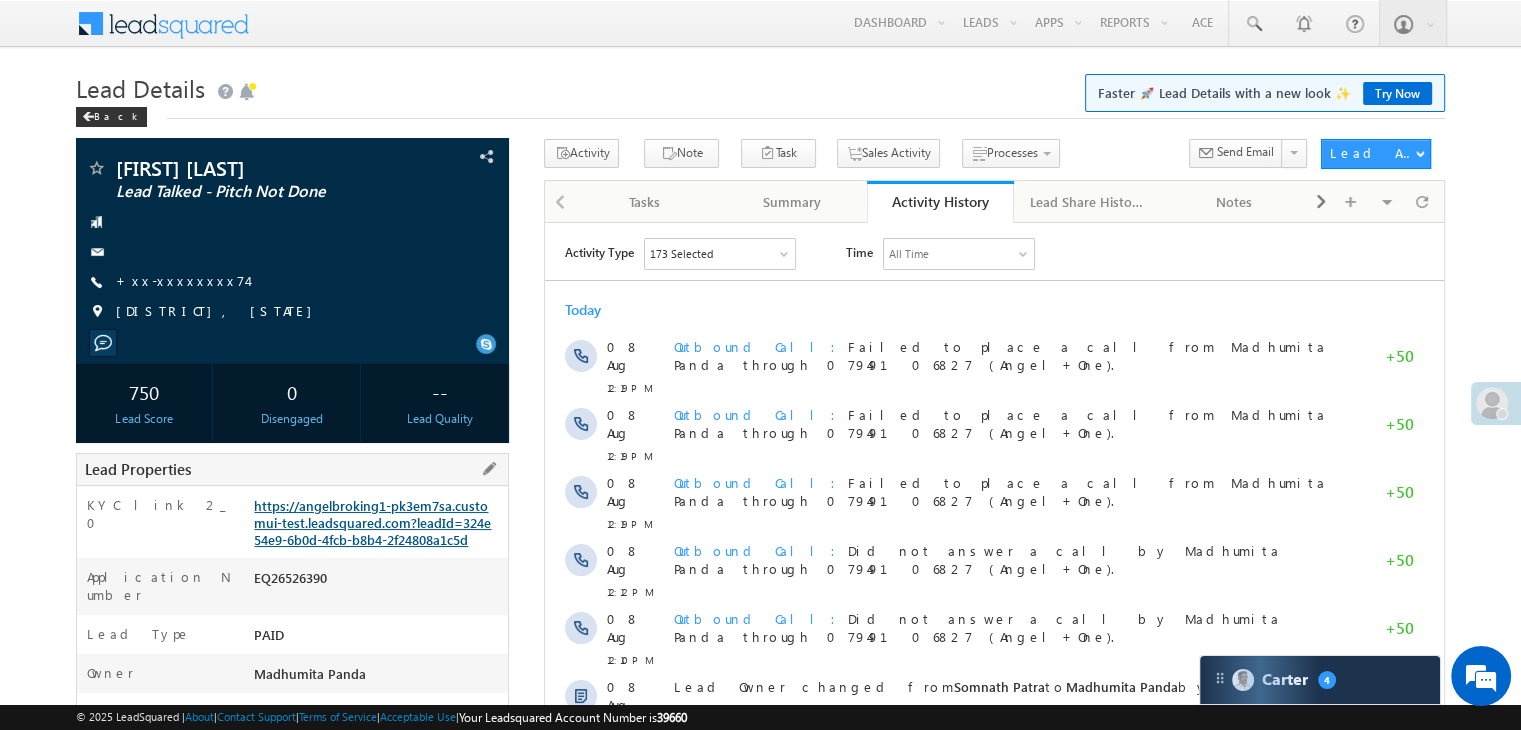 scroll, scrollTop: 0, scrollLeft: 0, axis: both 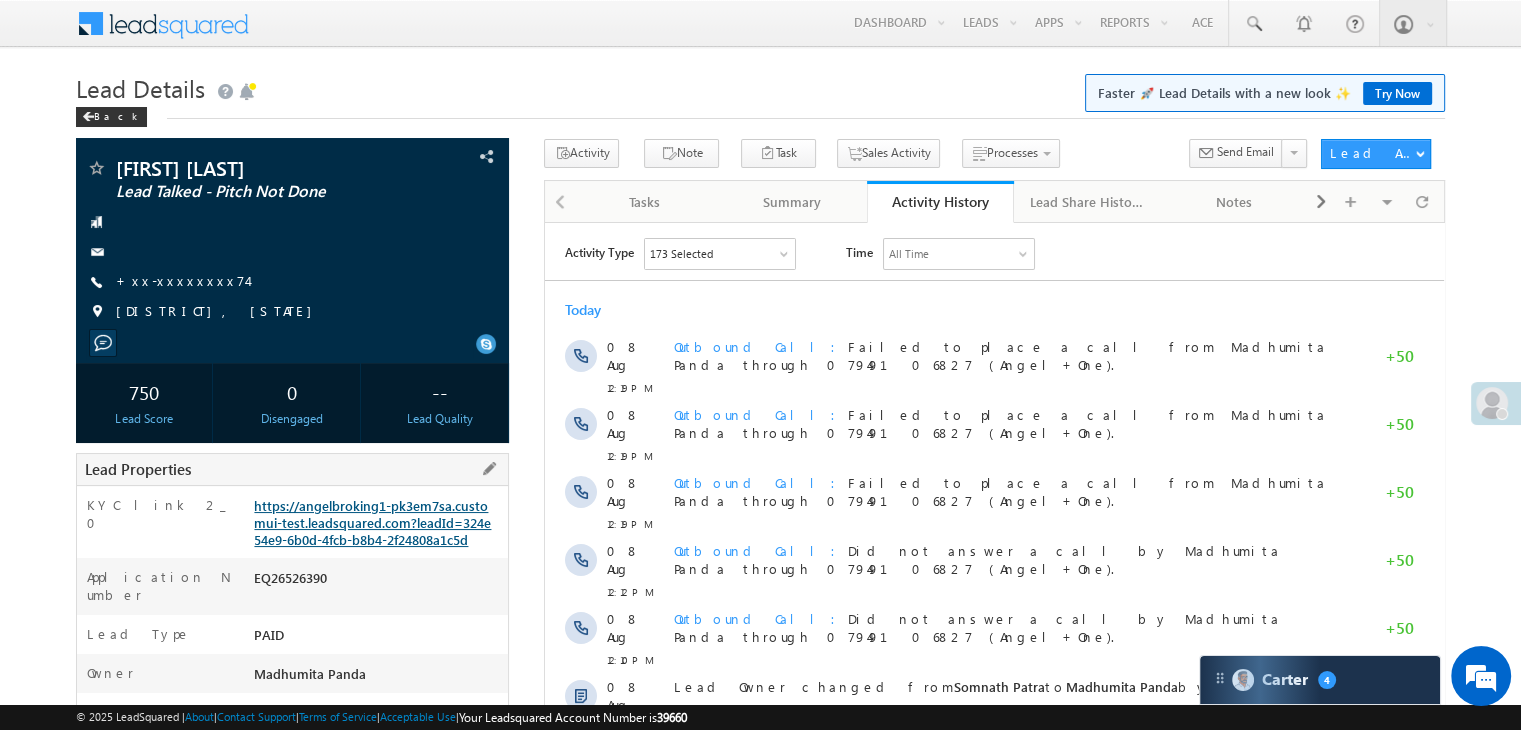 click on "https://angelbroking1-pk3em7sa.customui-test.leadsquared.com?leadId=324e54e9-6b0d-4fcb-b8b4-2f24808a1c5d" at bounding box center [372, 522] 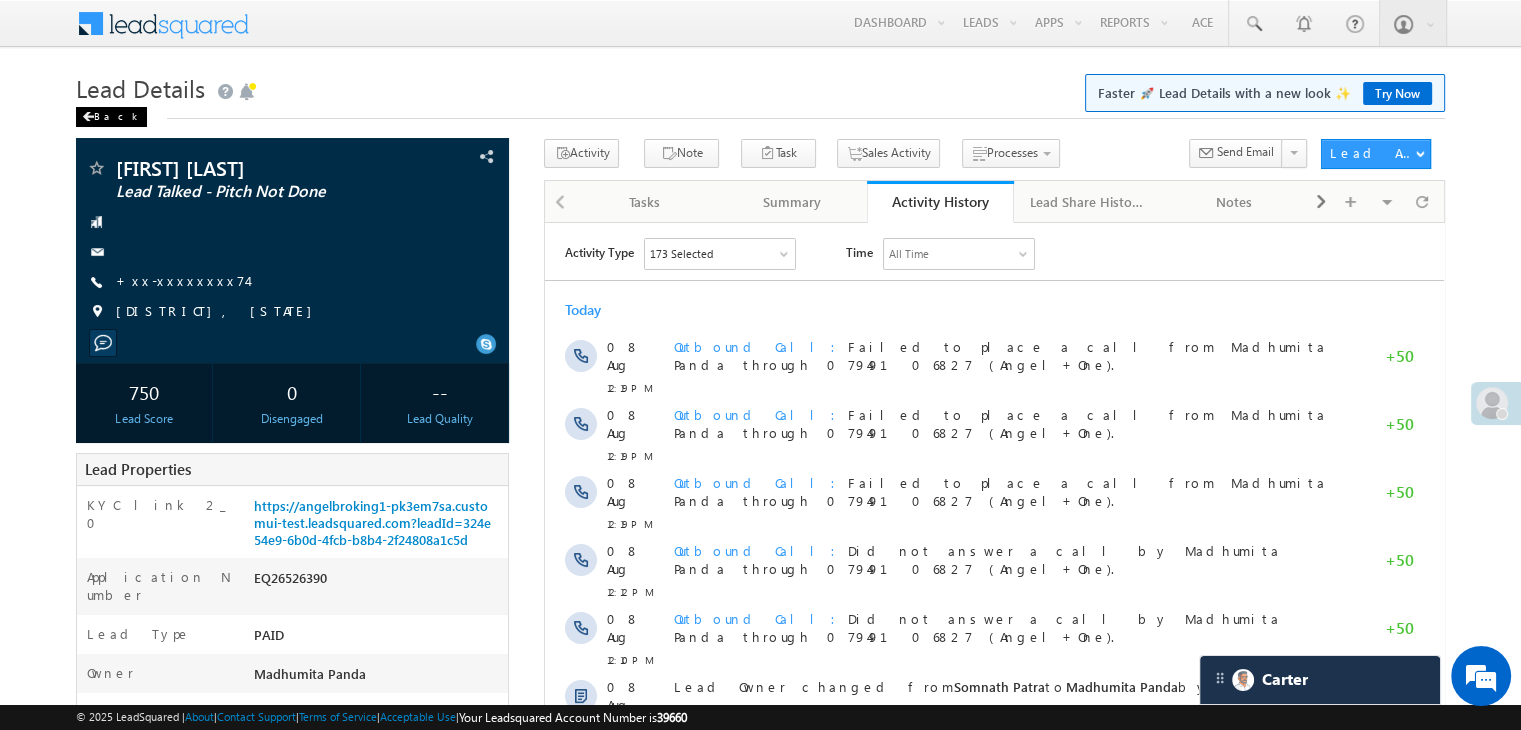 click on "Back" at bounding box center (111, 117) 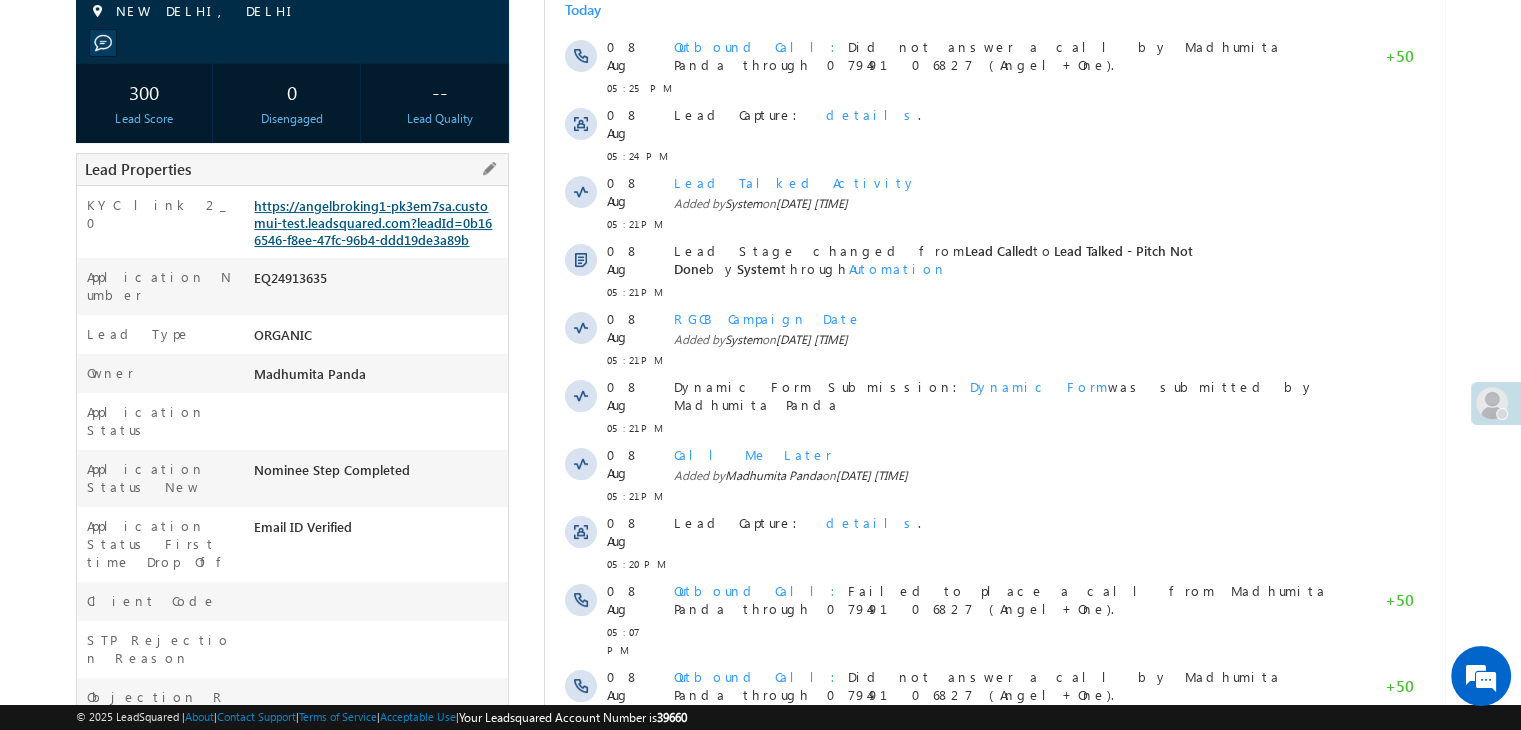 scroll, scrollTop: 0, scrollLeft: 0, axis: both 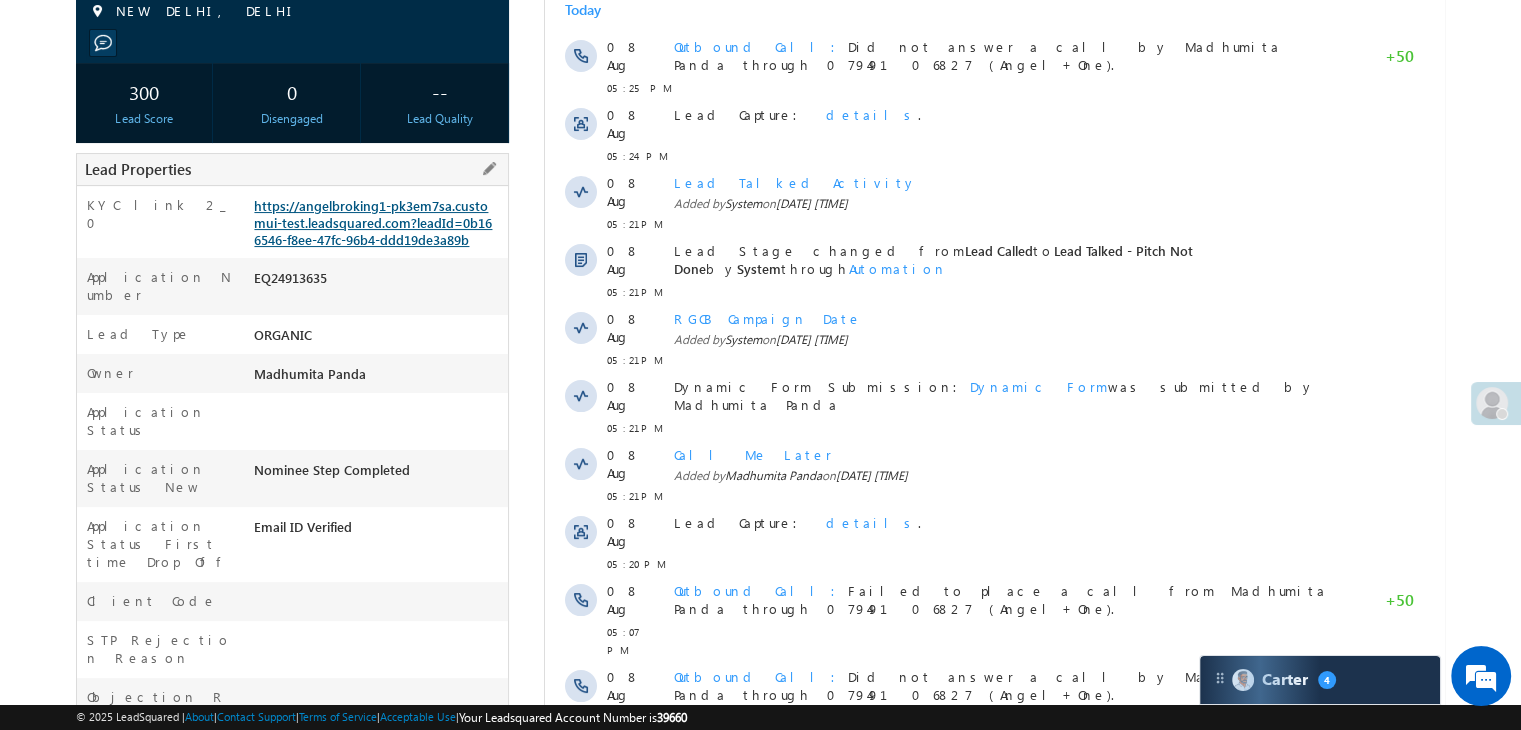 click on "https://angelbroking1-pk3em7sa.customui-test.leadsquared.com?leadId=0b166546-f8ee-47fc-96b4-ddd19de3a89b" at bounding box center (373, 222) 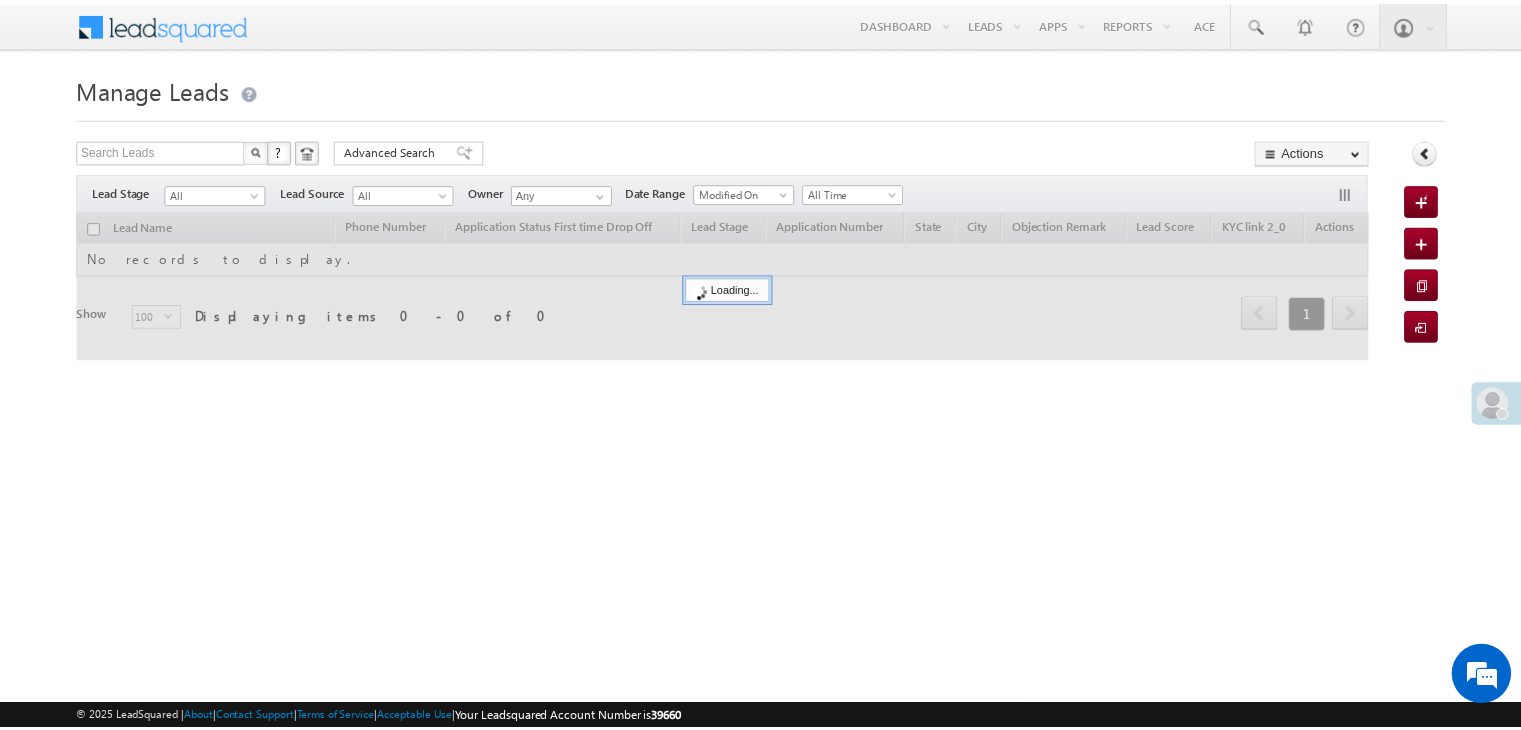 scroll, scrollTop: 0, scrollLeft: 0, axis: both 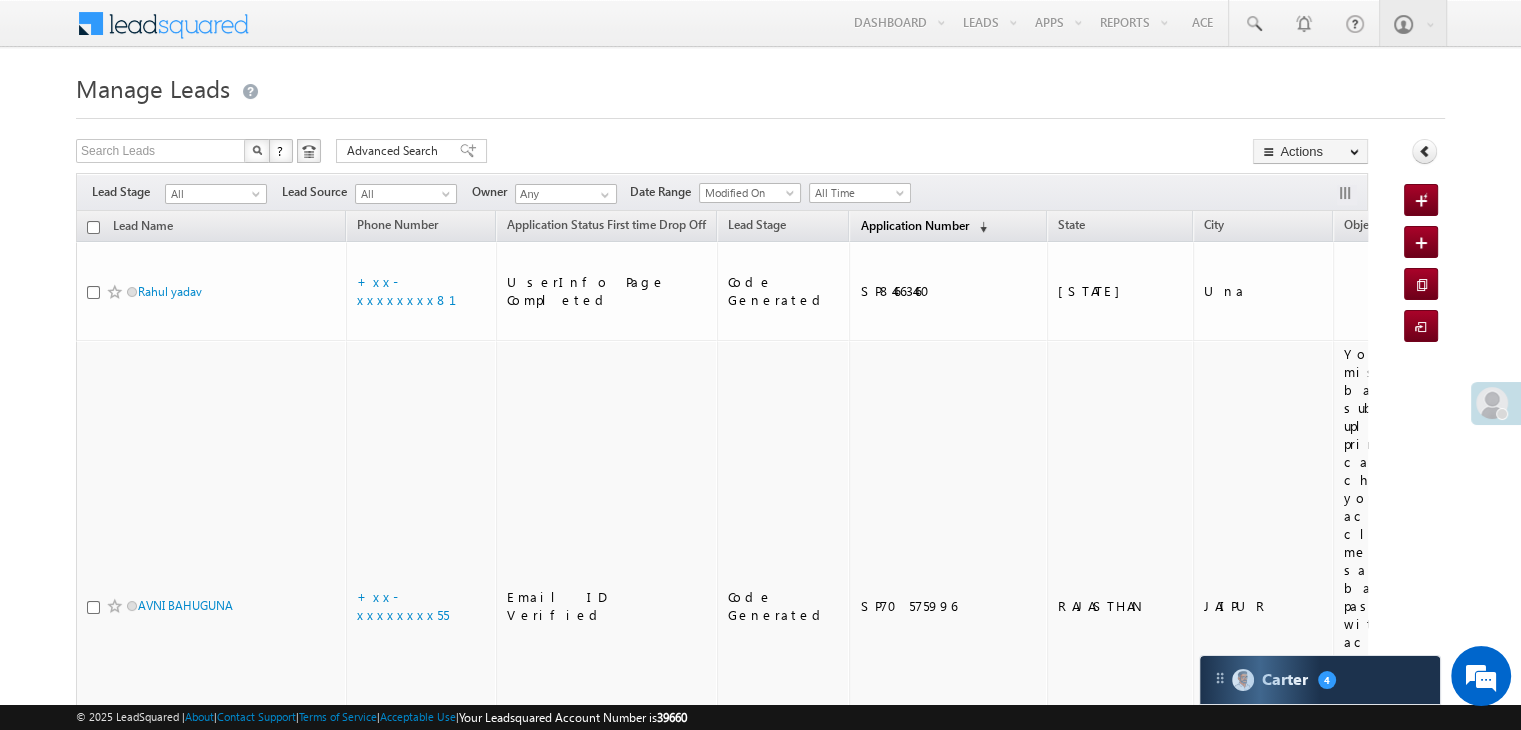 click on "Application Number" at bounding box center [914, 225] 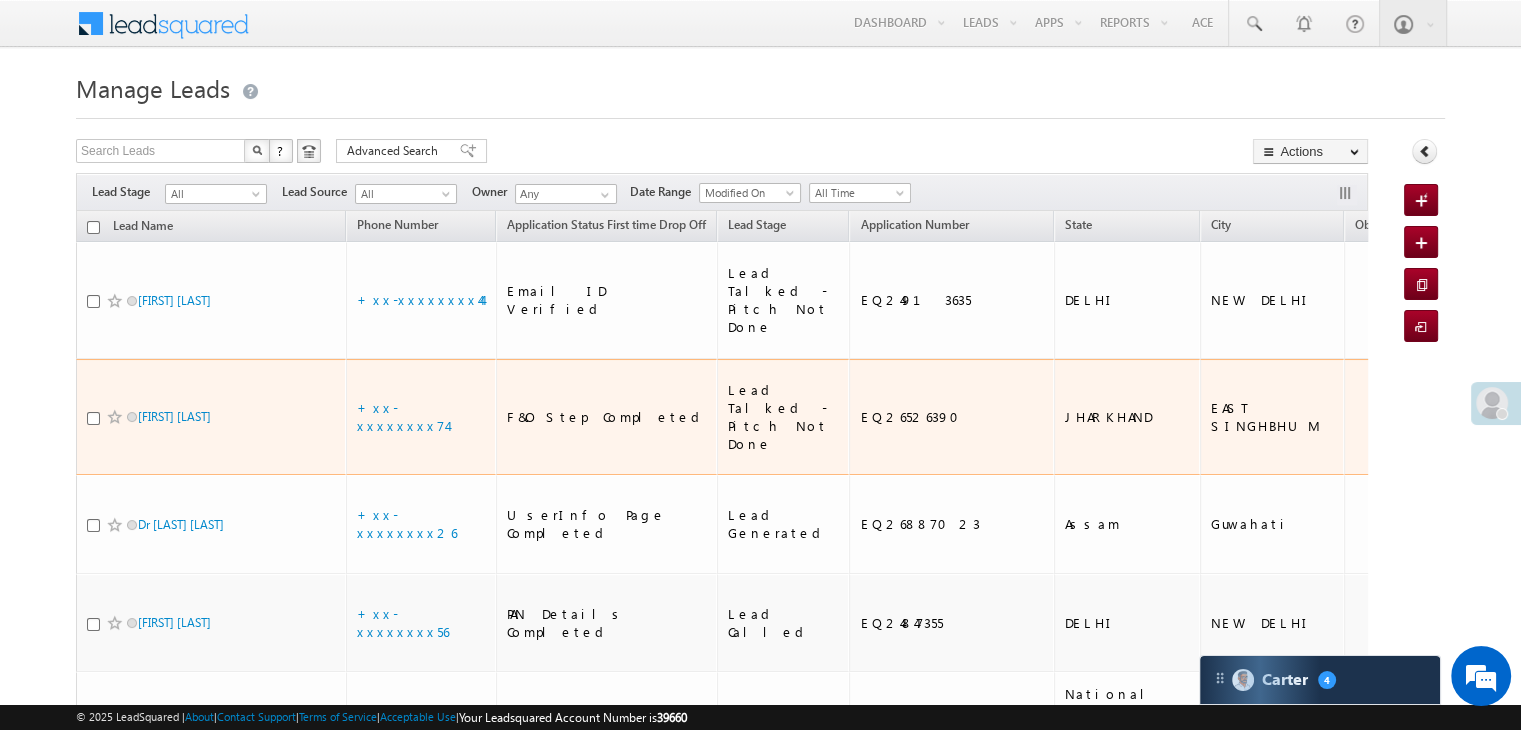 scroll, scrollTop: 0, scrollLeft: 0, axis: both 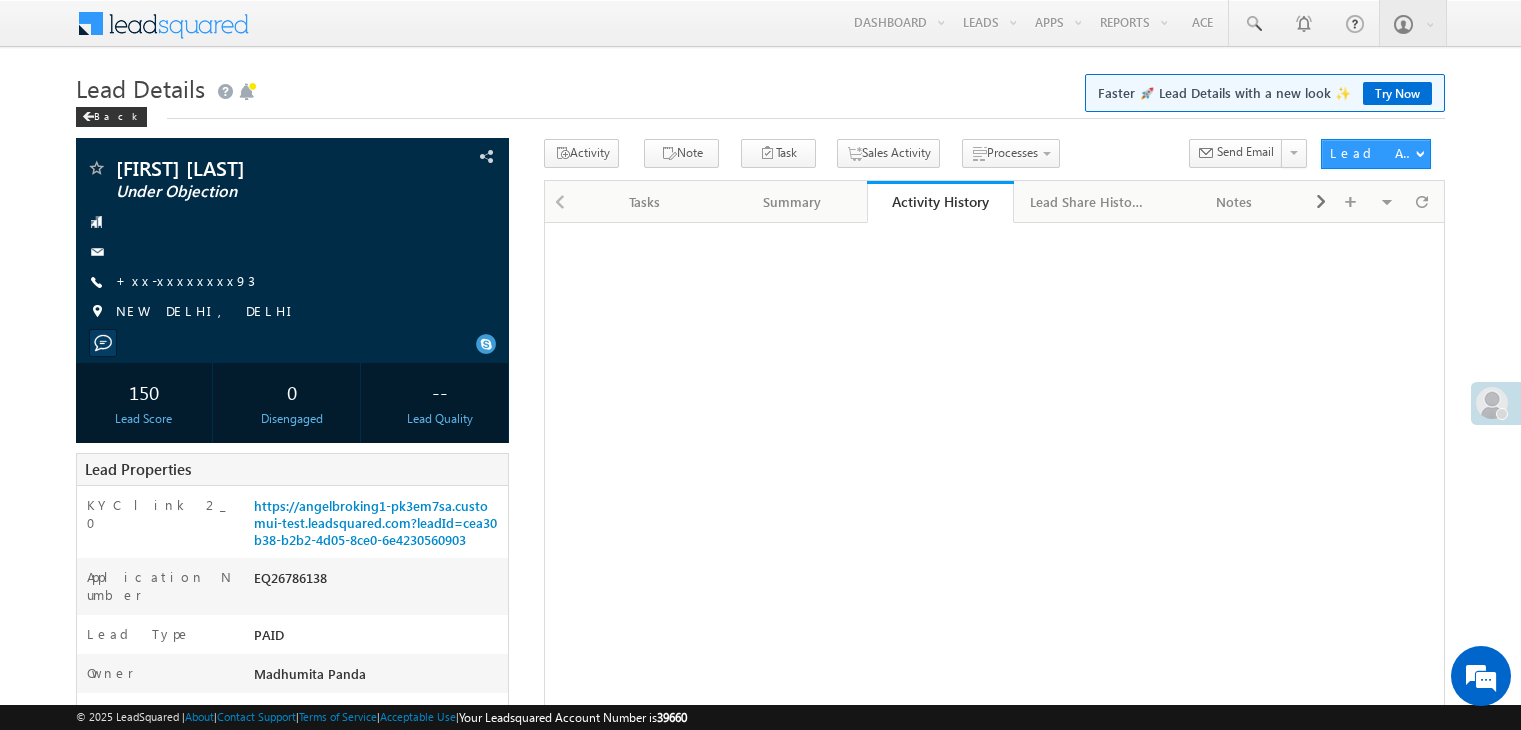 click on "https://angelbroking1-pk3em7sa.customui-test.leadsquared.com?leadId=cea30b38-b2b2-4d05-8ce0-6e4230560903" at bounding box center (375, 522) 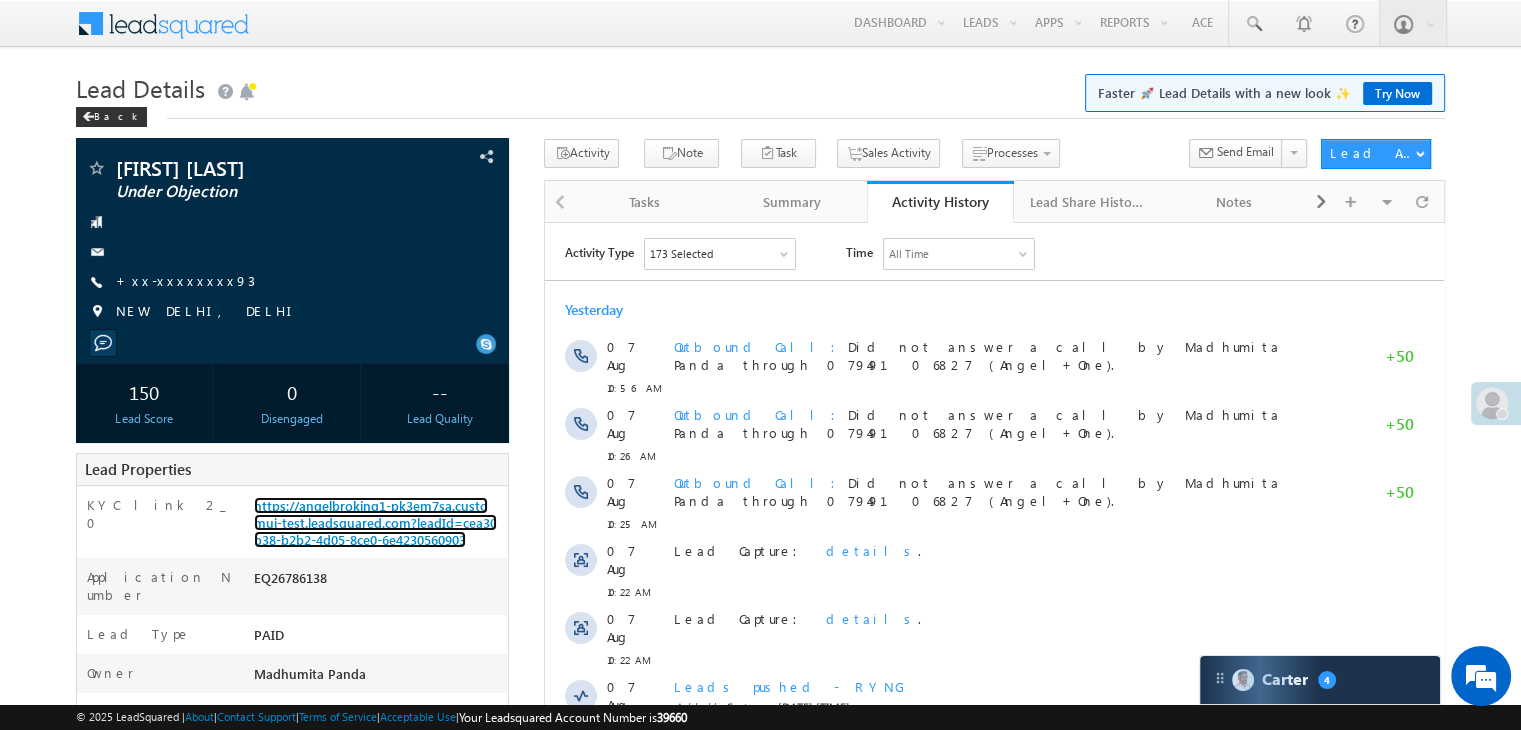 scroll, scrollTop: 0, scrollLeft: 0, axis: both 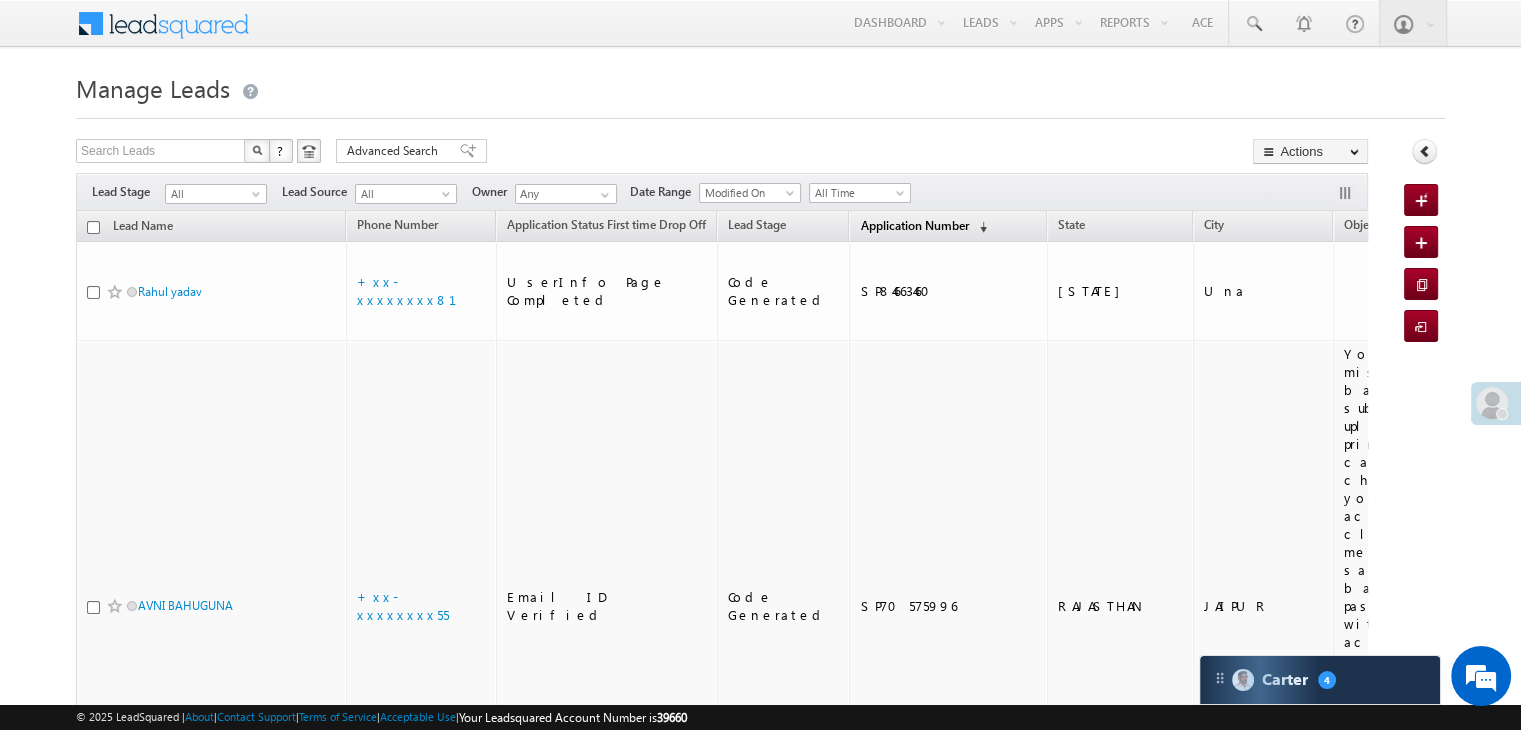 click on "Application Number
(sorted descending)" at bounding box center (923, 227) 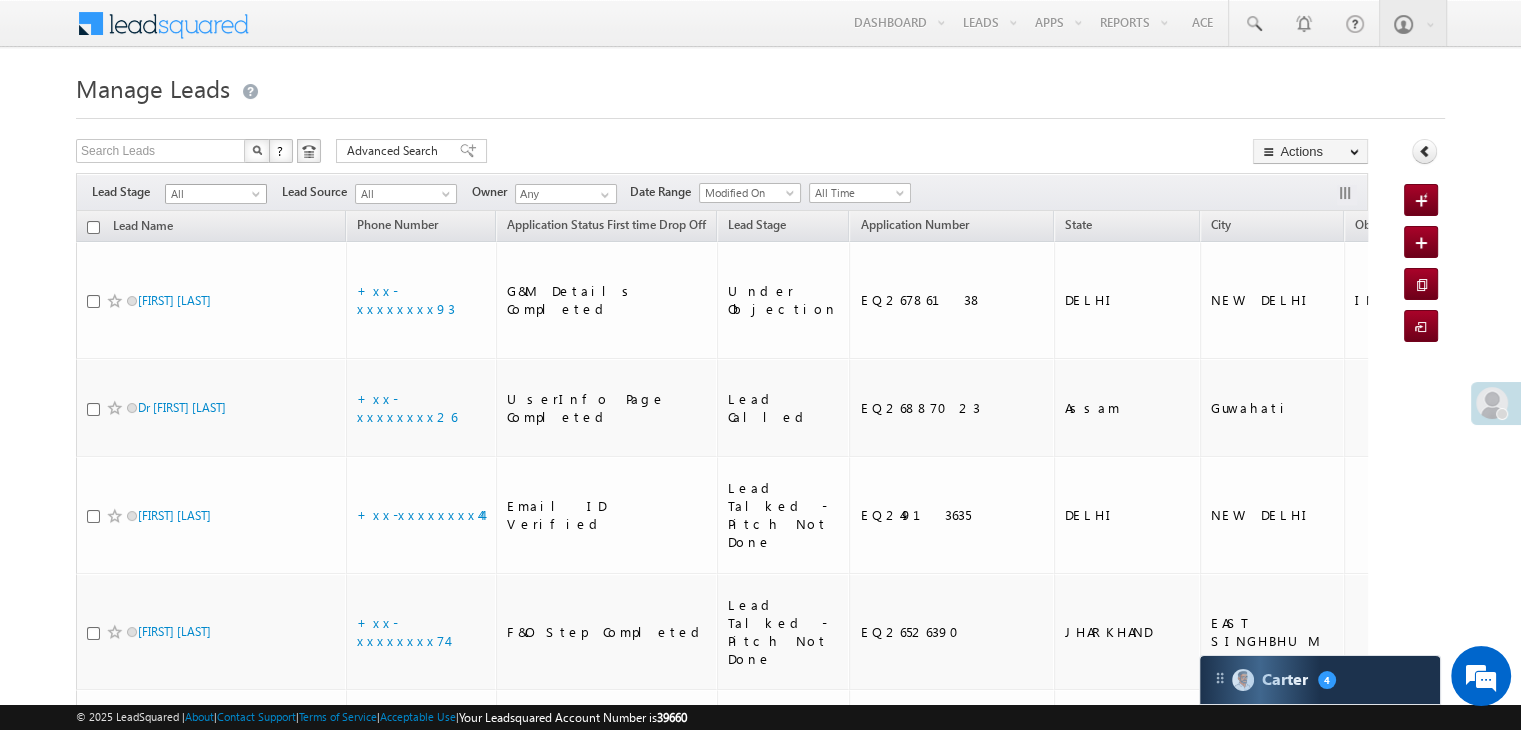 scroll, scrollTop: 0, scrollLeft: 0, axis: both 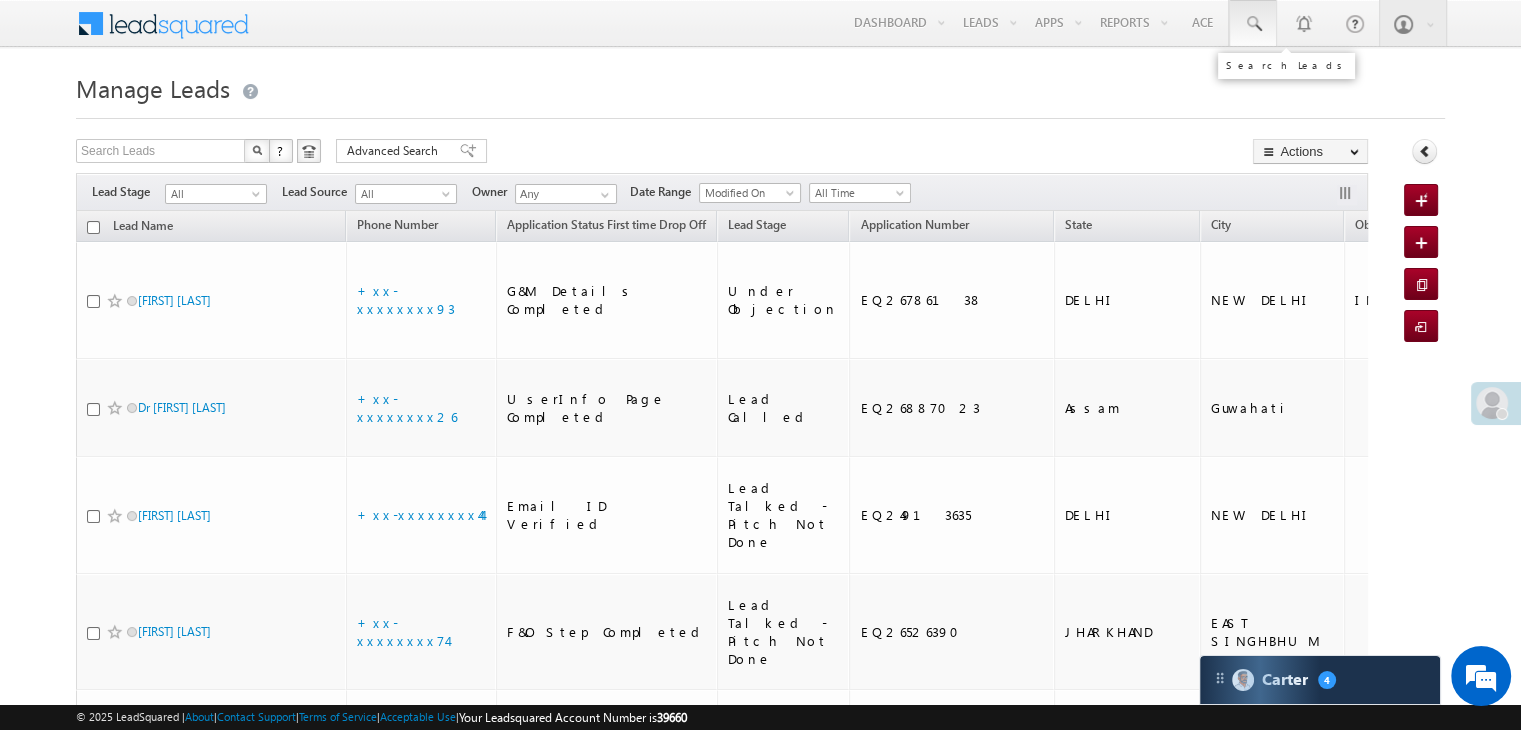 click at bounding box center (1253, 24) 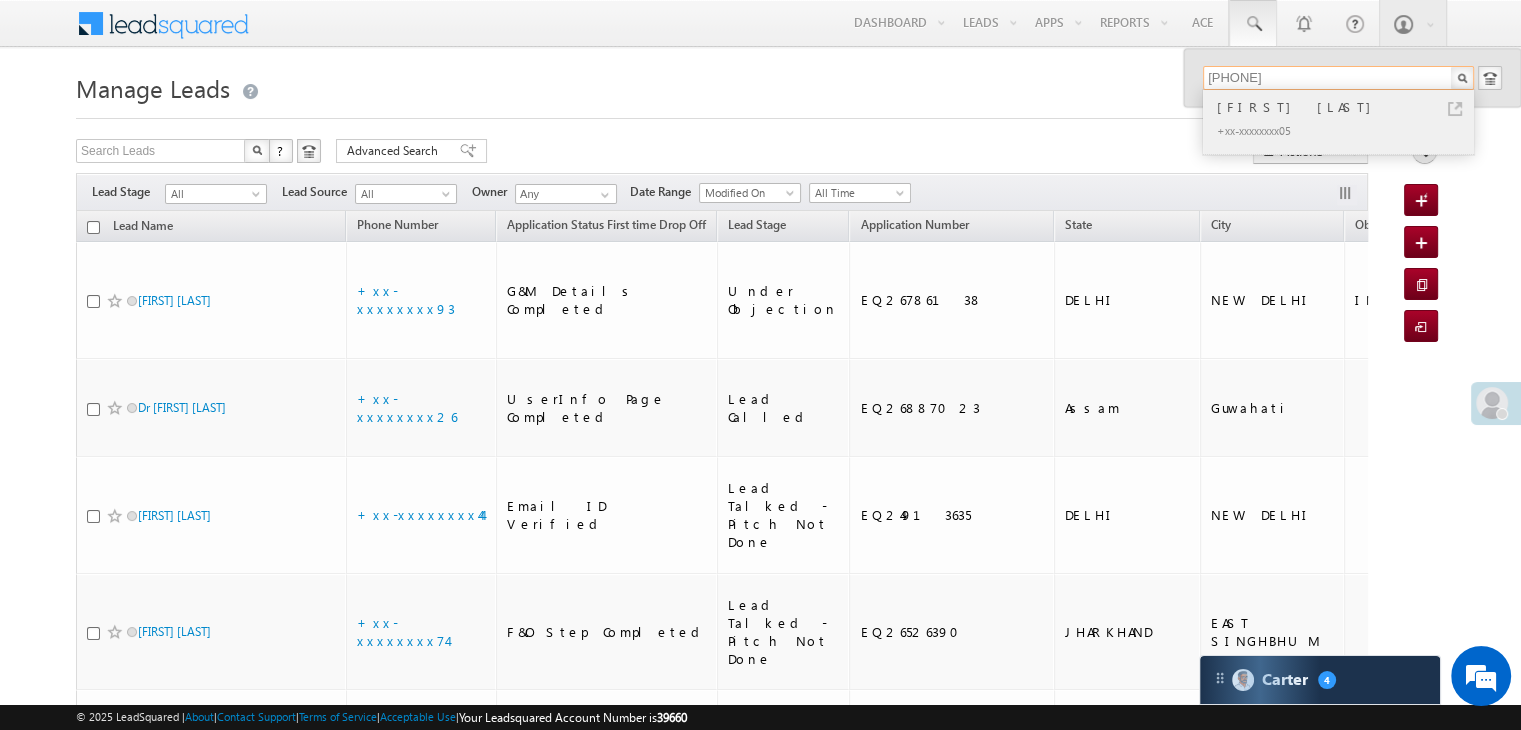 type on "9734486905" 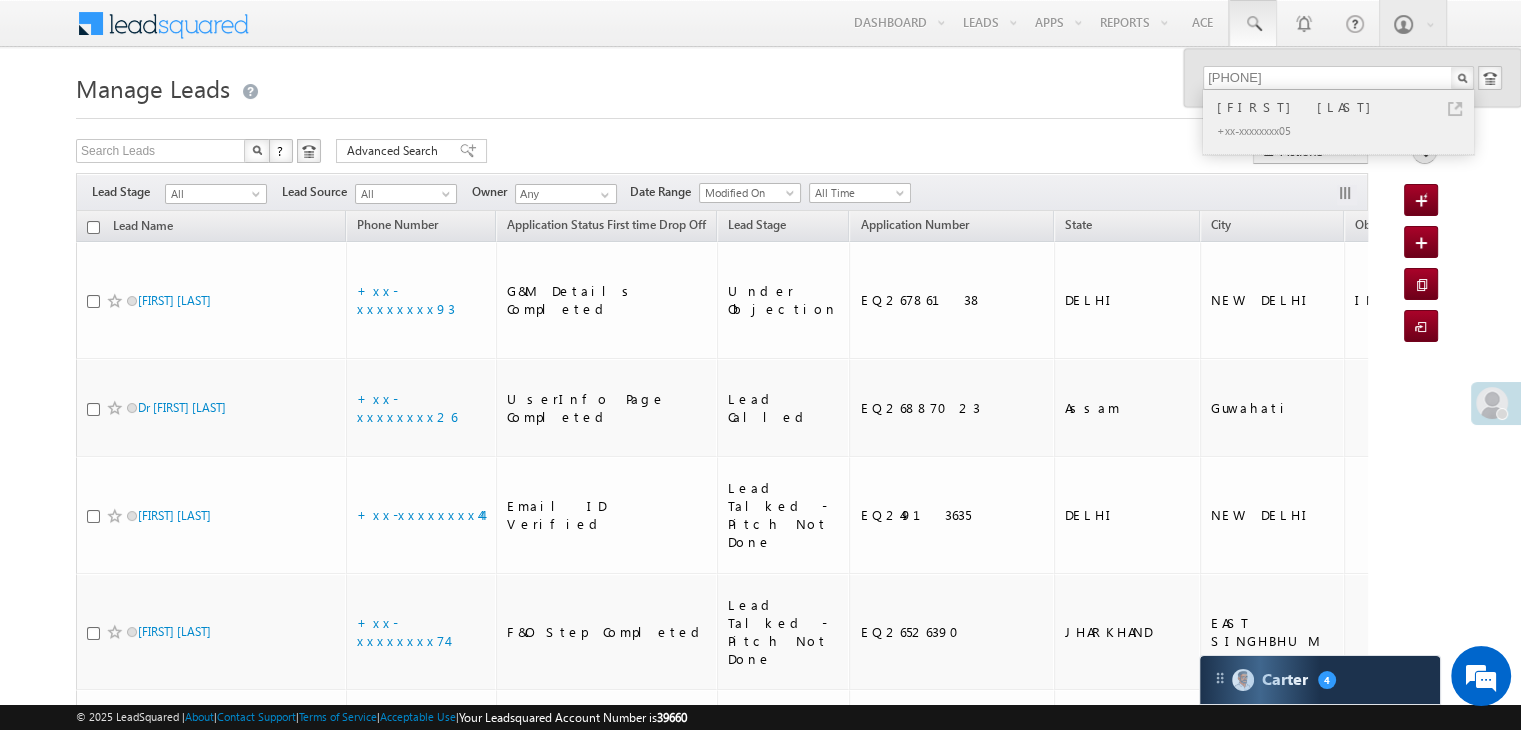 click on "Ansar Ali mondal" at bounding box center (1347, 107) 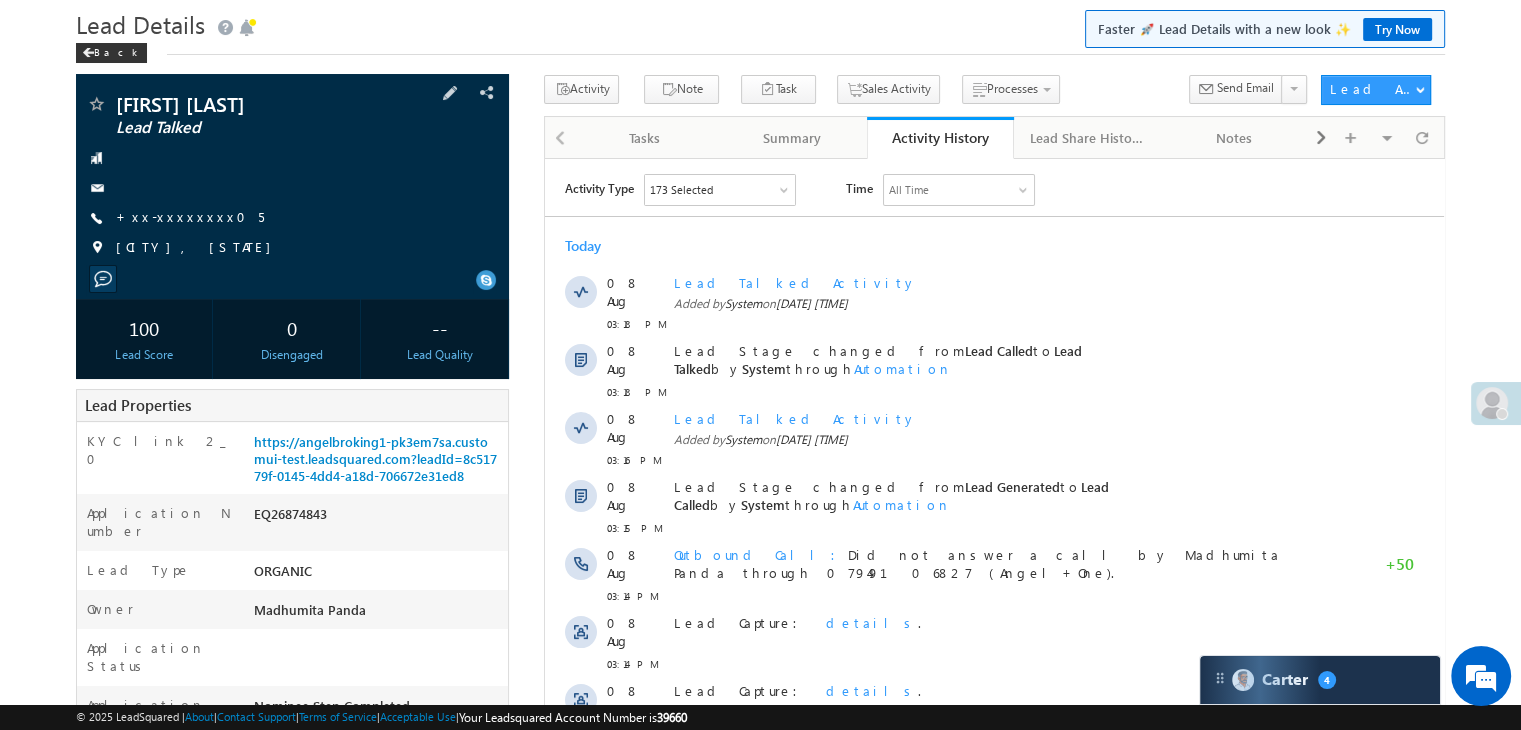 scroll, scrollTop: 100, scrollLeft: 0, axis: vertical 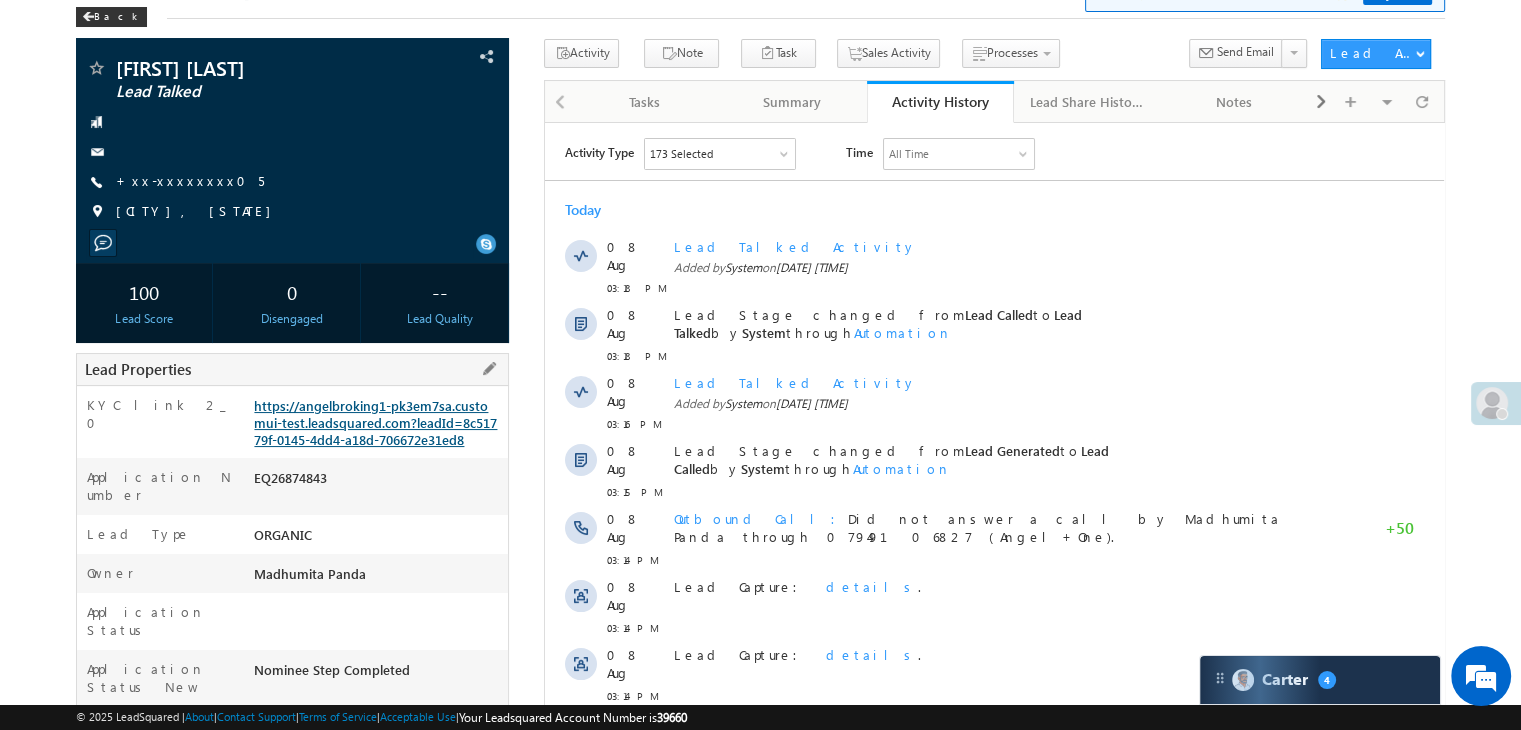 click on "https://angelbroking1-pk3em7sa.customui-test.leadsquared.com?leadId=8c51779f-0145-4dd4-a18d-706672e31ed8" at bounding box center (375, 422) 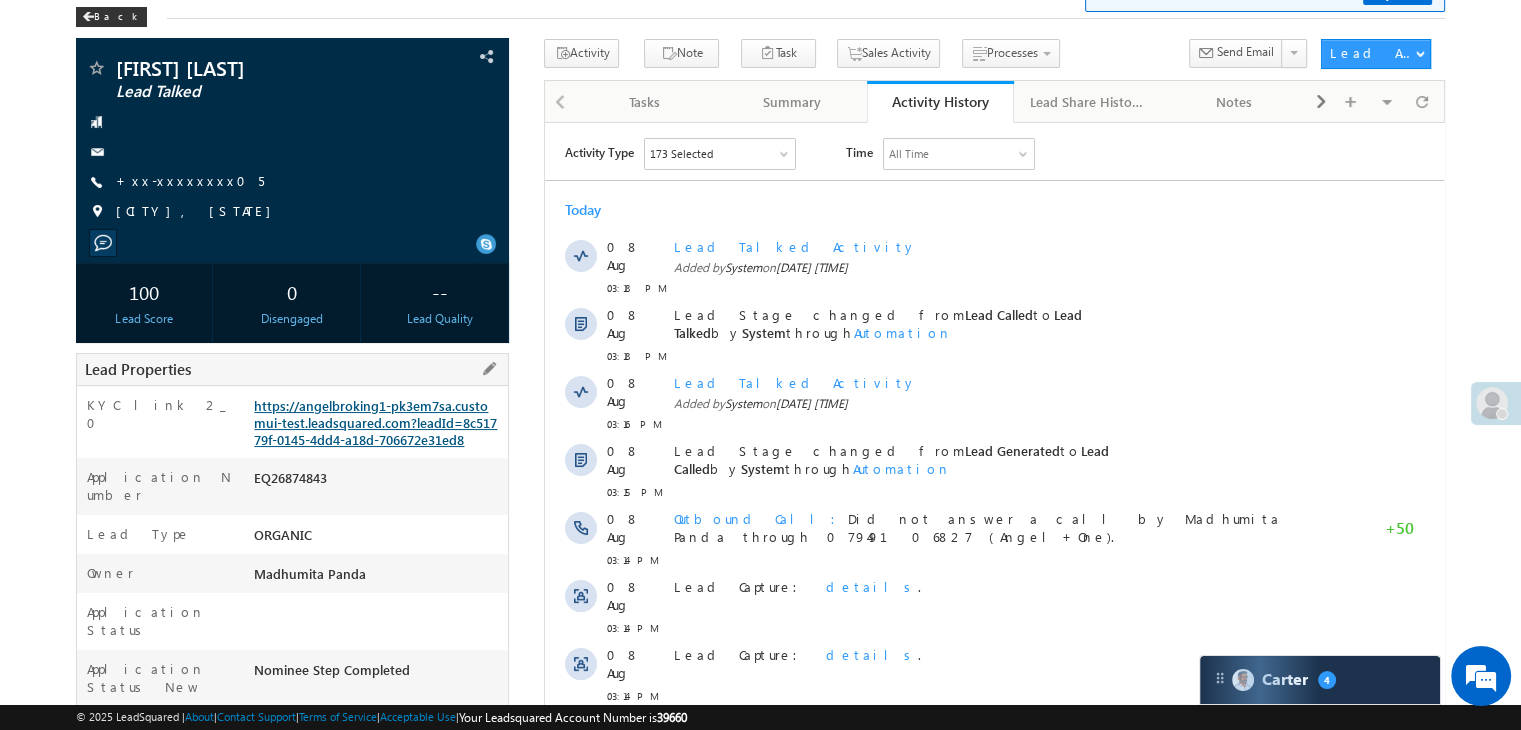 scroll, scrollTop: 0, scrollLeft: 0, axis: both 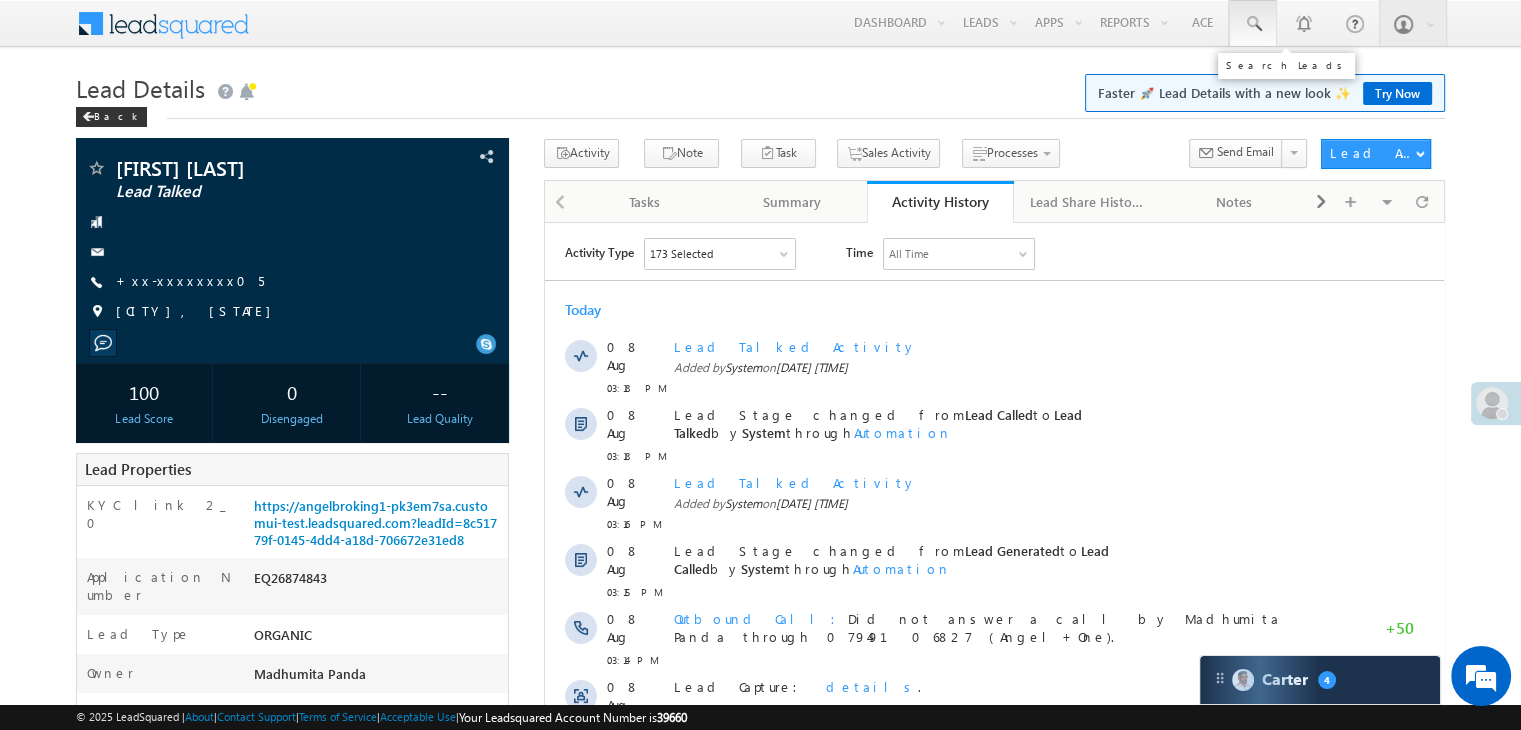 click at bounding box center (1253, 24) 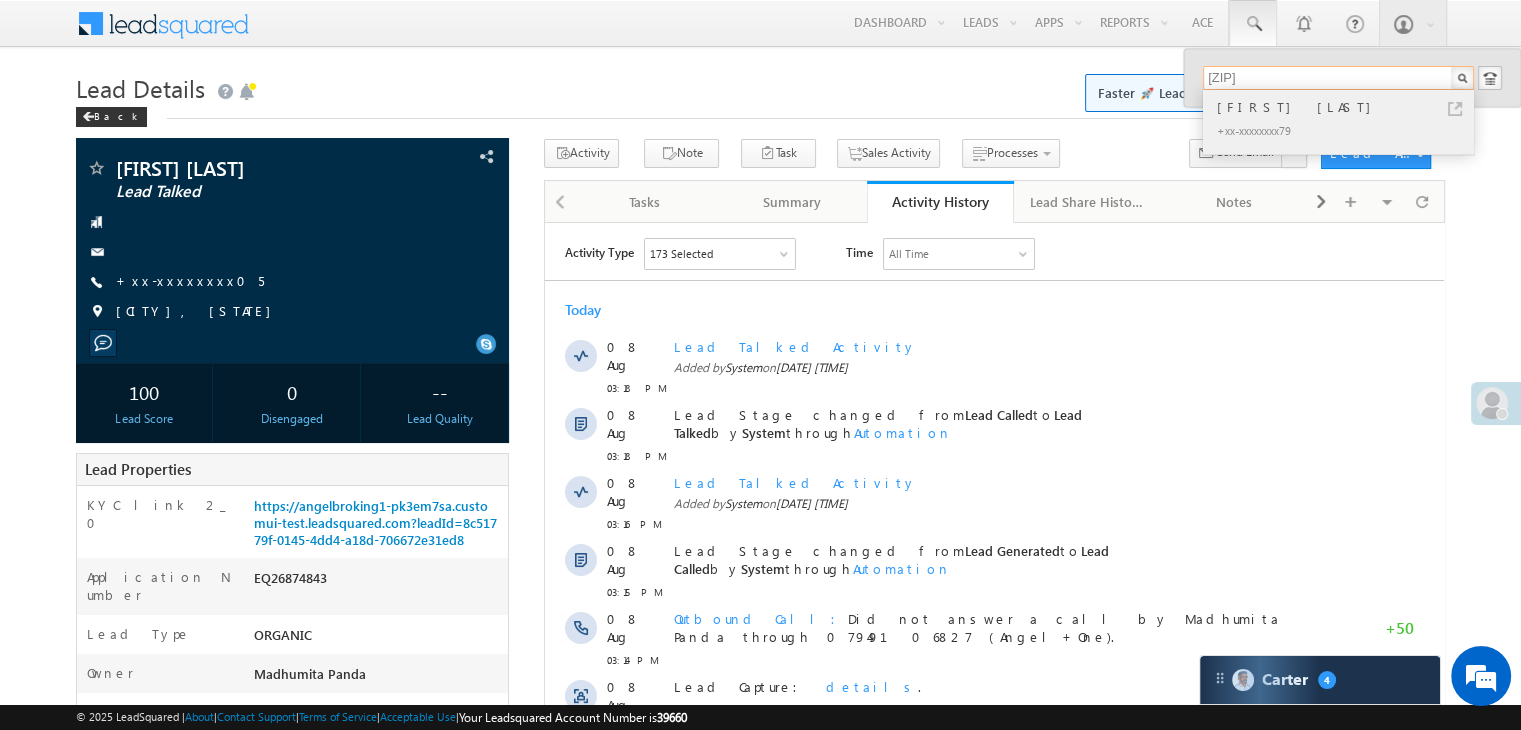 type on "[ZIP]" 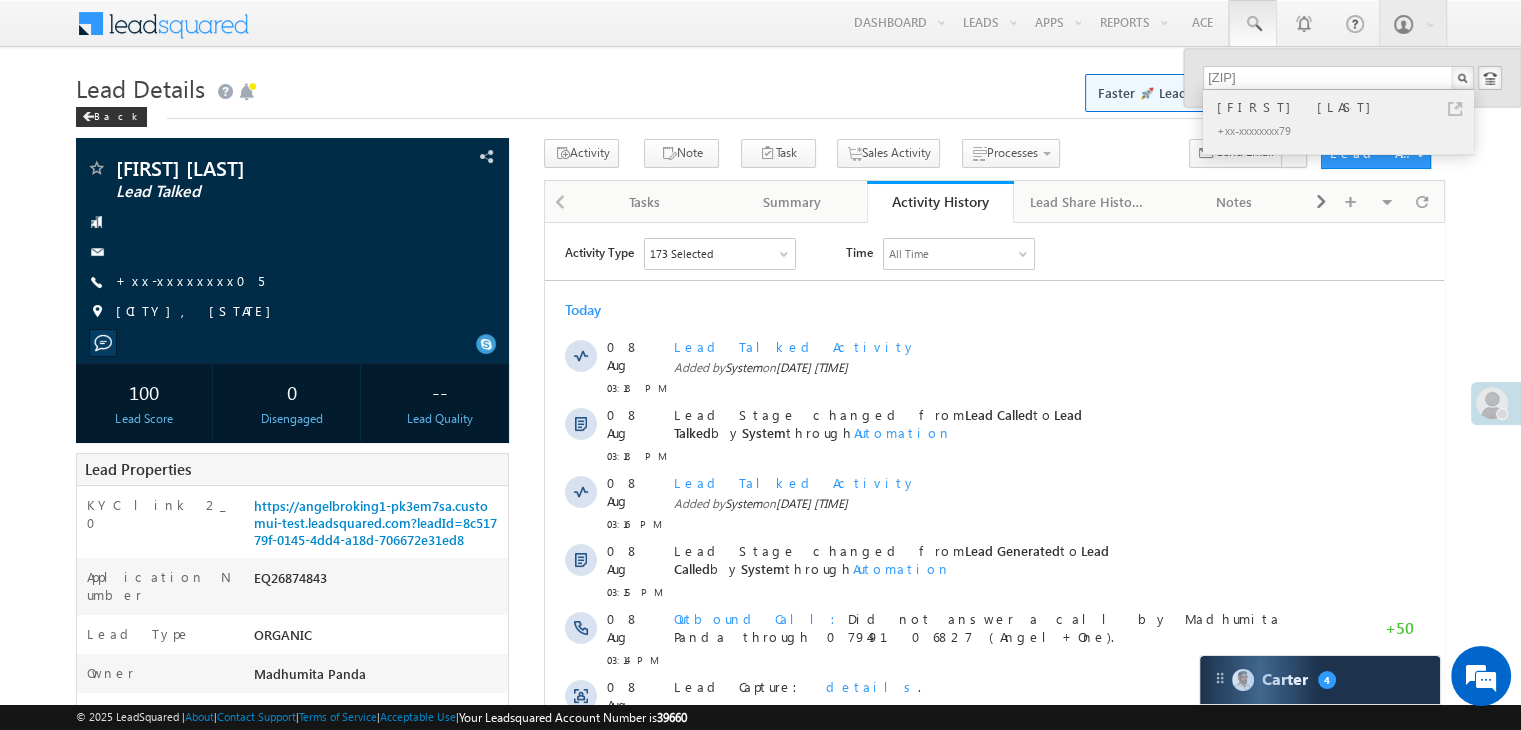 click on "[FIRST] [LAST]" at bounding box center (1347, 107) 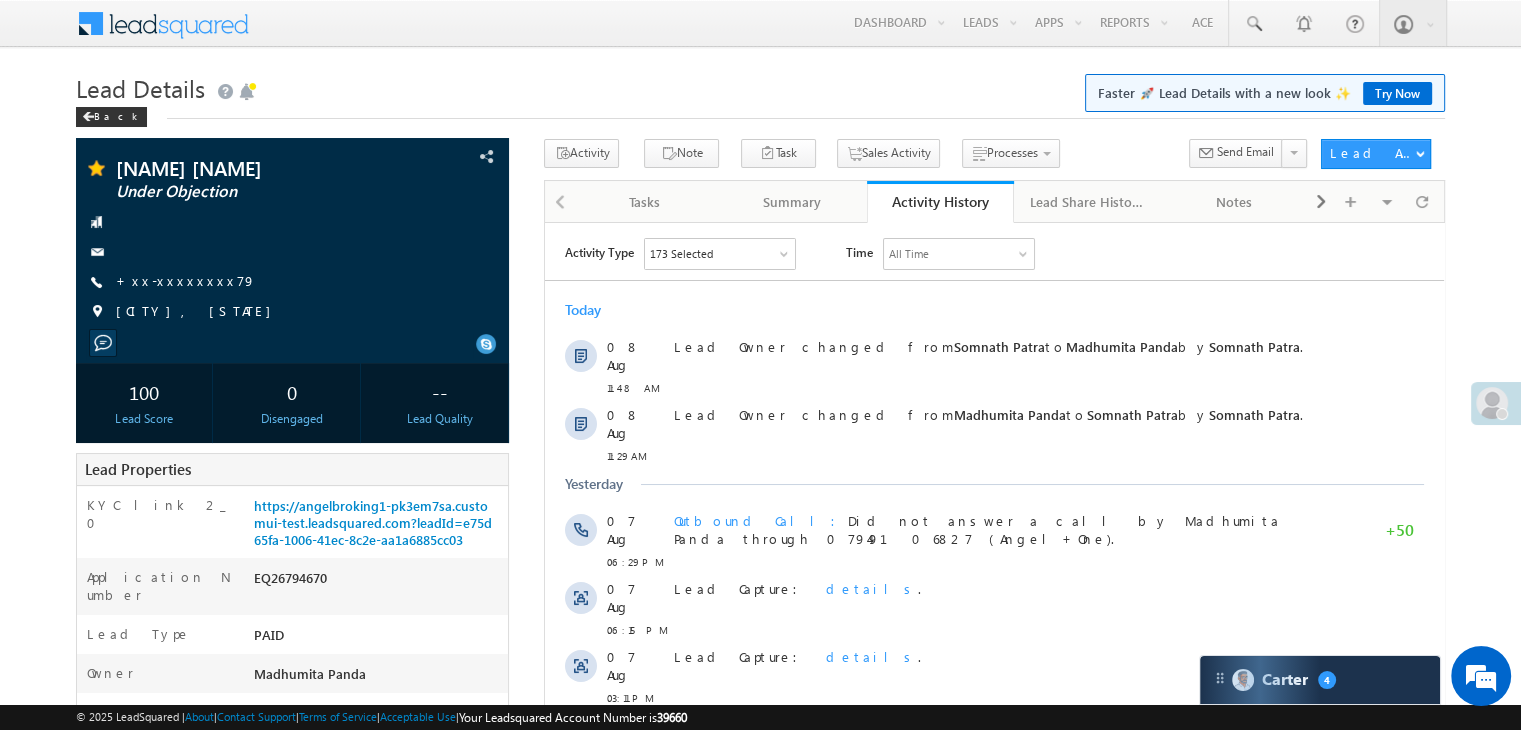 scroll, scrollTop: 200, scrollLeft: 0, axis: vertical 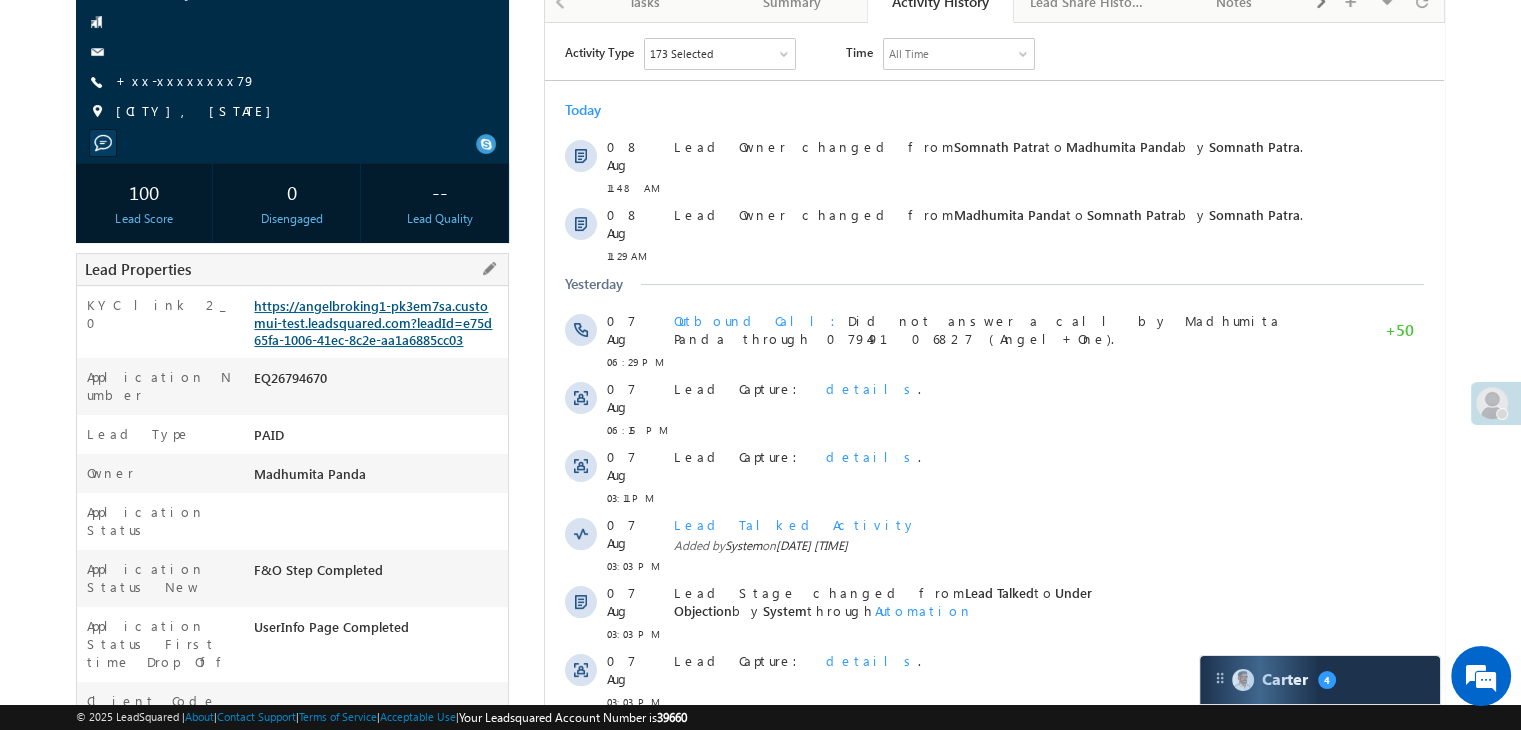 click on "https://angelbroking1-pk3em7sa.customui-test.leadsquared.com?leadId=e75d65fa-1006-41ec-8c2e-aa1a6885cc03" at bounding box center (373, 322) 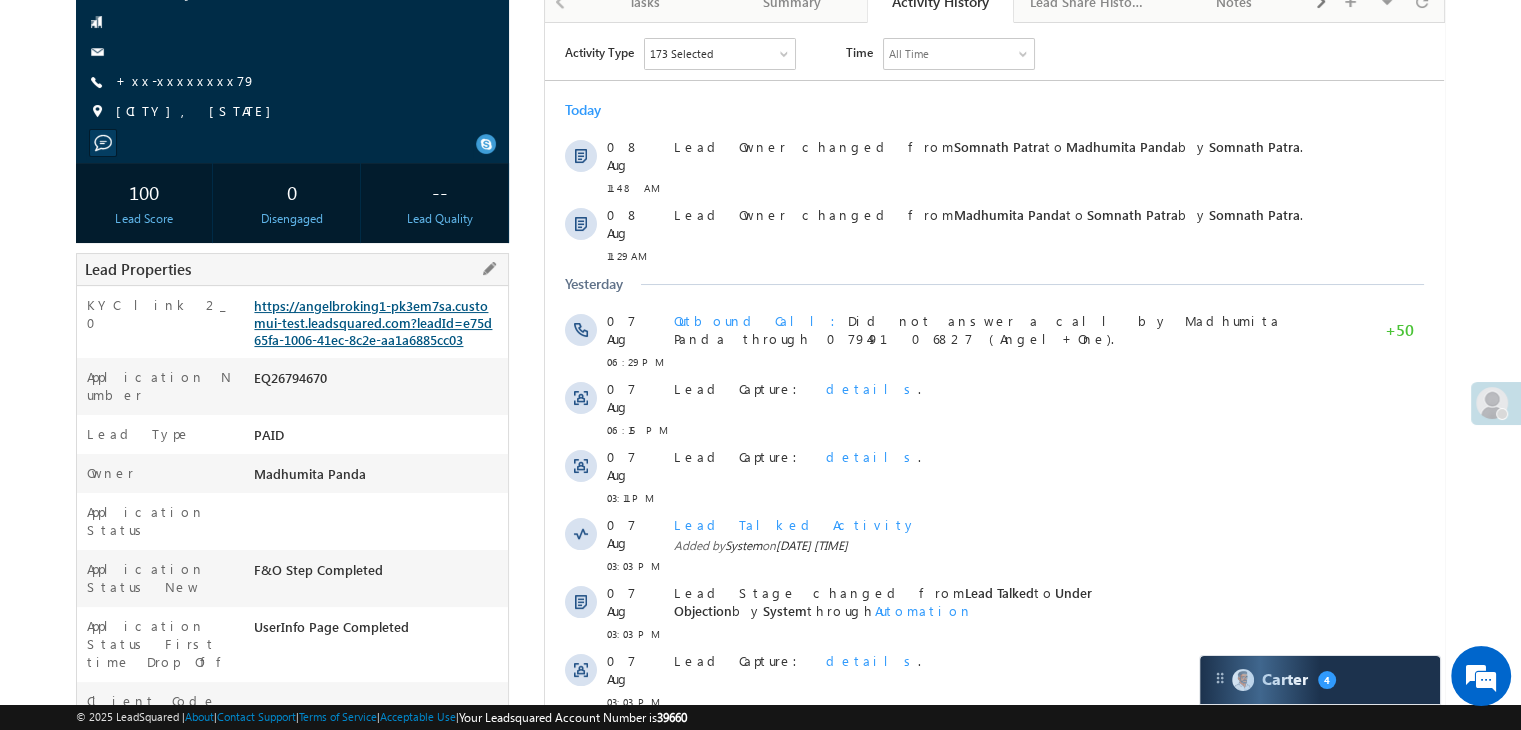 scroll, scrollTop: 0, scrollLeft: 0, axis: both 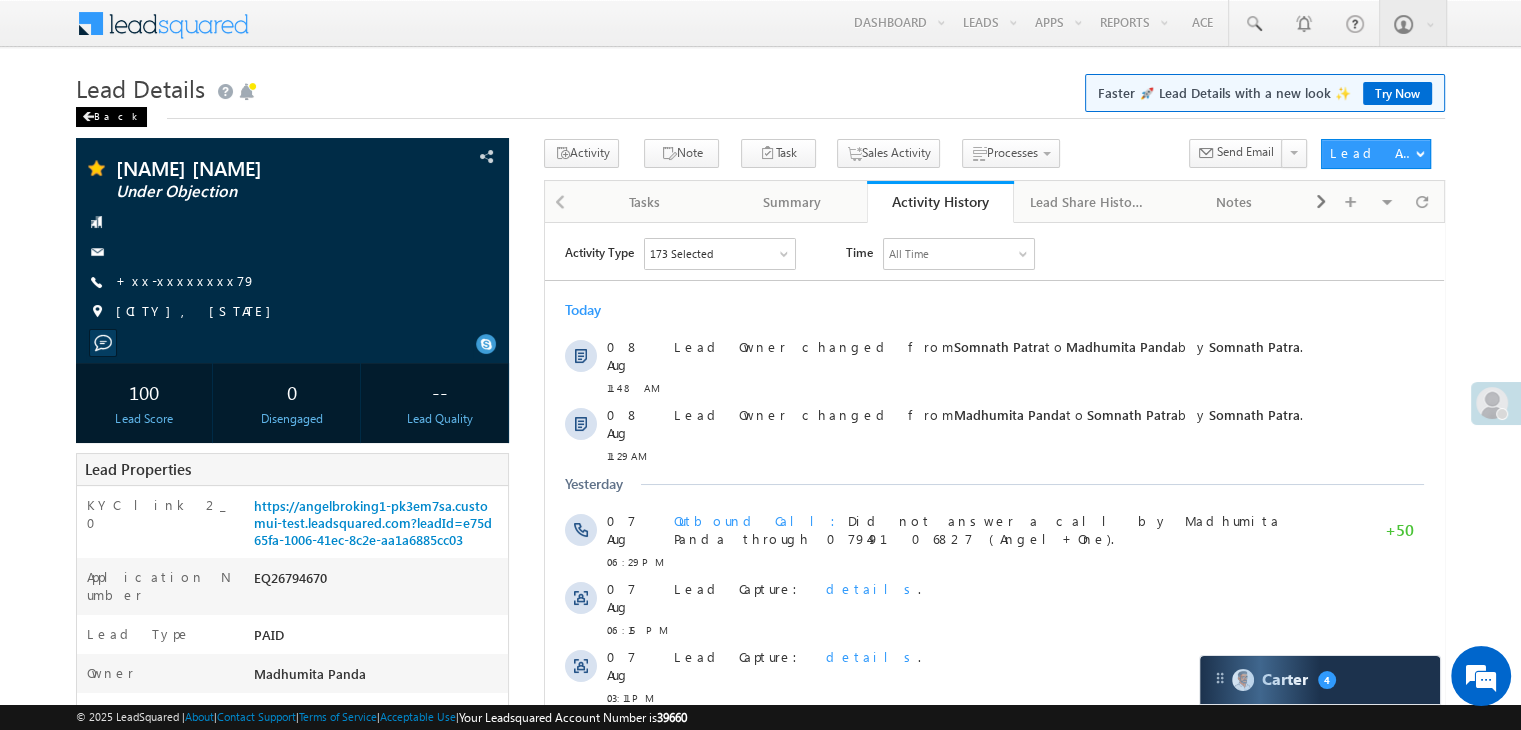 click on "Back" at bounding box center [111, 117] 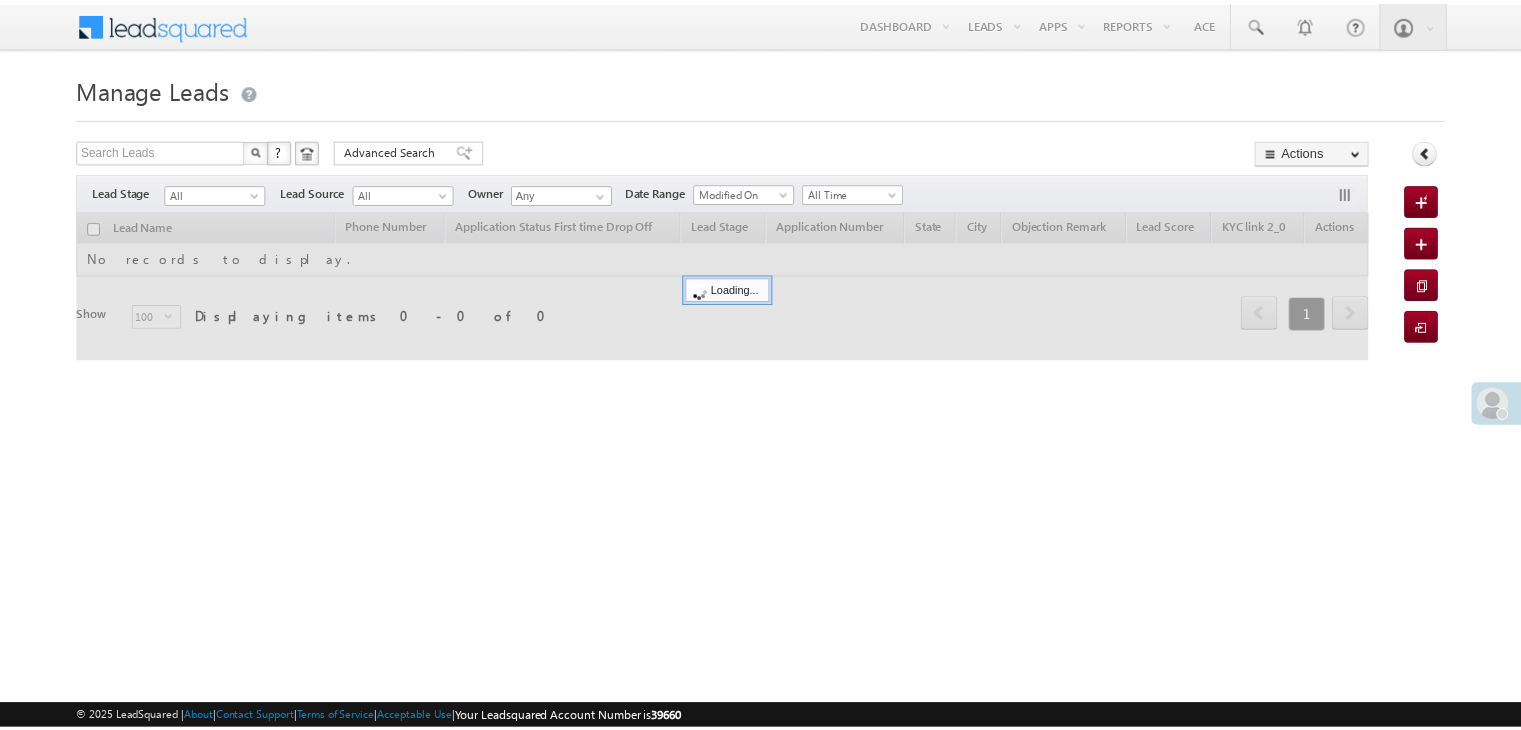 scroll, scrollTop: 0, scrollLeft: 0, axis: both 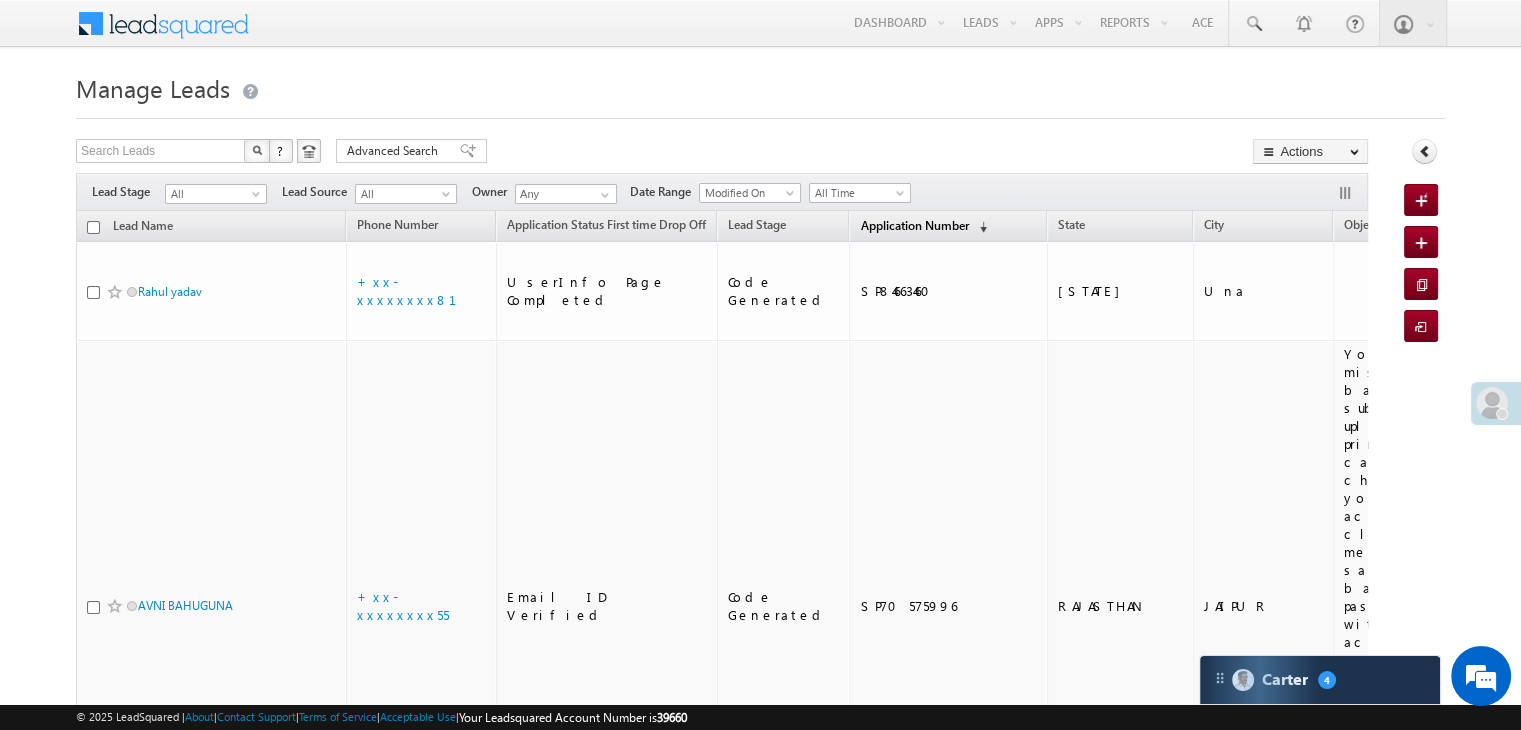 click on "Application Number
(sorted descending)" at bounding box center (923, 227) 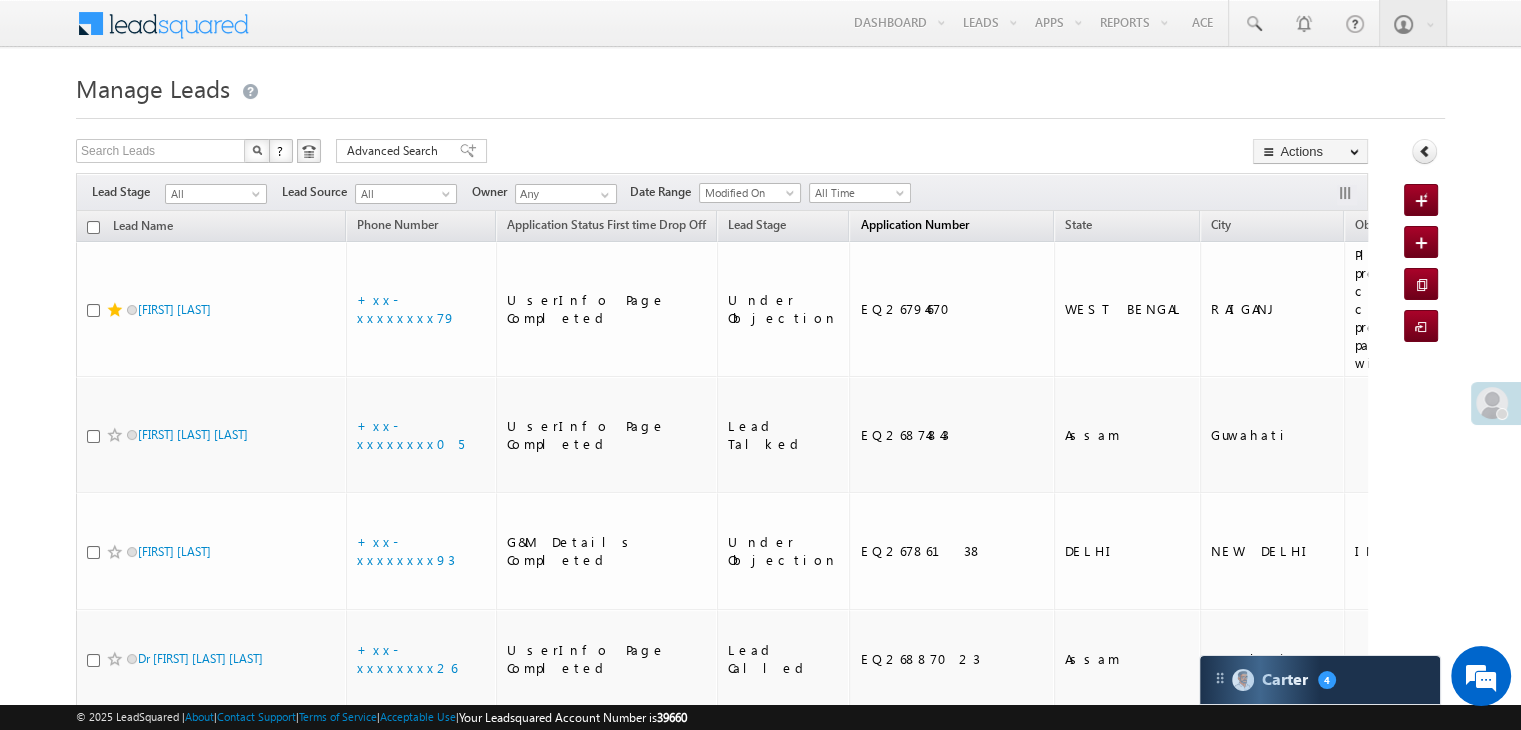 scroll, scrollTop: 0, scrollLeft: 0, axis: both 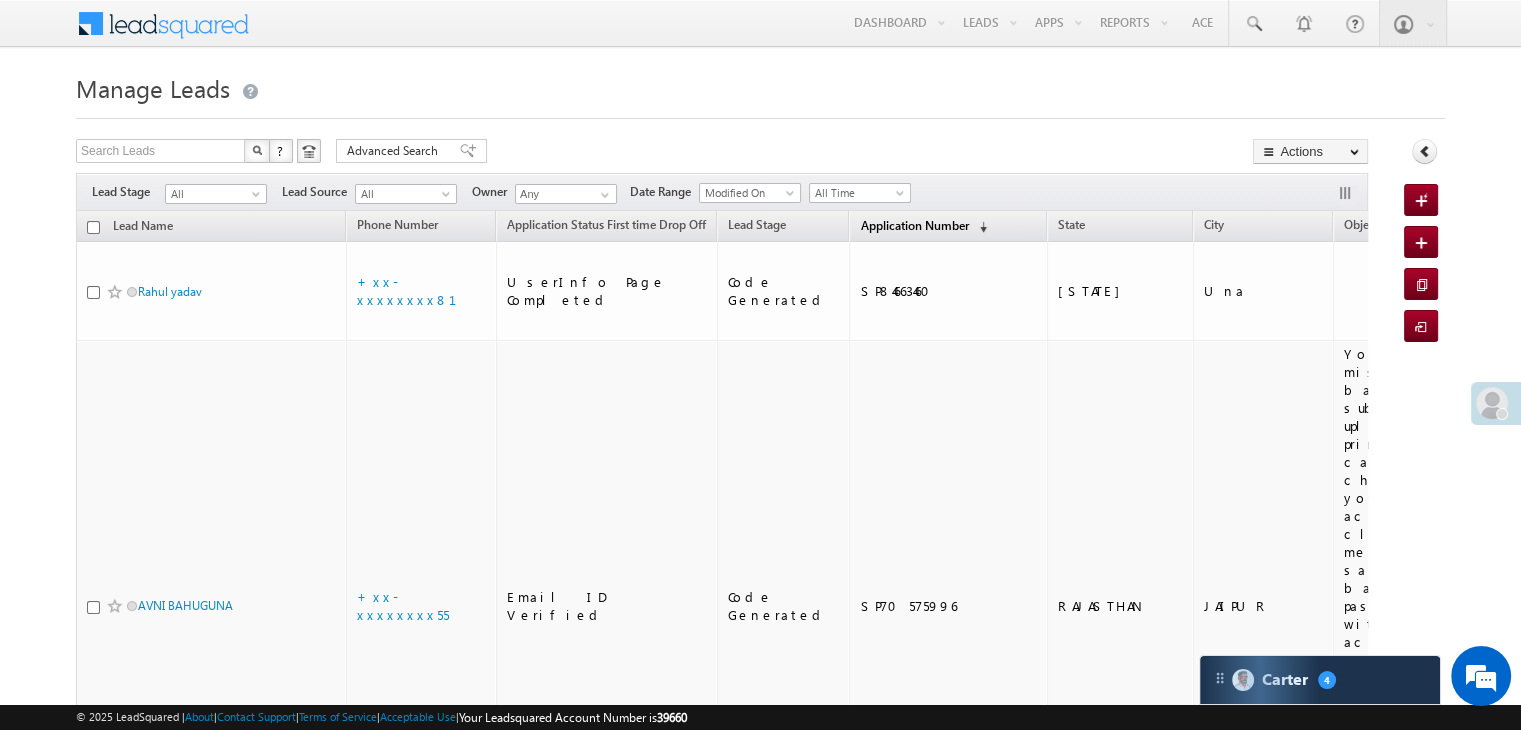 click on "Application Number" at bounding box center [914, 225] 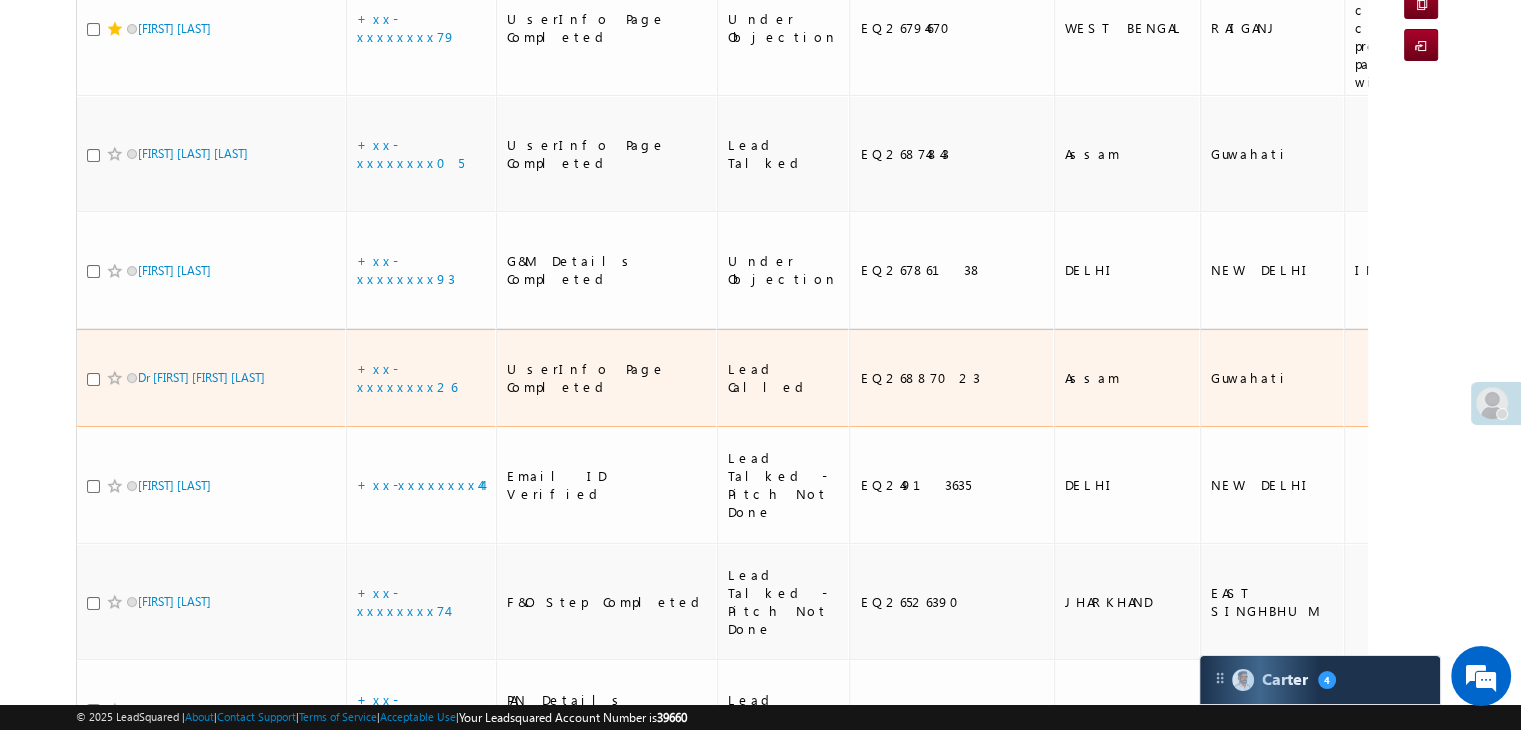 scroll, scrollTop: 400, scrollLeft: 0, axis: vertical 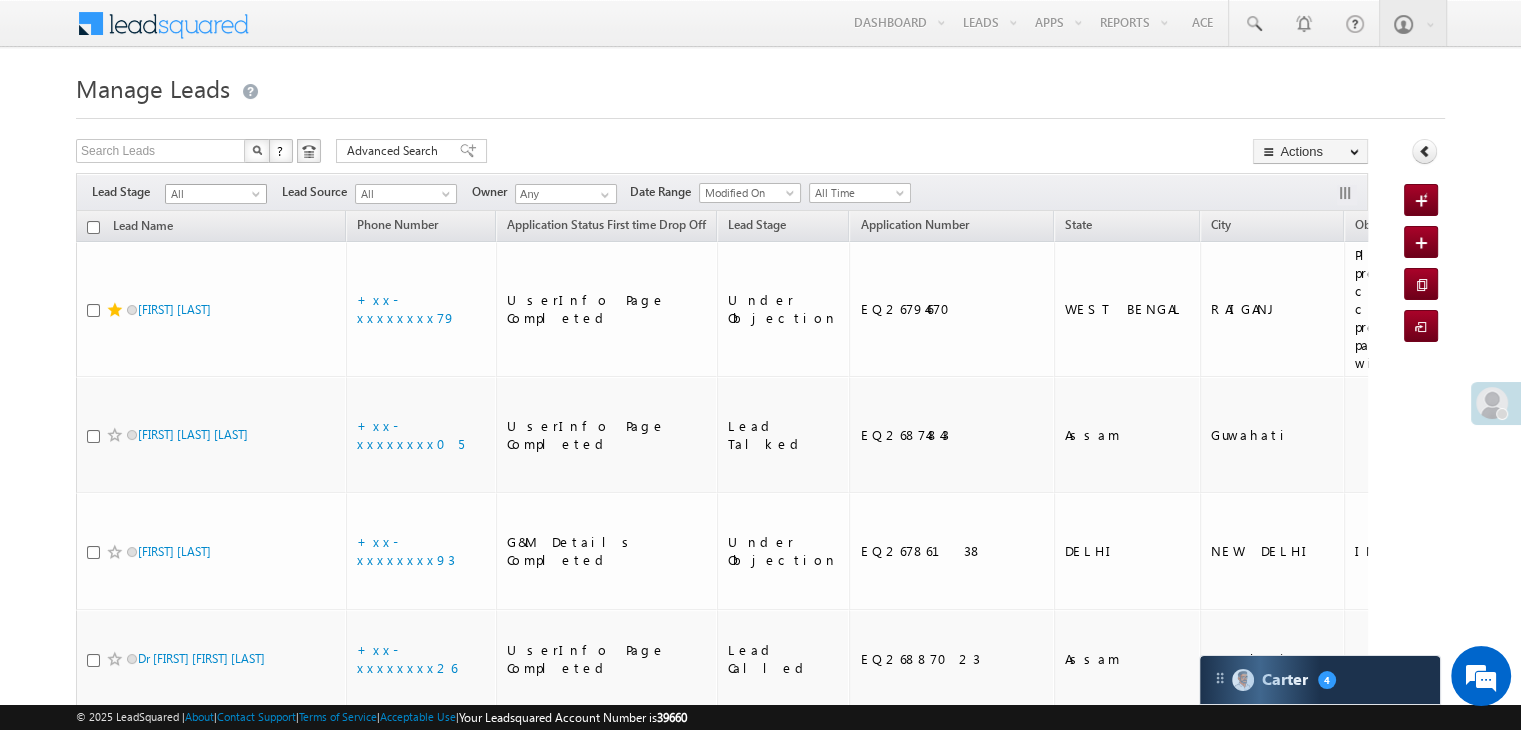 click at bounding box center [258, 198] 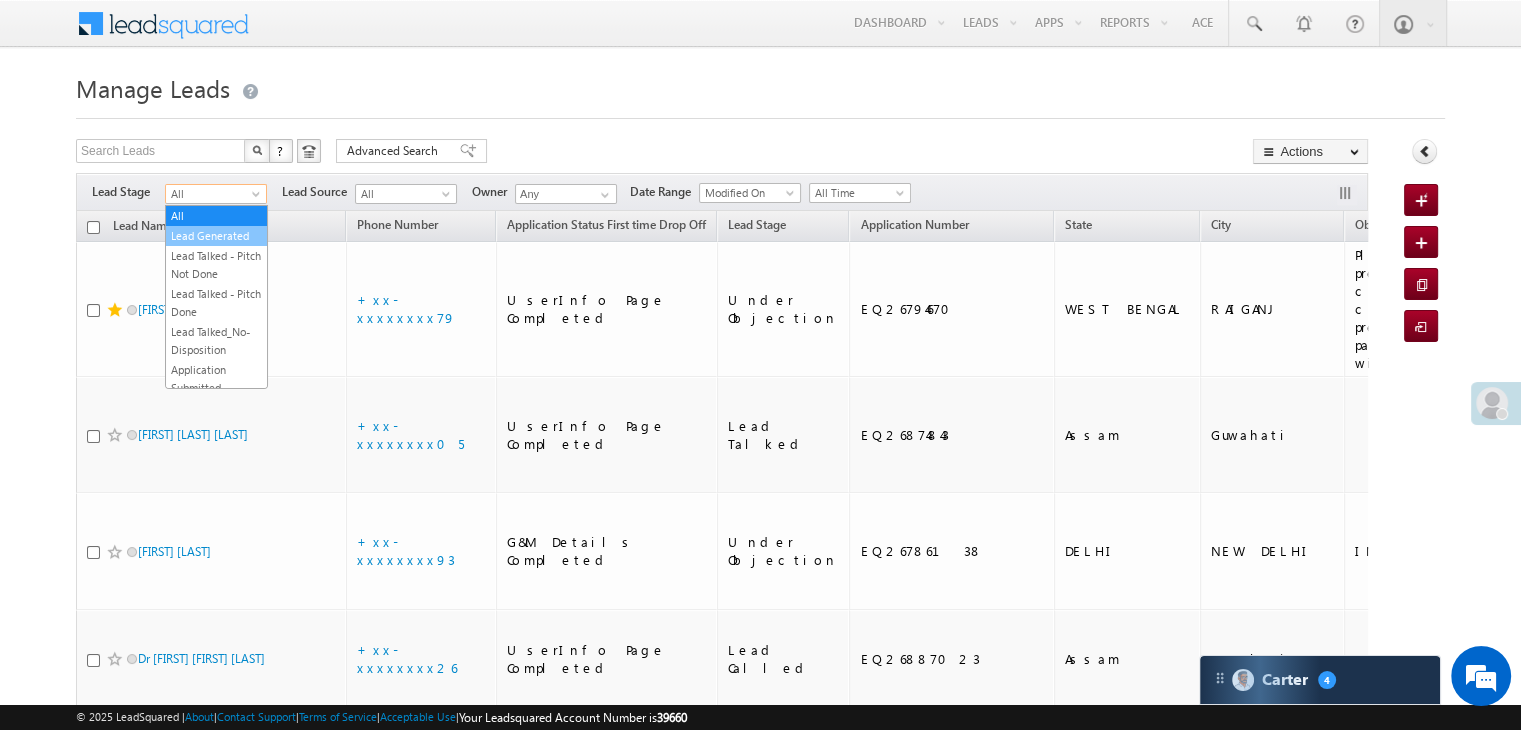 click on "Lead Generated" at bounding box center [216, 236] 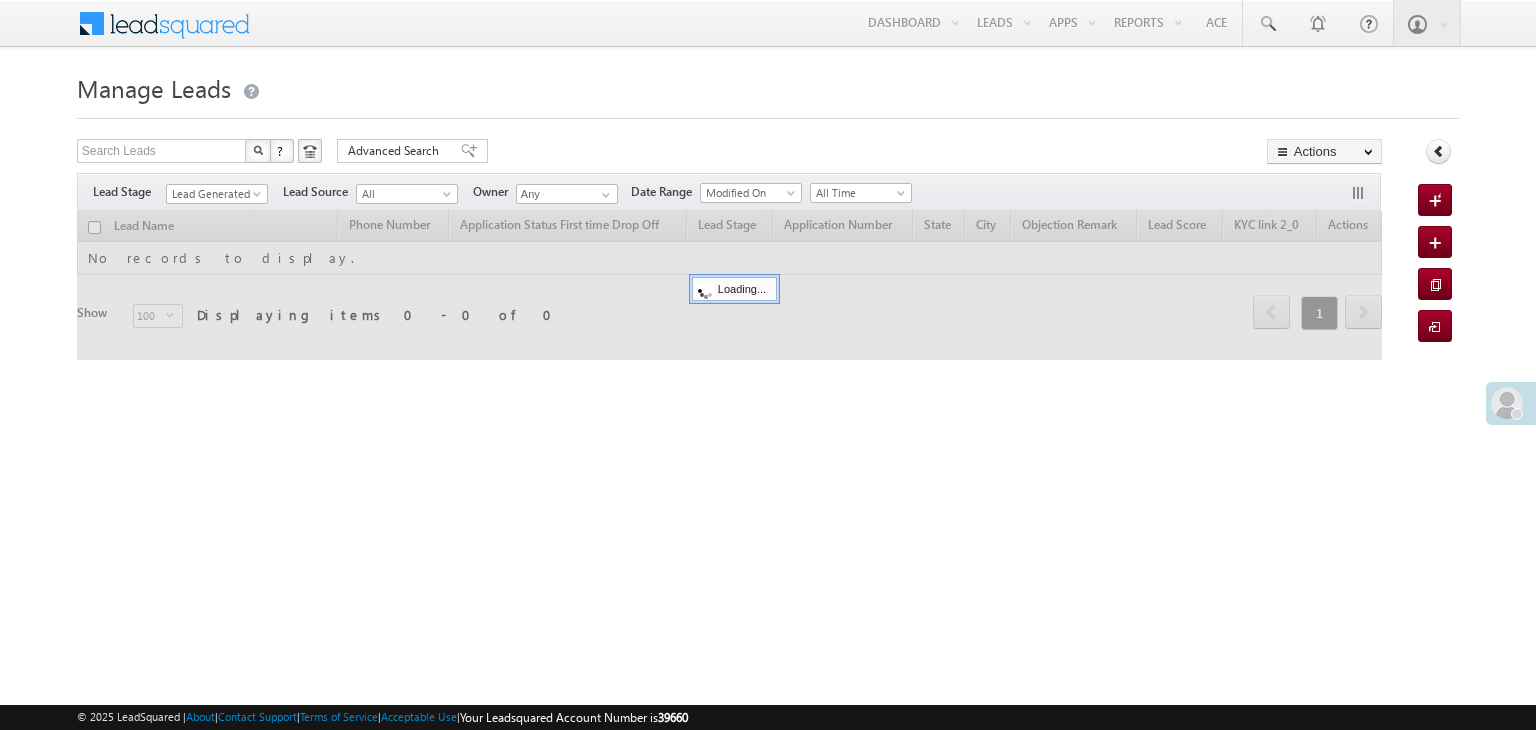 scroll, scrollTop: 0, scrollLeft: 0, axis: both 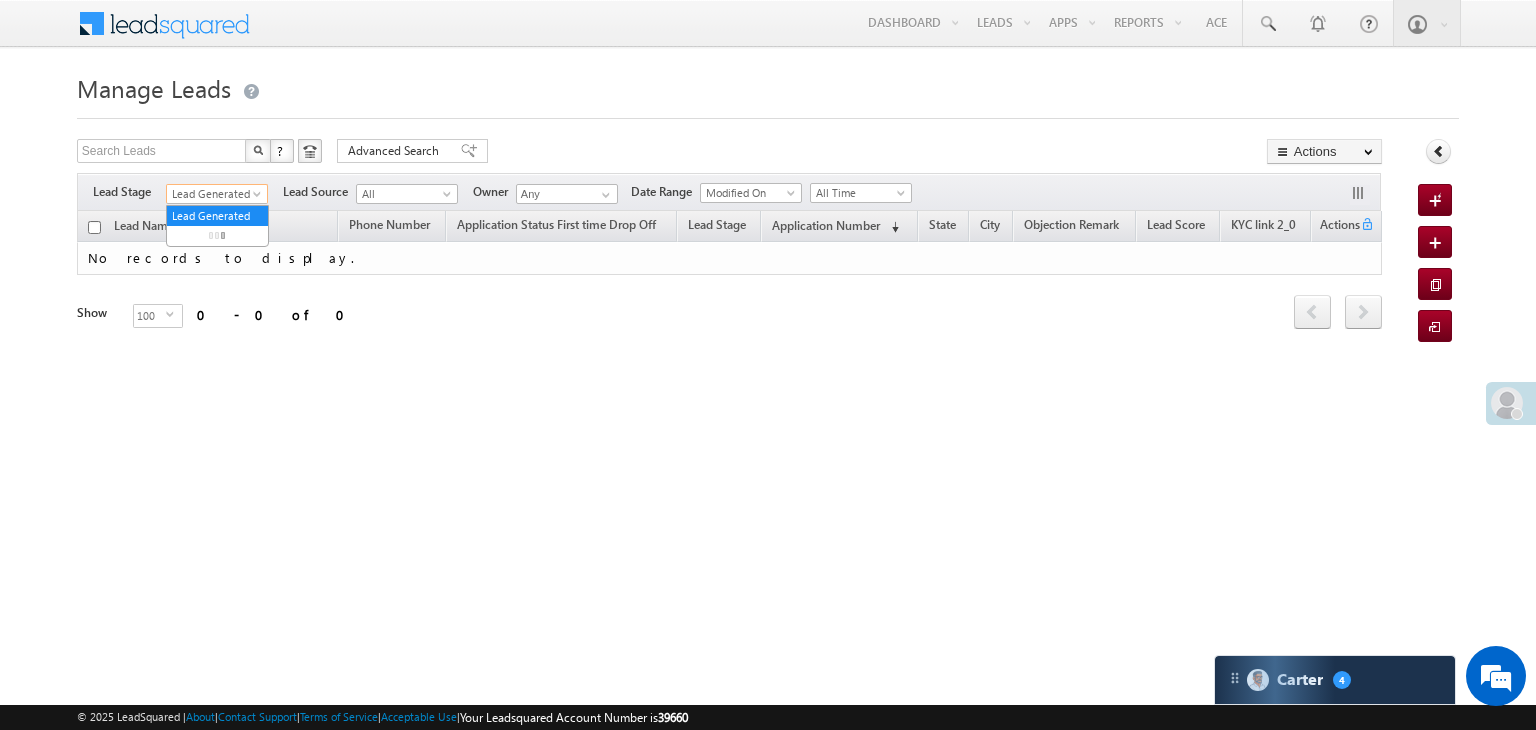 click at bounding box center [259, 198] 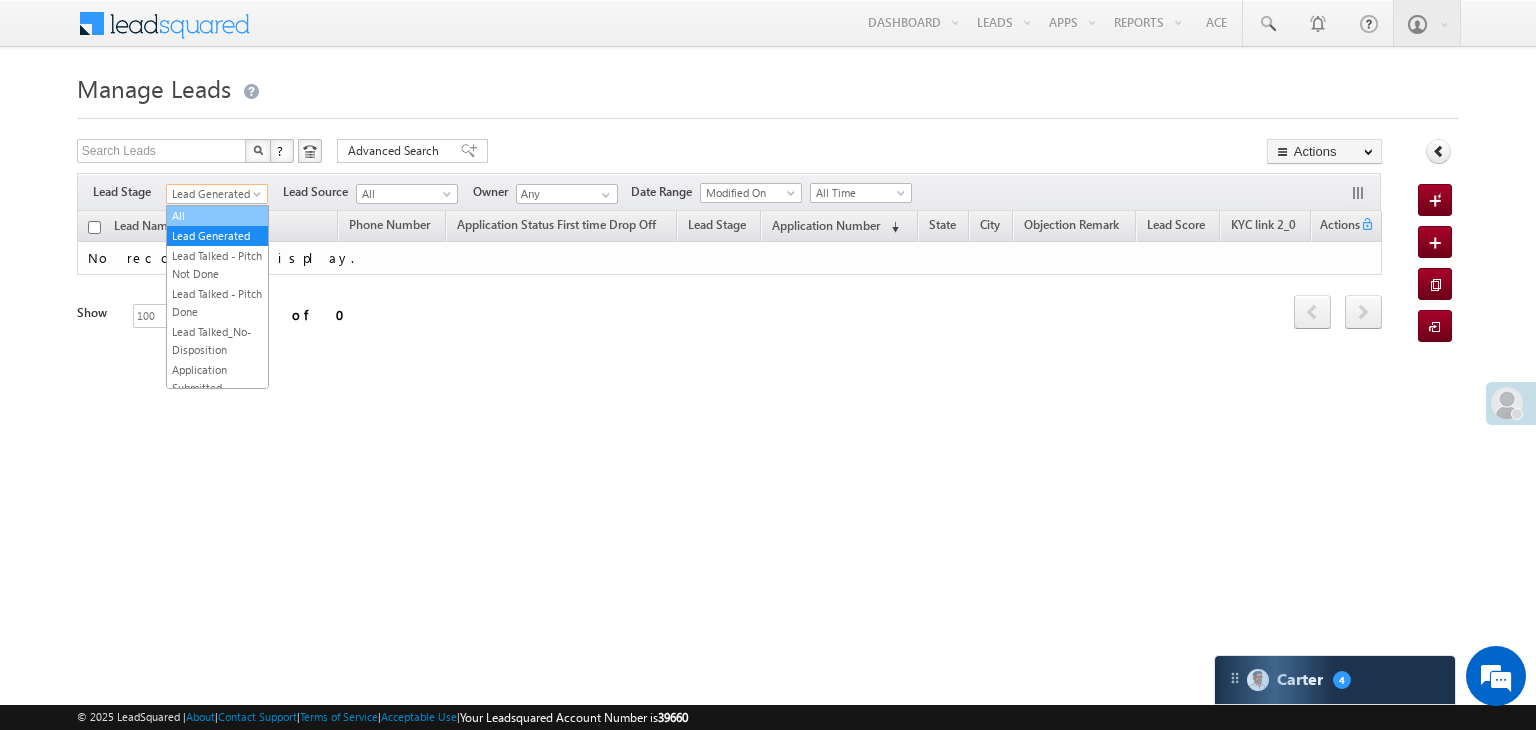 click on "All" at bounding box center (217, 216) 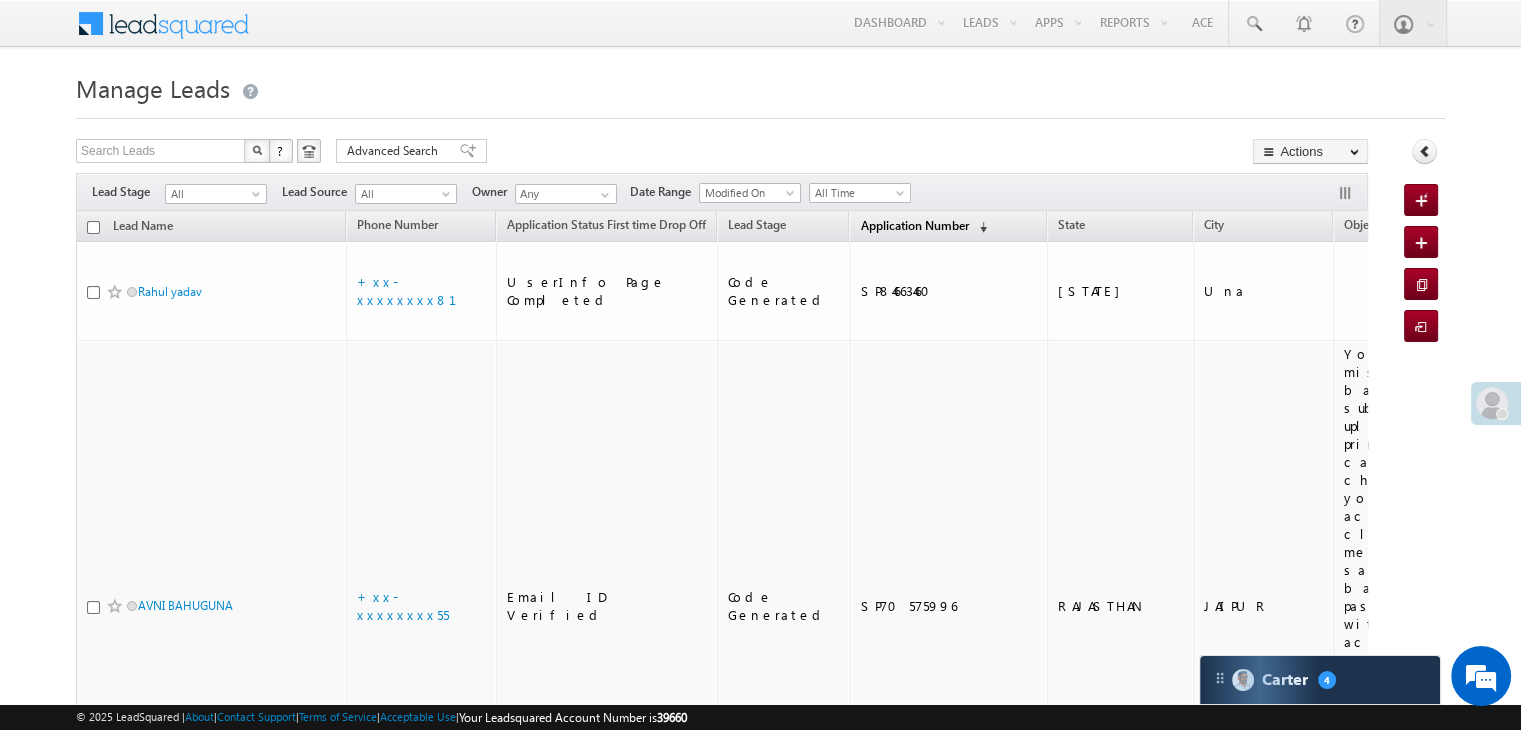 drag, startPoint x: 858, startPoint y: 227, endPoint x: 835, endPoint y: 229, distance: 23.086792 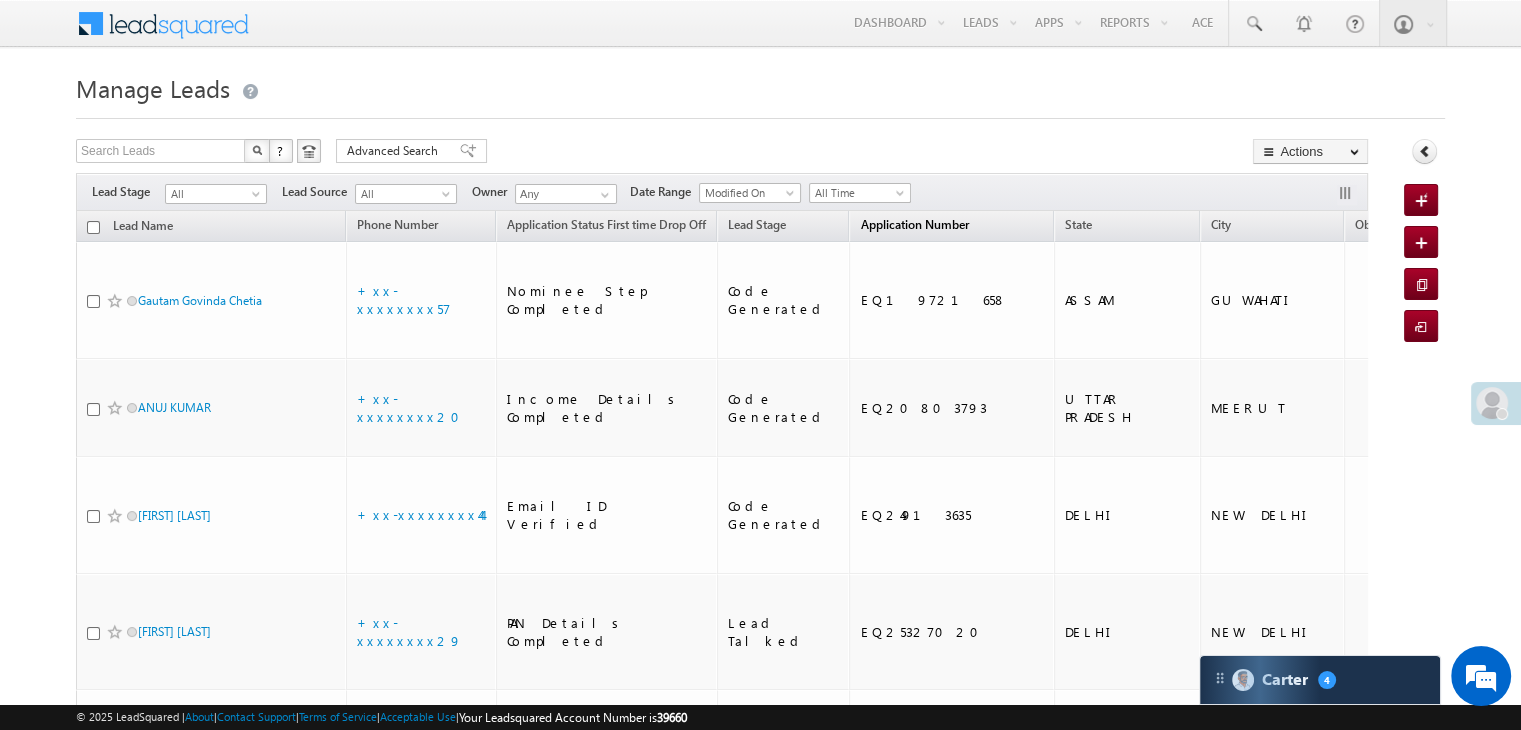 click on "Application Number" at bounding box center (914, 224) 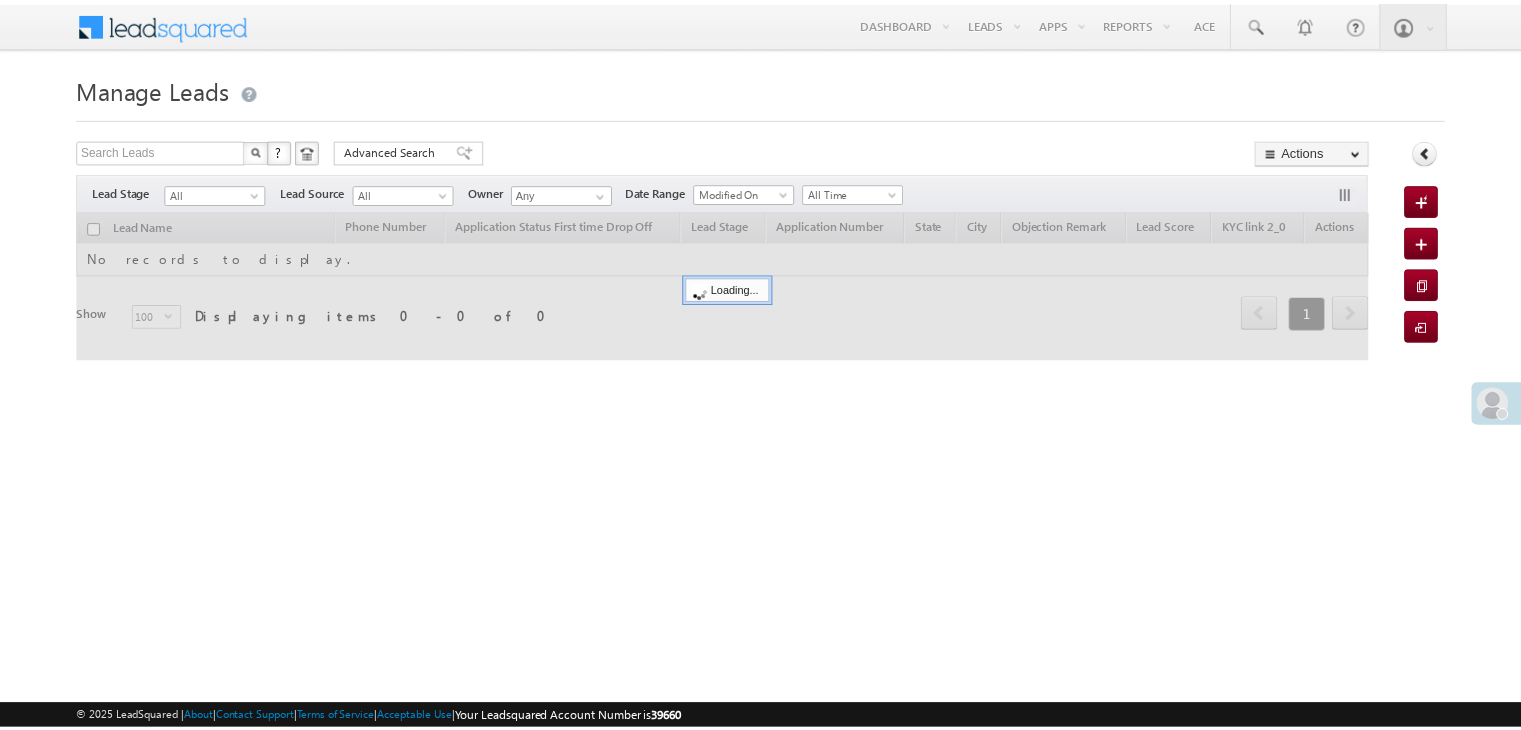 scroll, scrollTop: 0, scrollLeft: 0, axis: both 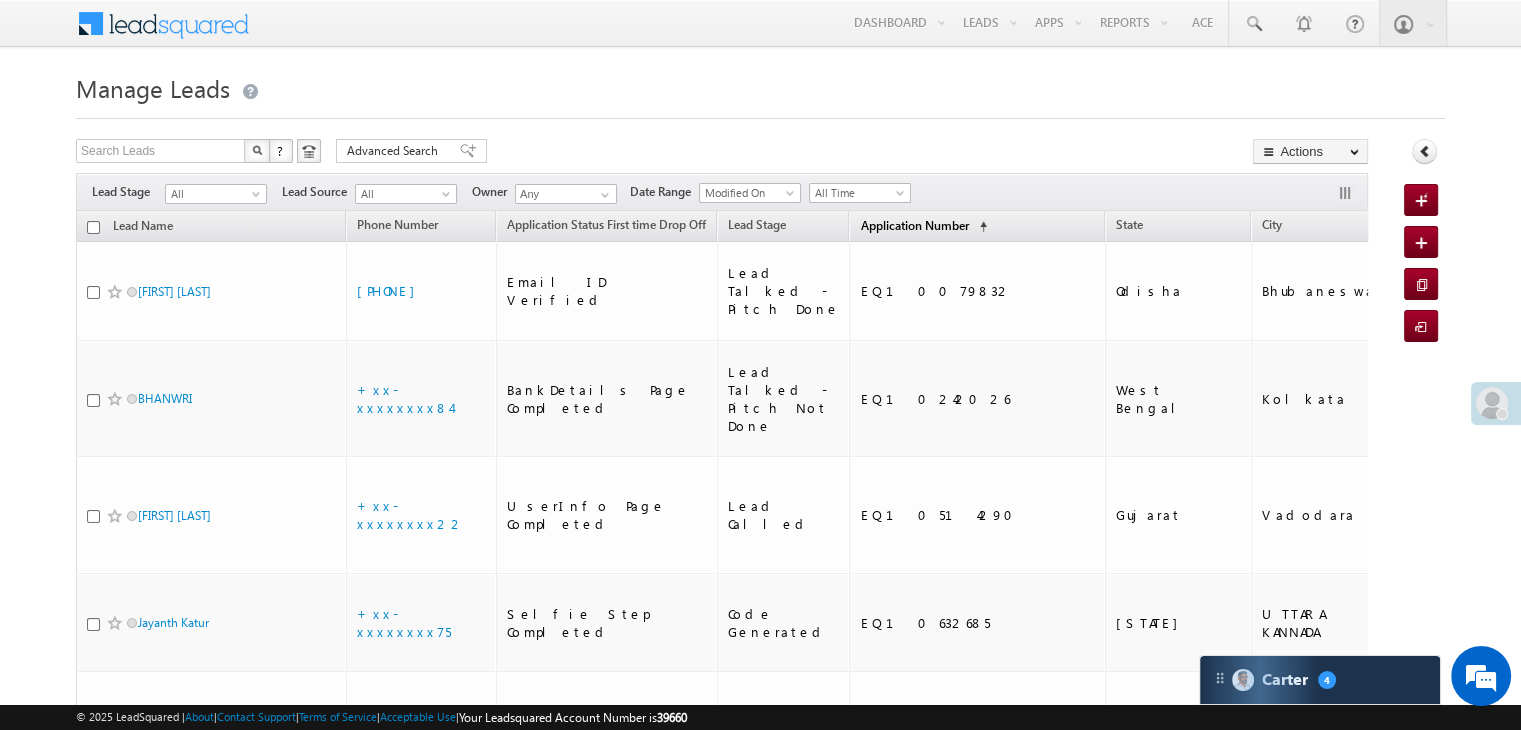 click on "Application Number" at bounding box center (914, 225) 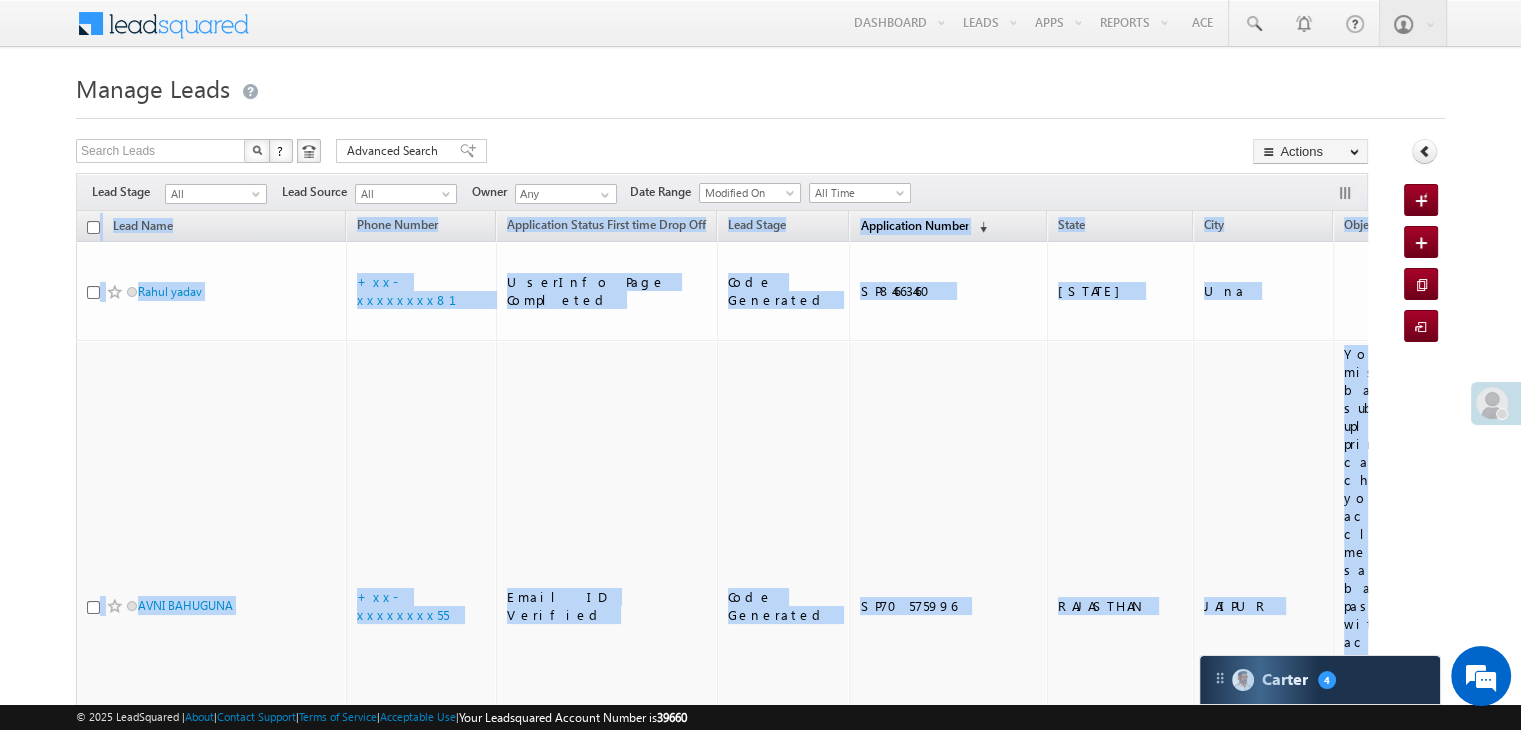 click on "Application Number" at bounding box center (914, 225) 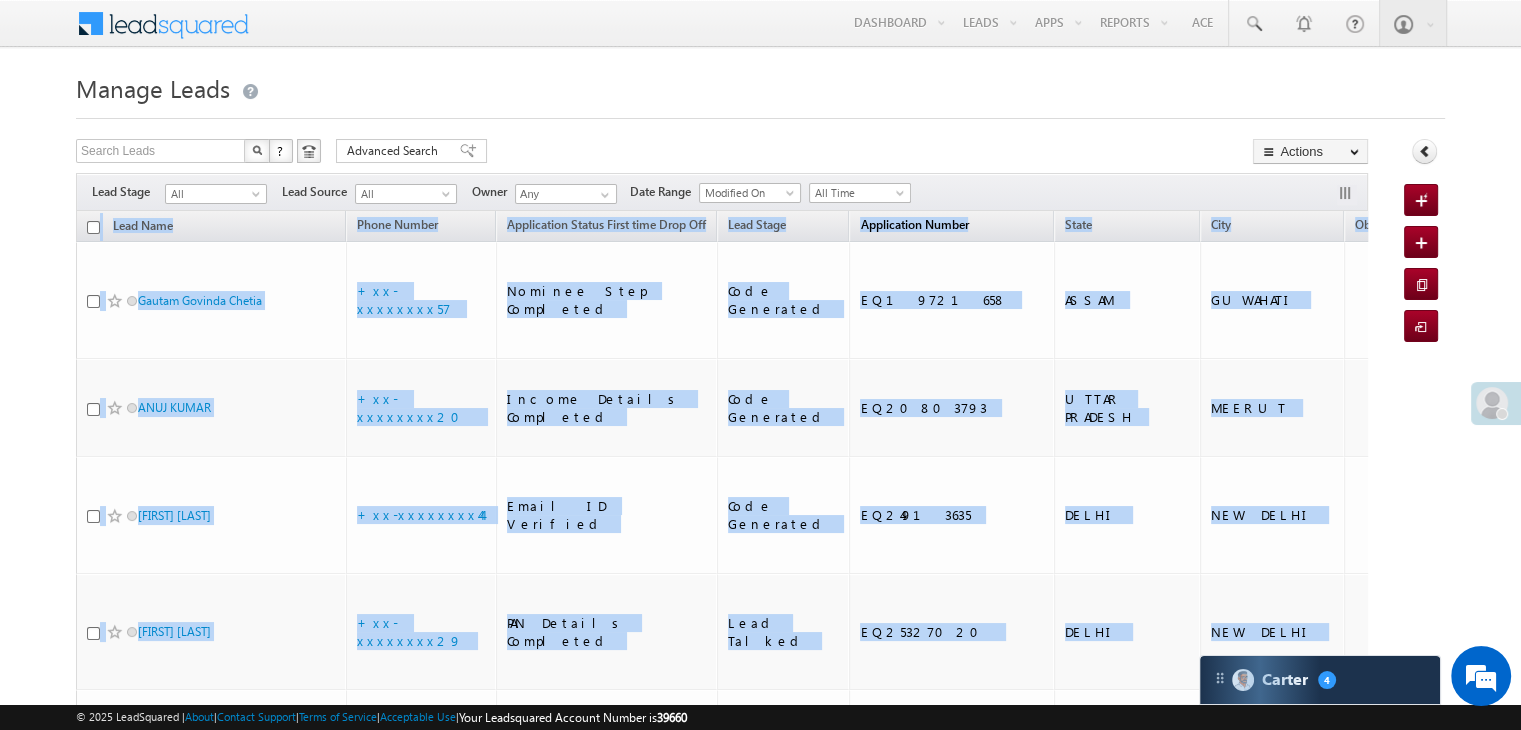 drag, startPoint x: 876, startPoint y: 224, endPoint x: 842, endPoint y: 225, distance: 34.0147 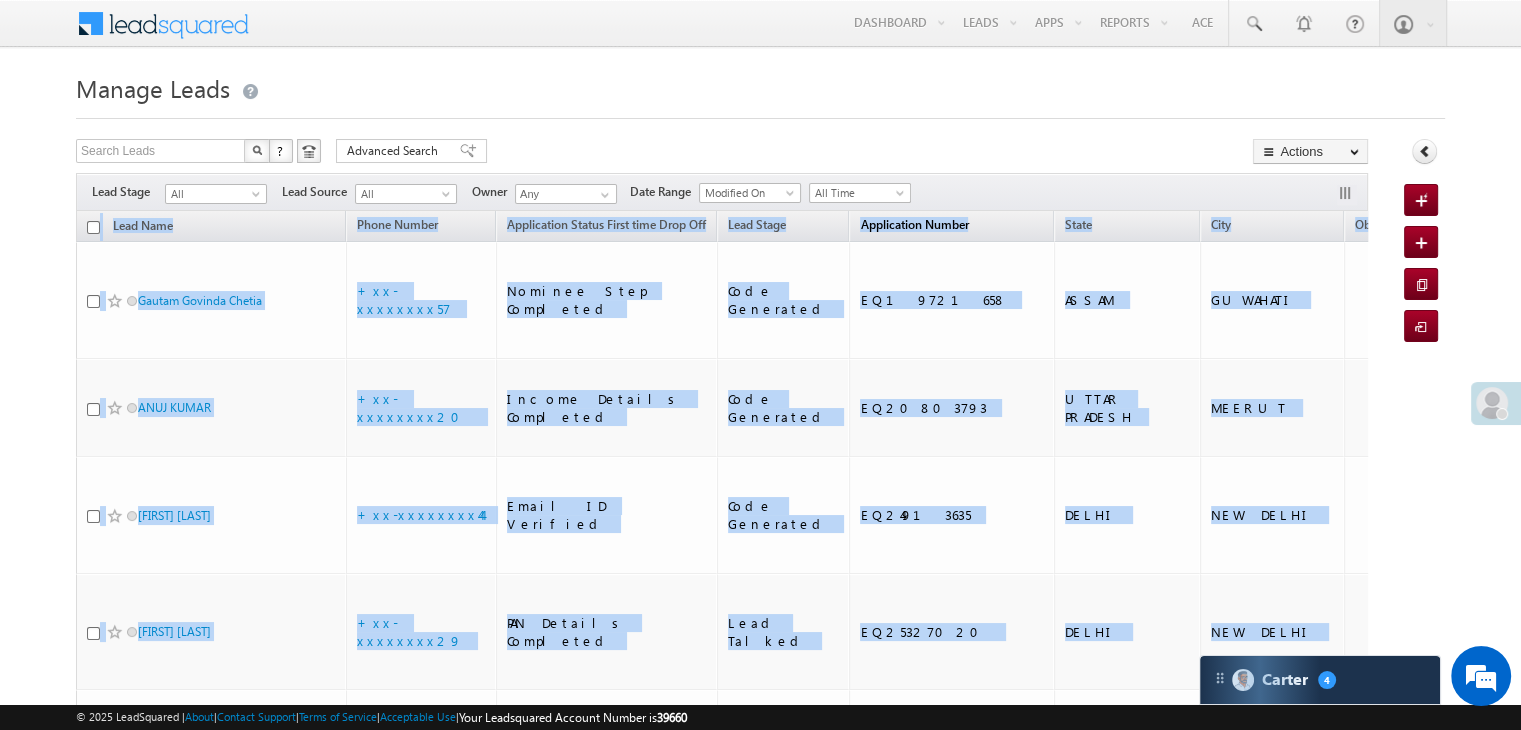 click on "Application Number" at bounding box center (914, 224) 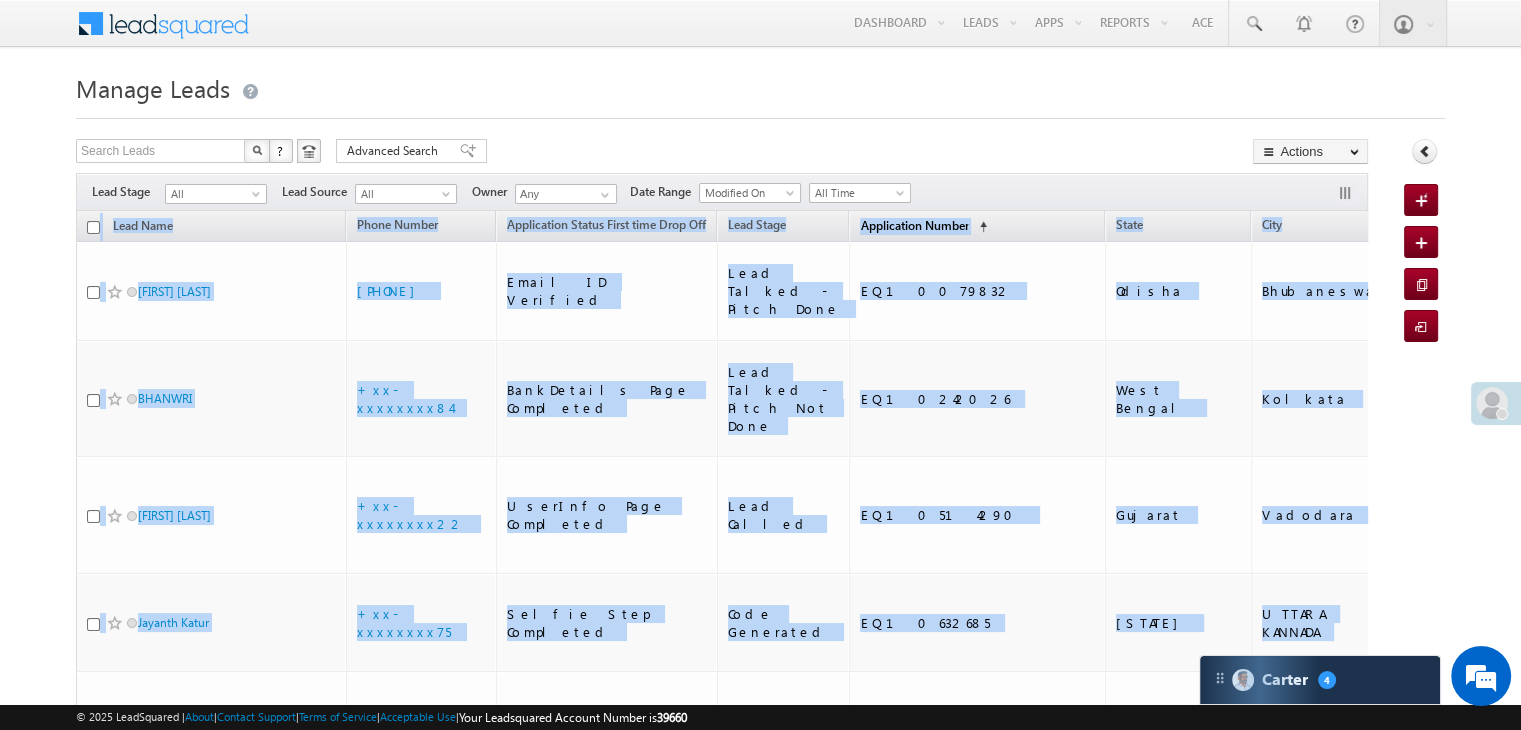 click on "Application Number" at bounding box center [914, 225] 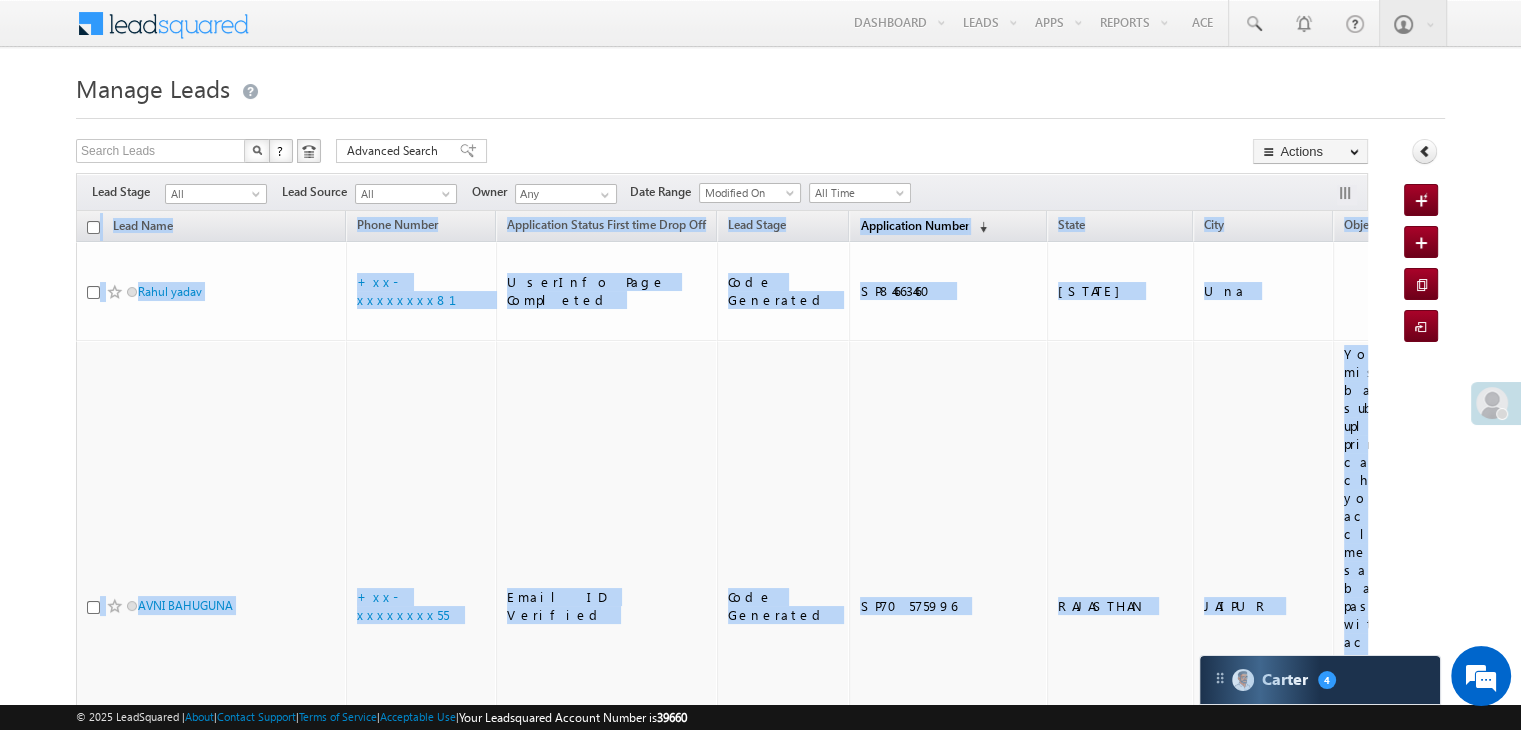 click on "Application Number" at bounding box center [914, 225] 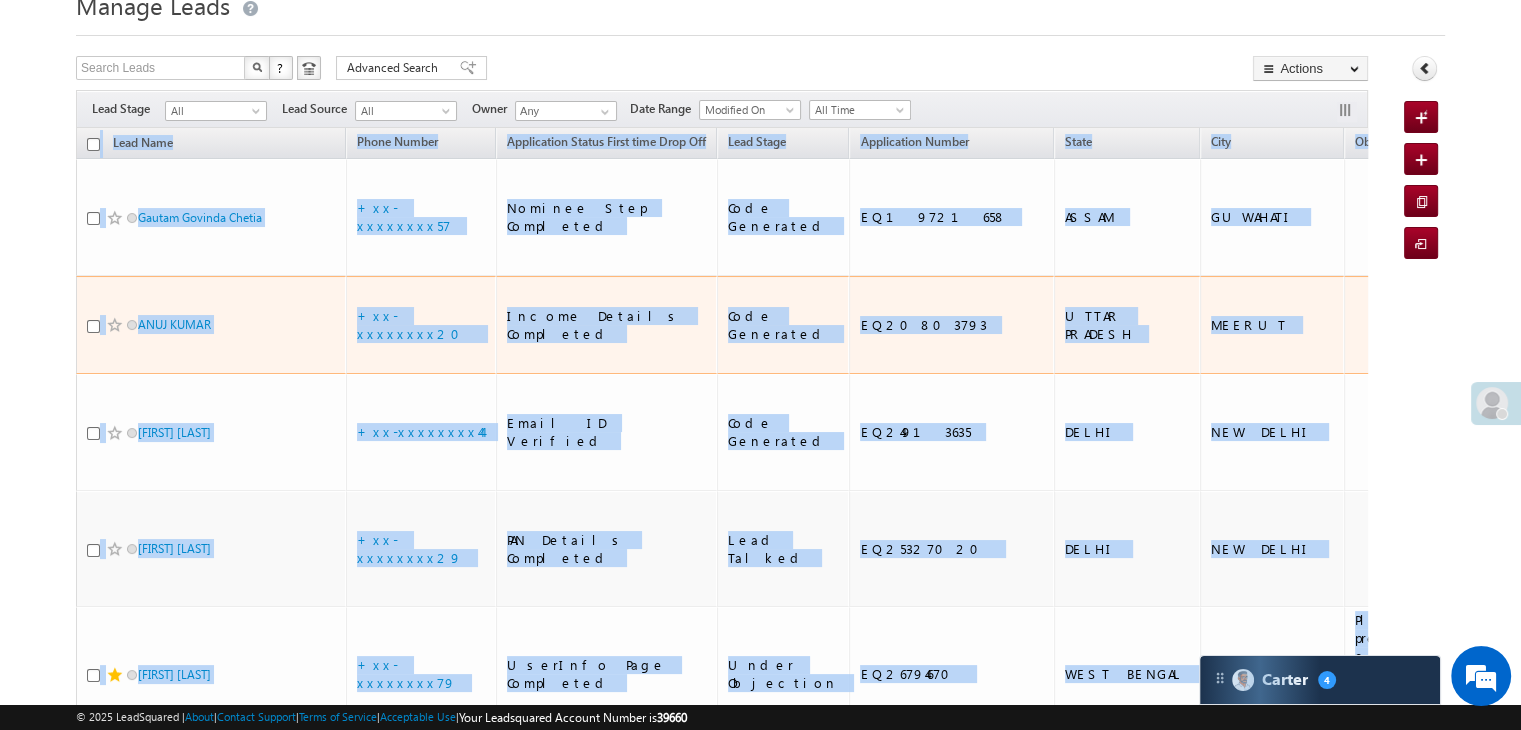 scroll, scrollTop: 0, scrollLeft: 0, axis: both 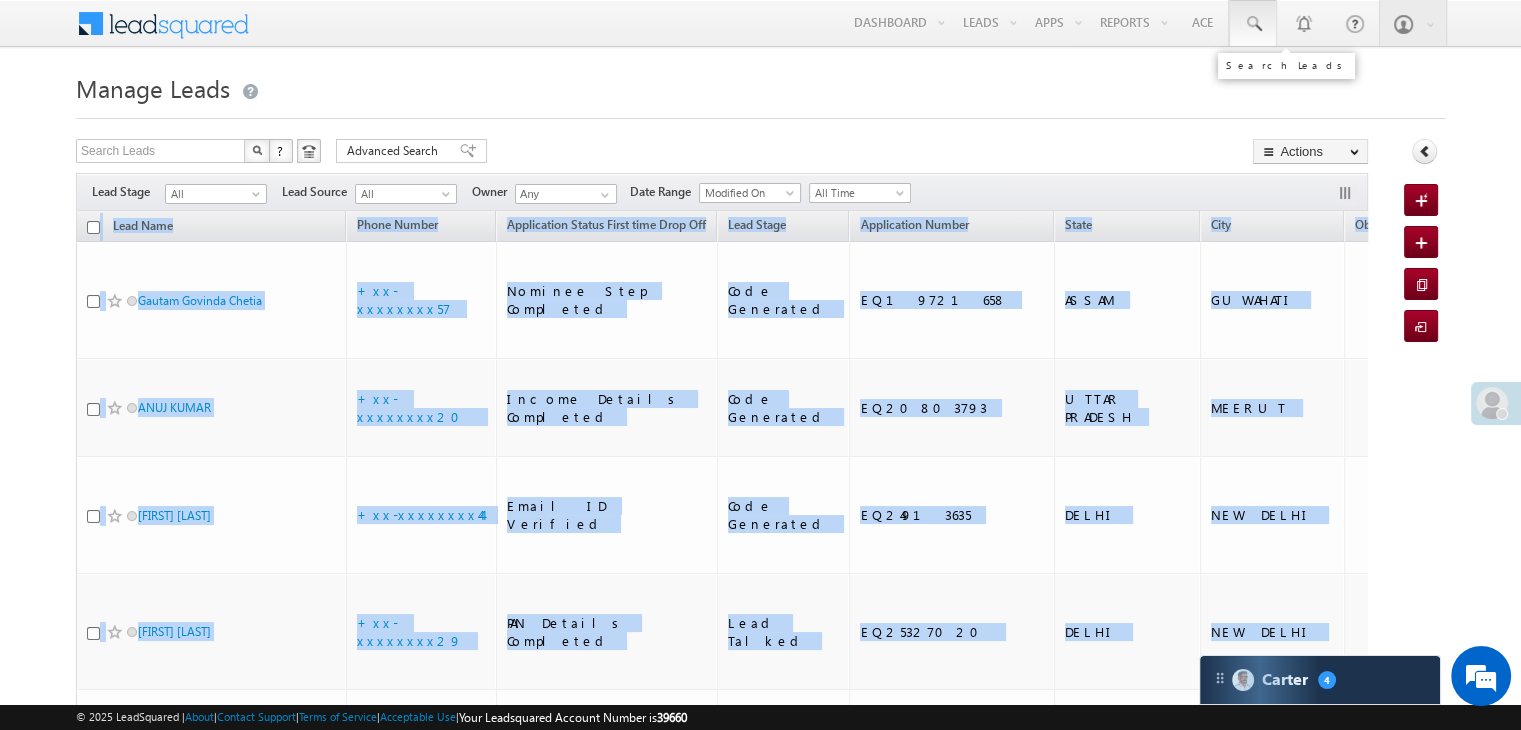 click at bounding box center [1253, 24] 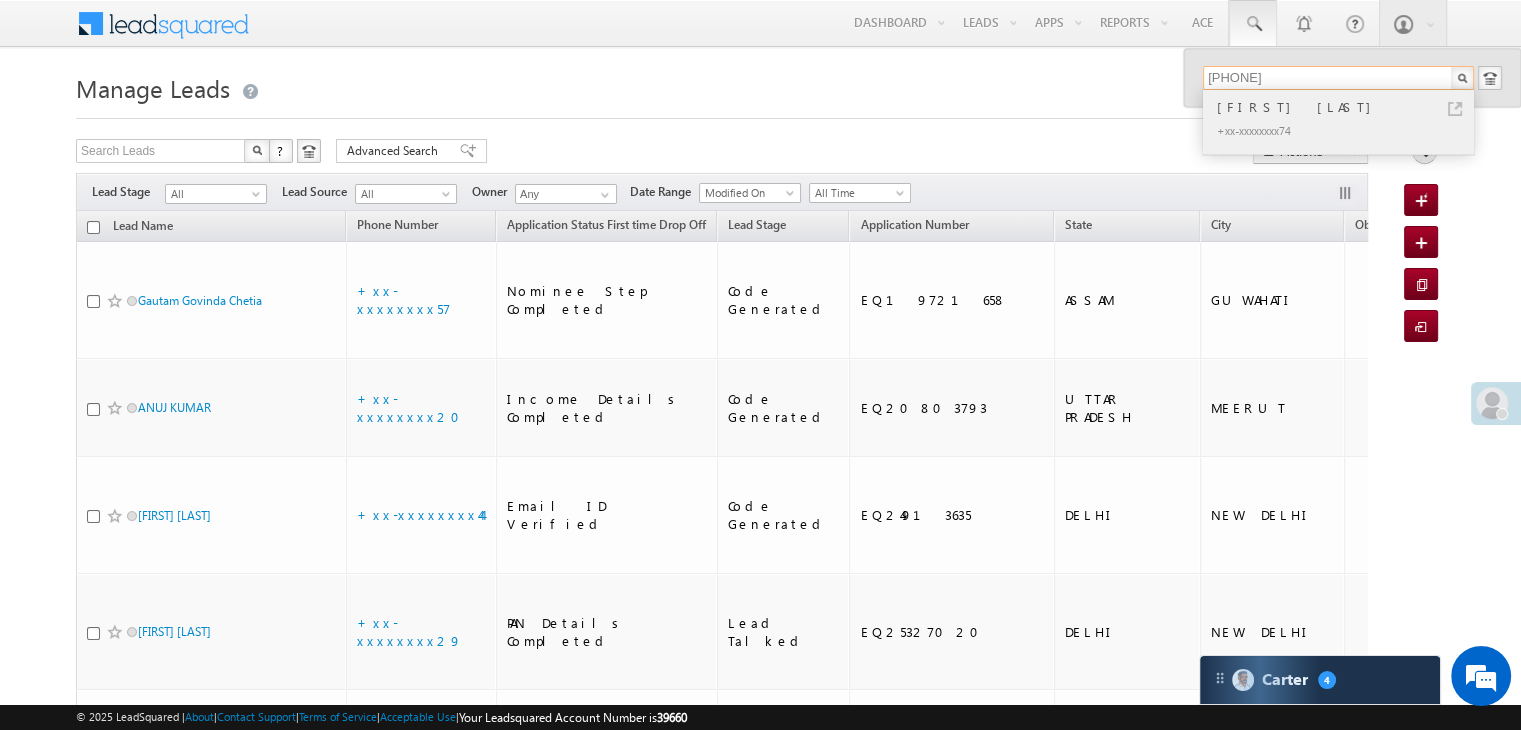 type on "7811911574" 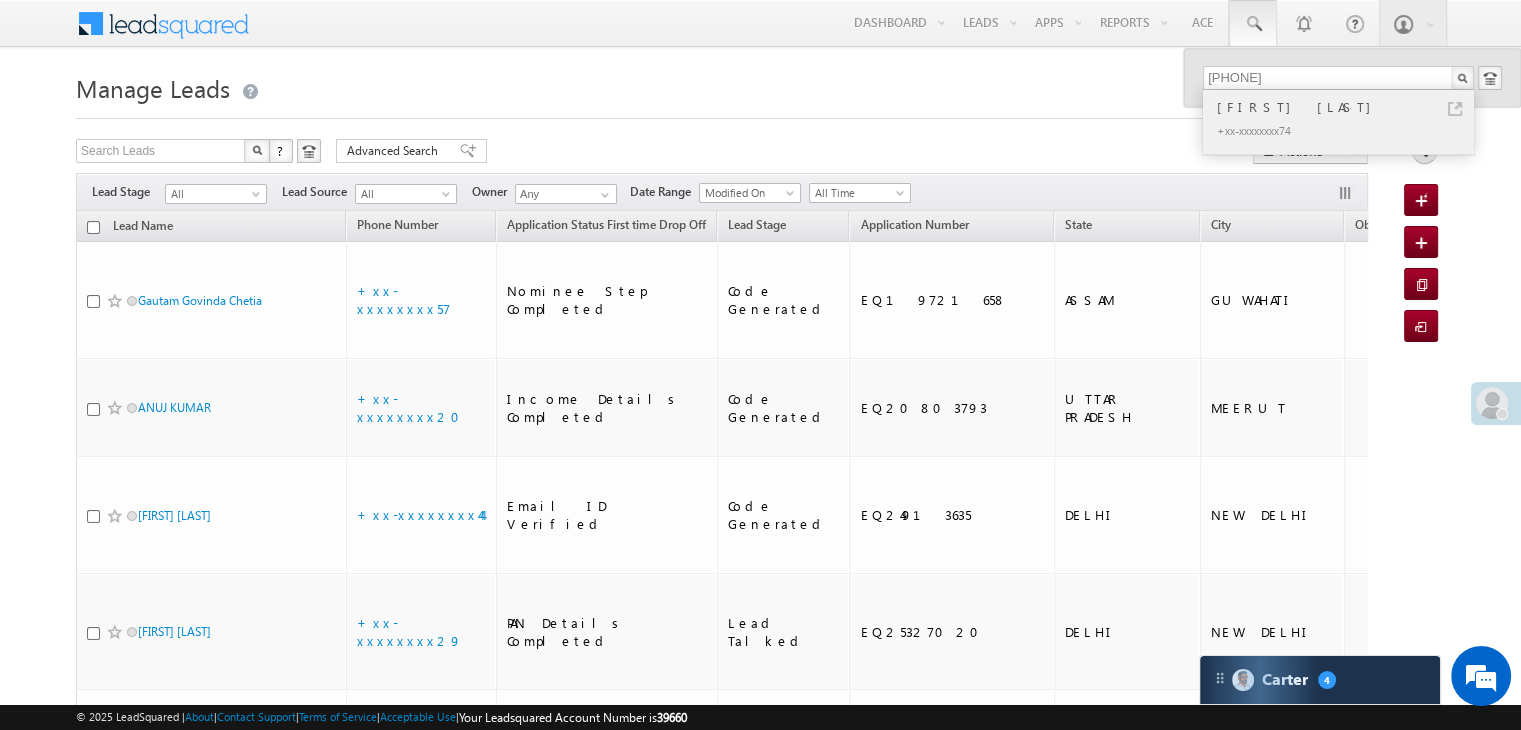 click on "[FIRST] [LAST]" at bounding box center [1347, 107] 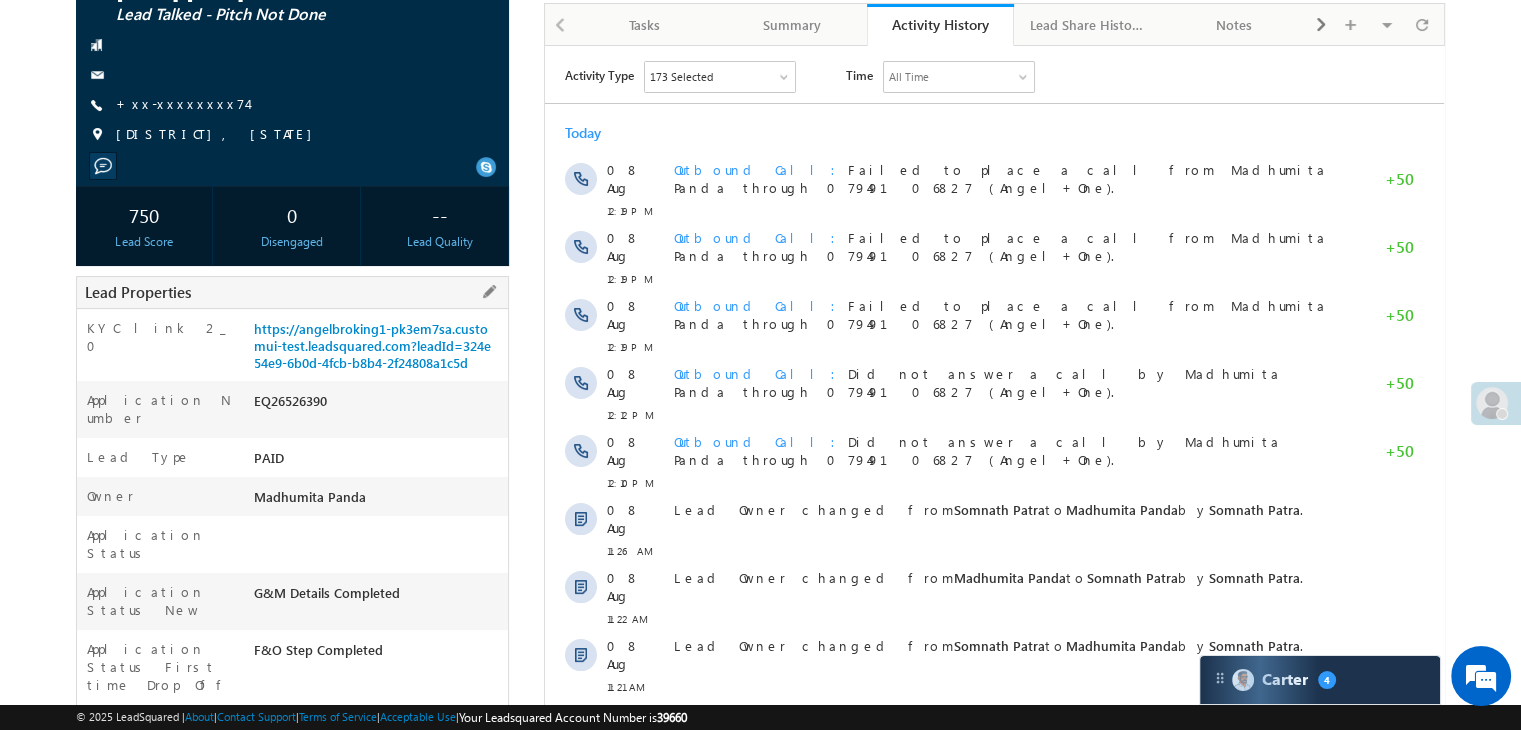scroll, scrollTop: 200, scrollLeft: 0, axis: vertical 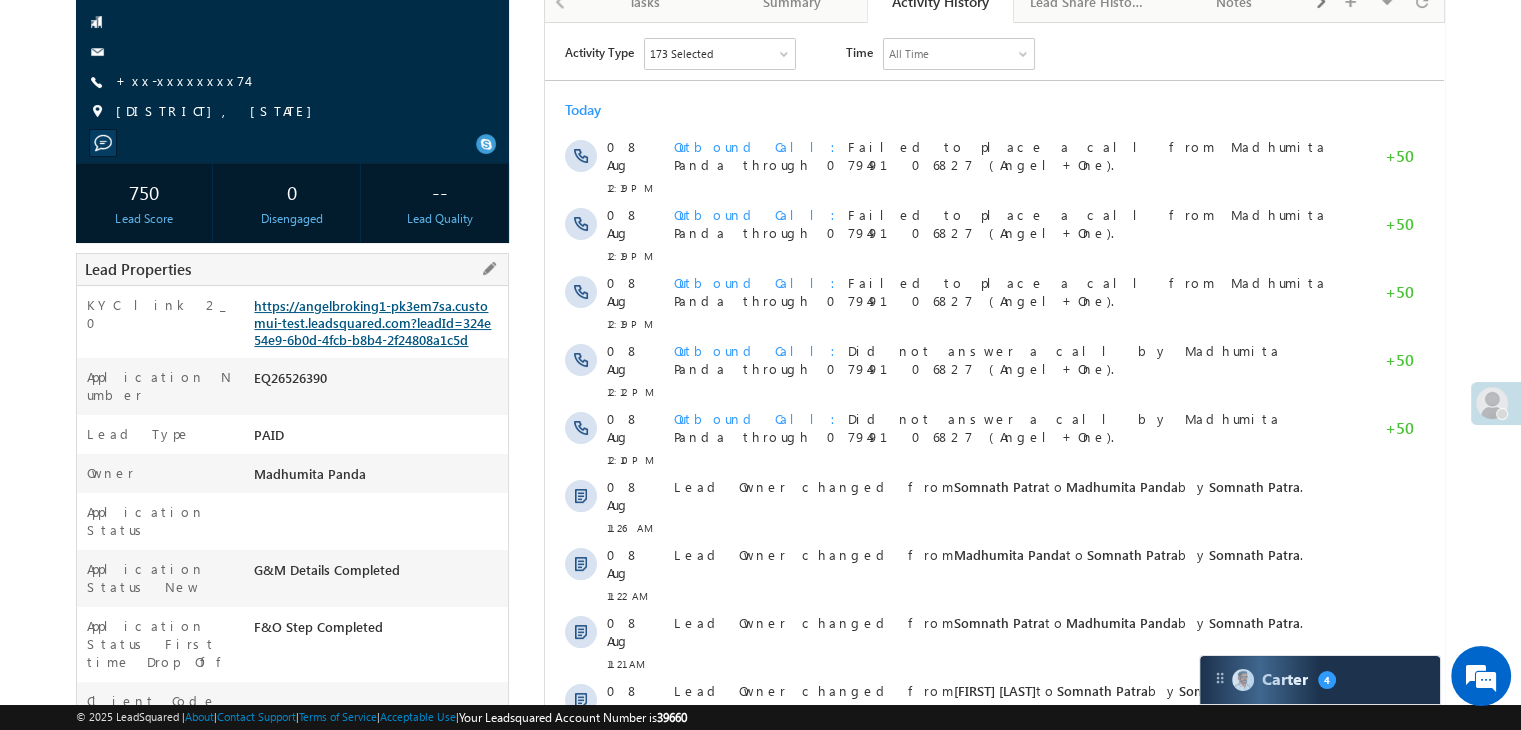 click on "https://angelbroking1-pk3em7sa.customui-test.leadsquared.com?leadId=324e54e9-6b0d-4fcb-b8b4-2f24808a1c5d" at bounding box center [372, 322] 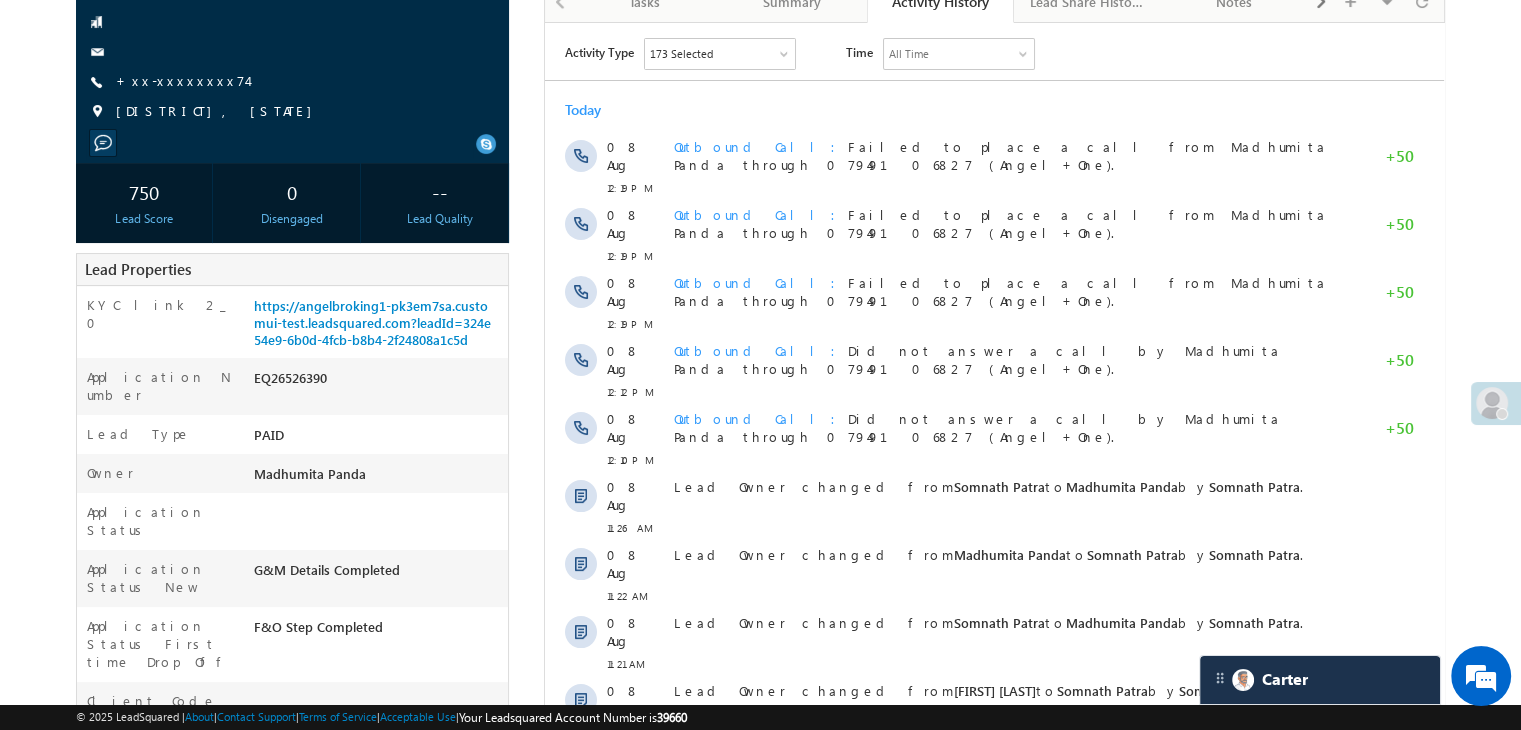 scroll, scrollTop: 0, scrollLeft: 0, axis: both 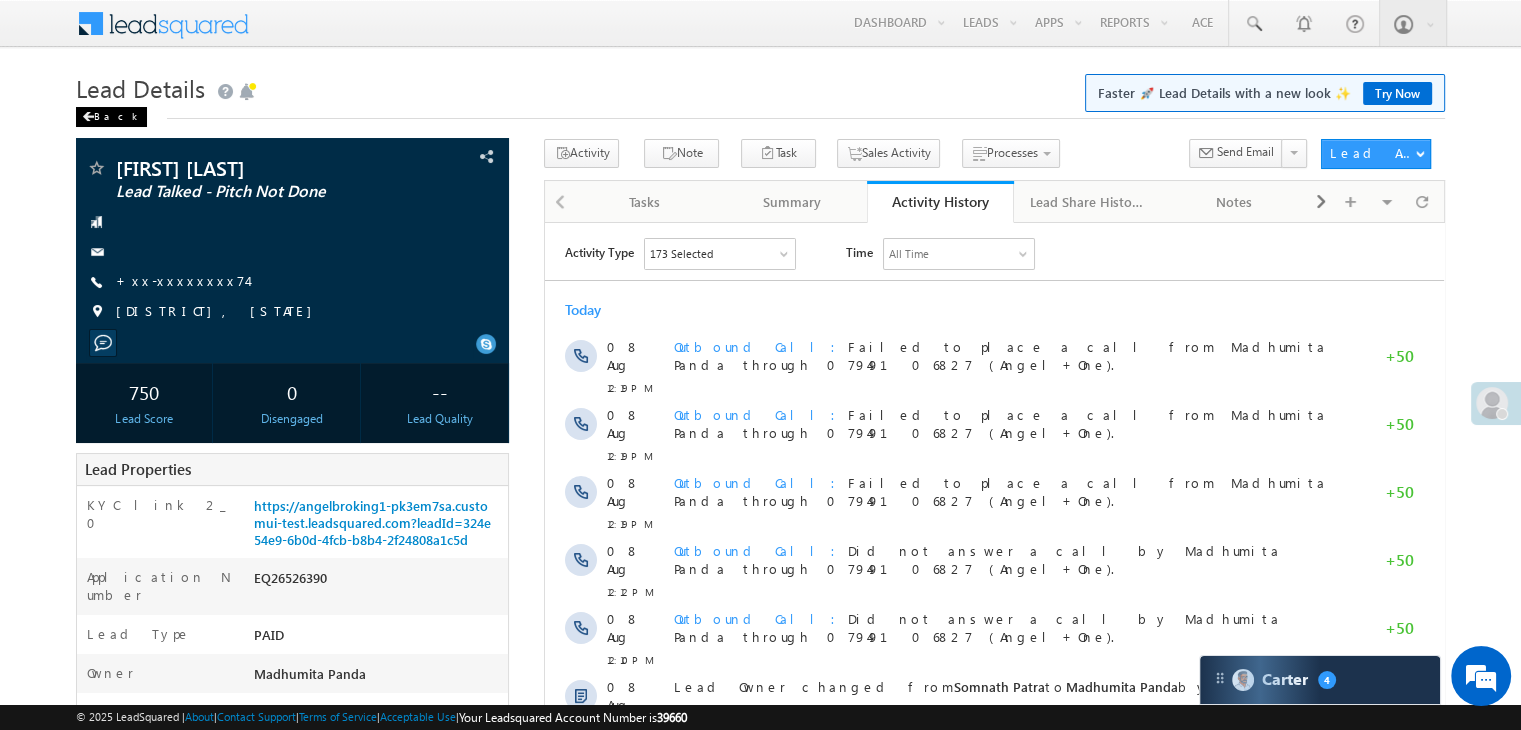 click on "Back" at bounding box center (111, 117) 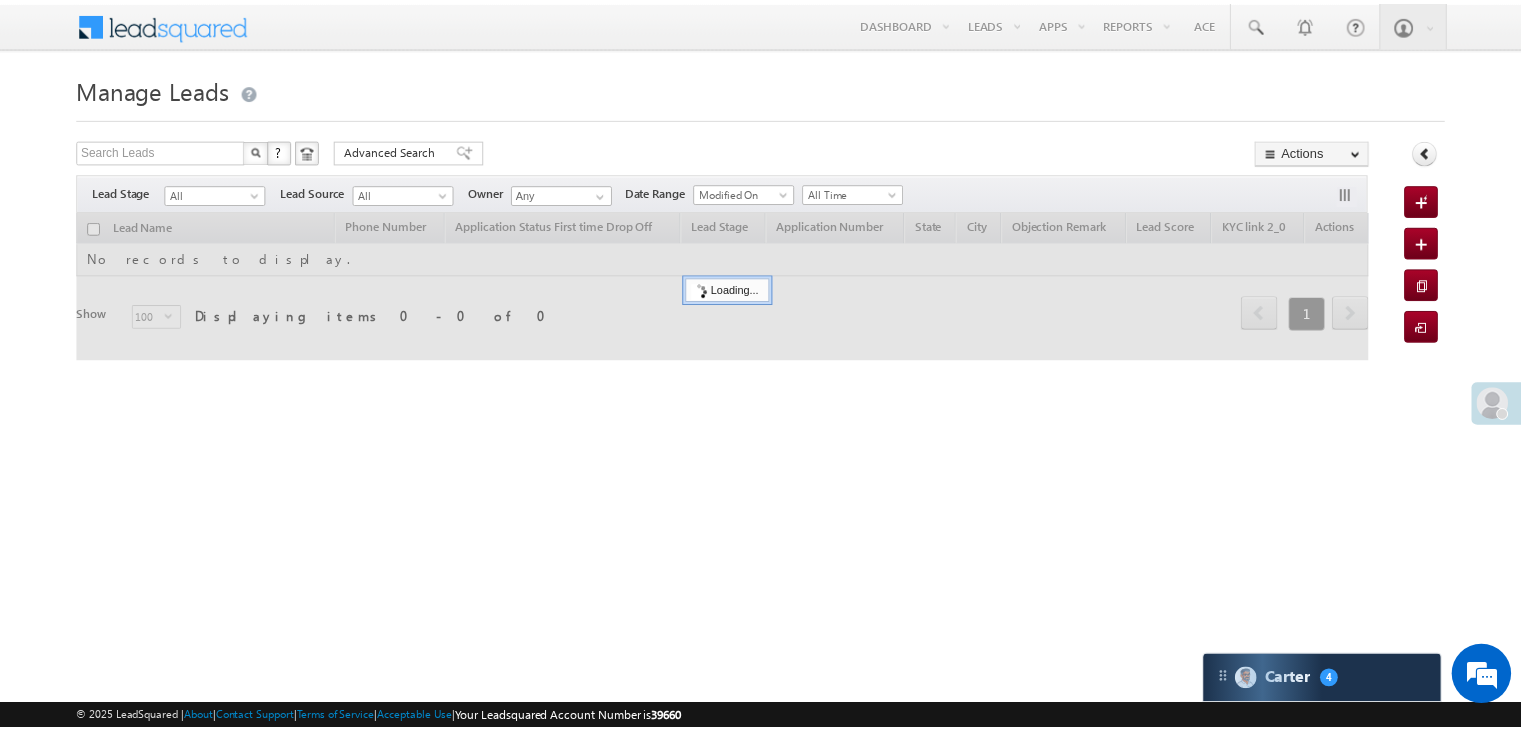 scroll, scrollTop: 0, scrollLeft: 0, axis: both 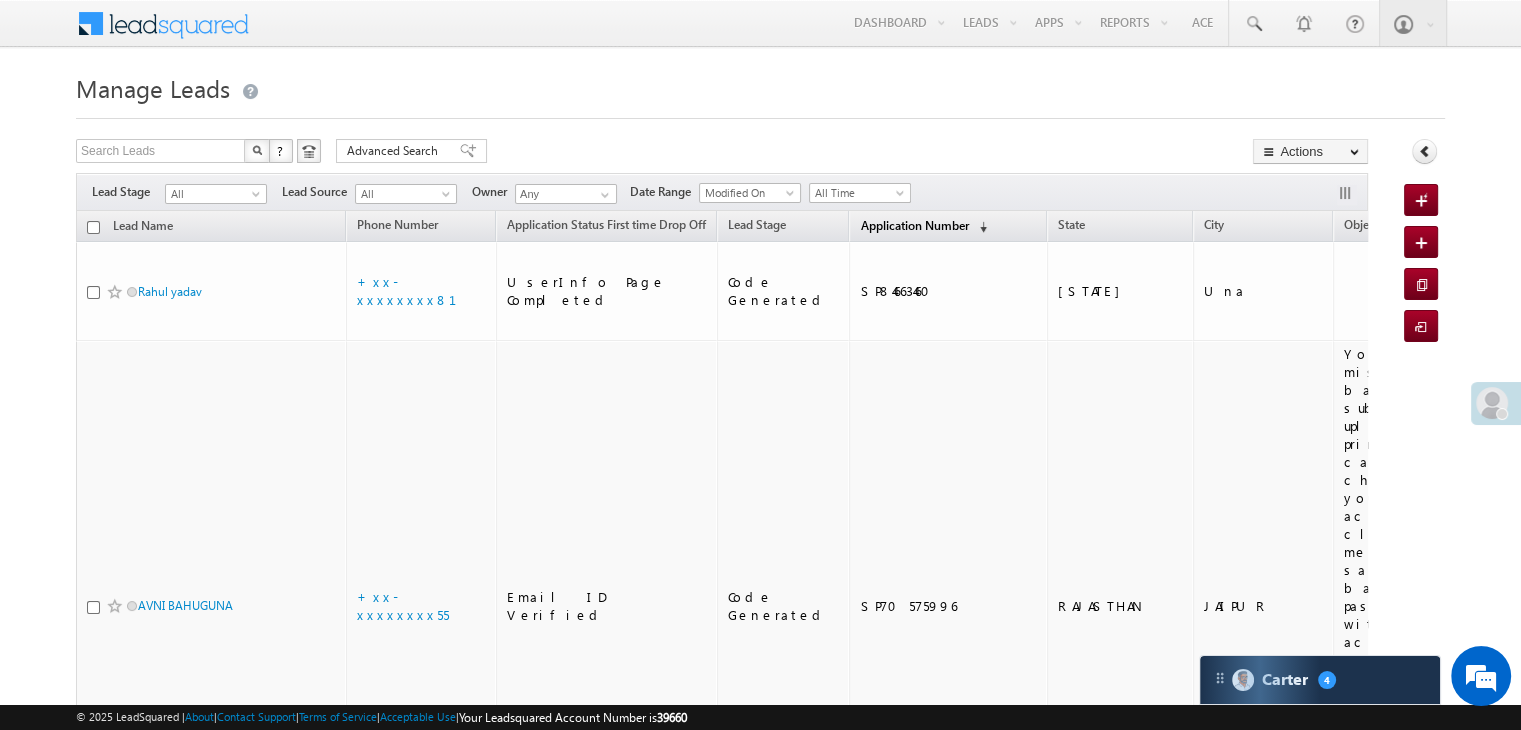 click on "Application Number" at bounding box center (914, 225) 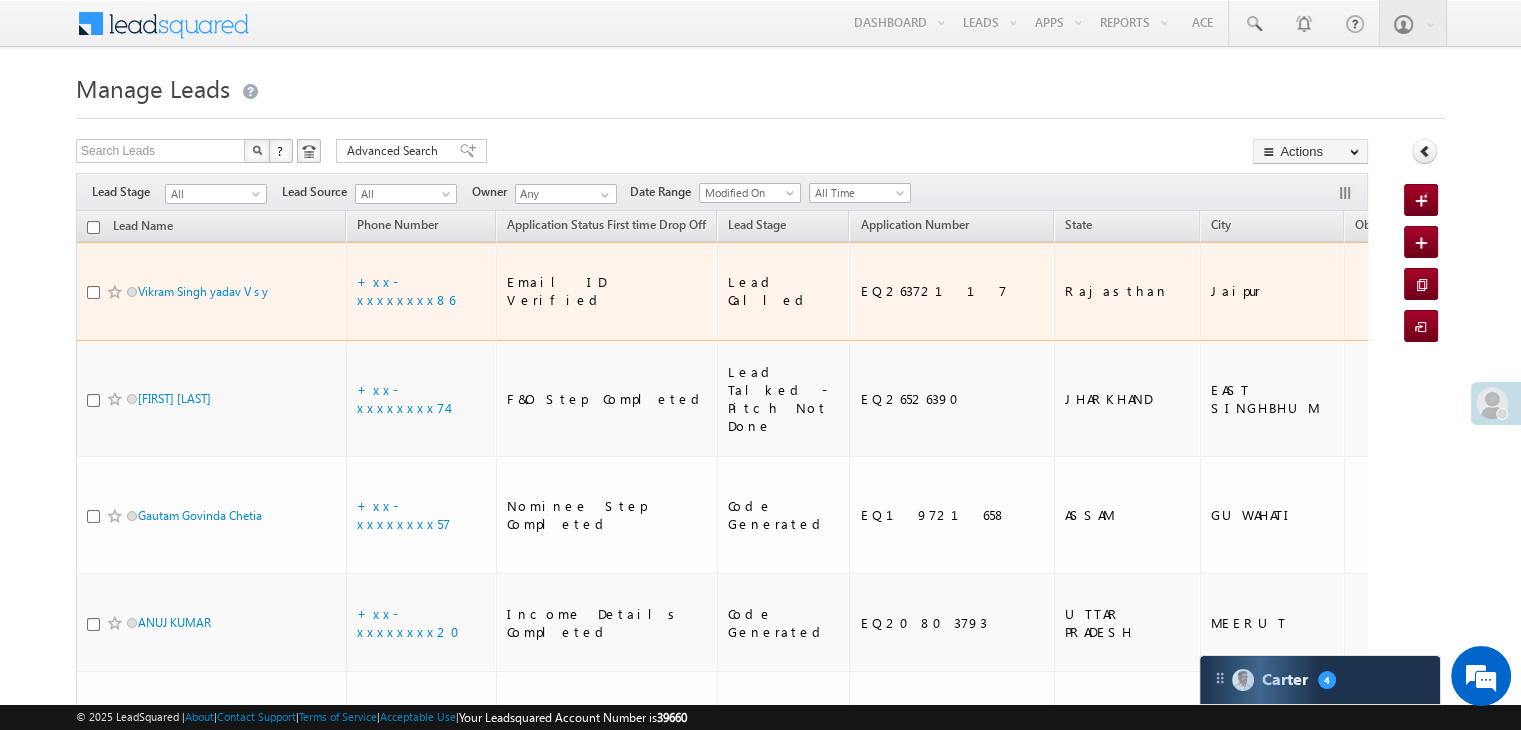 scroll, scrollTop: 0, scrollLeft: 0, axis: both 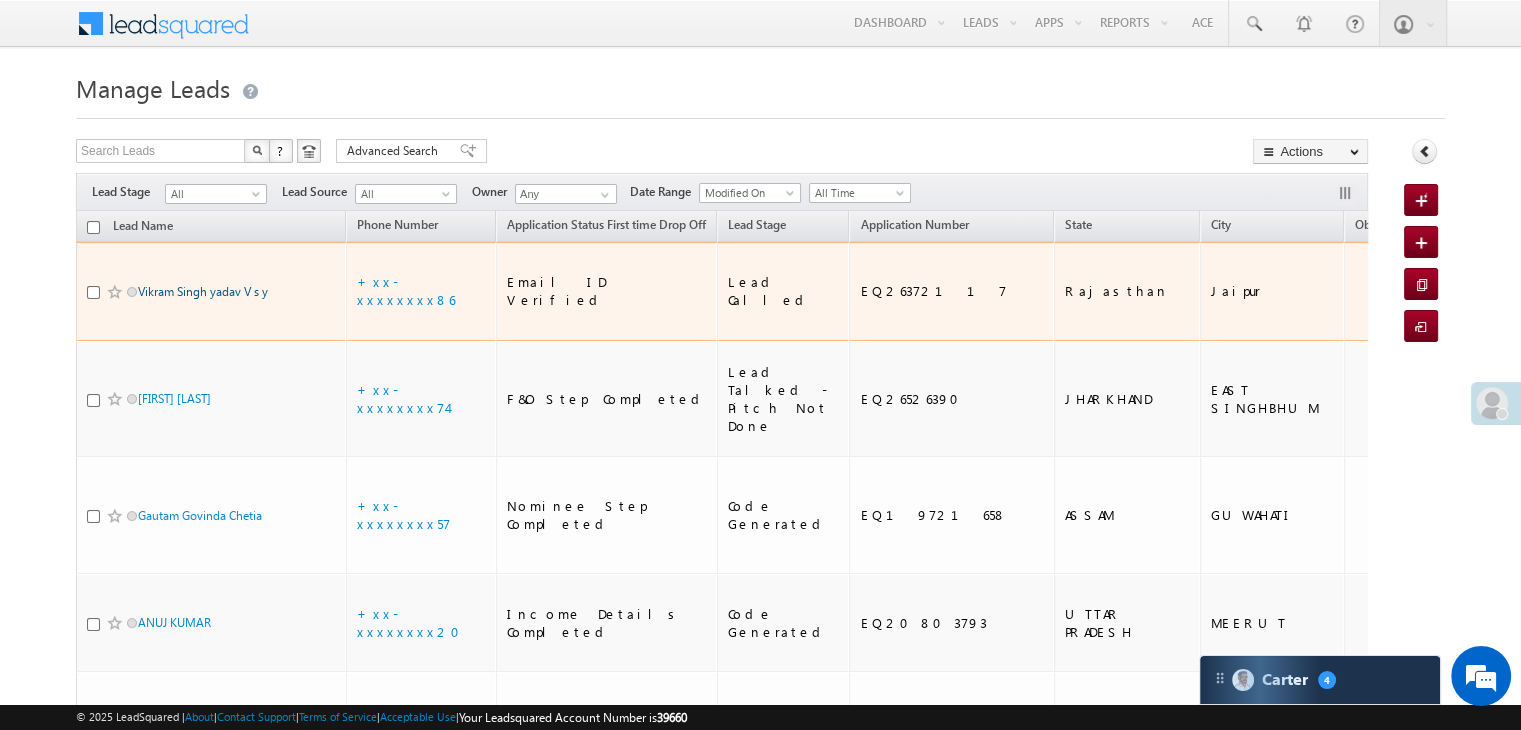 click on "Vikram Singh yadav V s y" at bounding box center (203, 291) 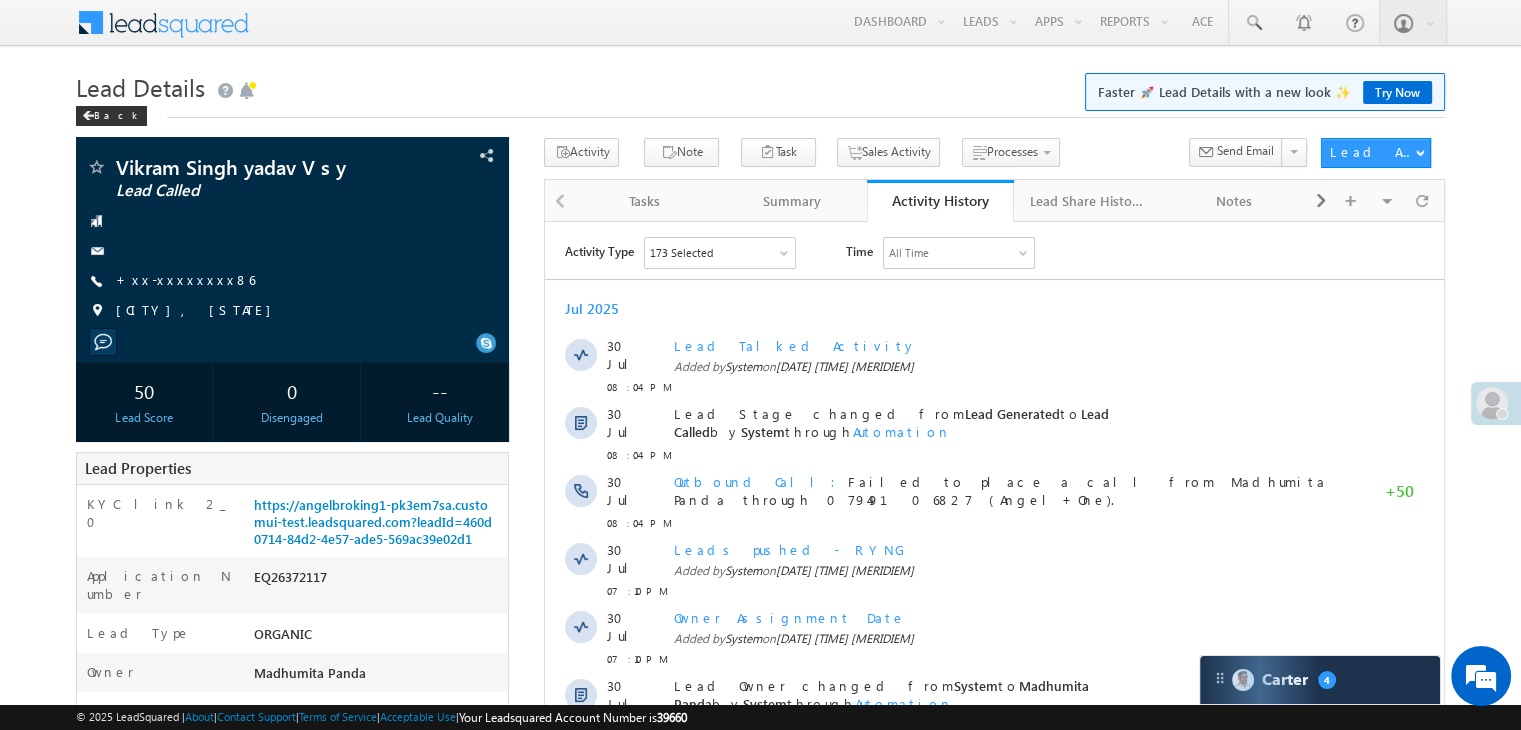 scroll, scrollTop: 0, scrollLeft: 0, axis: both 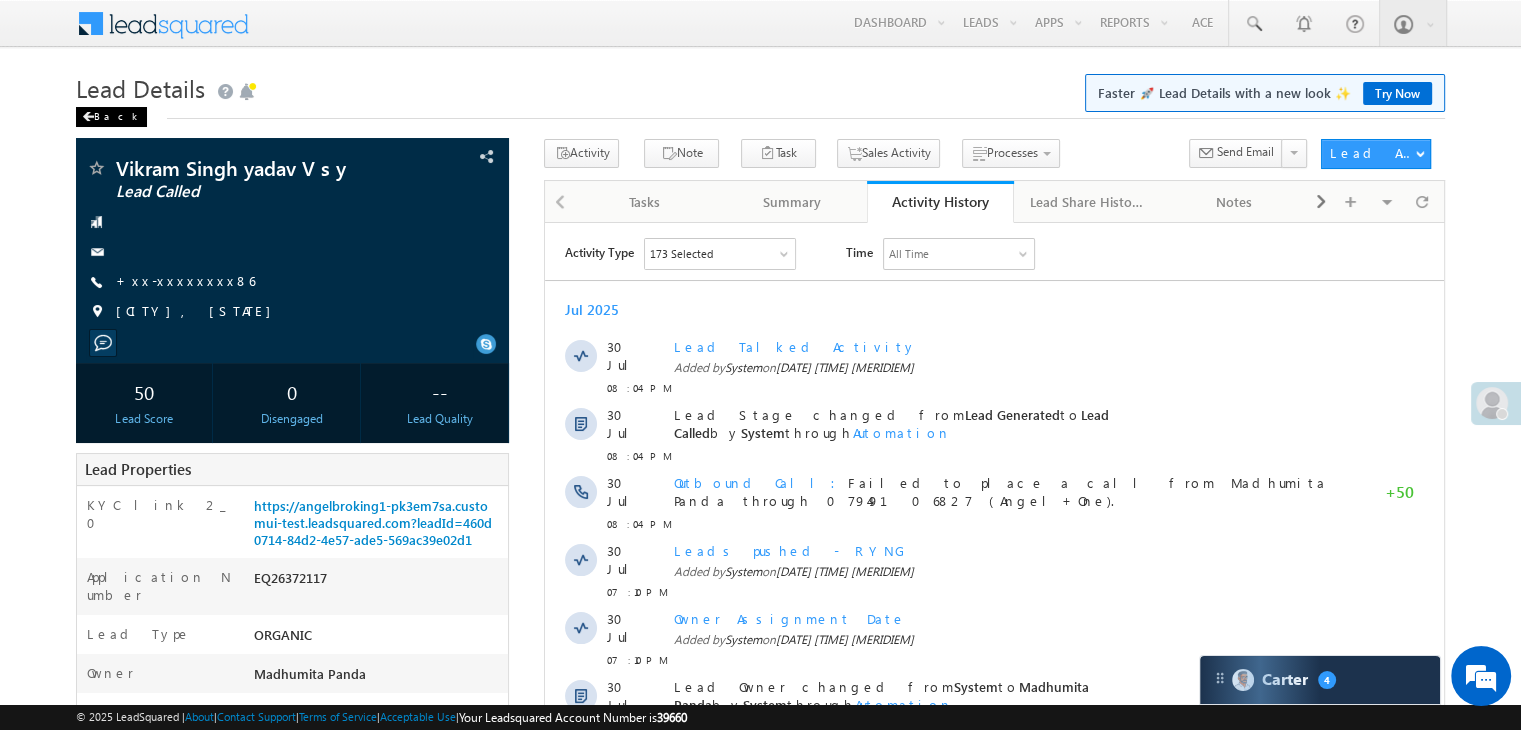 click on "Back" at bounding box center (111, 117) 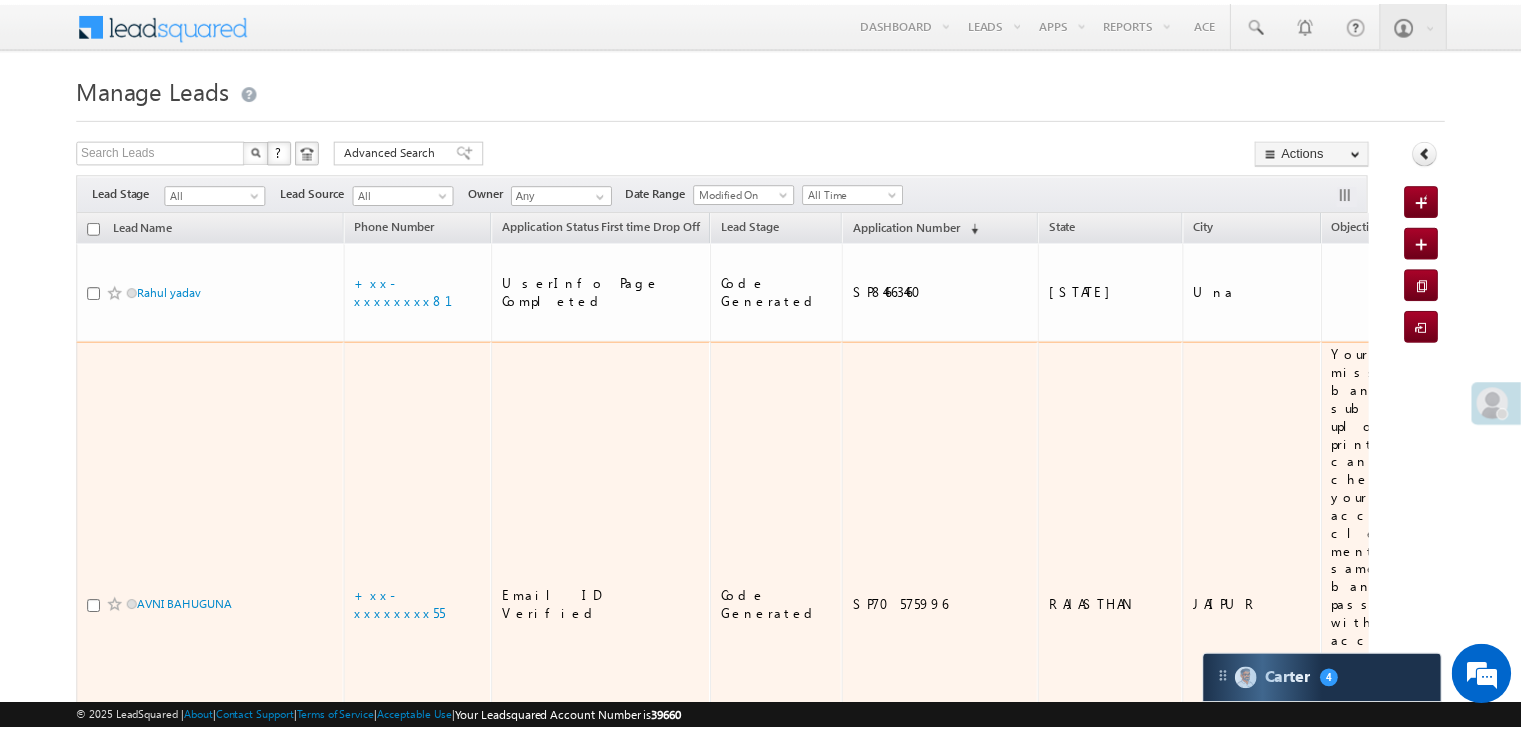 scroll, scrollTop: 0, scrollLeft: 0, axis: both 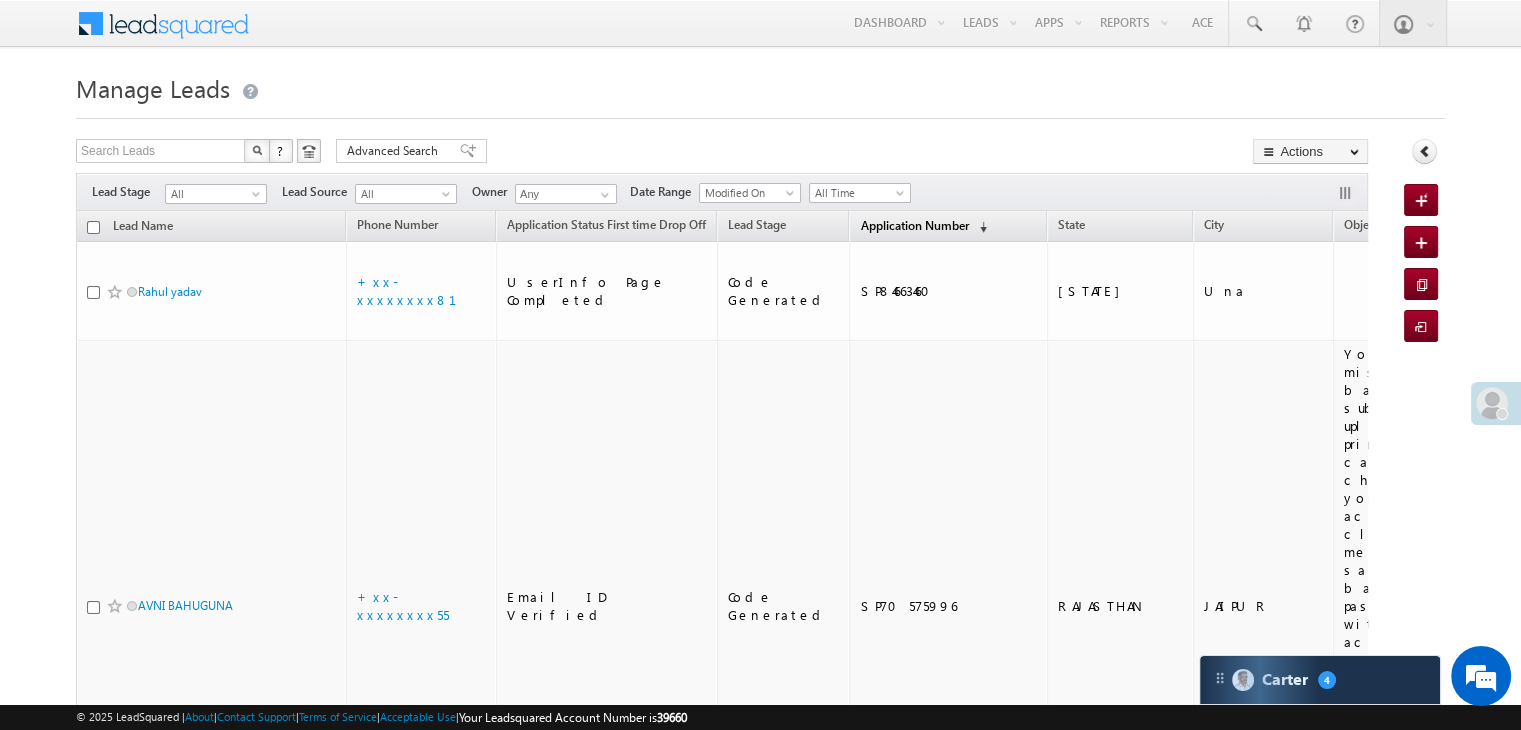 click on "Application Number" at bounding box center (914, 225) 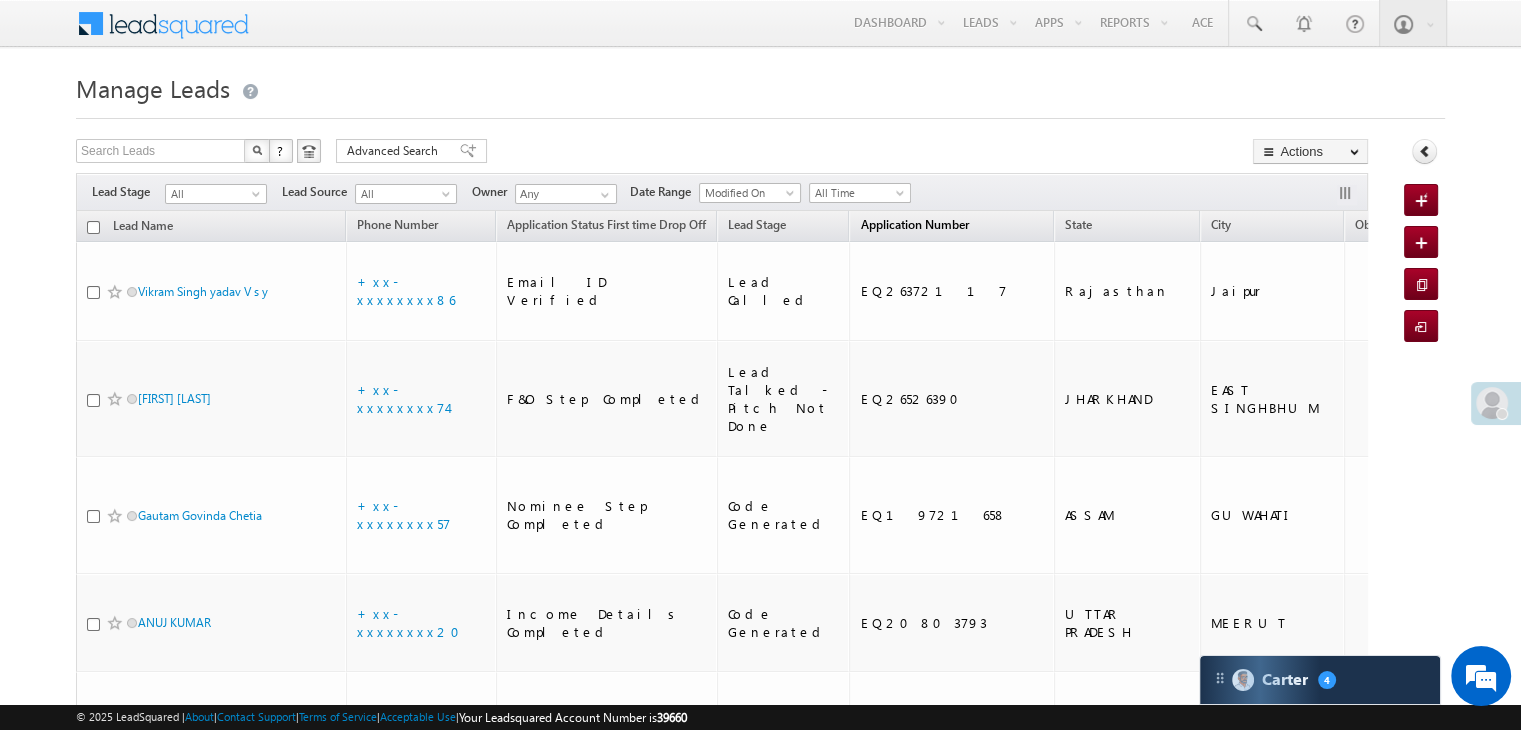 scroll, scrollTop: 0, scrollLeft: 0, axis: both 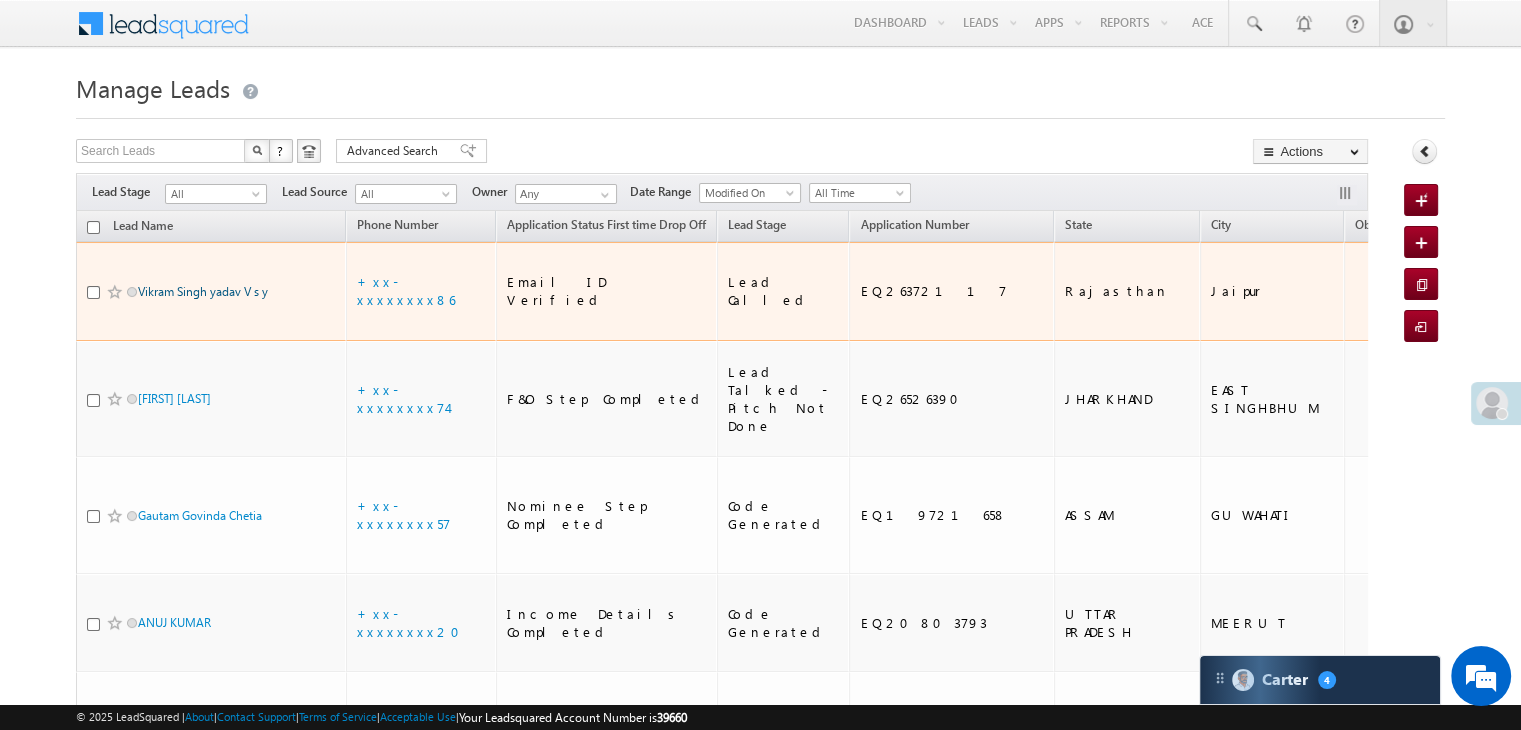 click on "Vikram Singh yadav V s y" at bounding box center [203, 291] 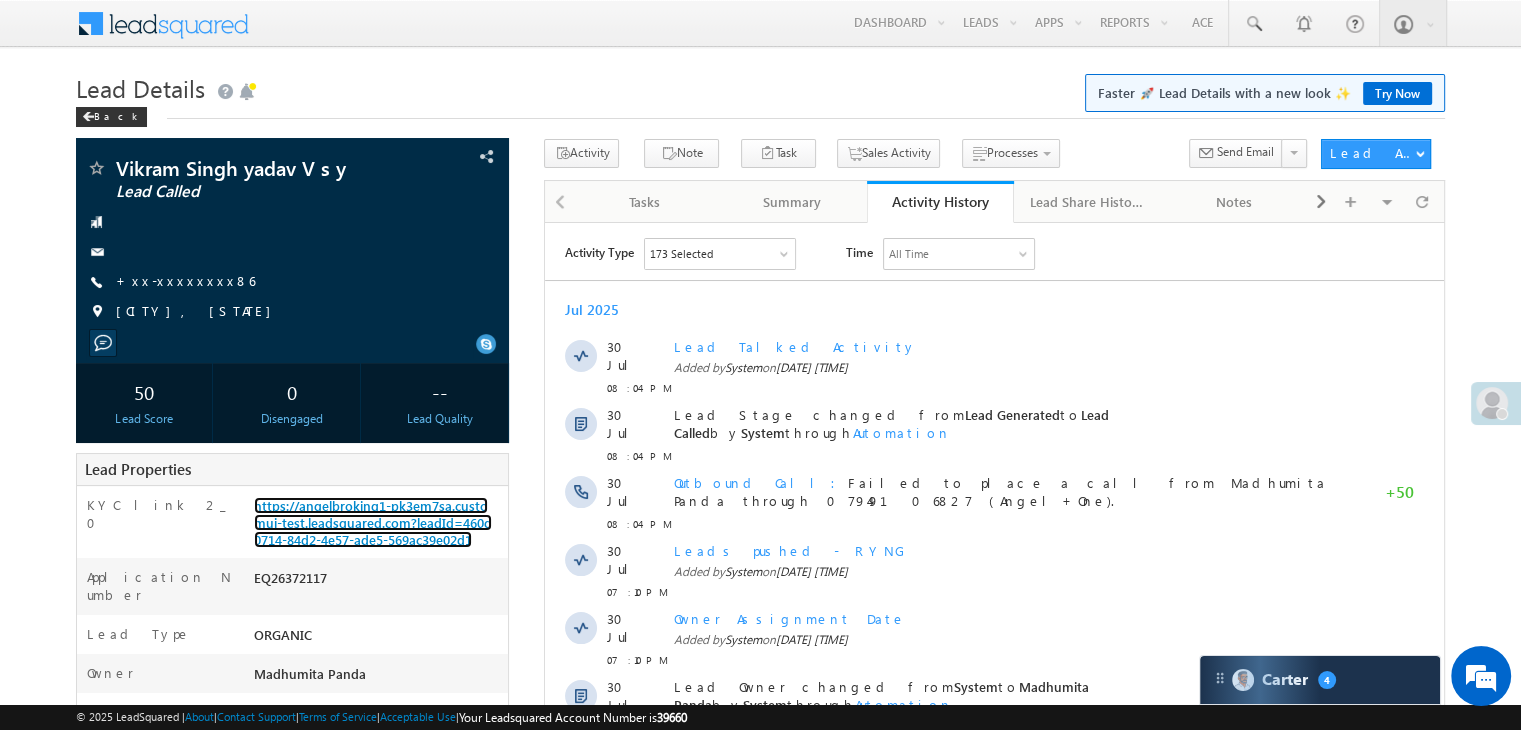 scroll, scrollTop: 0, scrollLeft: 0, axis: both 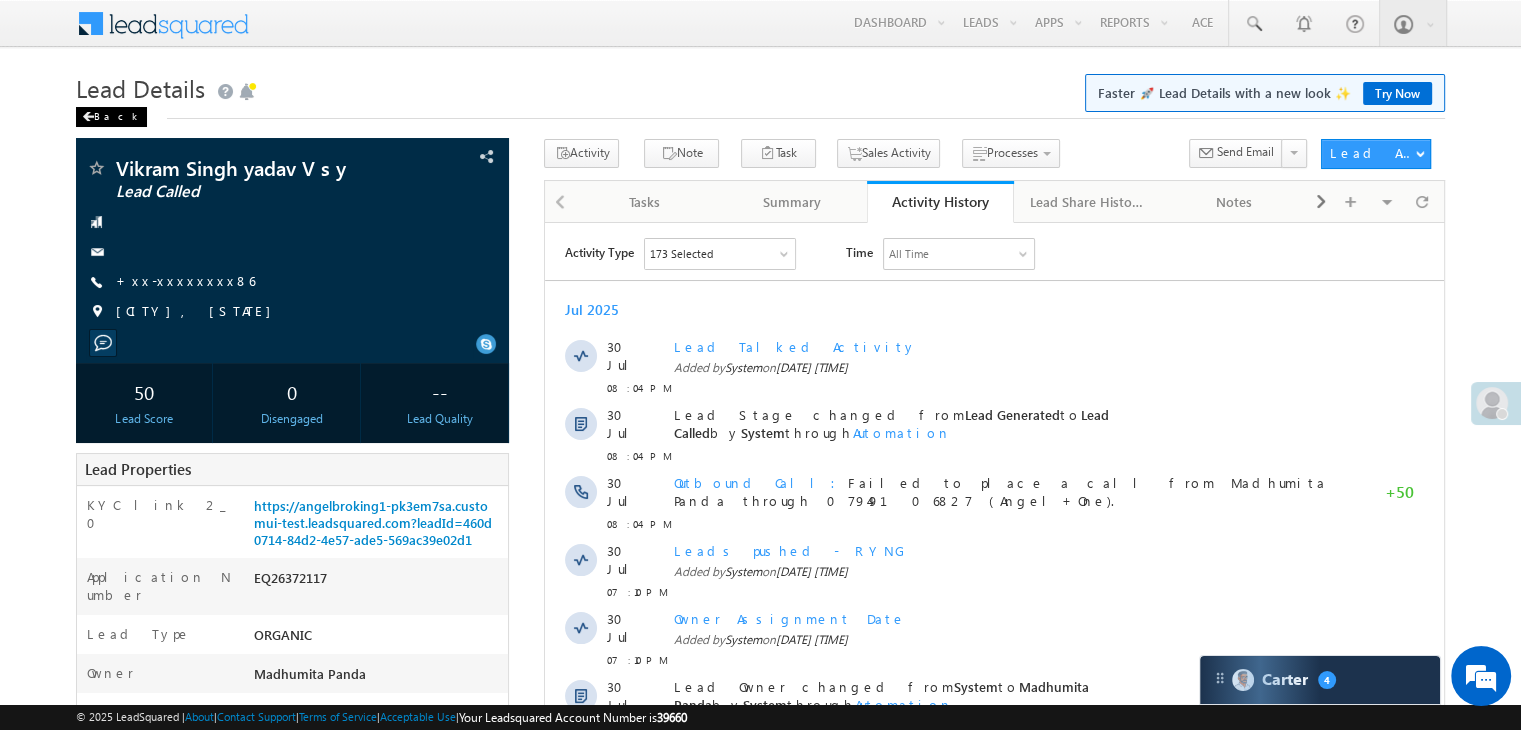 click on "Back" at bounding box center (111, 117) 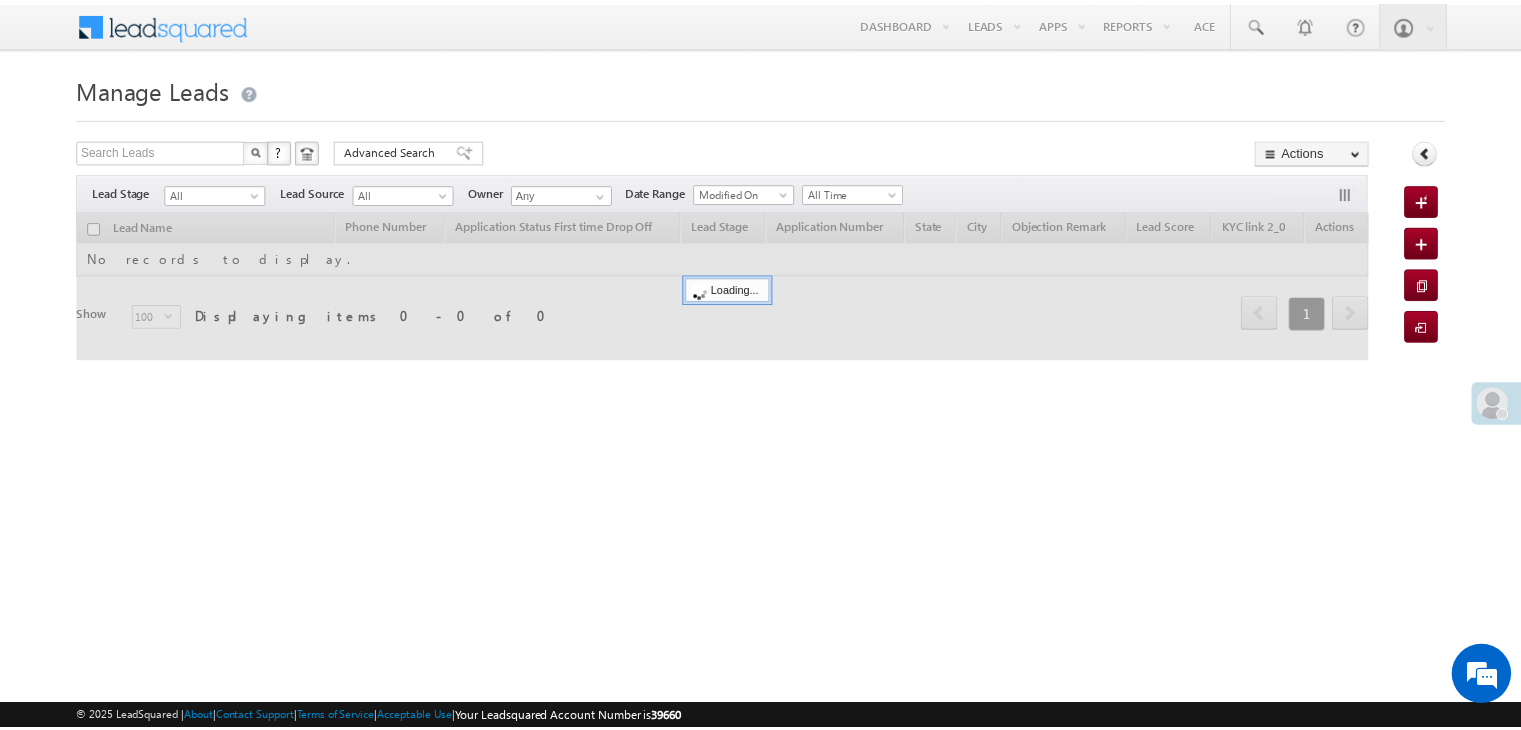 scroll, scrollTop: 0, scrollLeft: 0, axis: both 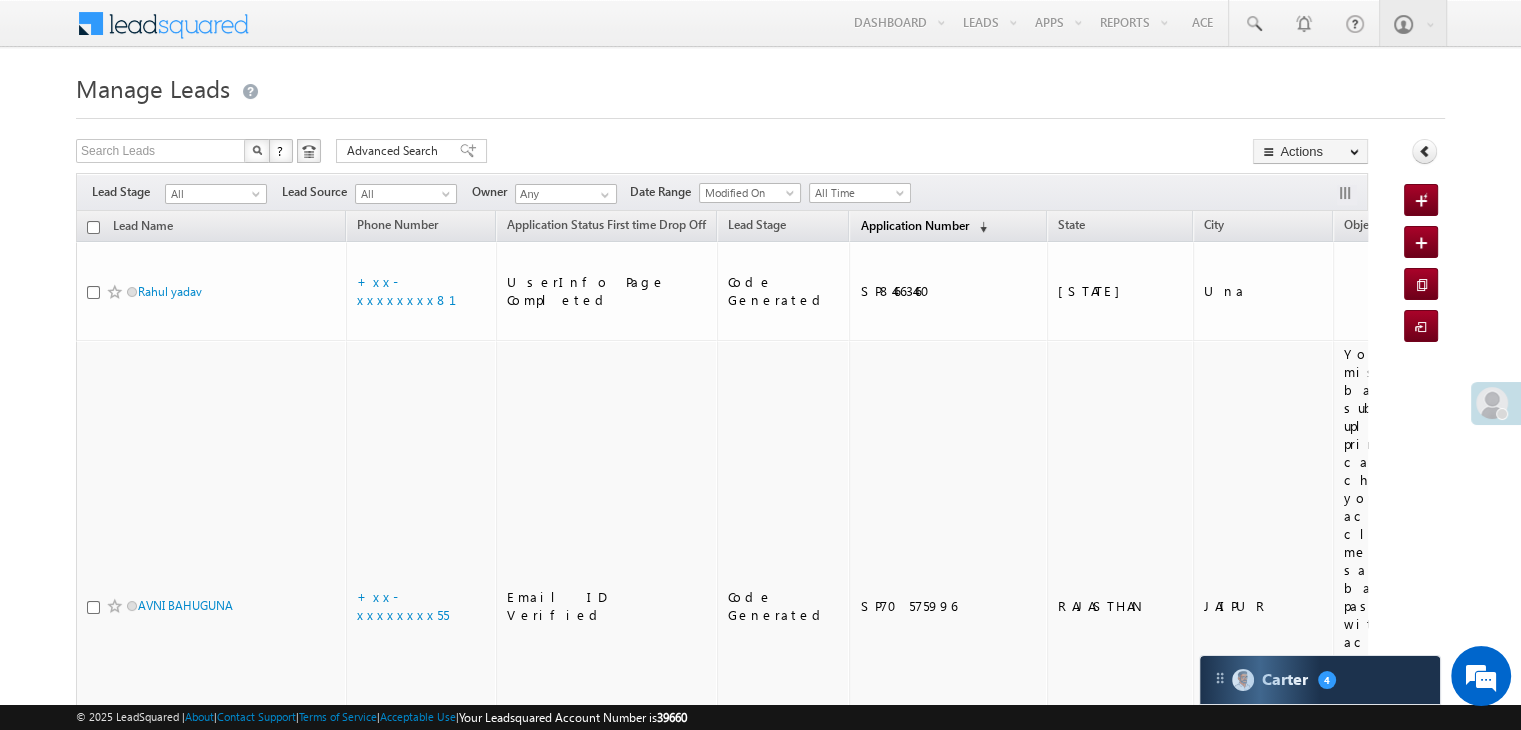 click on "Application Number" at bounding box center (914, 225) 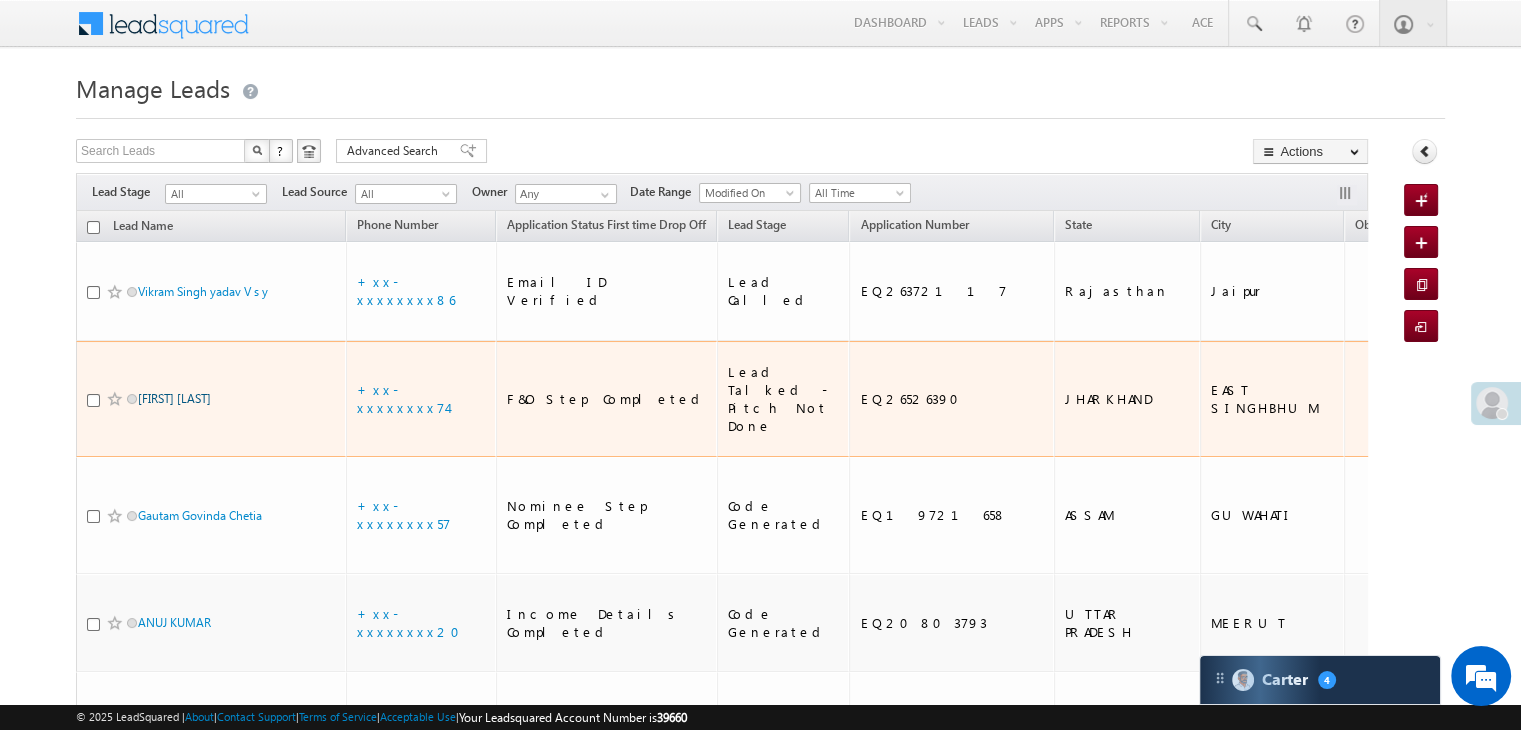 click on "Payel Pal" at bounding box center [174, 398] 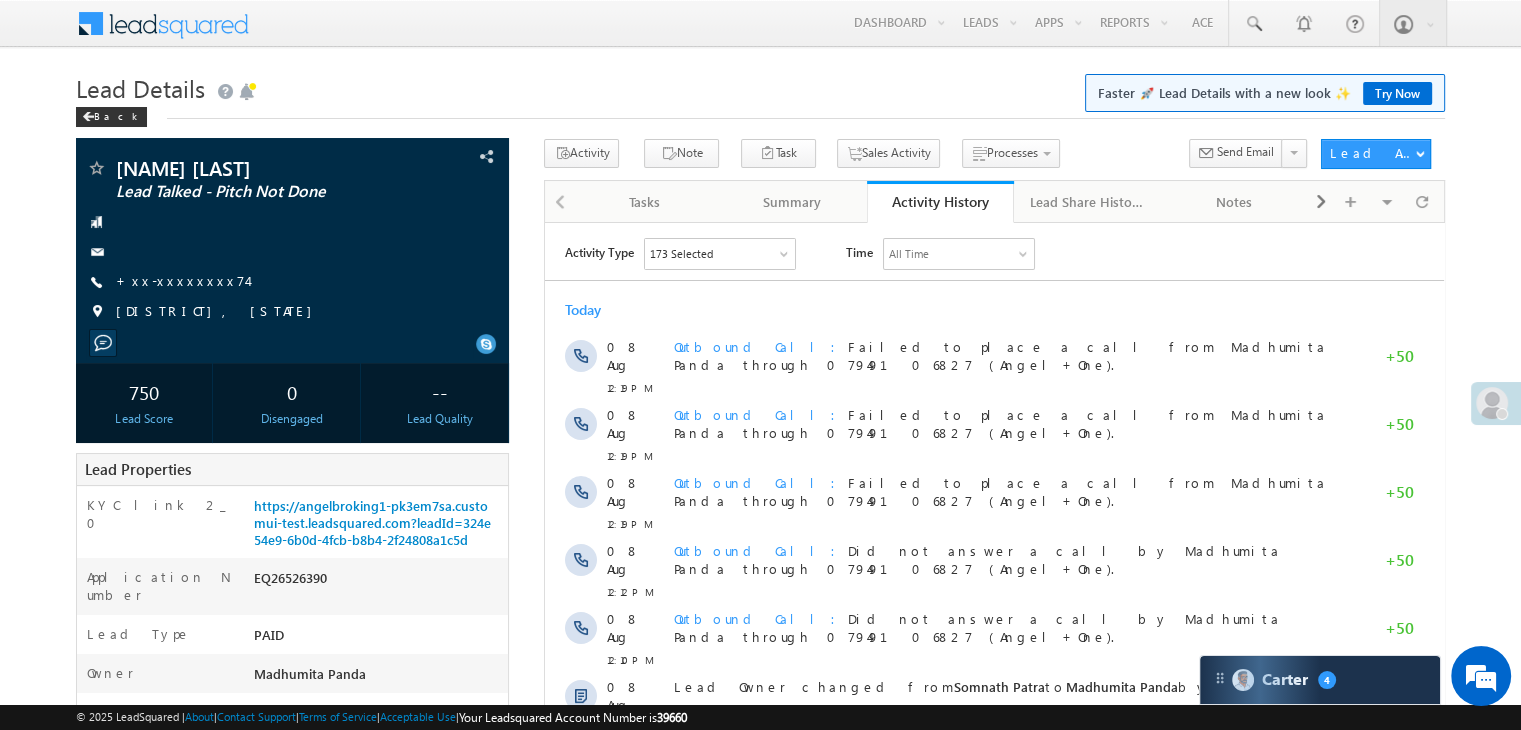 scroll, scrollTop: 0, scrollLeft: 0, axis: both 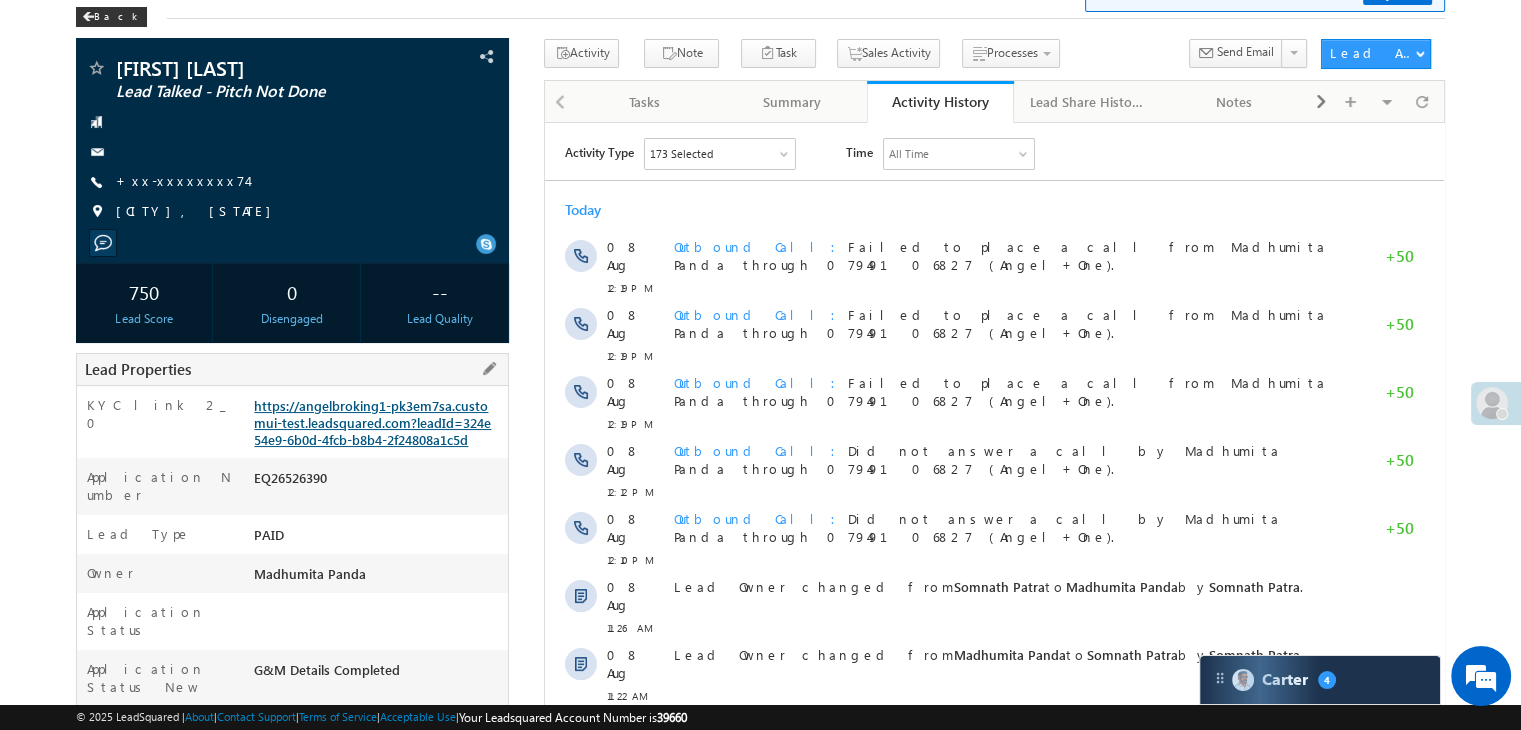 click on "https://angelbroking1-pk3em7sa.customui-test.leadsquared.com?leadId=324e54e9-6b0d-4fcb-b8b4-2f24808a1c5d" at bounding box center (372, 422) 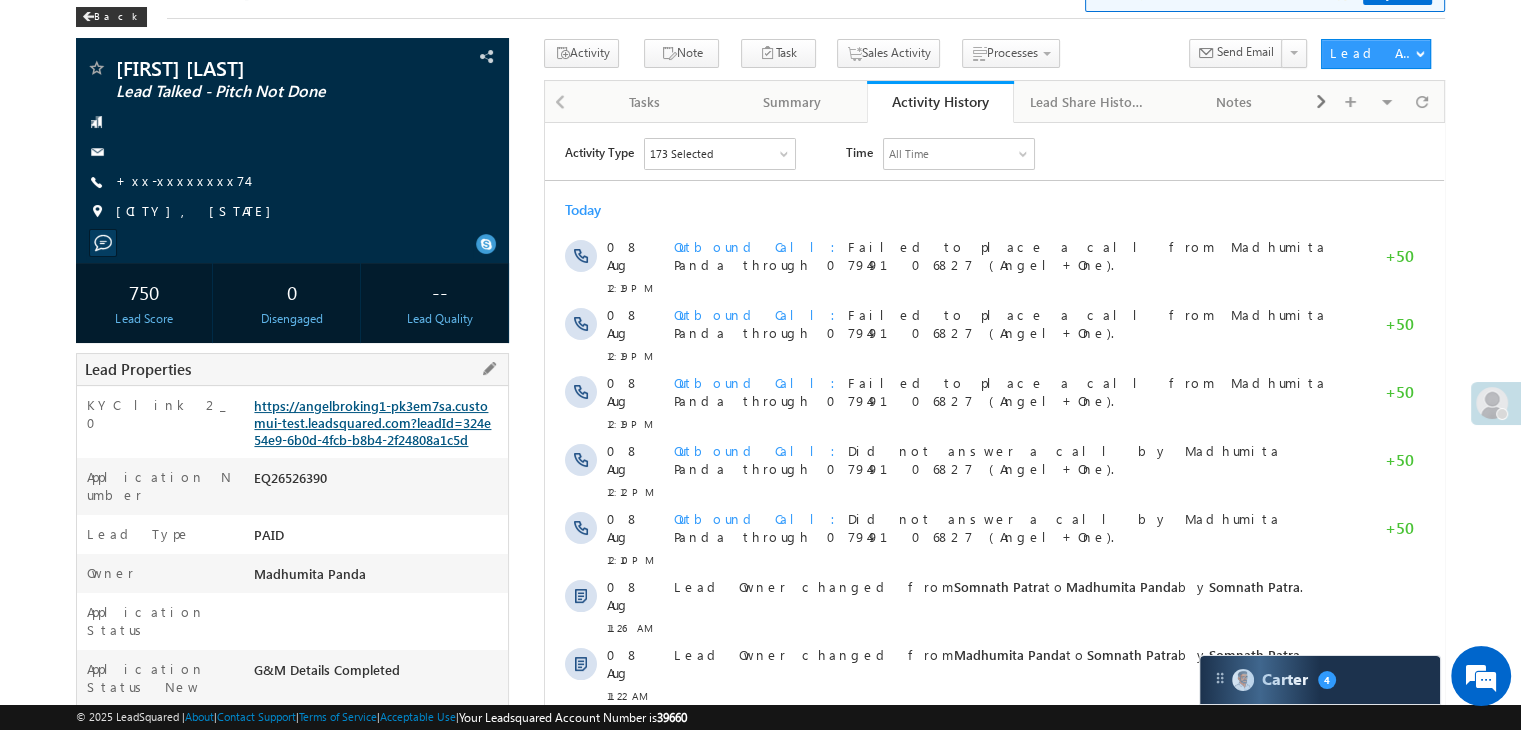 scroll, scrollTop: 0, scrollLeft: 0, axis: both 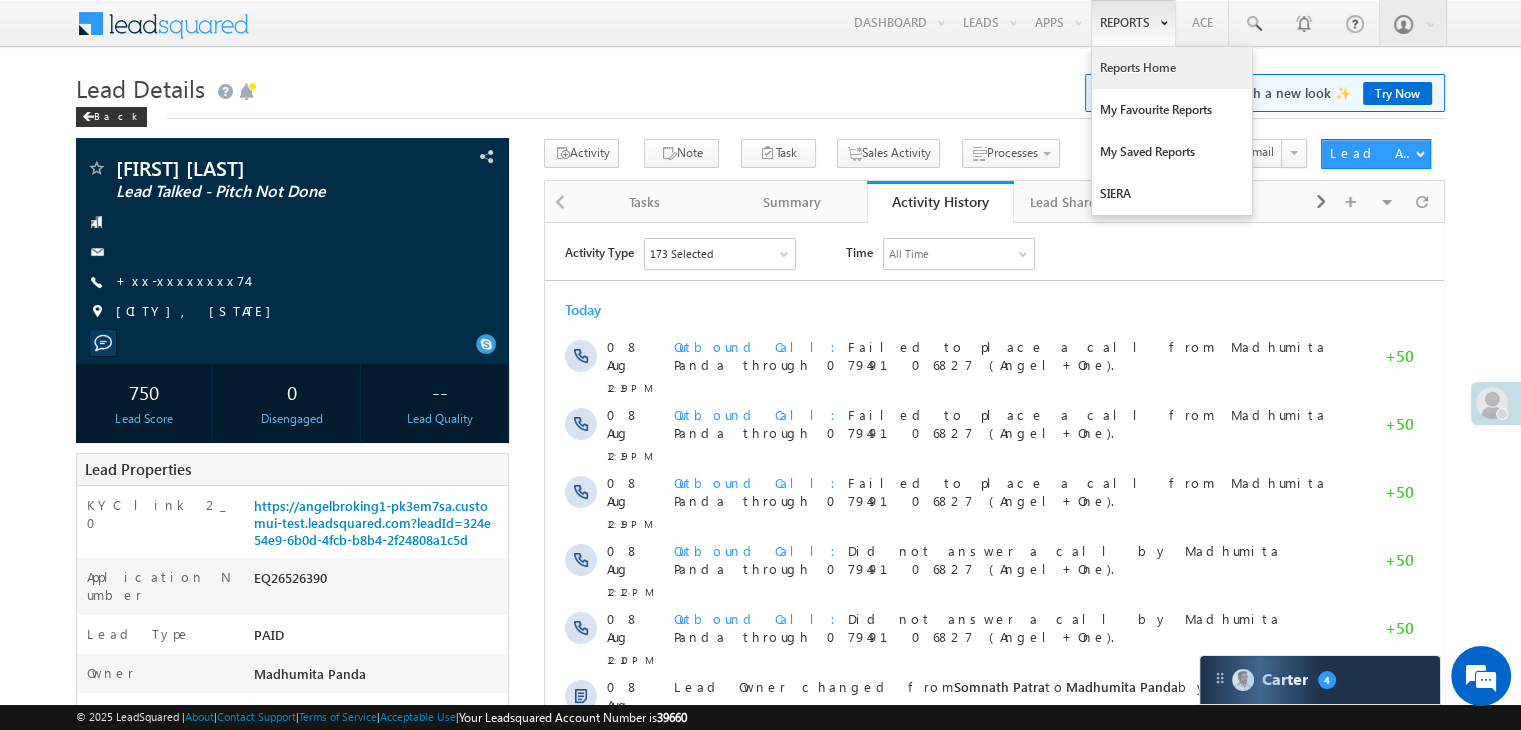click on "Reports Home" at bounding box center (1172, 68) 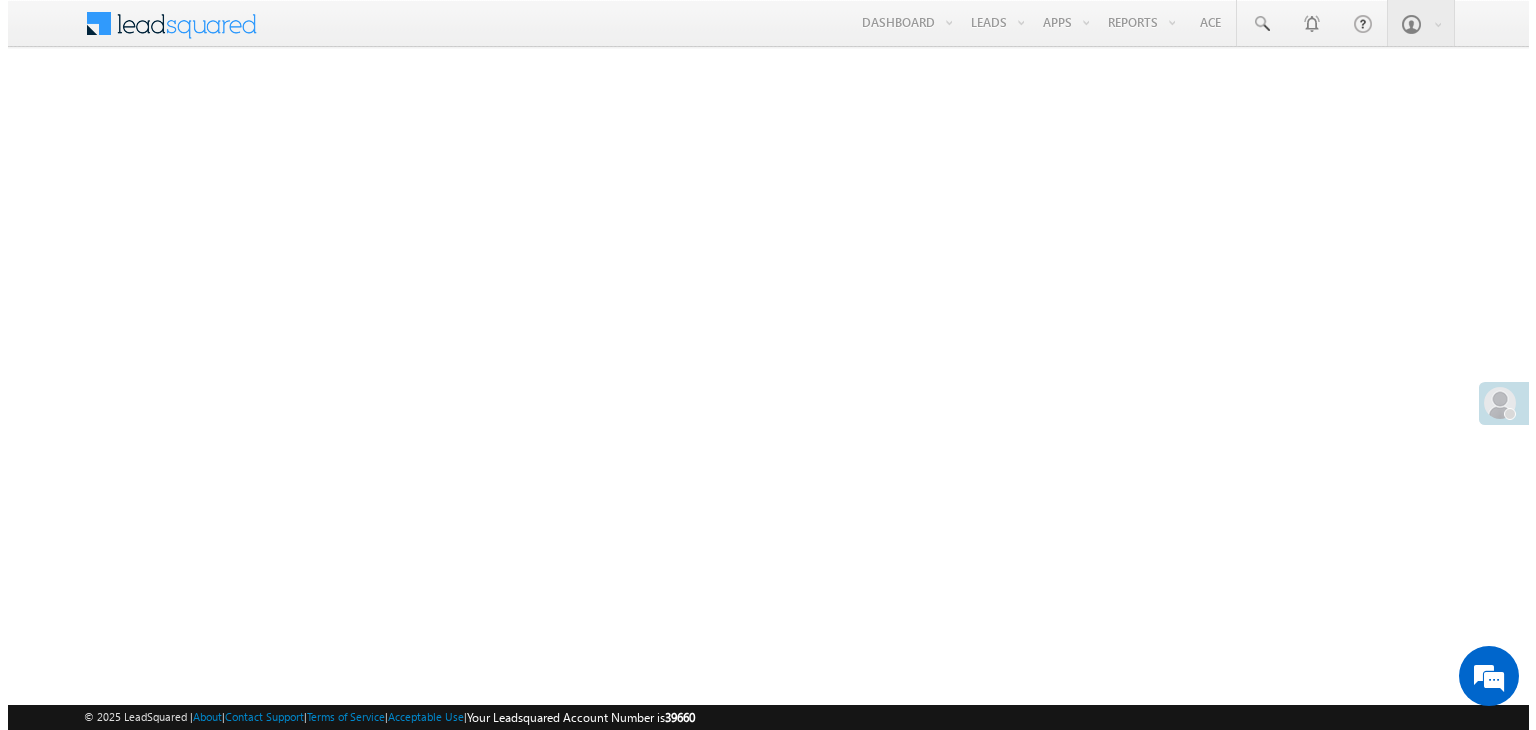 scroll, scrollTop: 0, scrollLeft: 0, axis: both 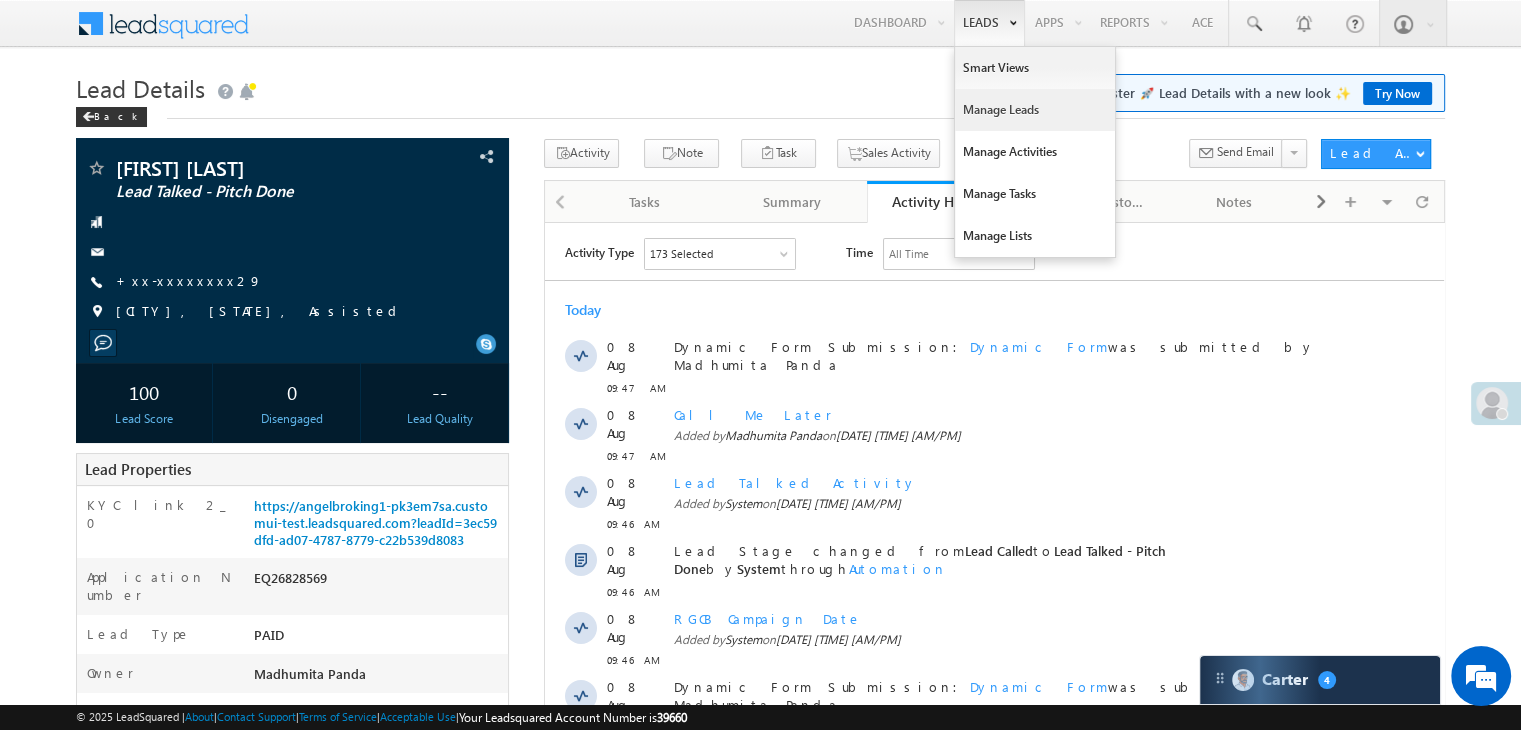 click on "Manage Leads" at bounding box center [1035, 110] 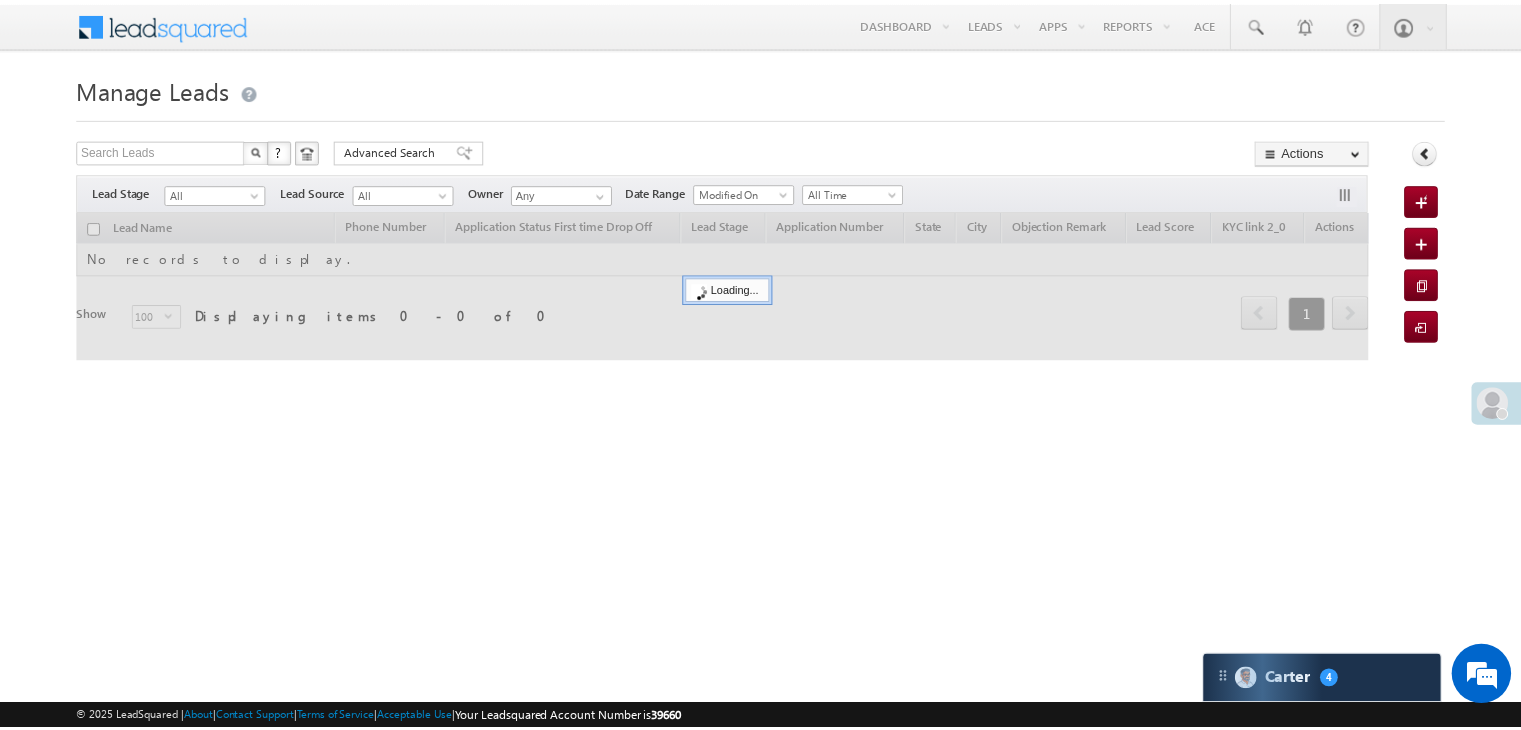 scroll, scrollTop: 0, scrollLeft: 0, axis: both 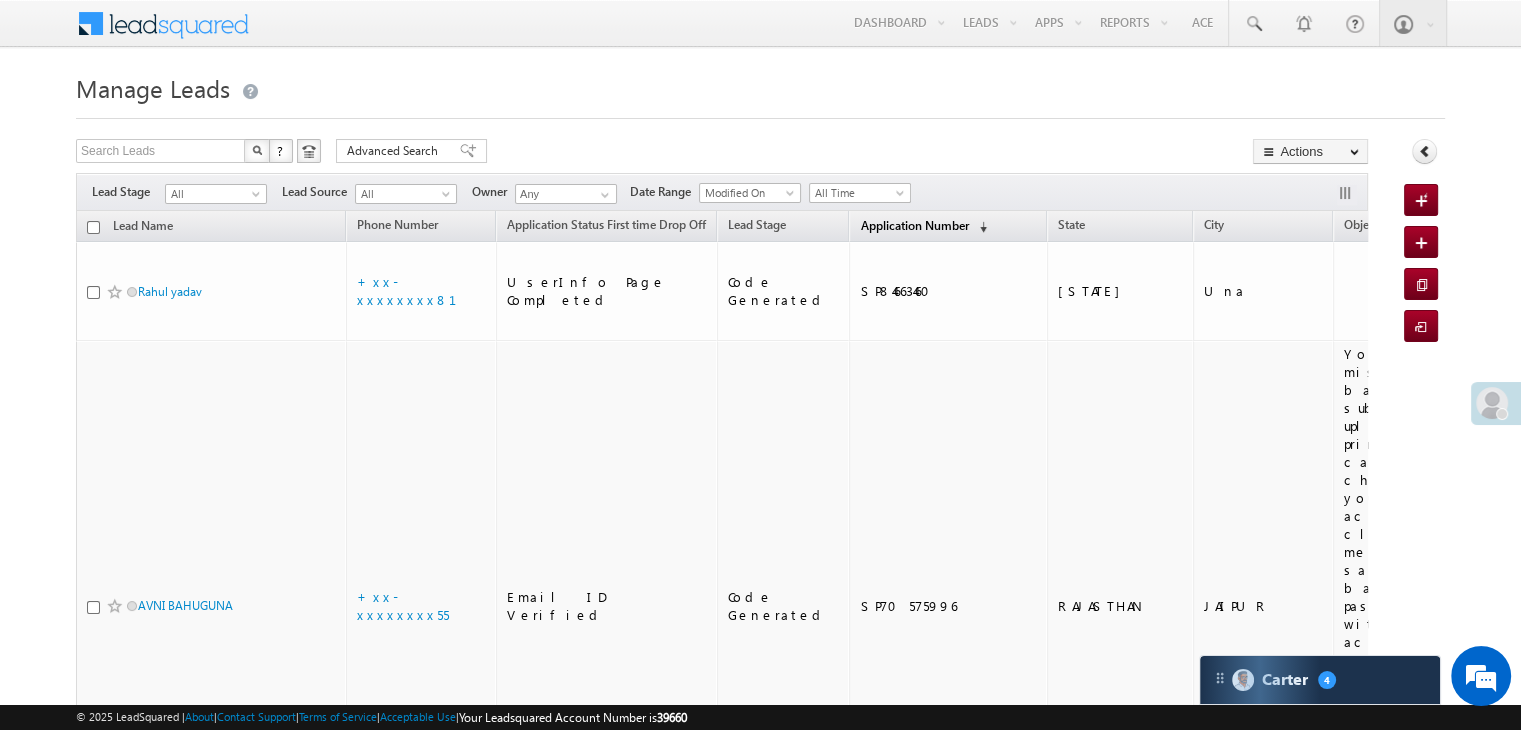 click on "Application Number" at bounding box center (914, 225) 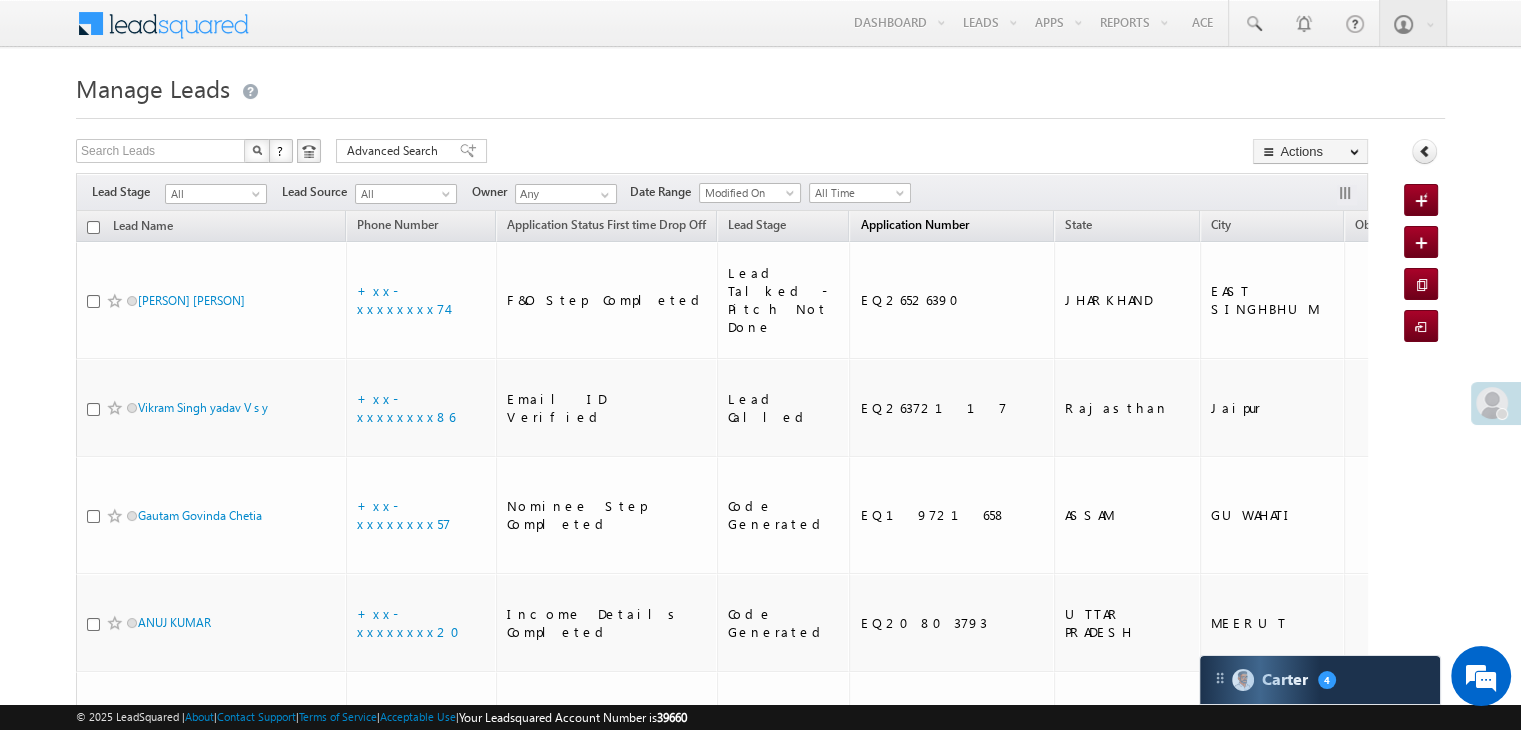 scroll, scrollTop: 0, scrollLeft: 0, axis: both 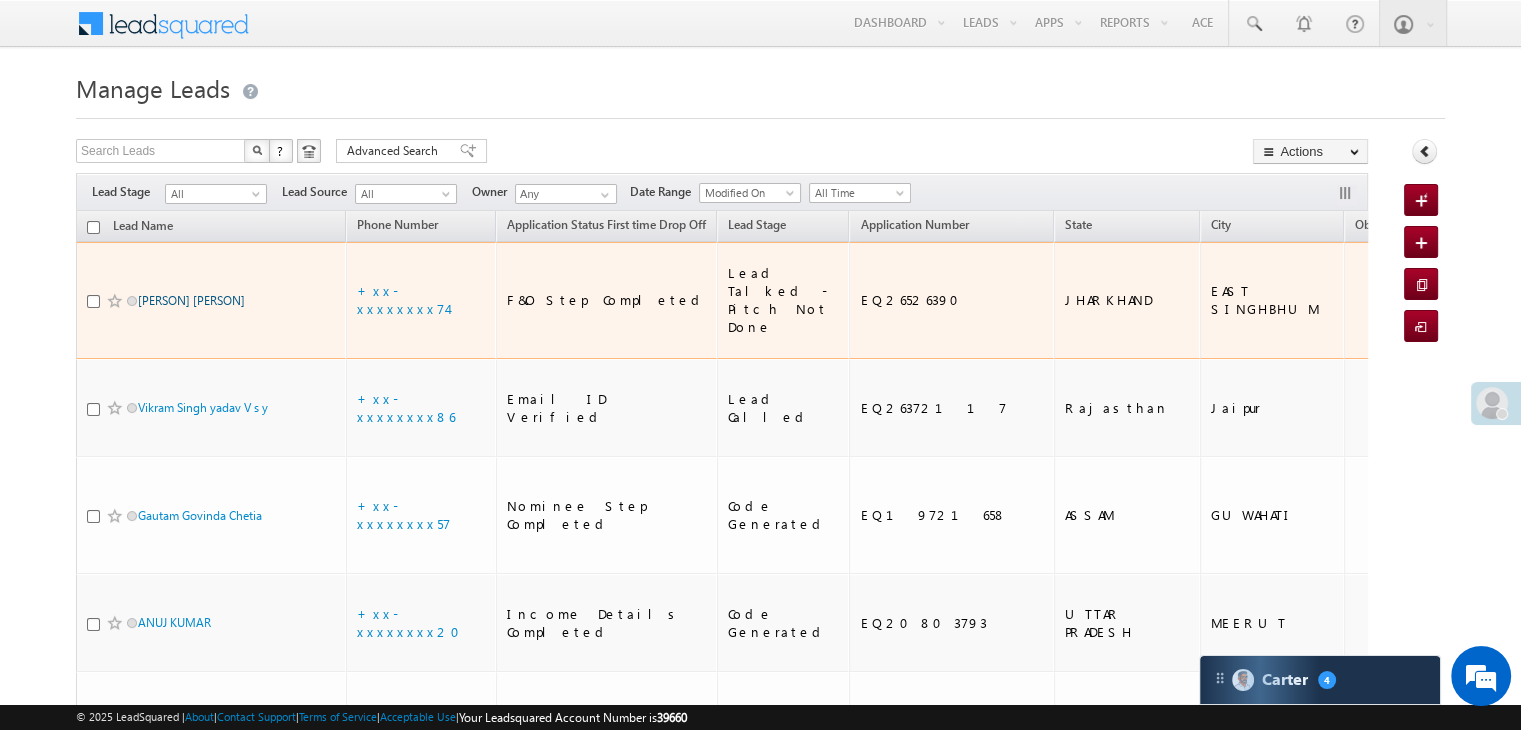 click on "Payel Pal" at bounding box center (191, 300) 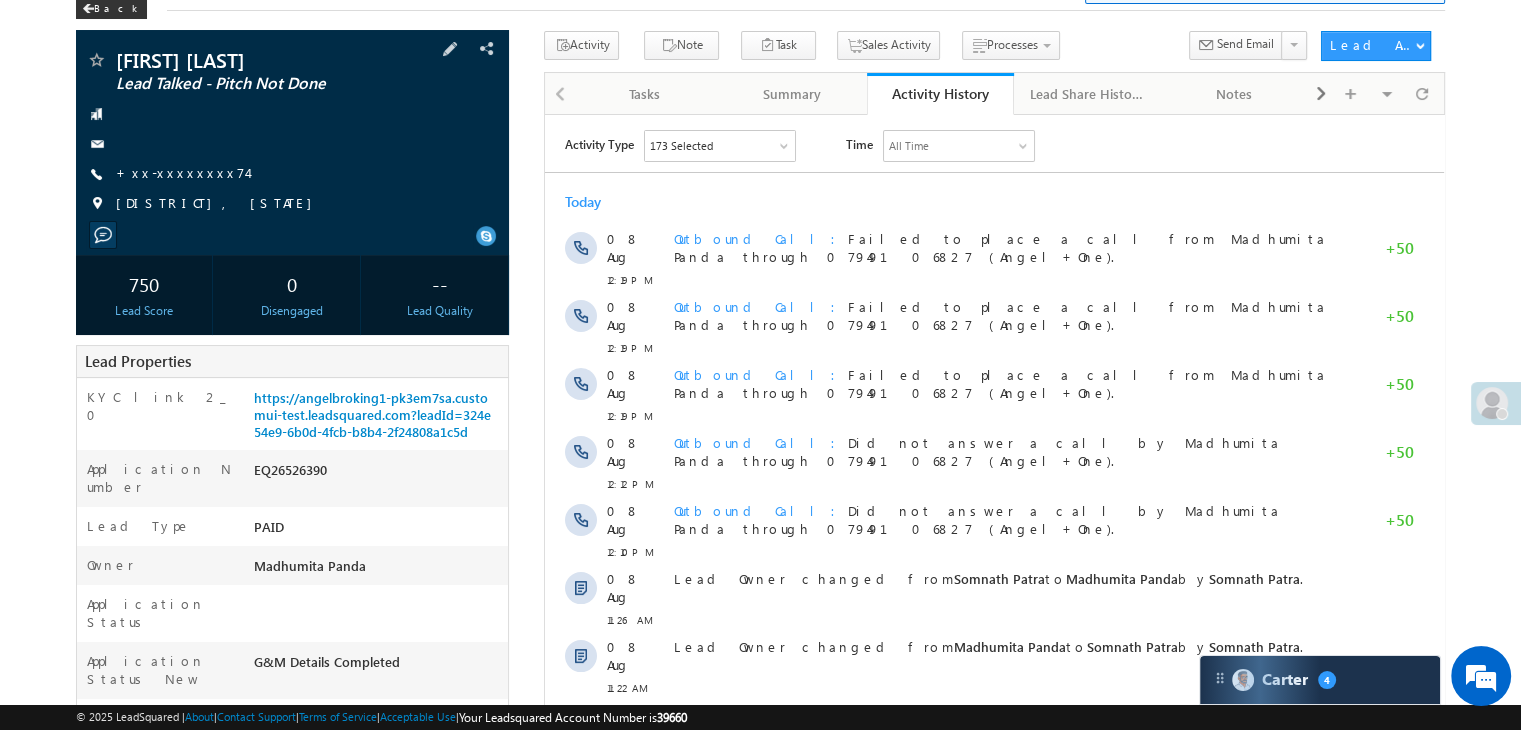 scroll, scrollTop: 0, scrollLeft: 0, axis: both 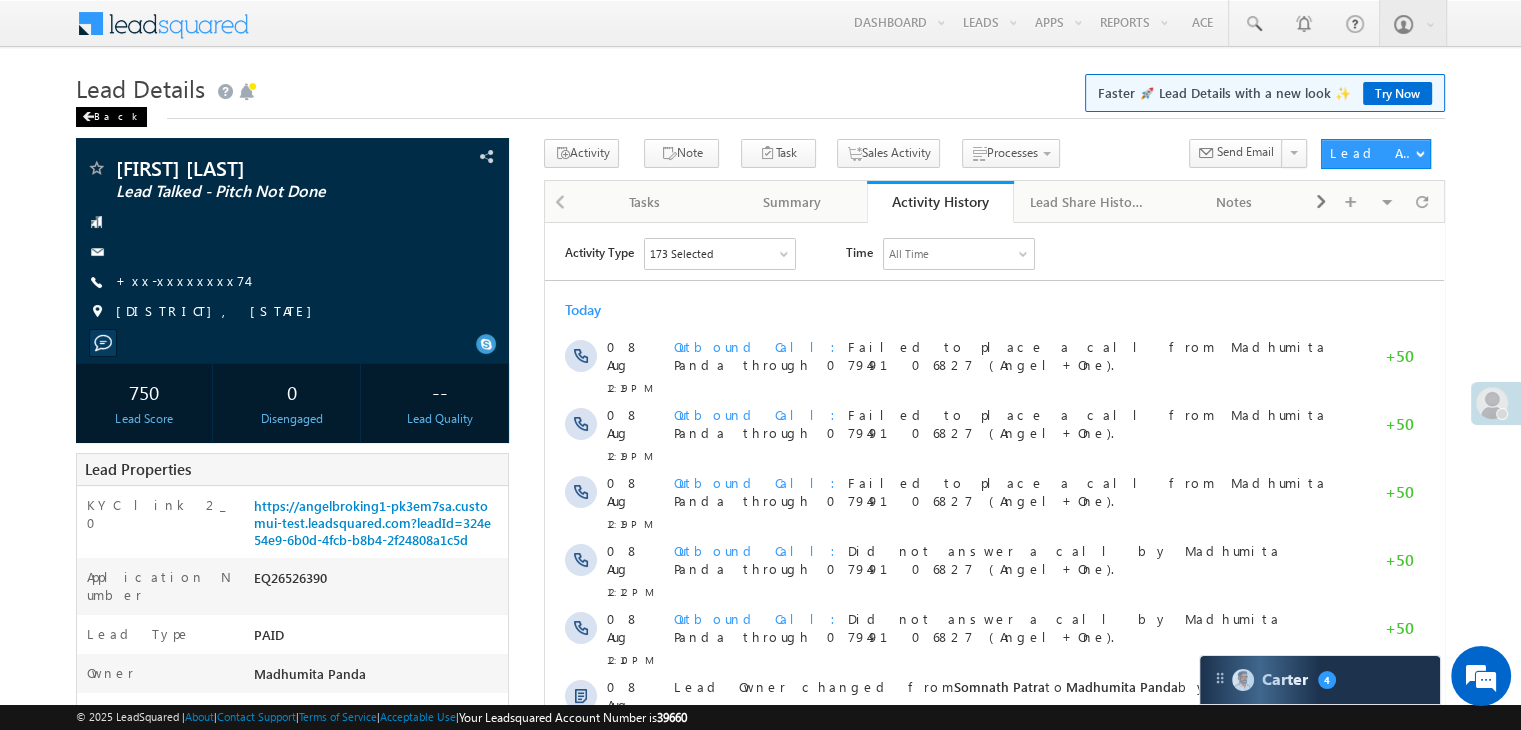 drag, startPoint x: 97, startPoint y: 115, endPoint x: 86, endPoint y: 117, distance: 11.18034 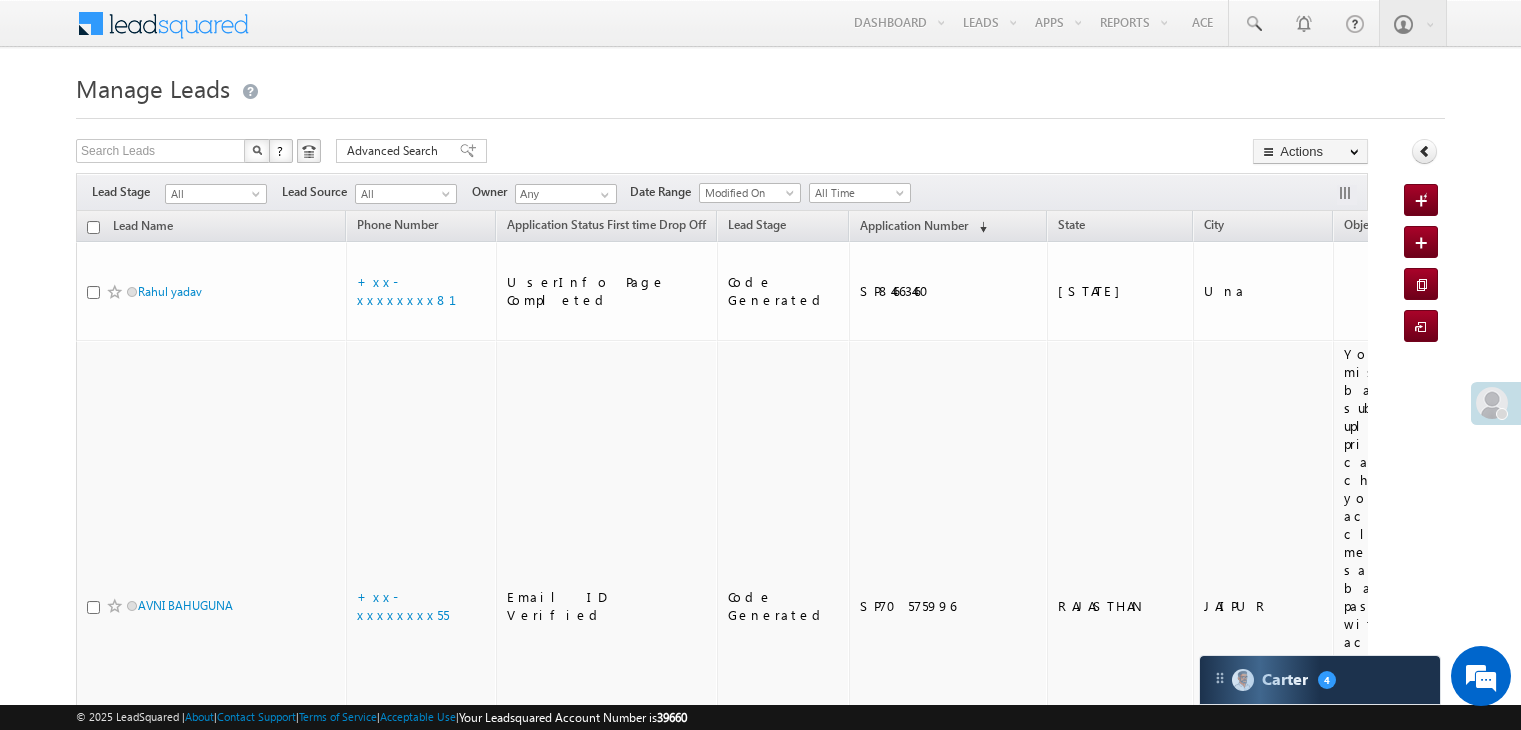 scroll, scrollTop: 0, scrollLeft: 0, axis: both 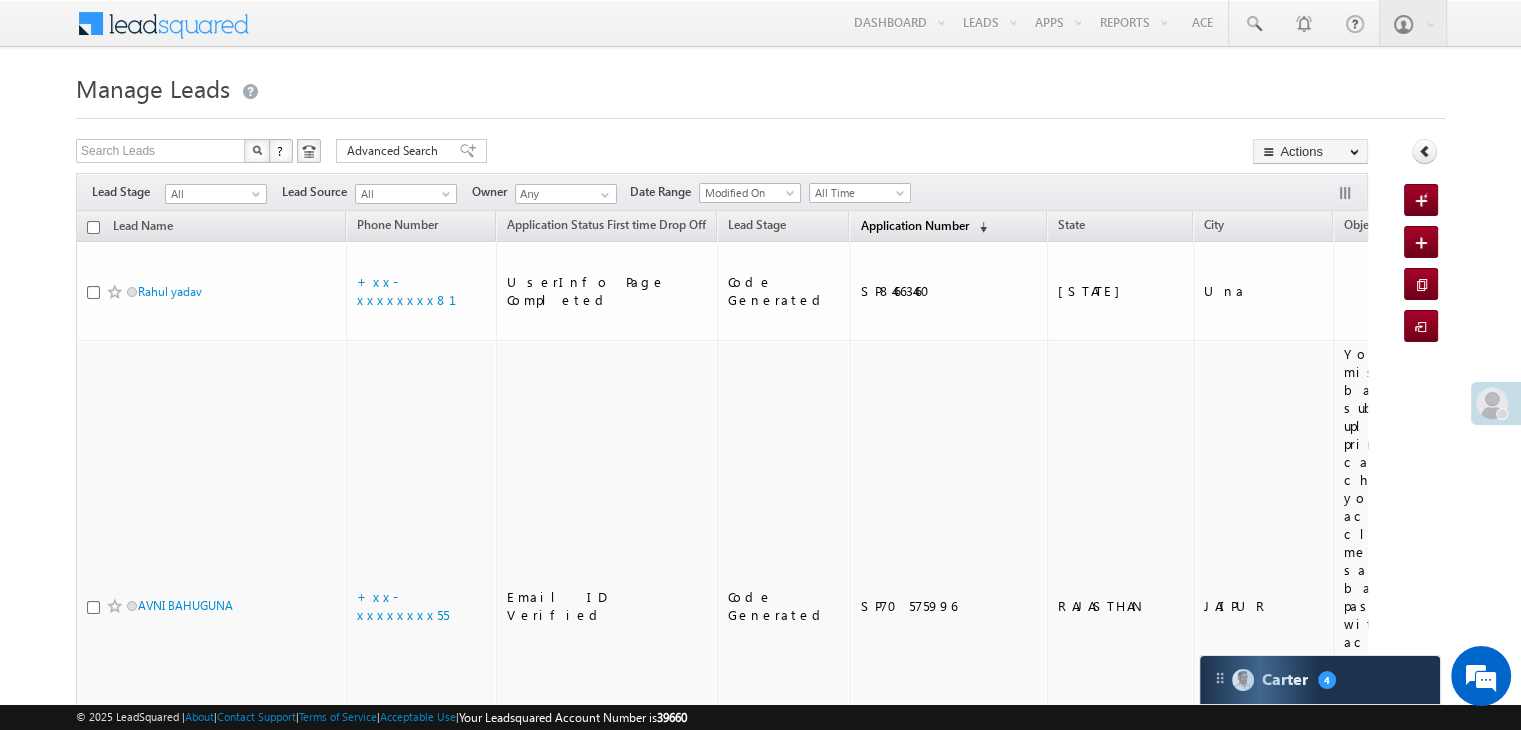 click on "Application Number" at bounding box center (914, 225) 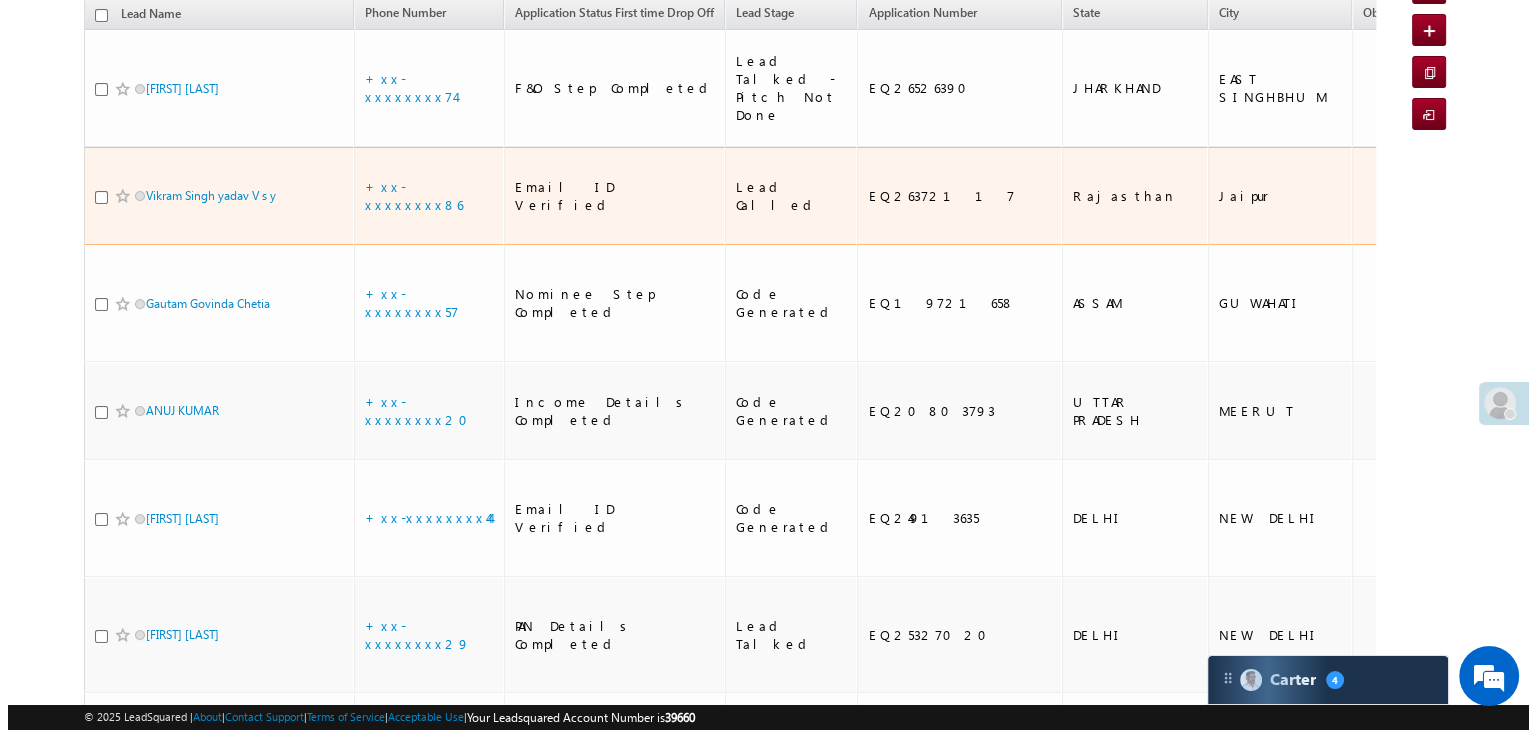 scroll, scrollTop: 0, scrollLeft: 0, axis: both 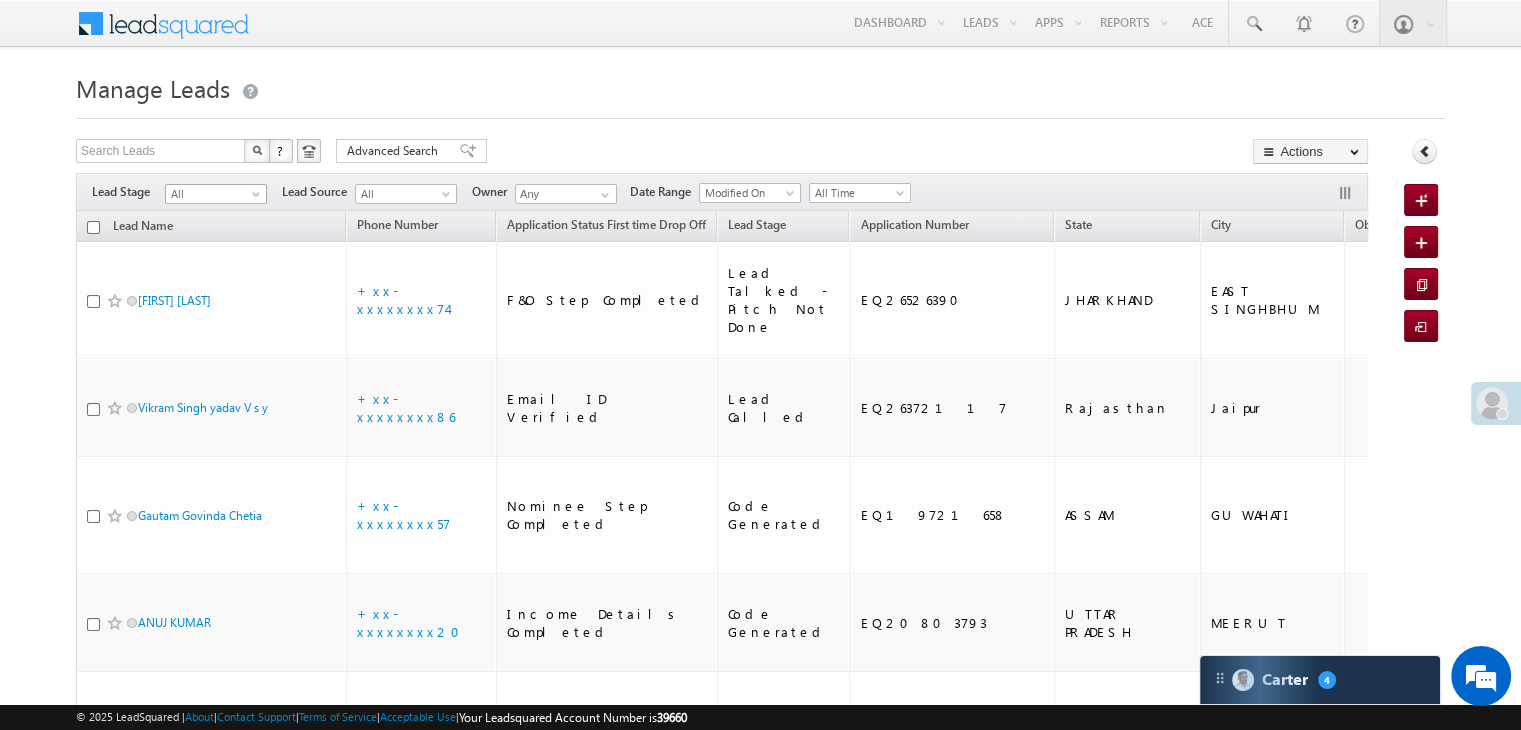 click at bounding box center [258, 198] 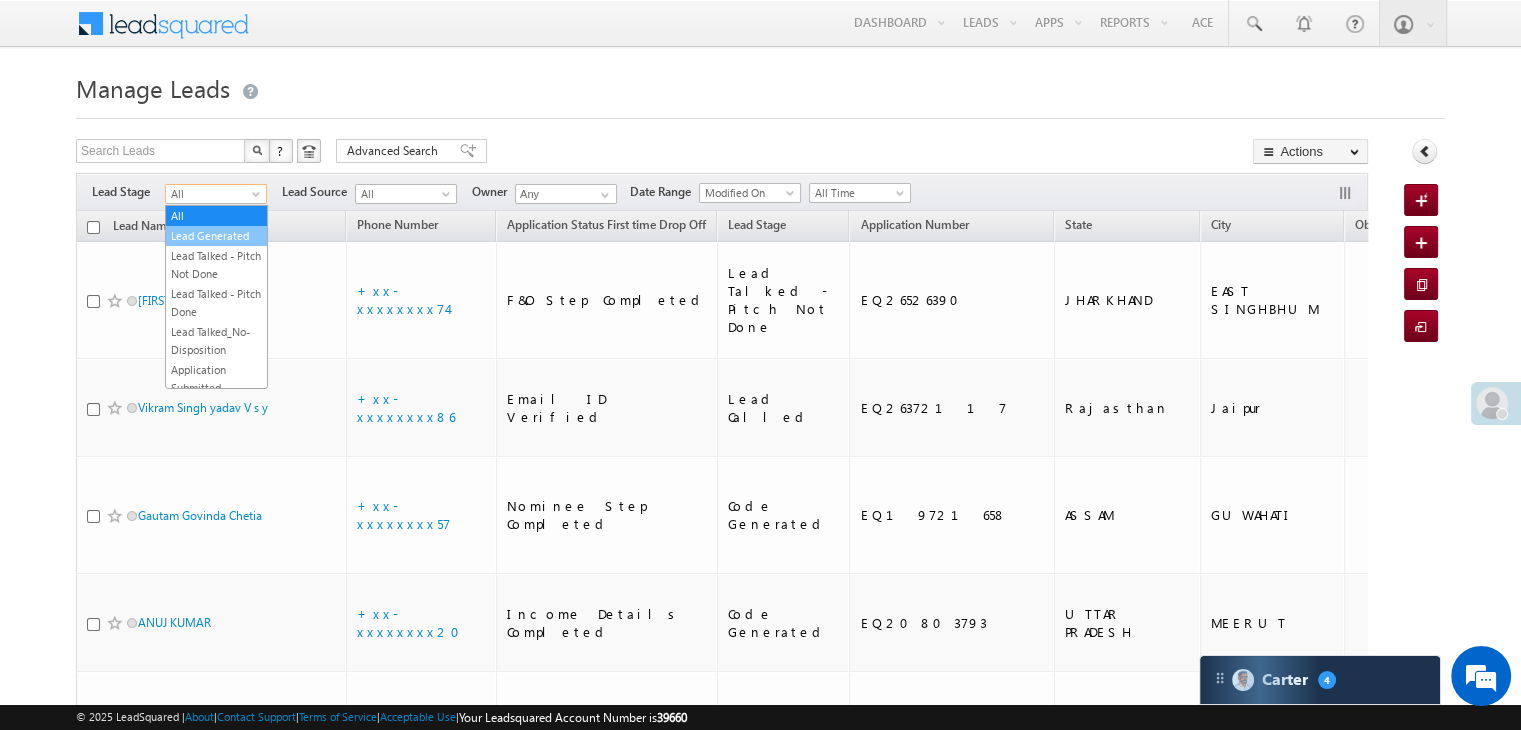 click on "Lead Generated" at bounding box center (216, 236) 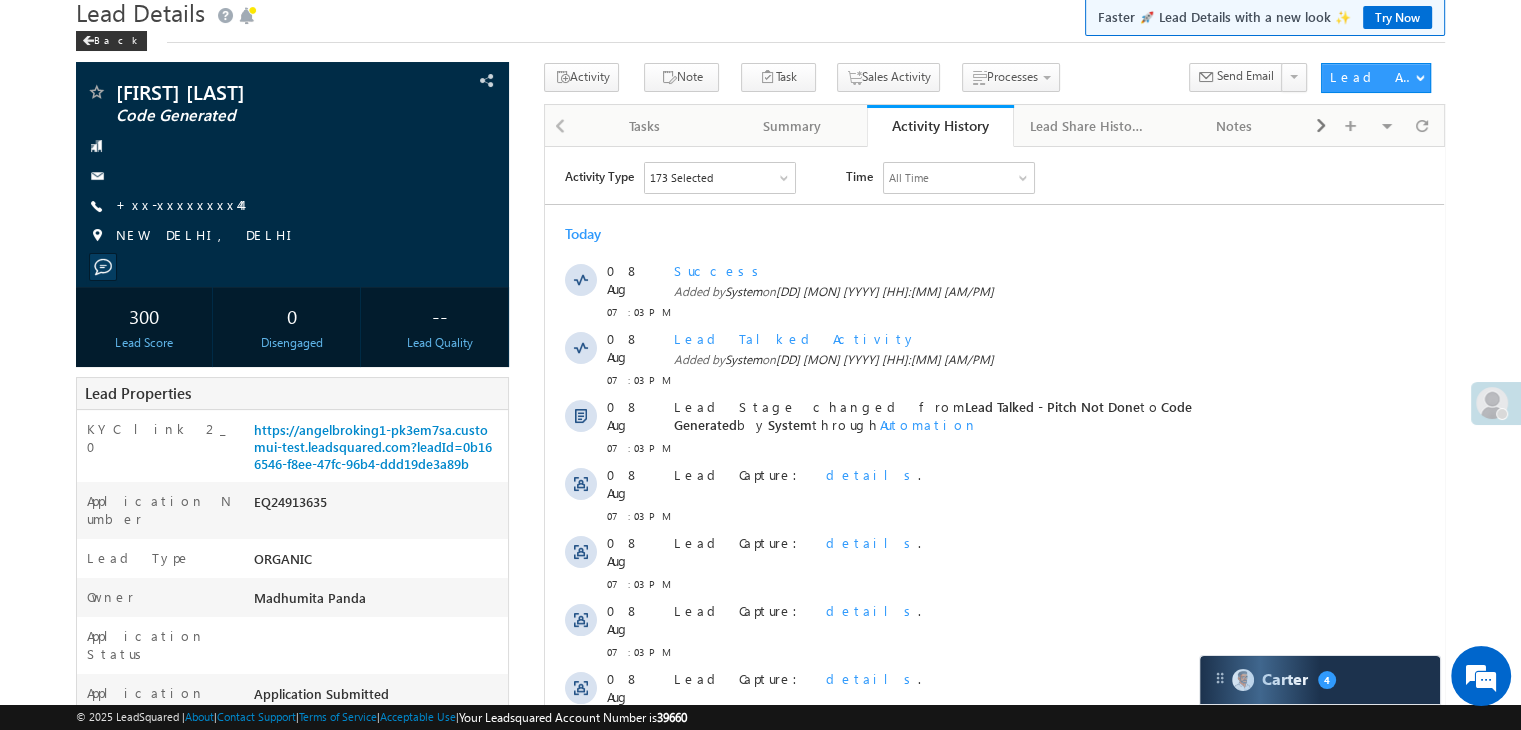 scroll, scrollTop: 200, scrollLeft: 0, axis: vertical 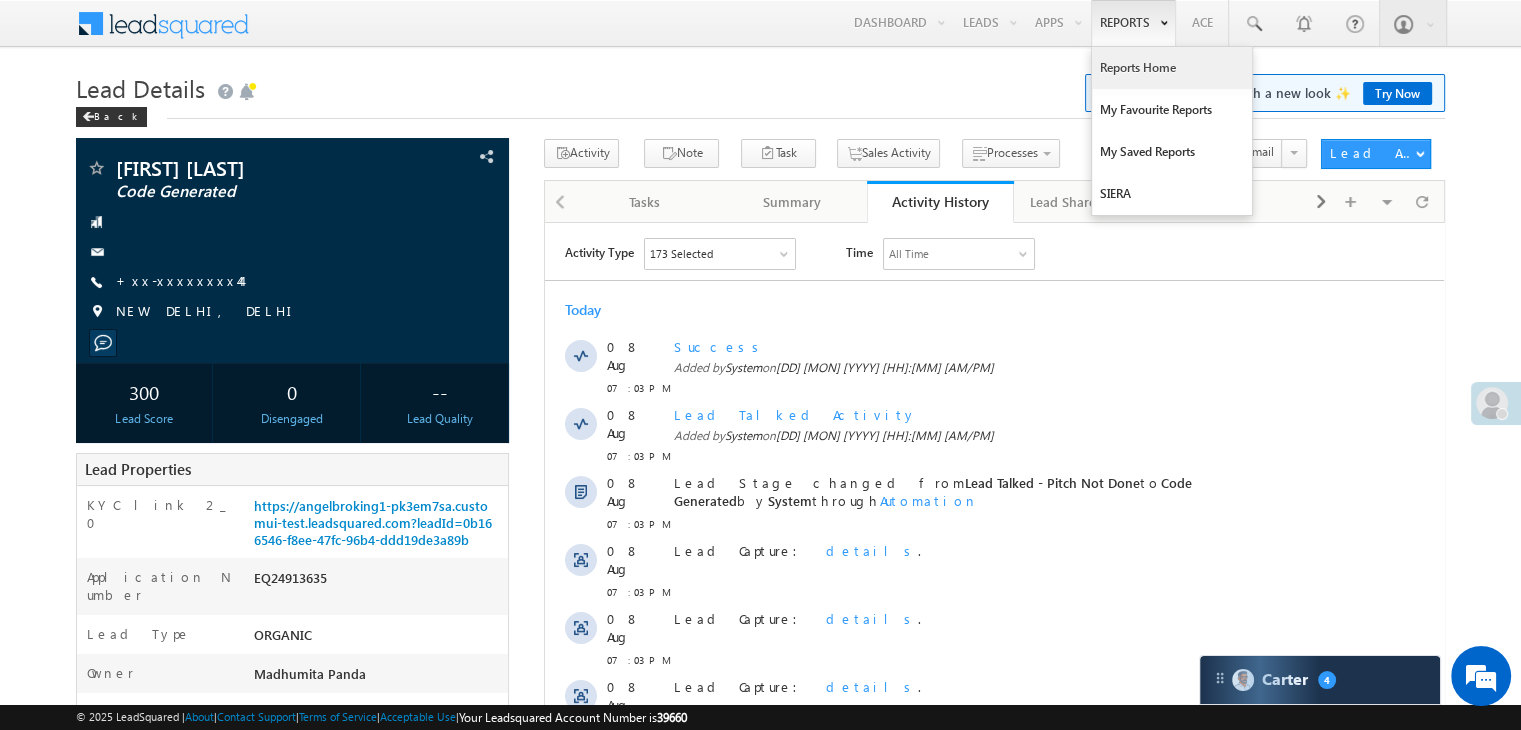 click on "Reports Home" at bounding box center (1172, 68) 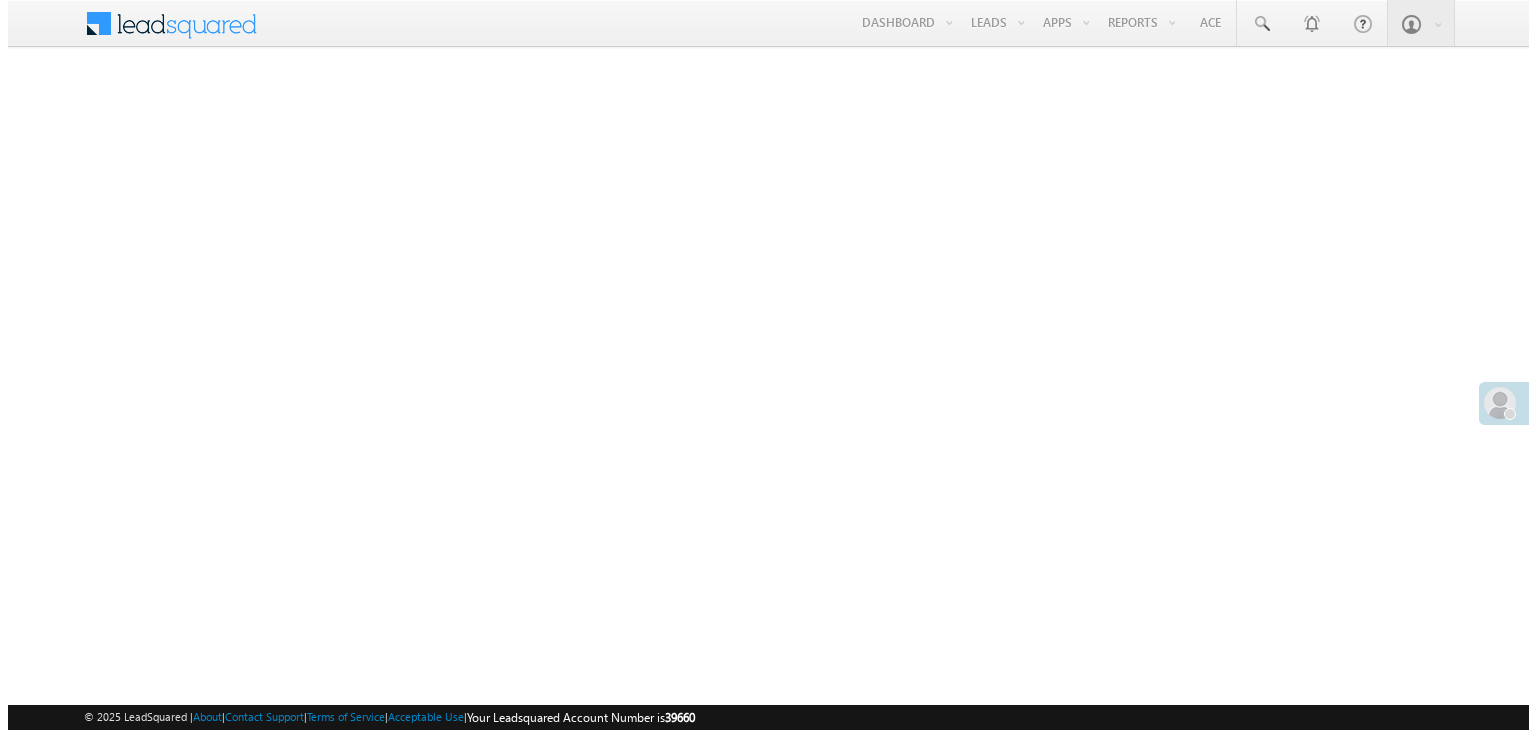 scroll, scrollTop: 0, scrollLeft: 0, axis: both 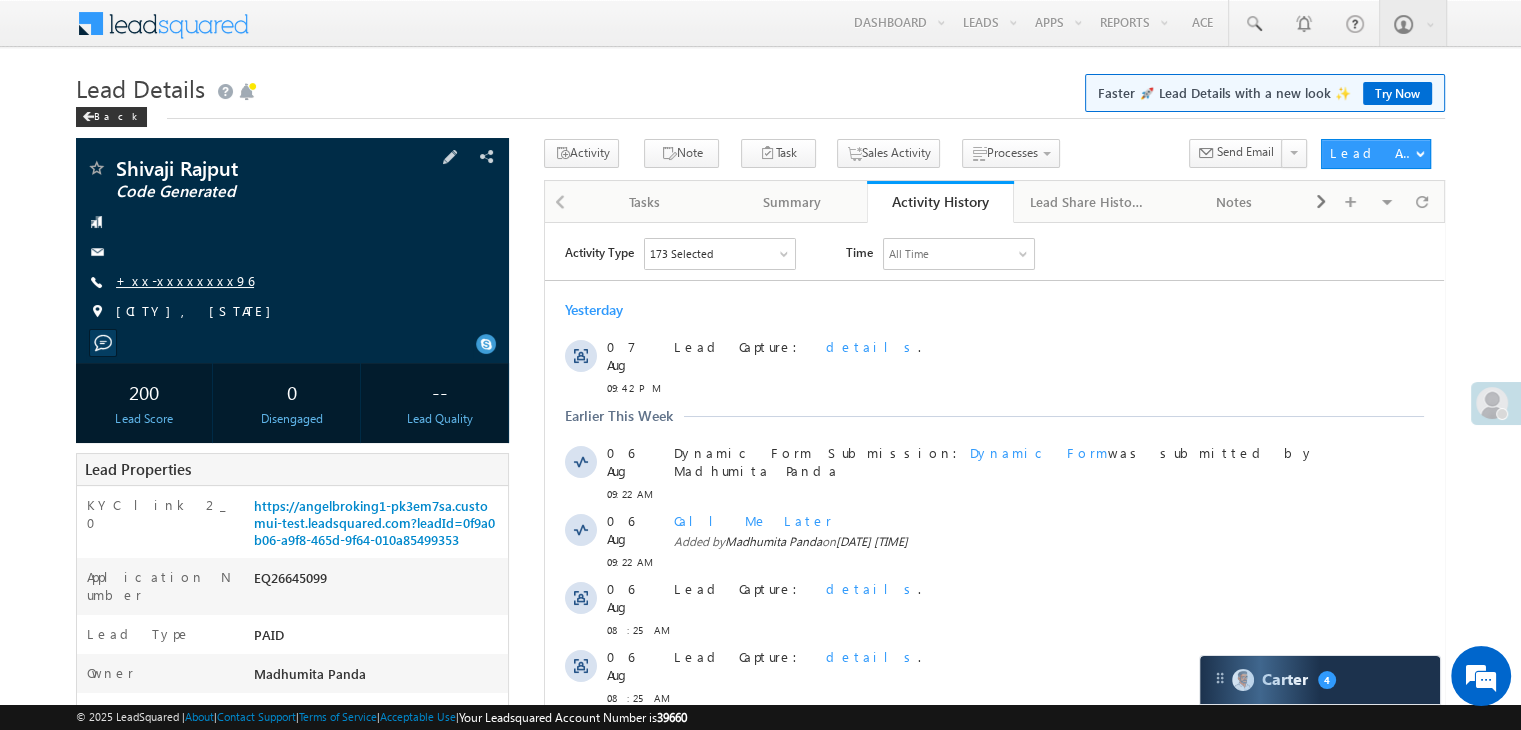 click on "+xx-xxxxxxxx96" at bounding box center (185, 280) 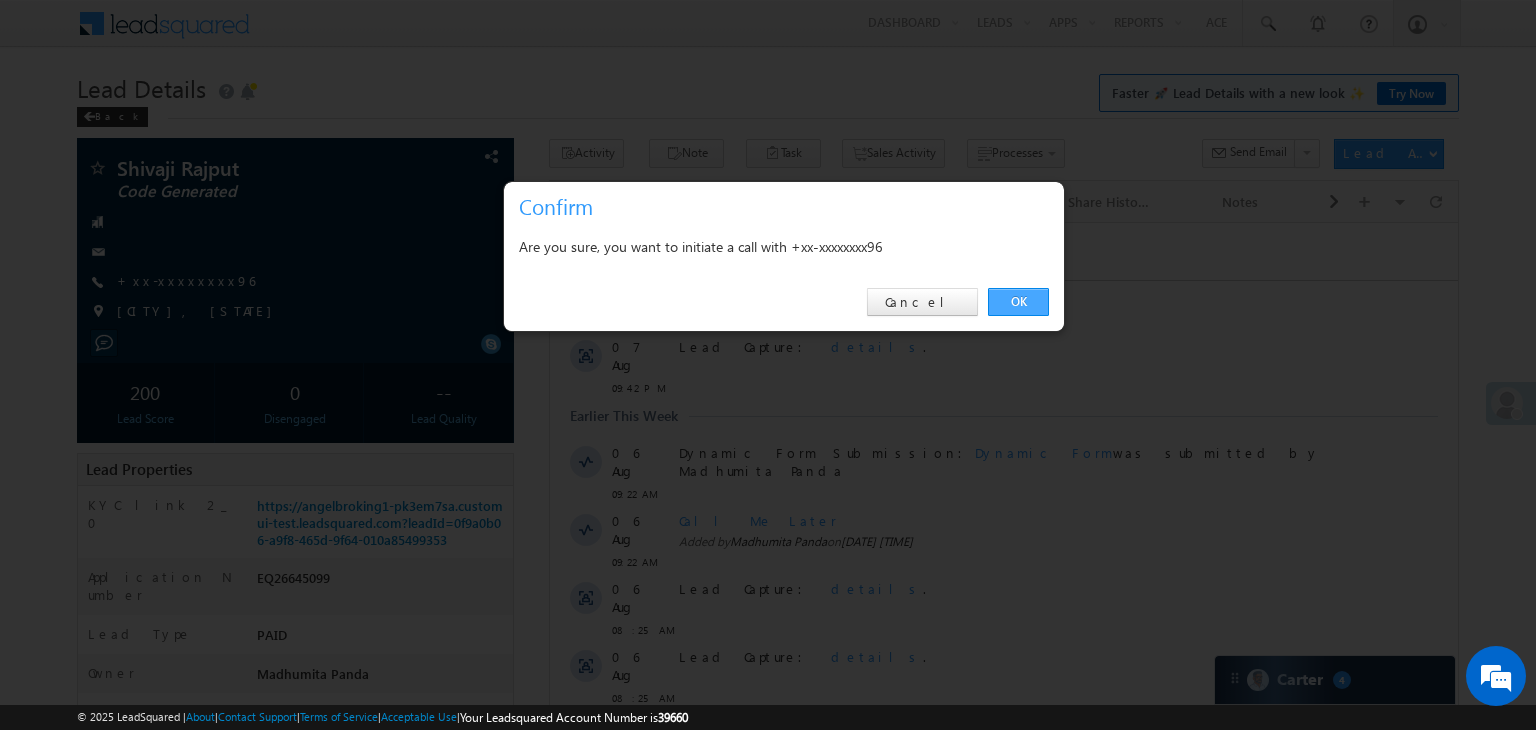 click on "OK" at bounding box center [1018, 302] 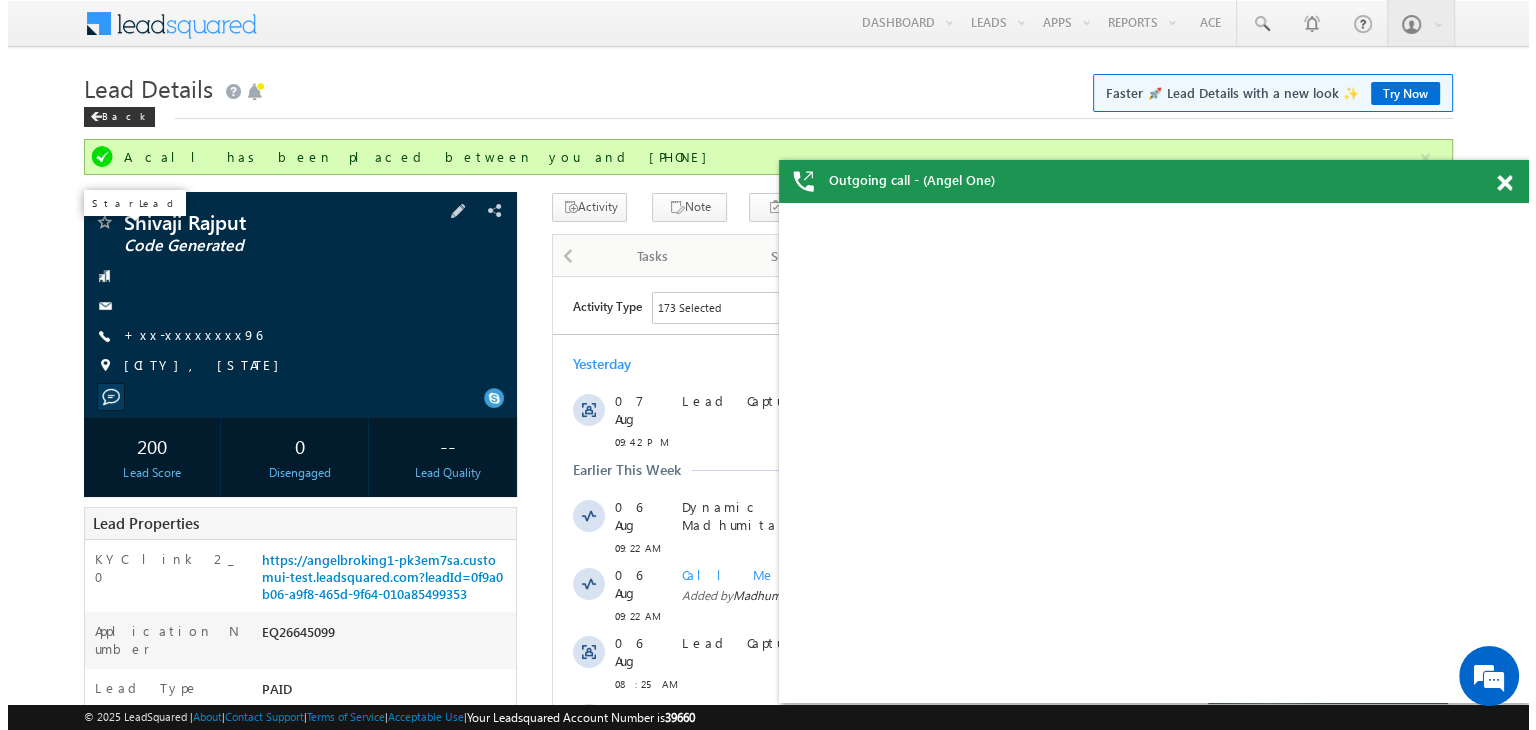 scroll, scrollTop: 0, scrollLeft: 0, axis: both 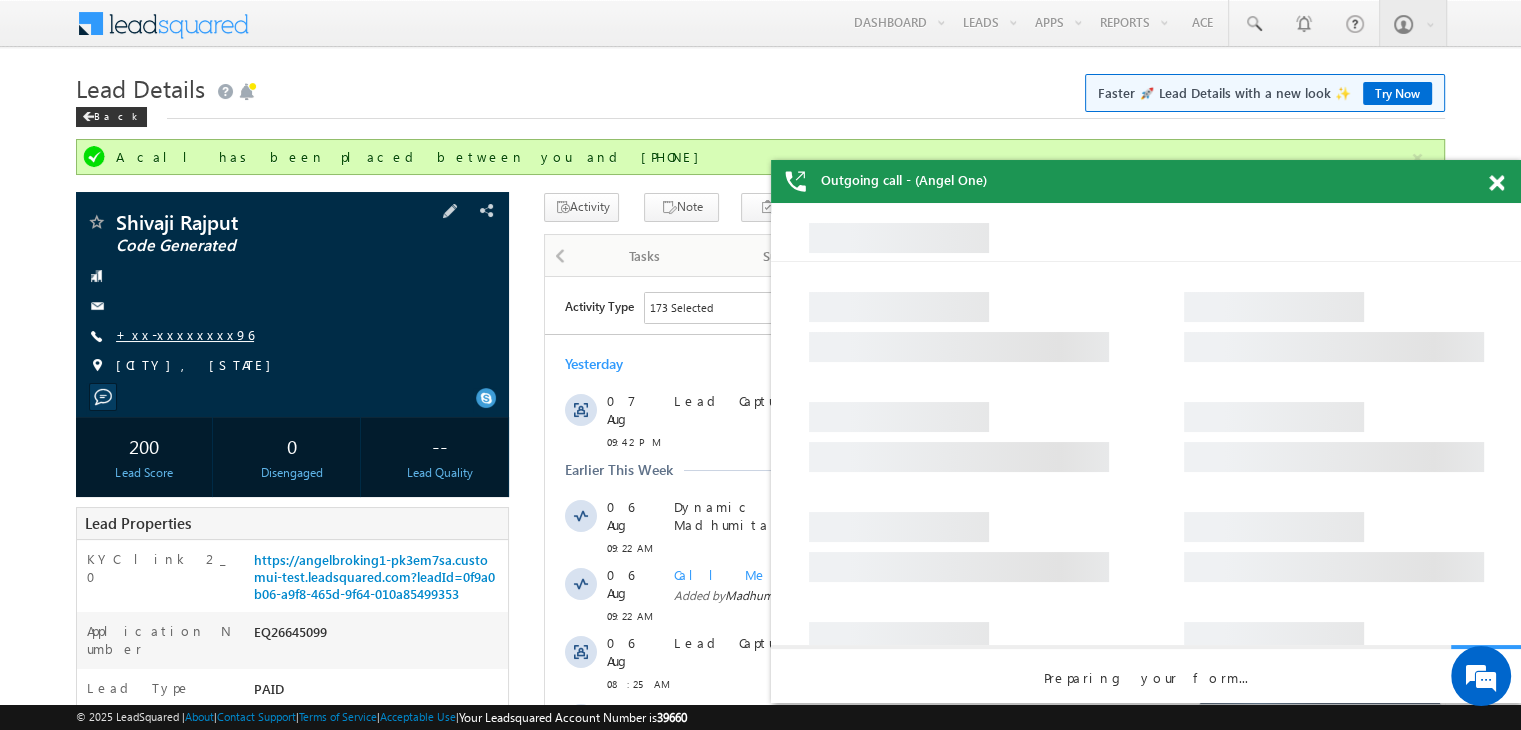 click on "+xx-xxxxxxxx96" at bounding box center (185, 334) 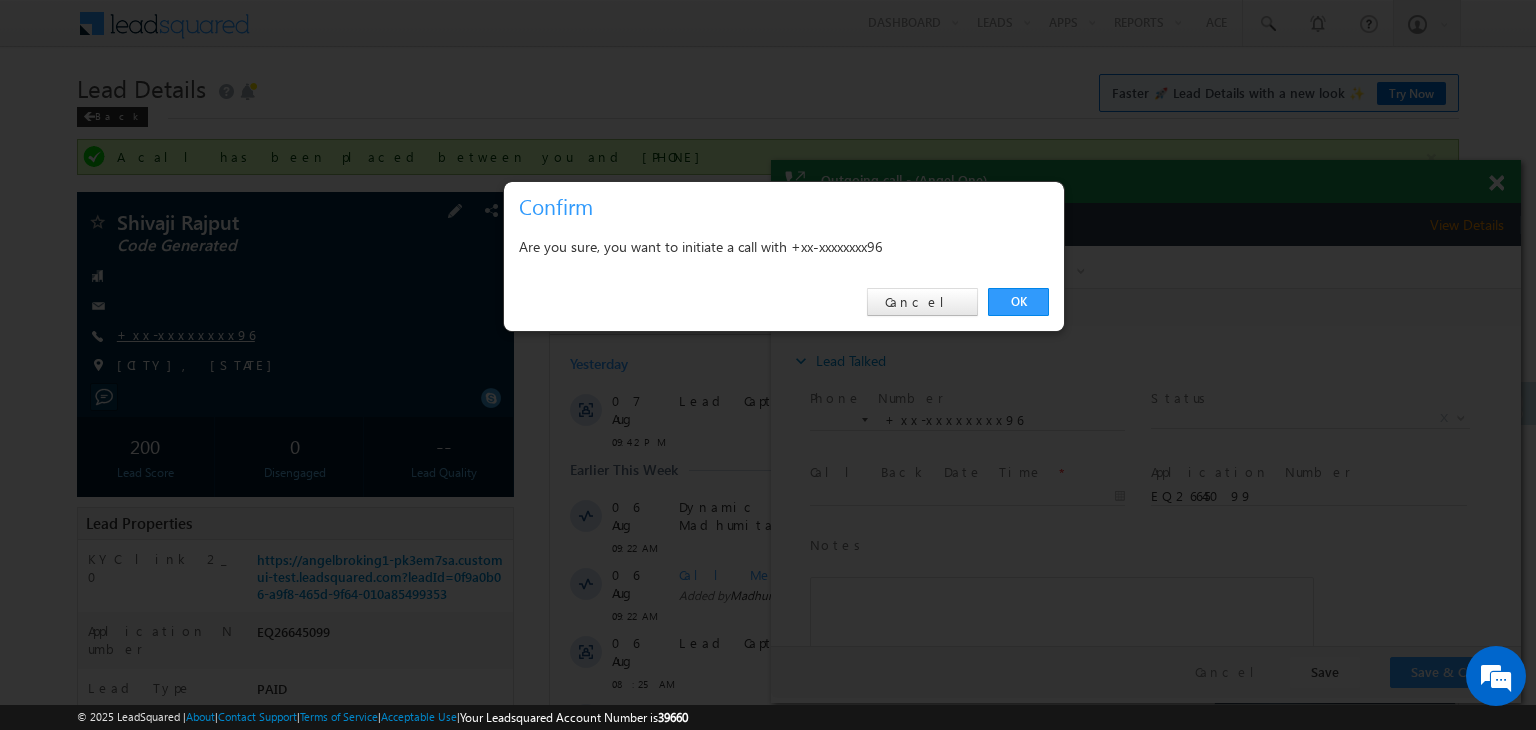scroll, scrollTop: 0, scrollLeft: 0, axis: both 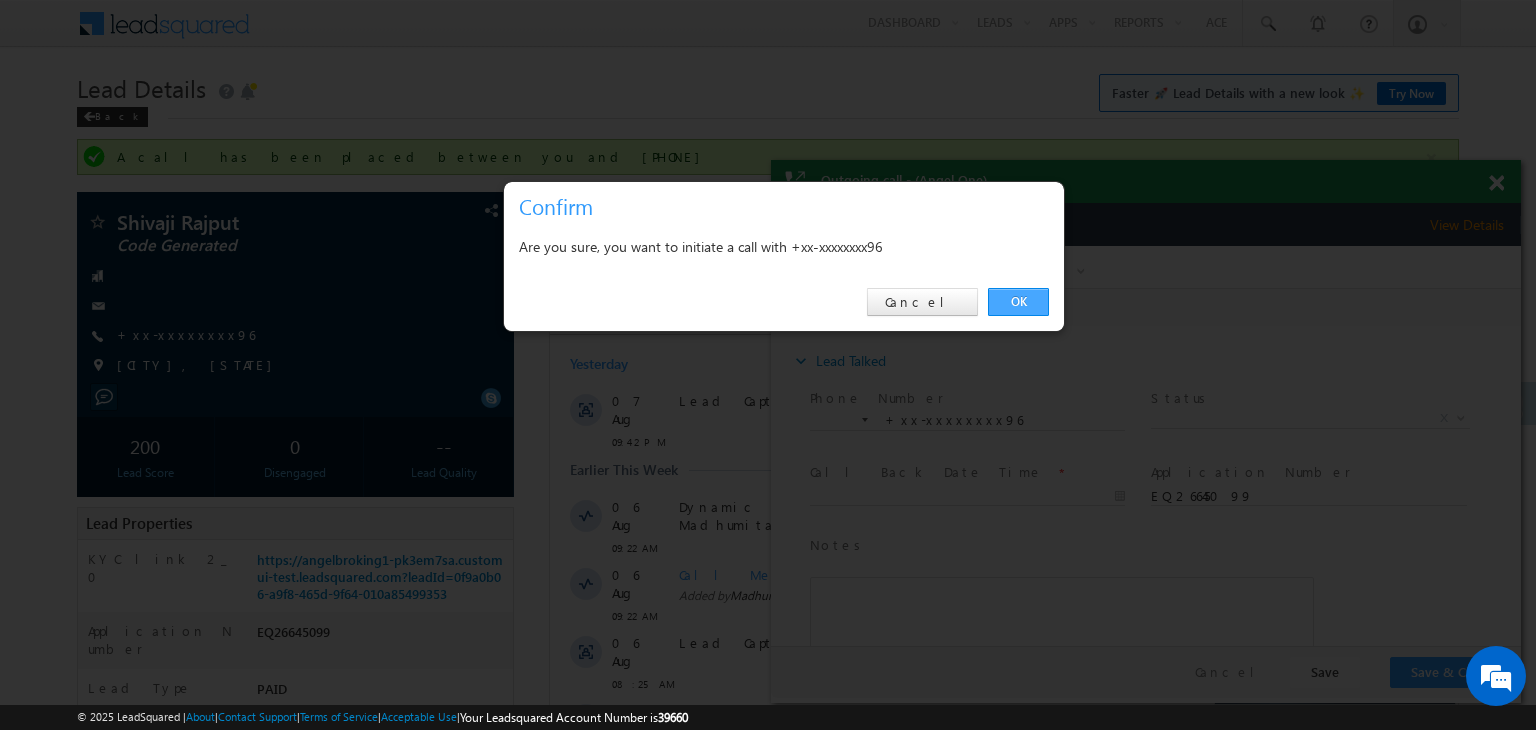 click on "OK" at bounding box center [1018, 302] 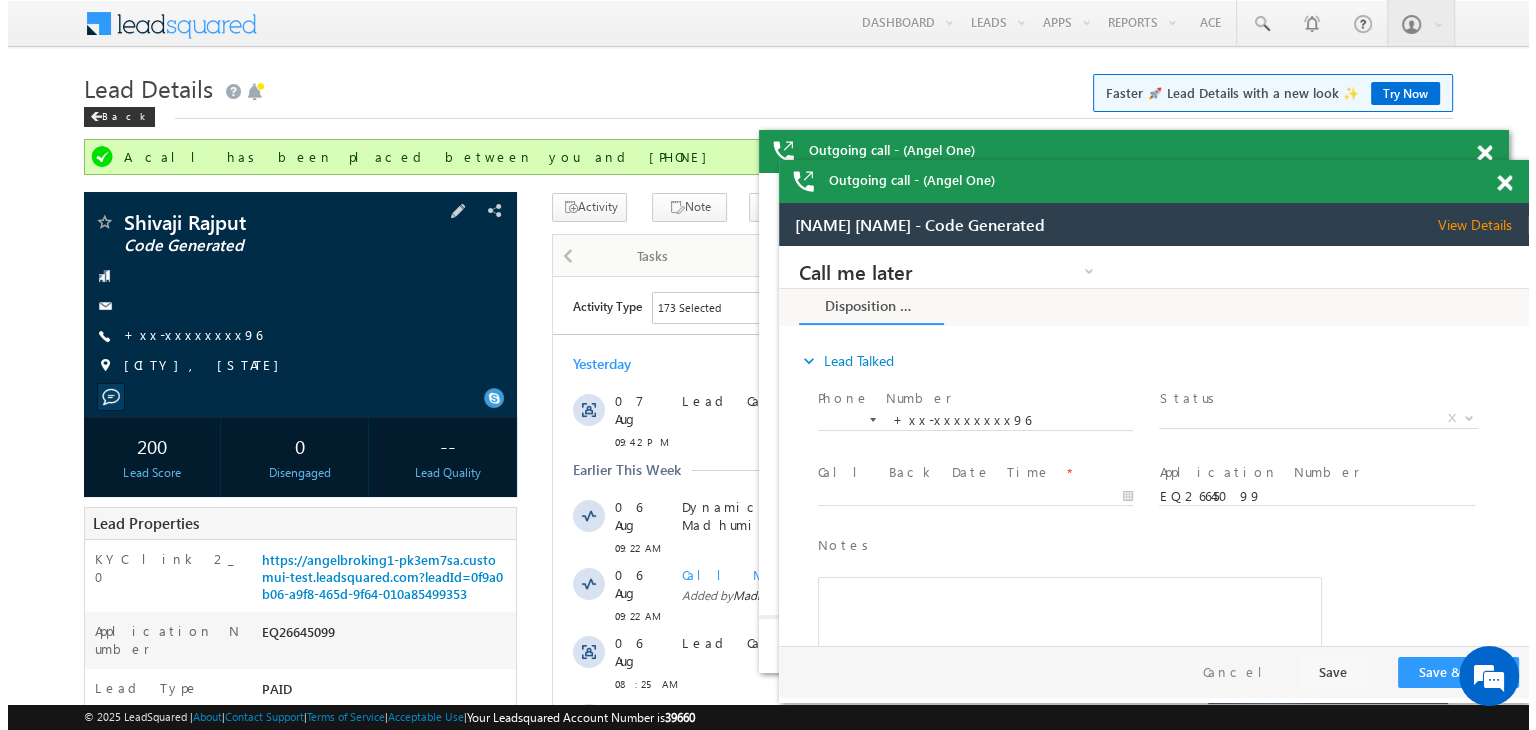 scroll, scrollTop: 0, scrollLeft: 0, axis: both 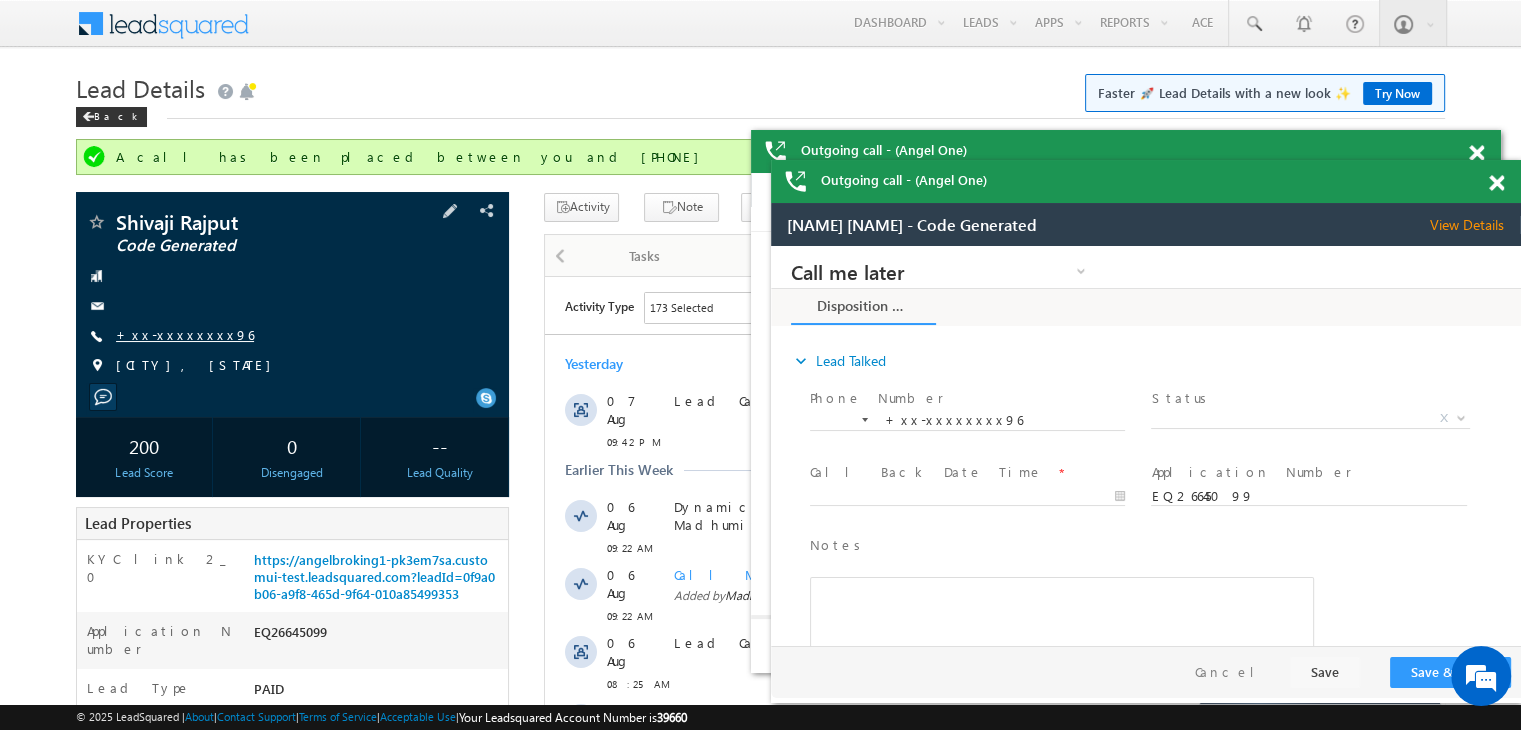 click on "+xx-xxxxxxxx96" at bounding box center (185, 334) 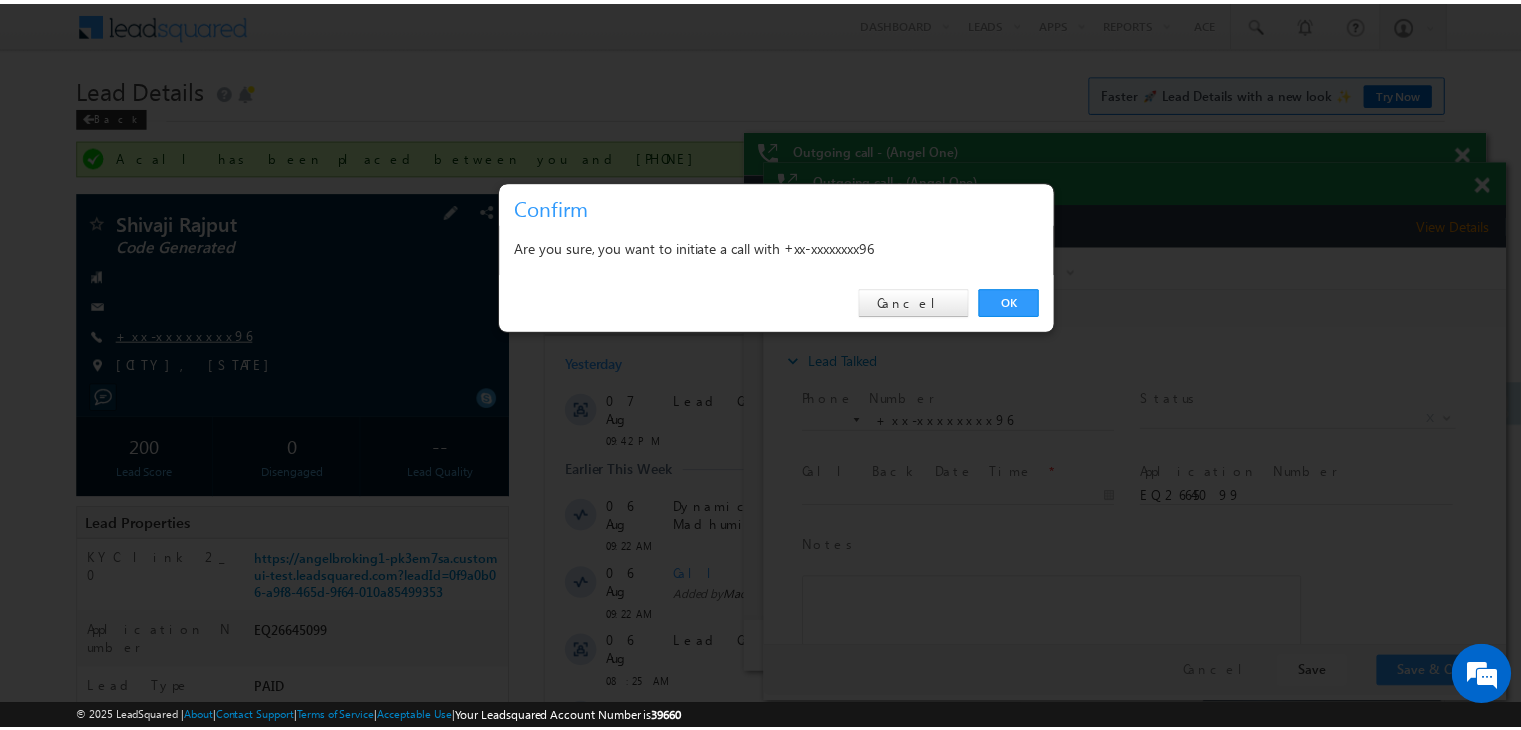 scroll, scrollTop: 0, scrollLeft: 0, axis: both 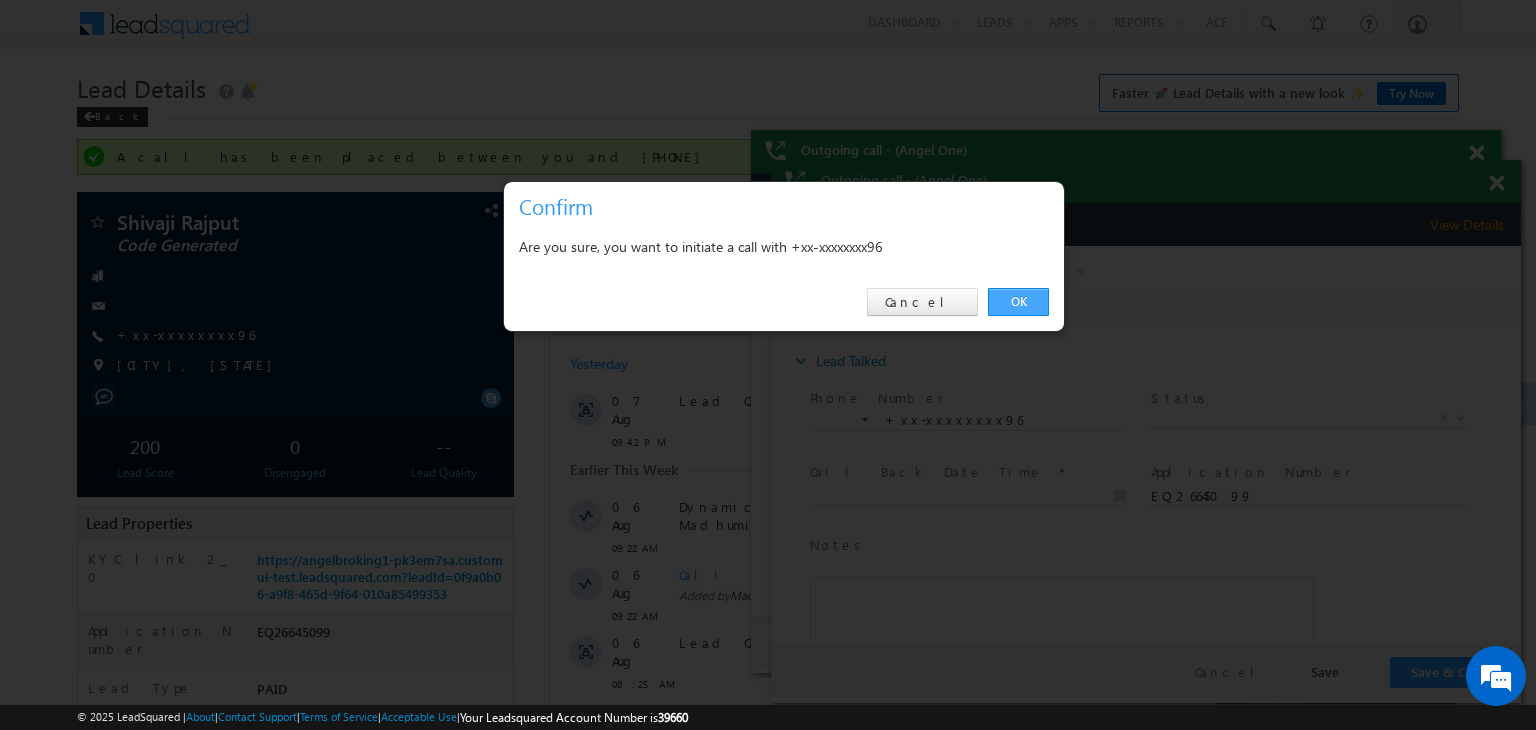 click on "OK" at bounding box center (1018, 302) 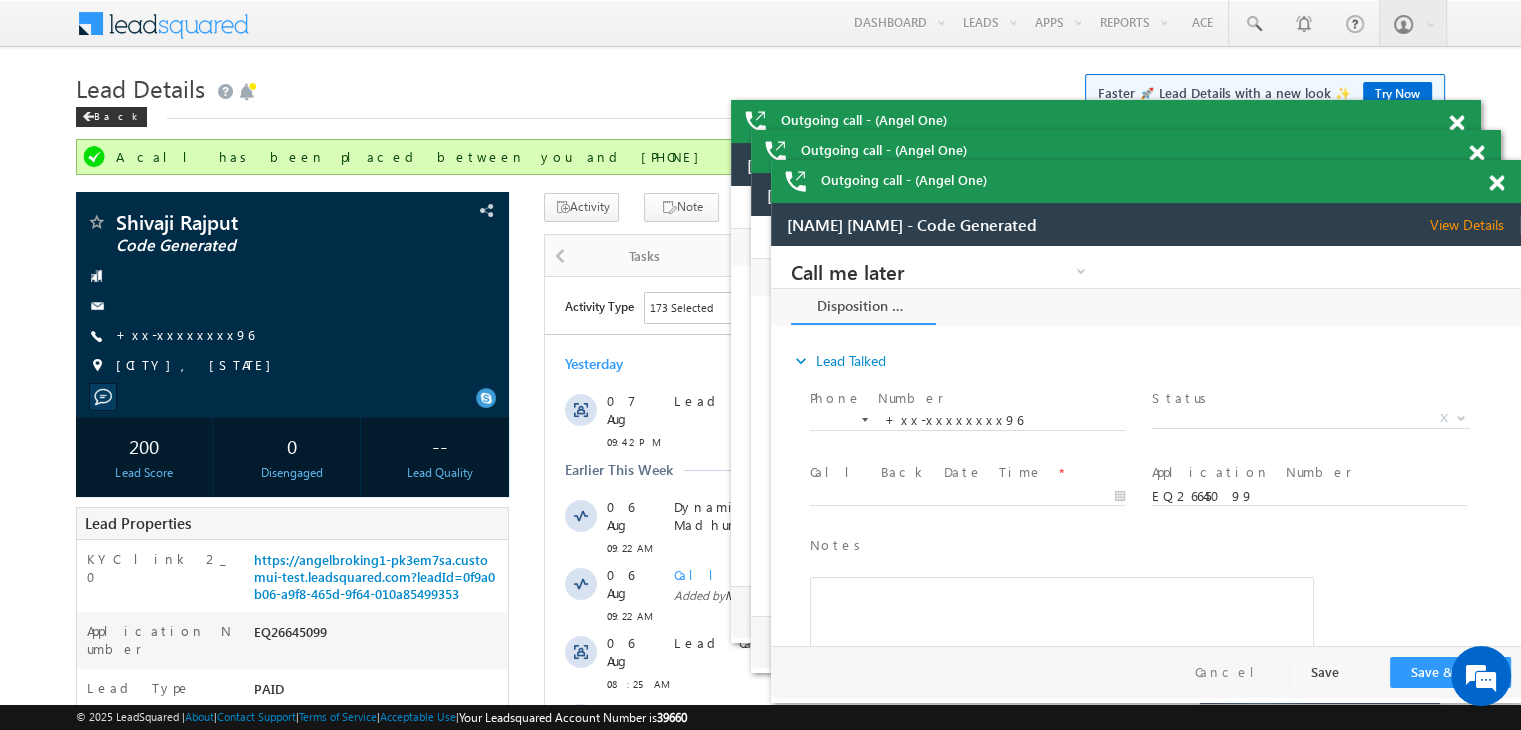 scroll, scrollTop: 0, scrollLeft: 0, axis: both 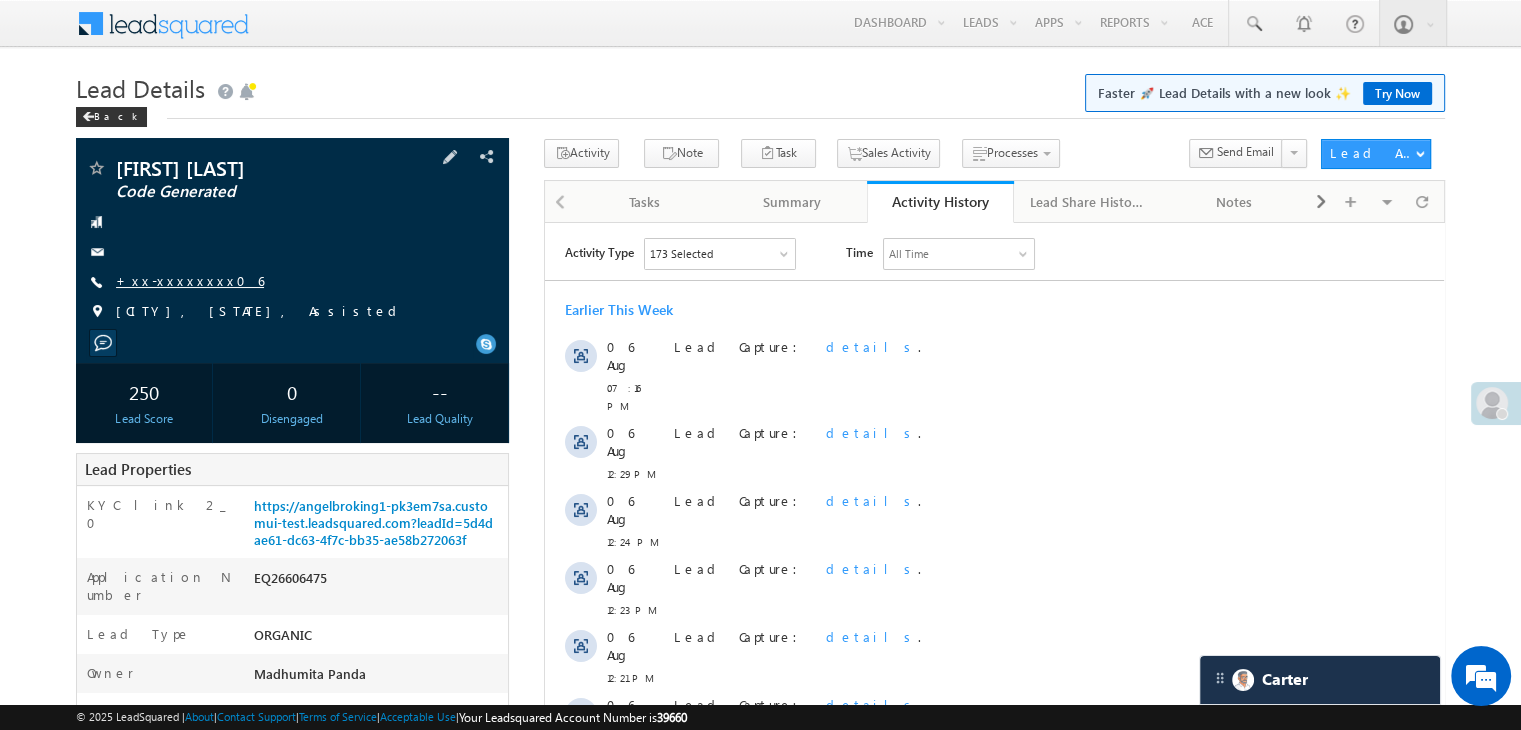 click on "+xx-xxxxxxxx06" at bounding box center (190, 280) 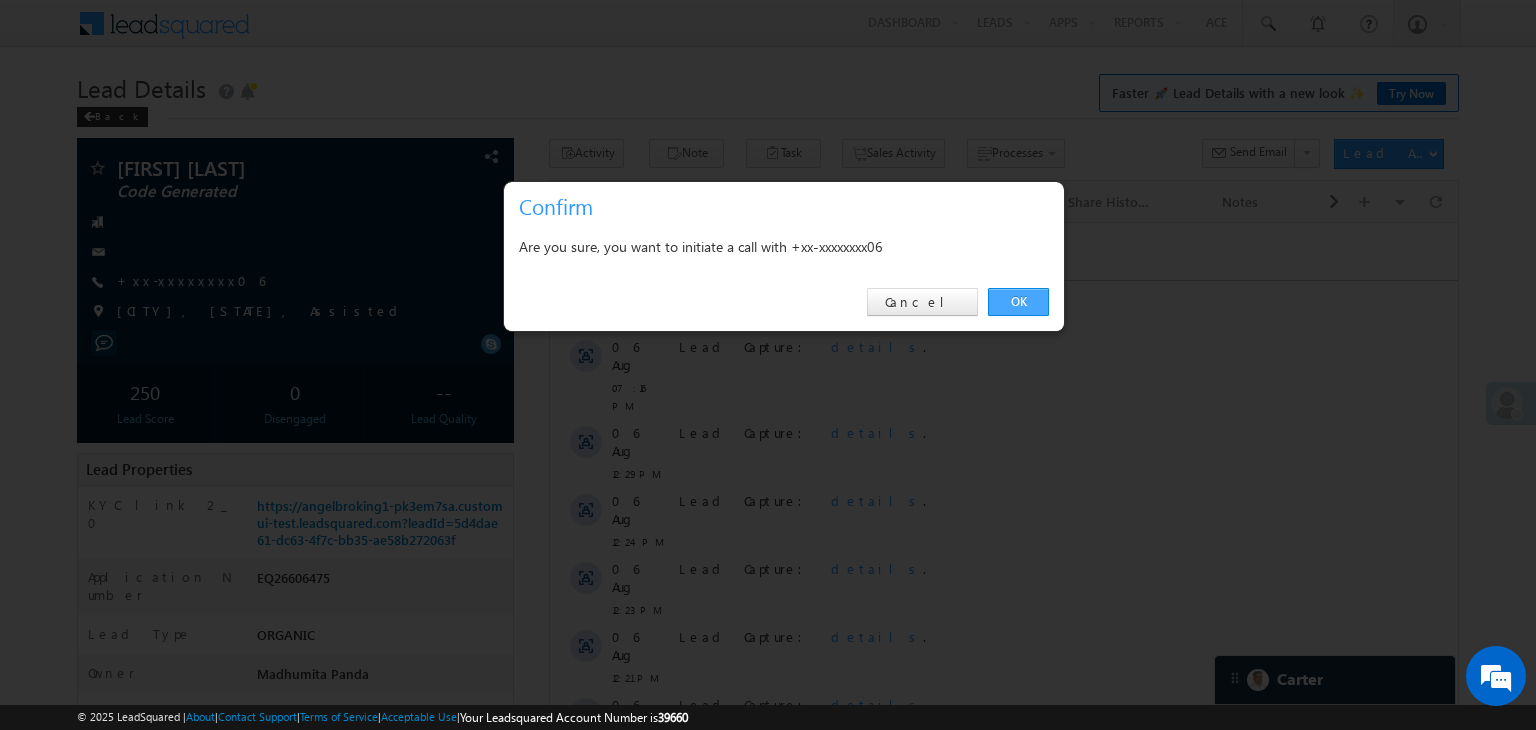 click on "OK" at bounding box center (1018, 302) 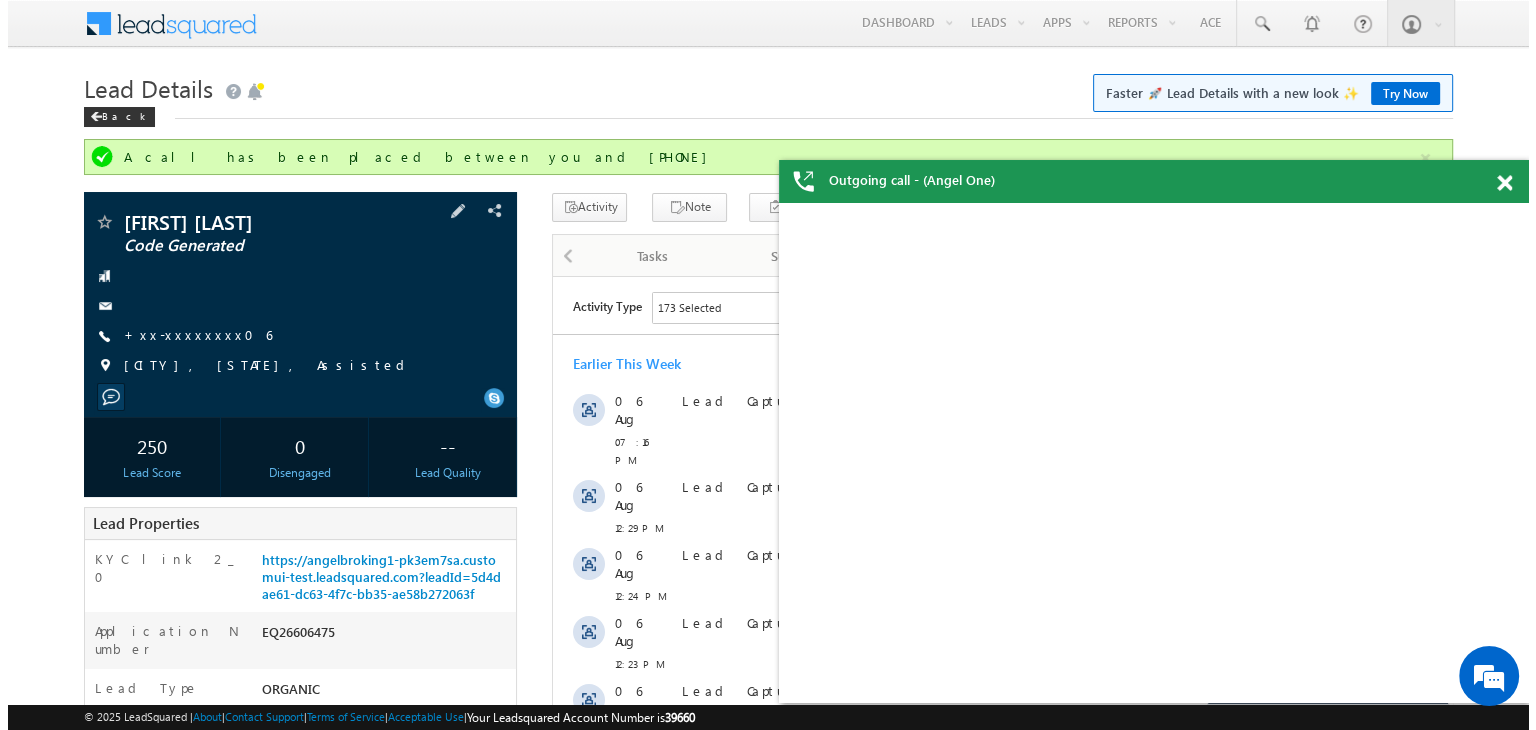 scroll, scrollTop: 0, scrollLeft: 0, axis: both 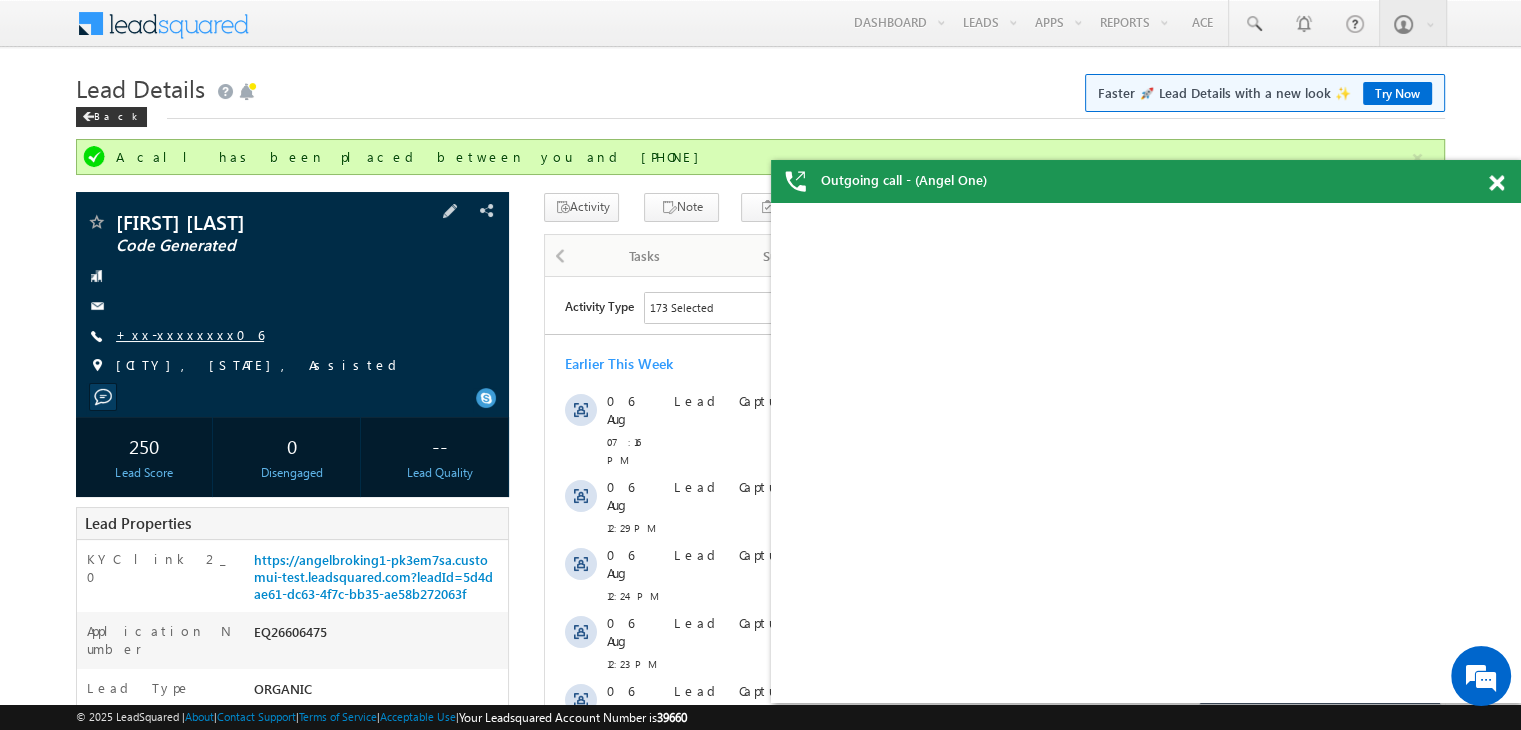 click on "+xx-xxxxxxxx06" at bounding box center [190, 334] 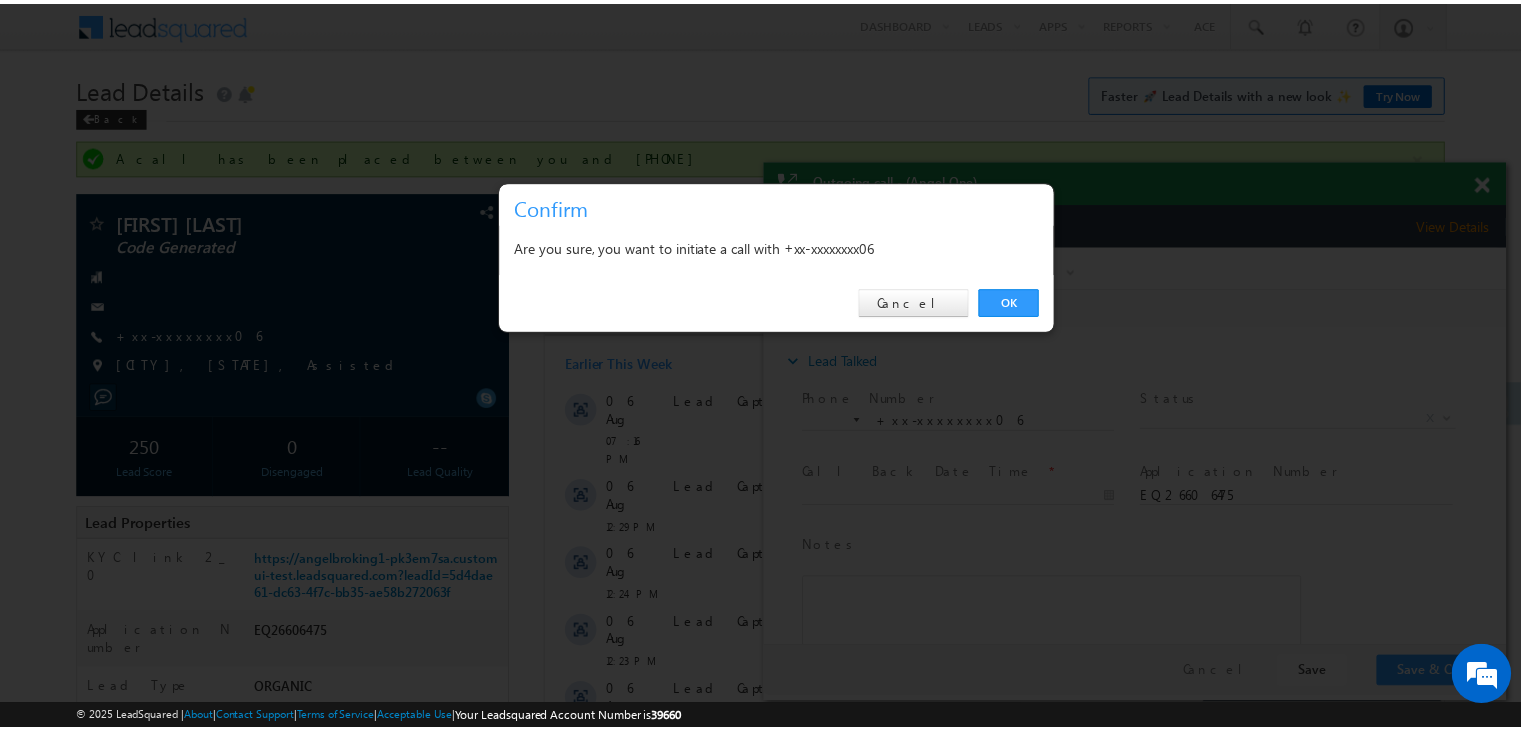 scroll, scrollTop: 0, scrollLeft: 0, axis: both 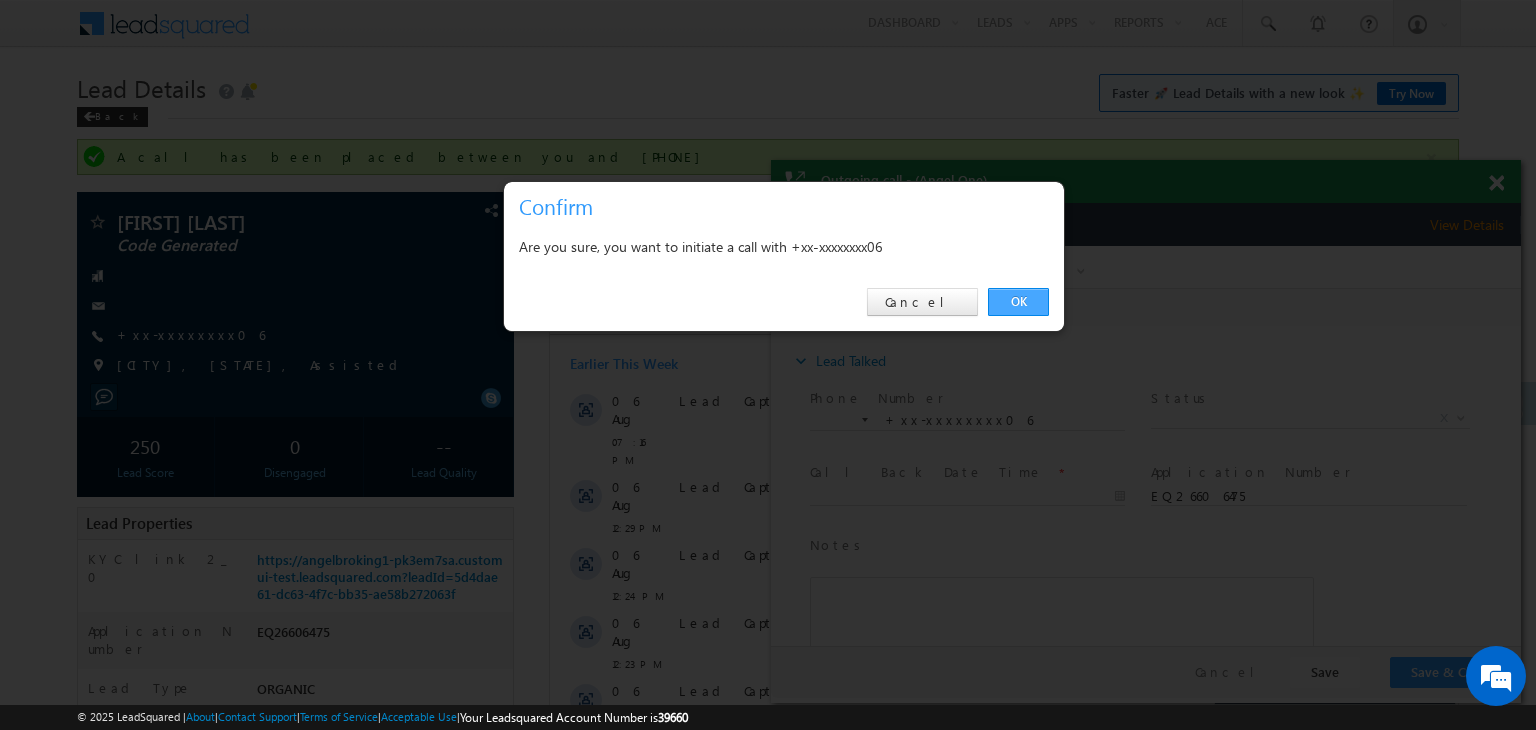 click on "OK" at bounding box center [1018, 302] 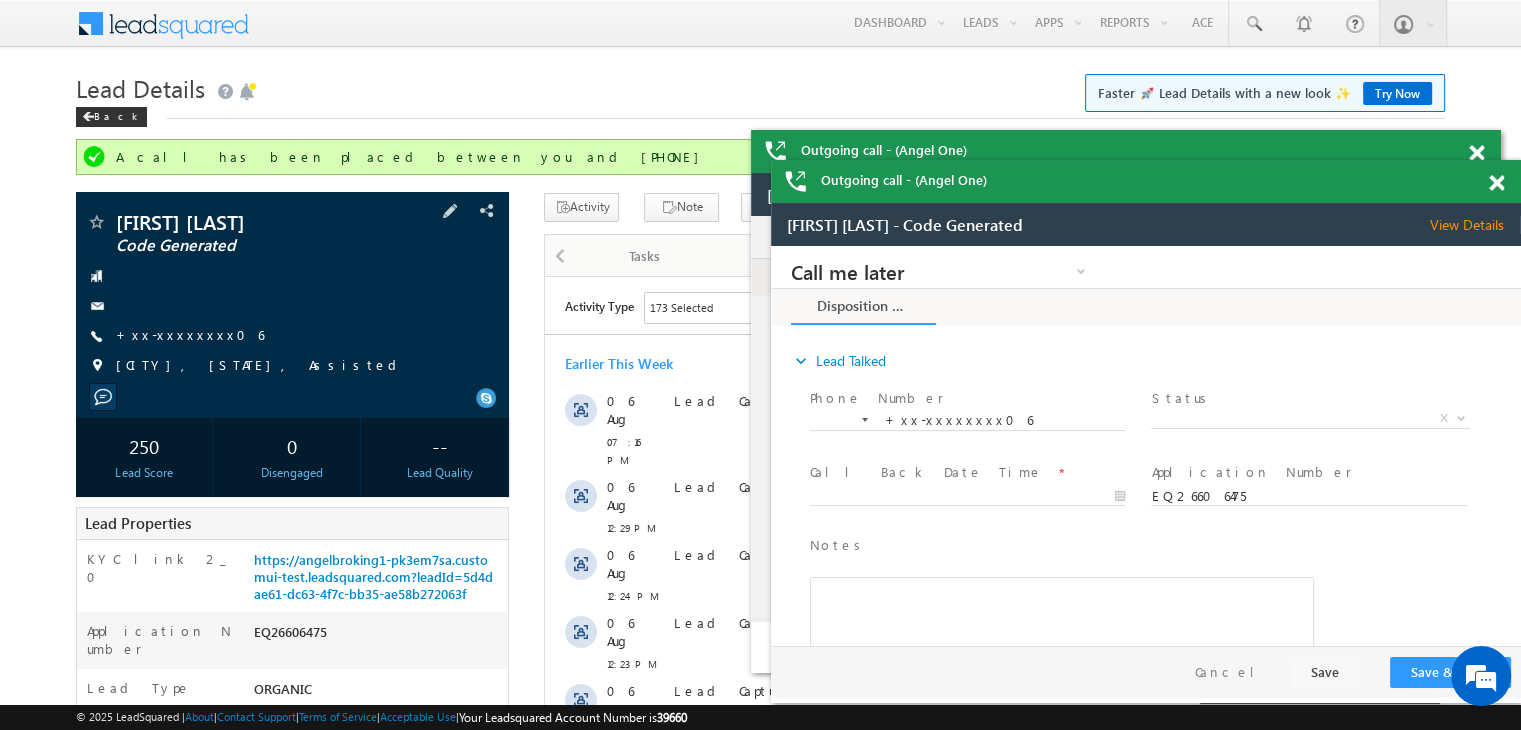 scroll, scrollTop: 0, scrollLeft: 0, axis: both 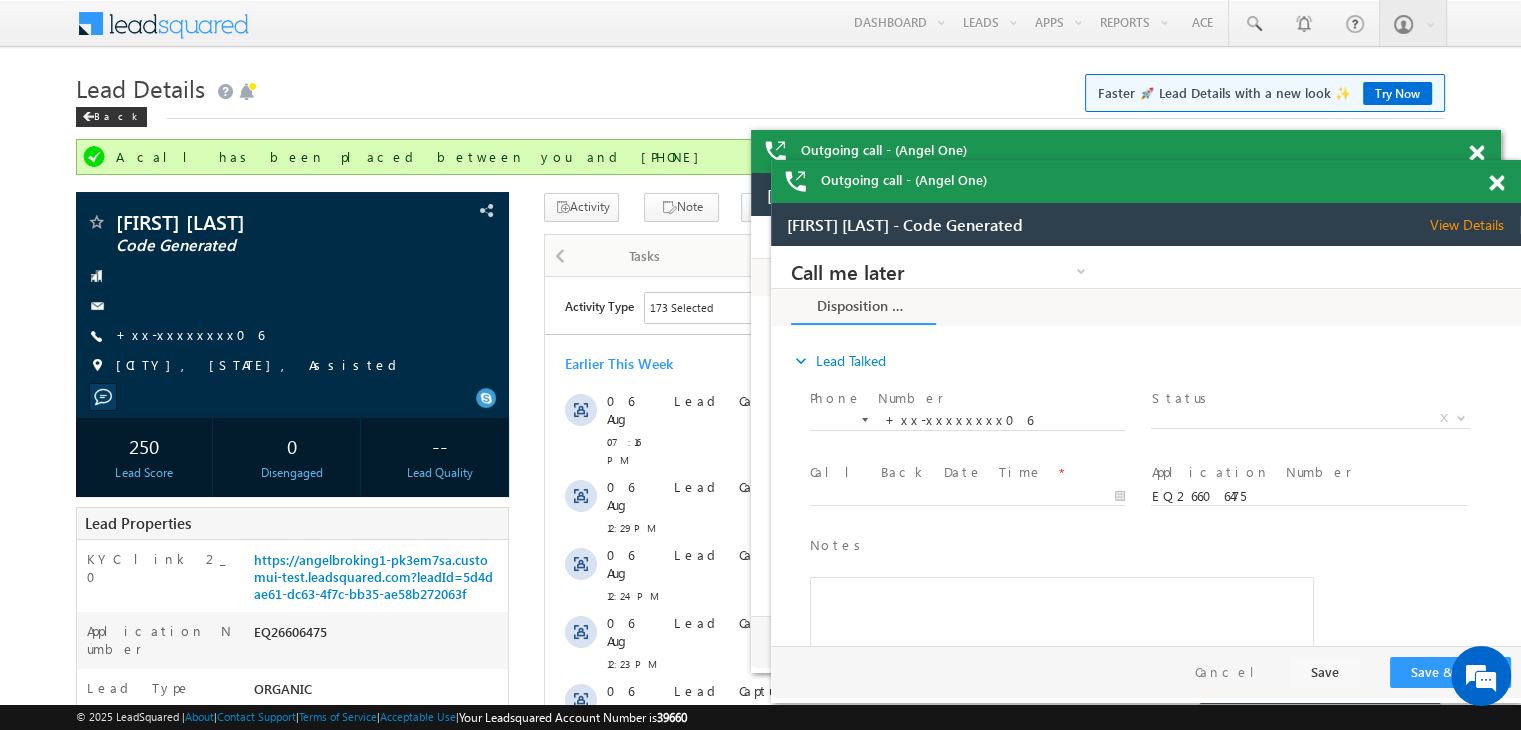 click at bounding box center (1476, 153) 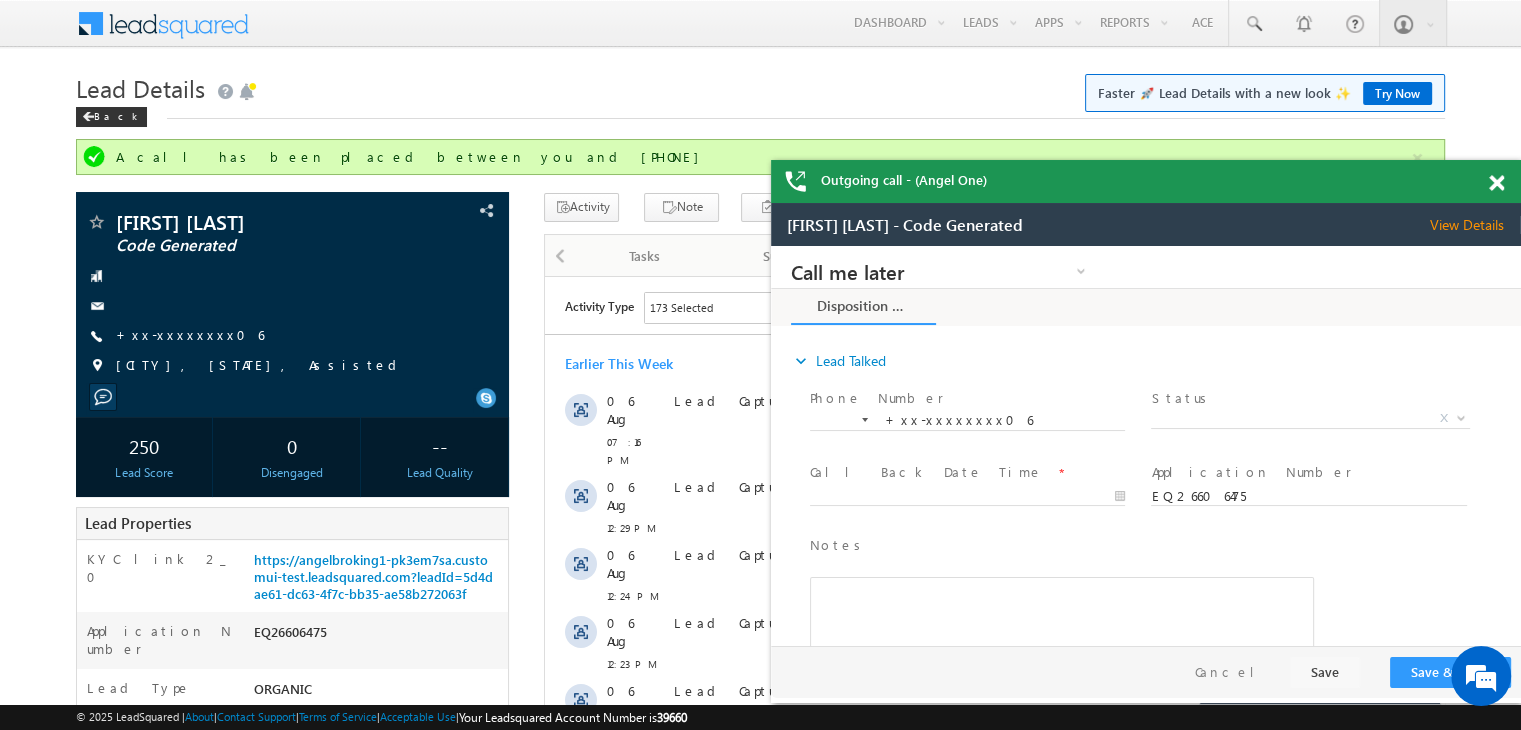 click at bounding box center [1496, 183] 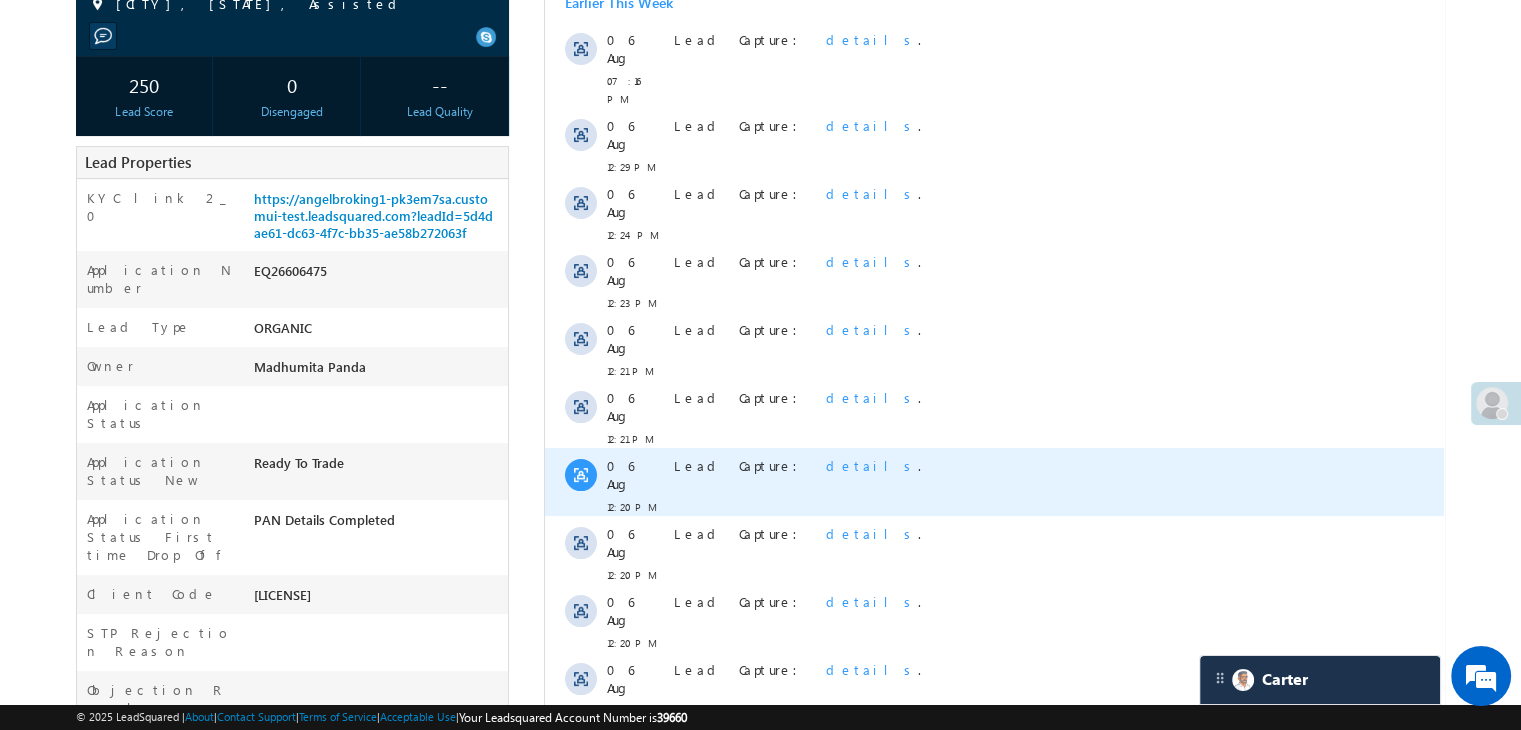 scroll, scrollTop: 400, scrollLeft: 0, axis: vertical 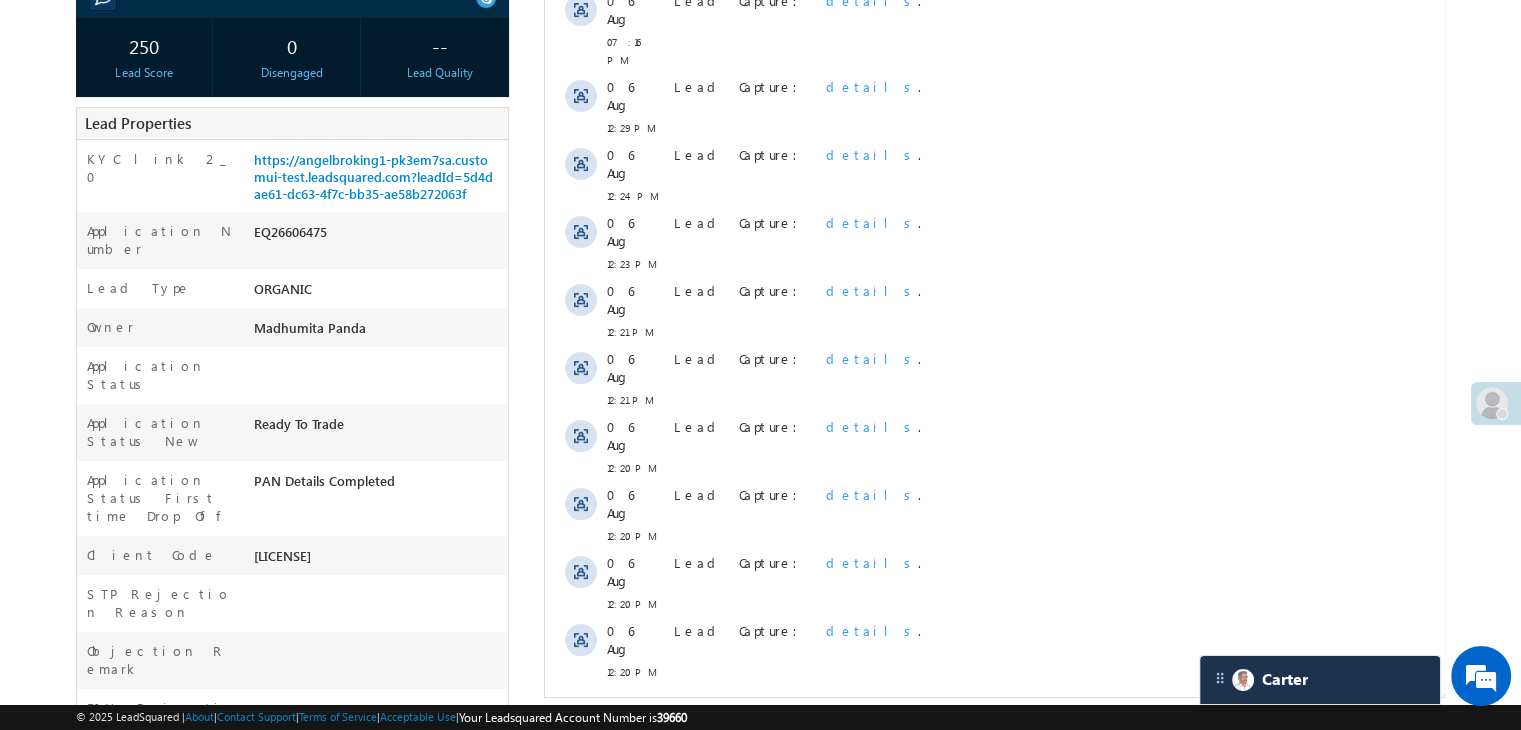 click on "Show More" at bounding box center [1004, 716] 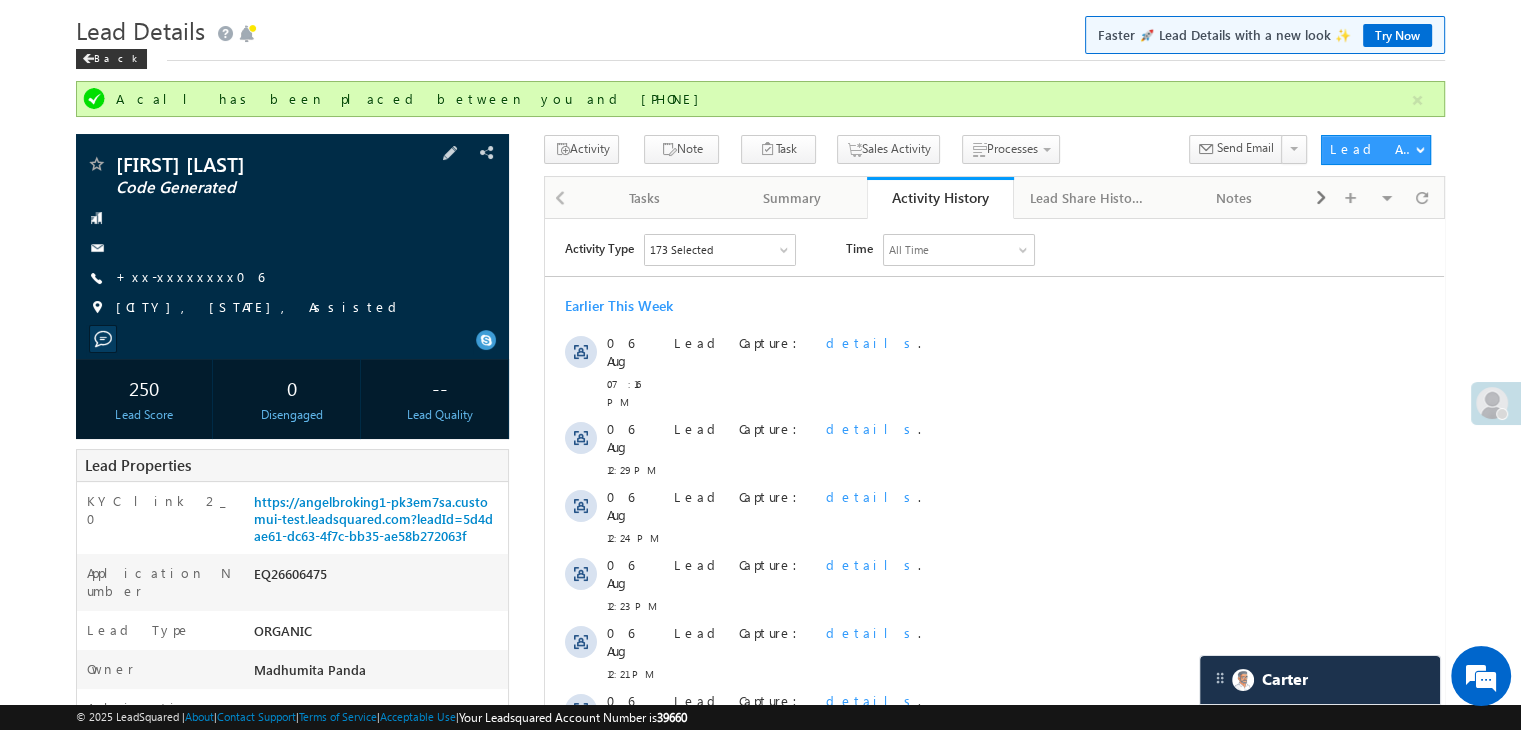 scroll, scrollTop: 27, scrollLeft: 0, axis: vertical 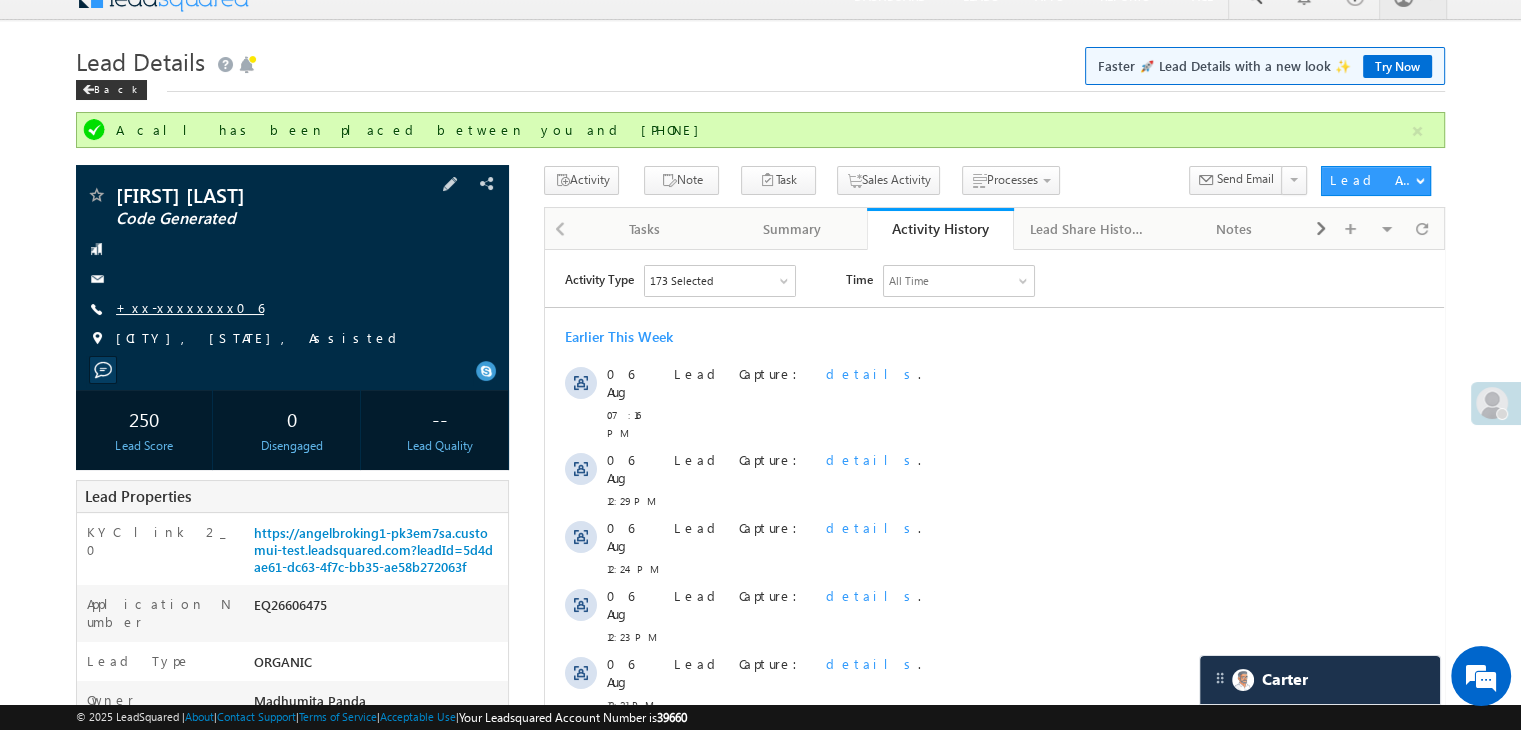 click on "+xx-xxxxxxxx06" at bounding box center [190, 307] 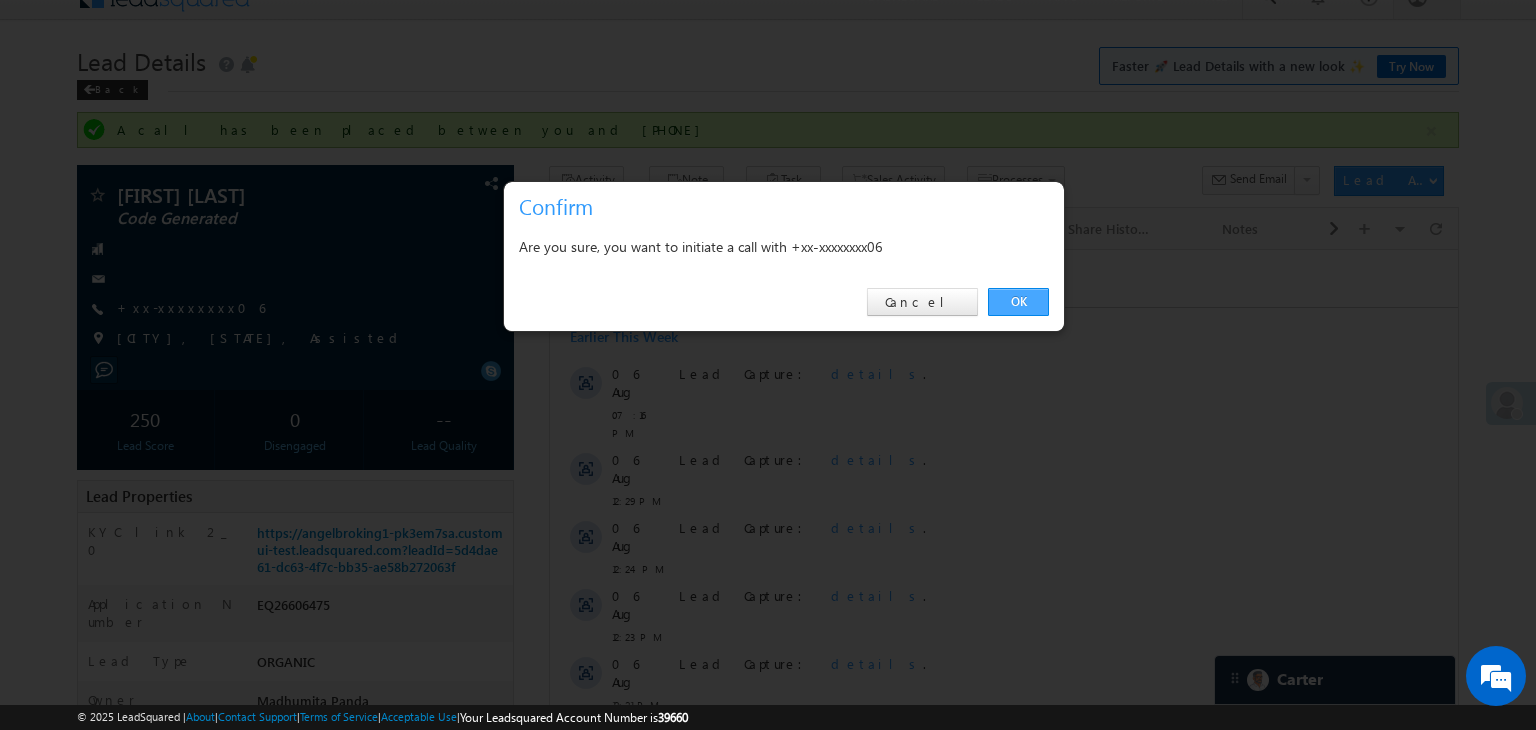 click on "OK" at bounding box center [1018, 302] 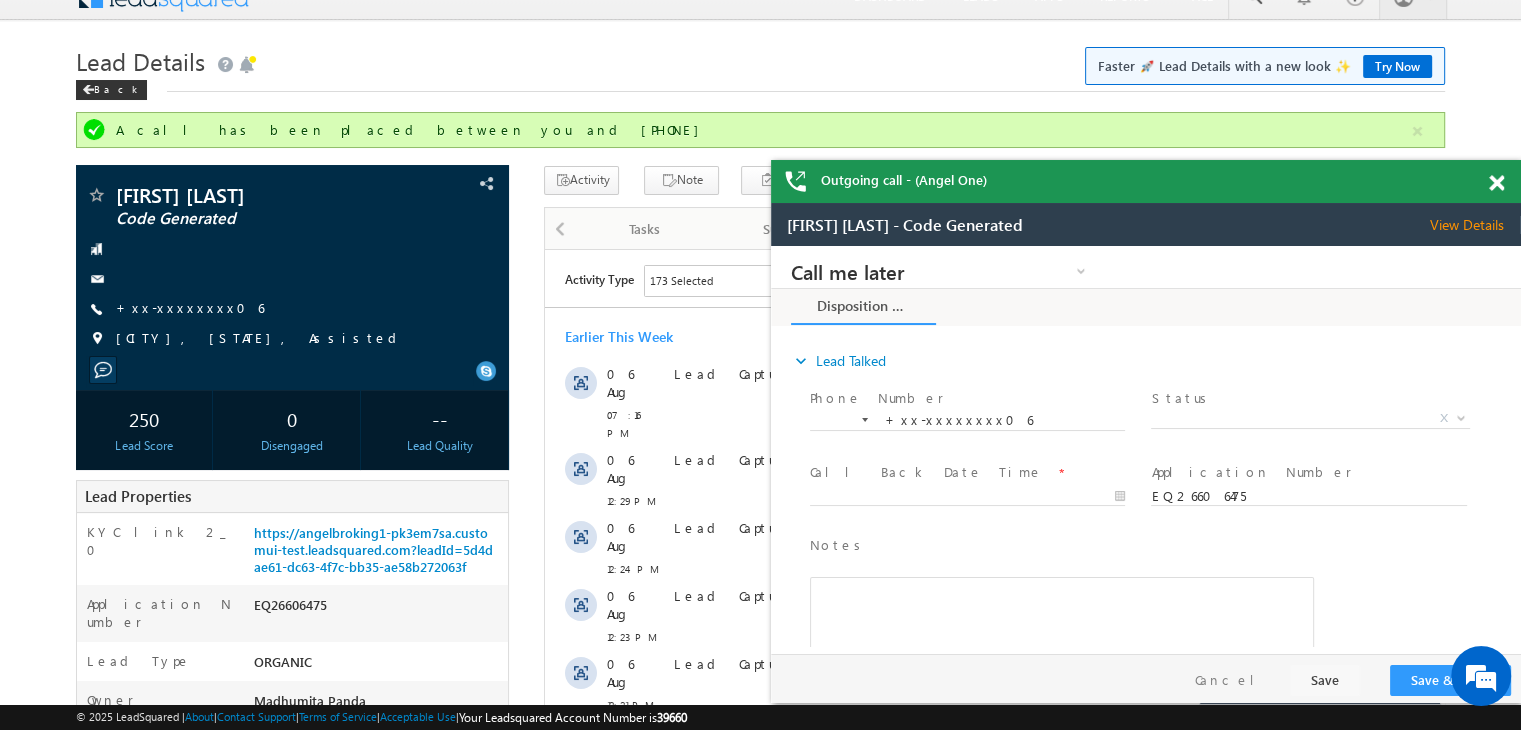 scroll, scrollTop: 0, scrollLeft: 0, axis: both 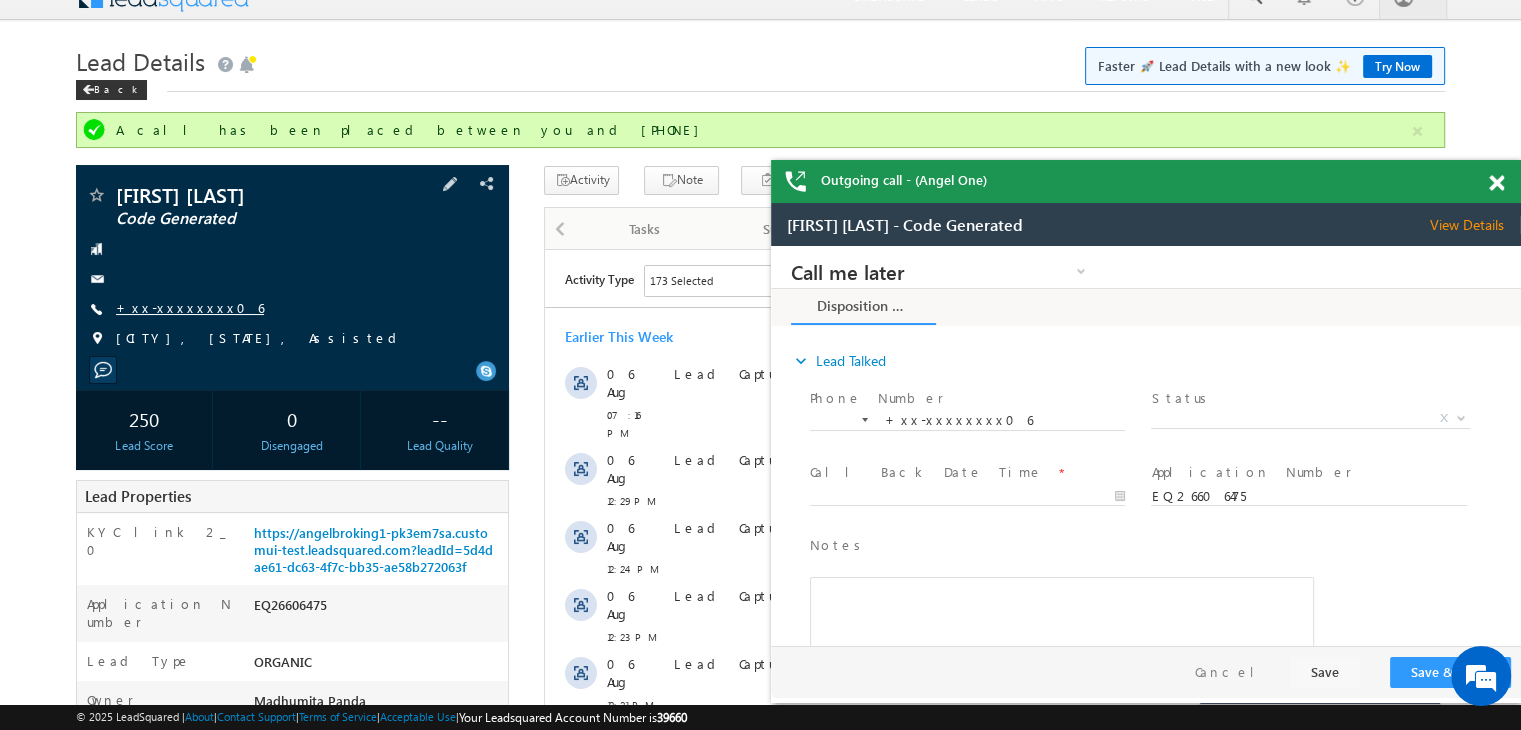 click on "+xx-xxxxxxxx06" at bounding box center (190, 307) 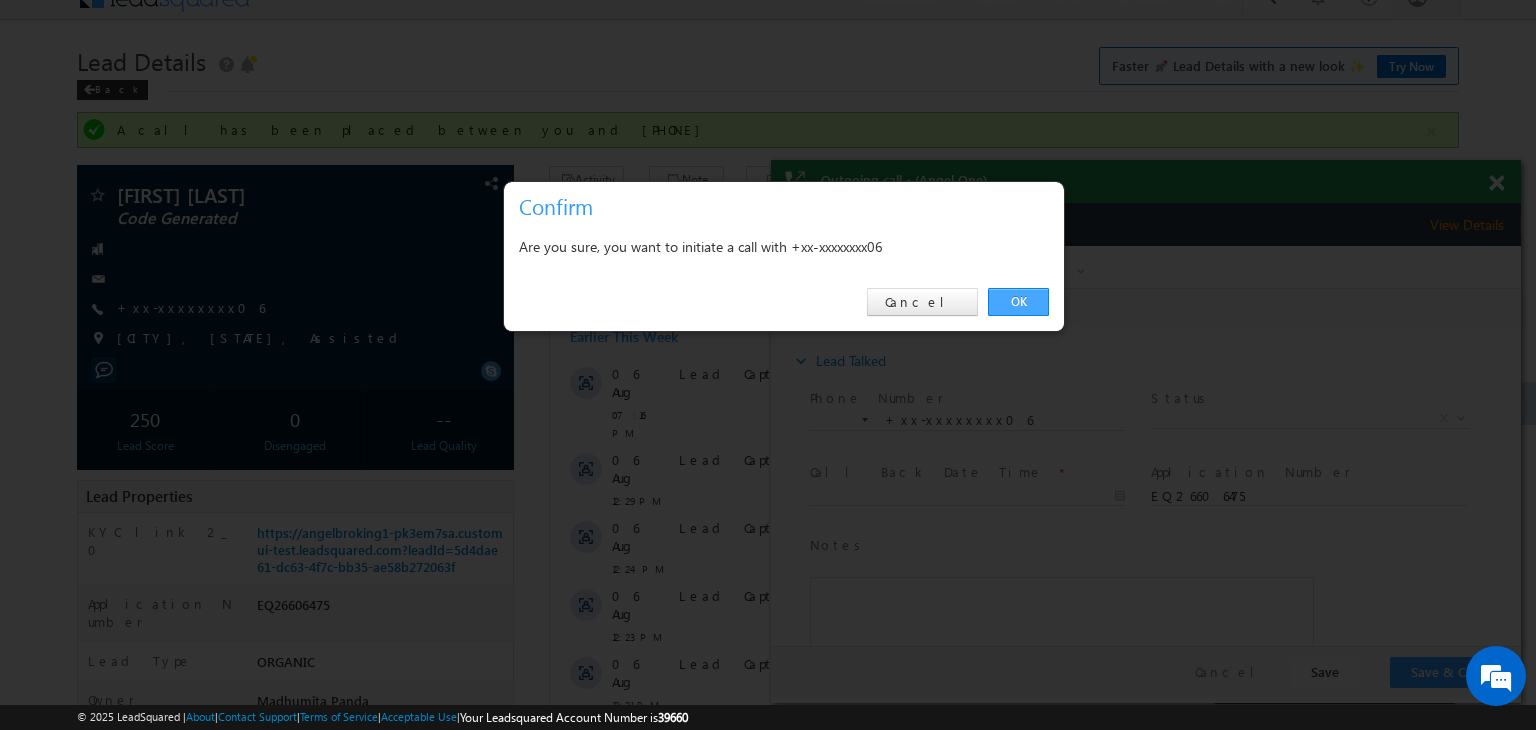 click on "OK" at bounding box center [1018, 302] 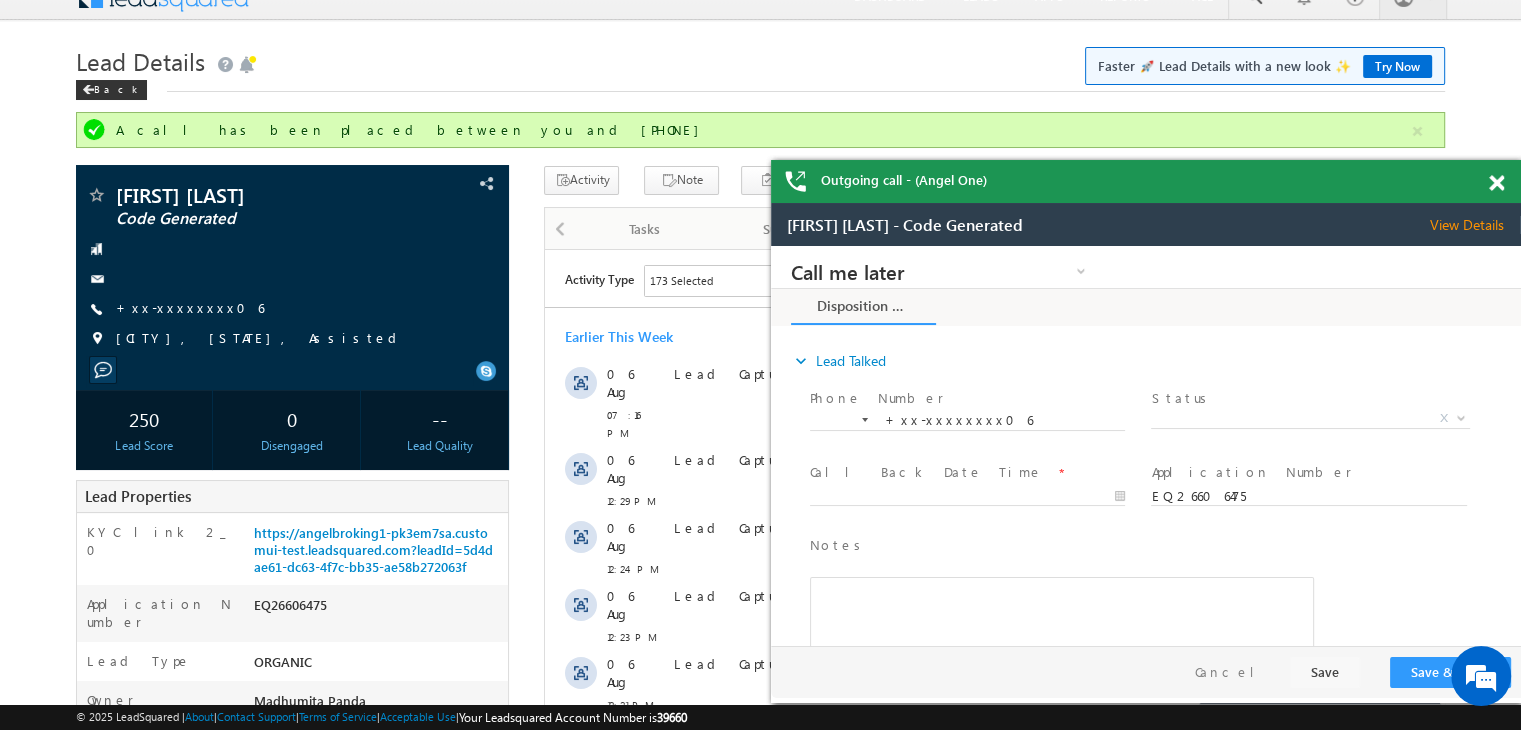 scroll, scrollTop: 0, scrollLeft: 0, axis: both 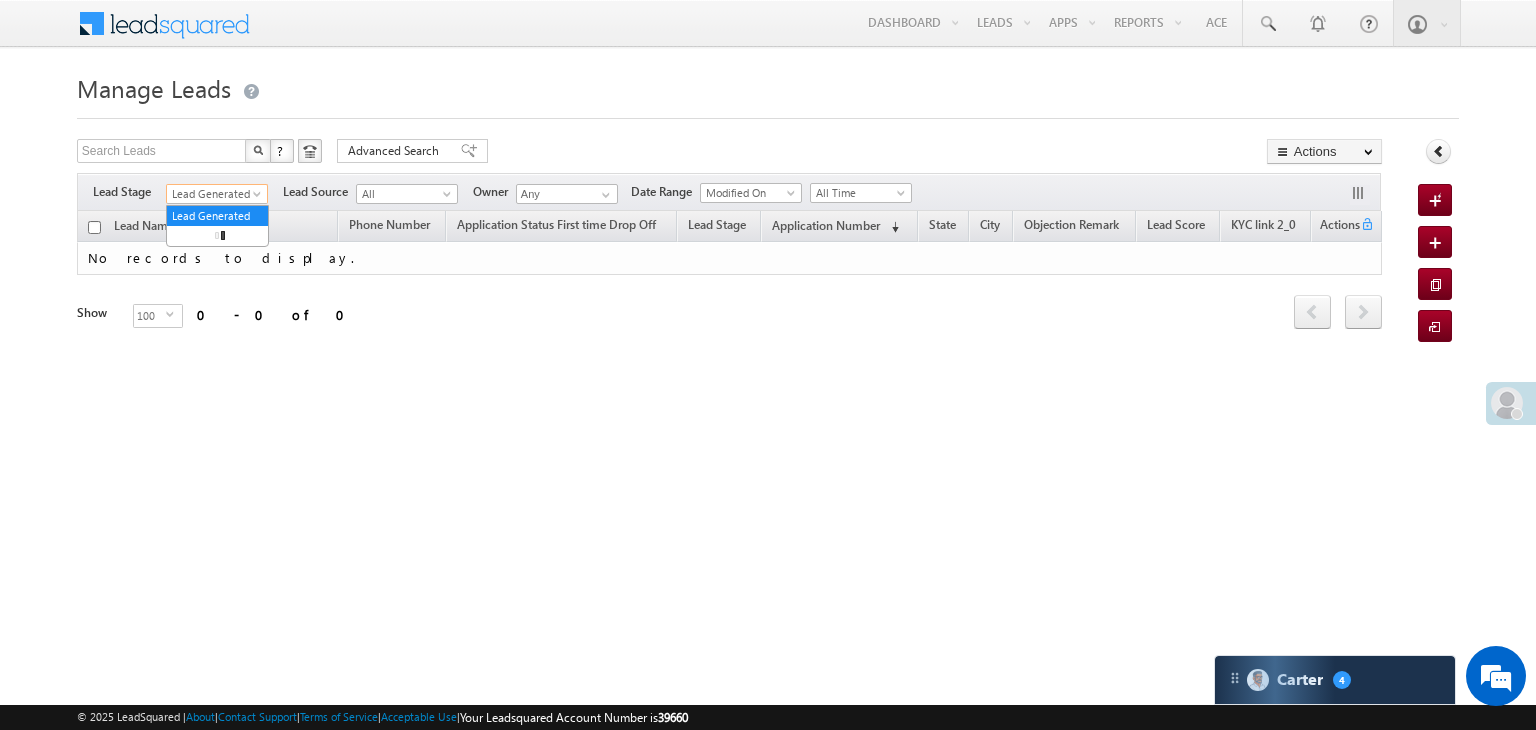 click on "Lead Generated" at bounding box center [214, 194] 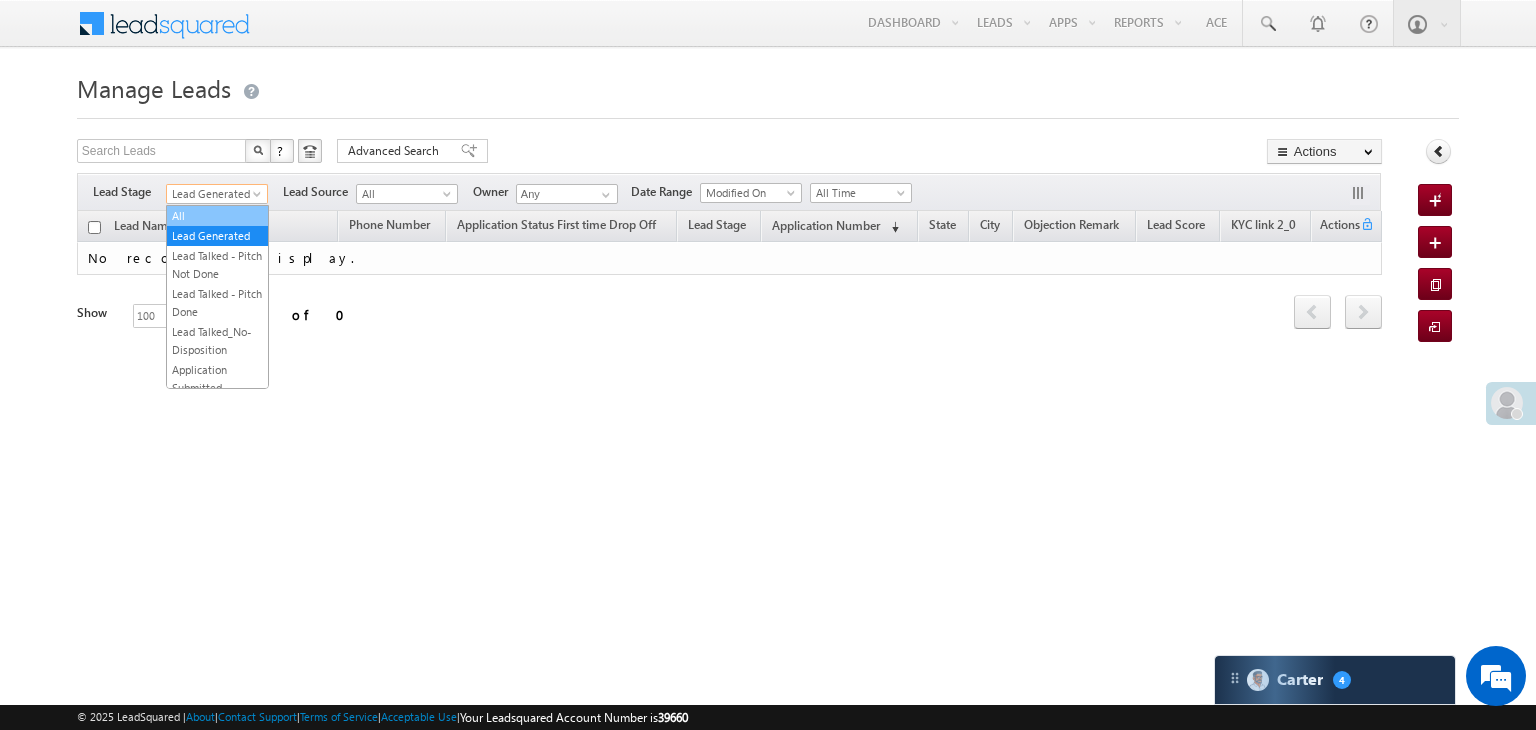 click on "All" at bounding box center [217, 216] 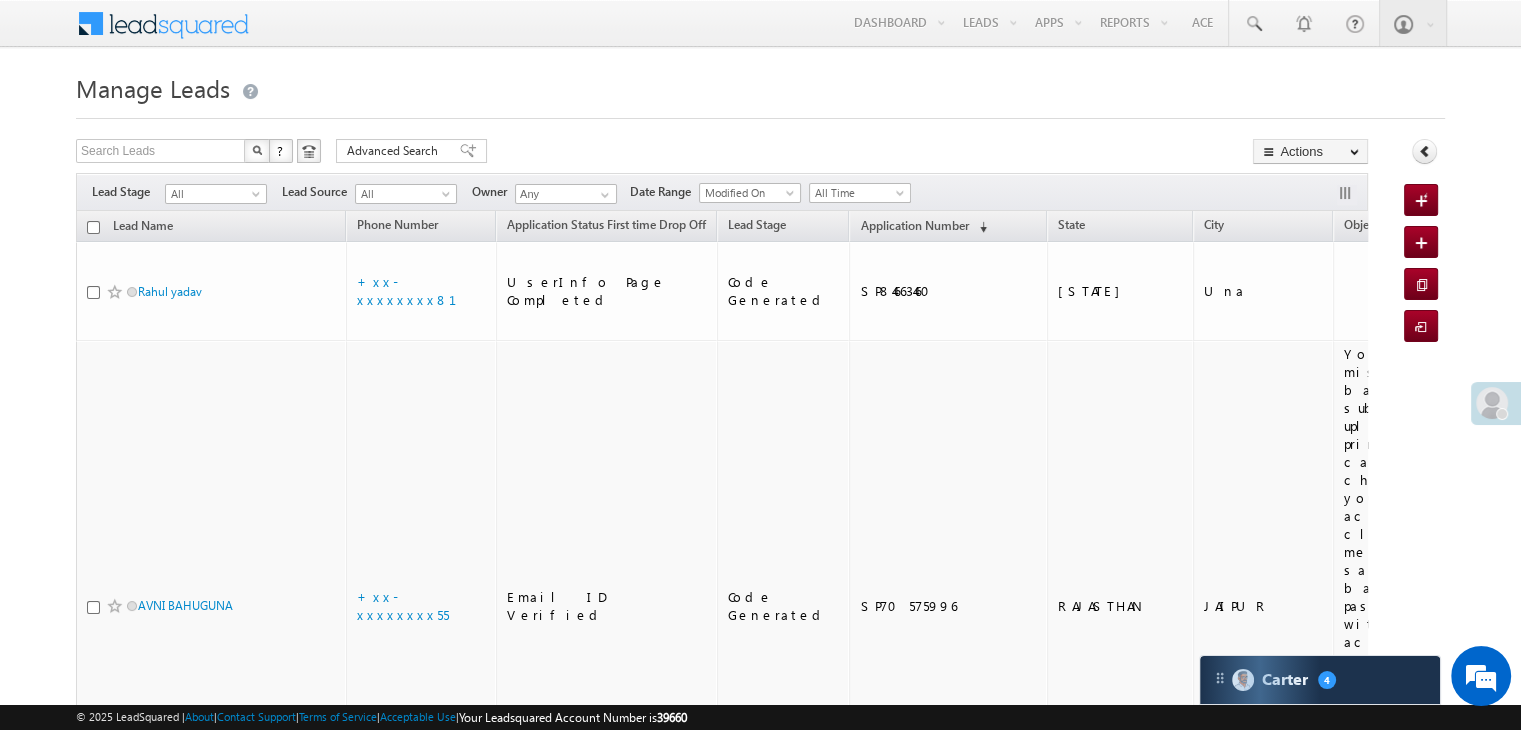 scroll, scrollTop: 0, scrollLeft: 0, axis: both 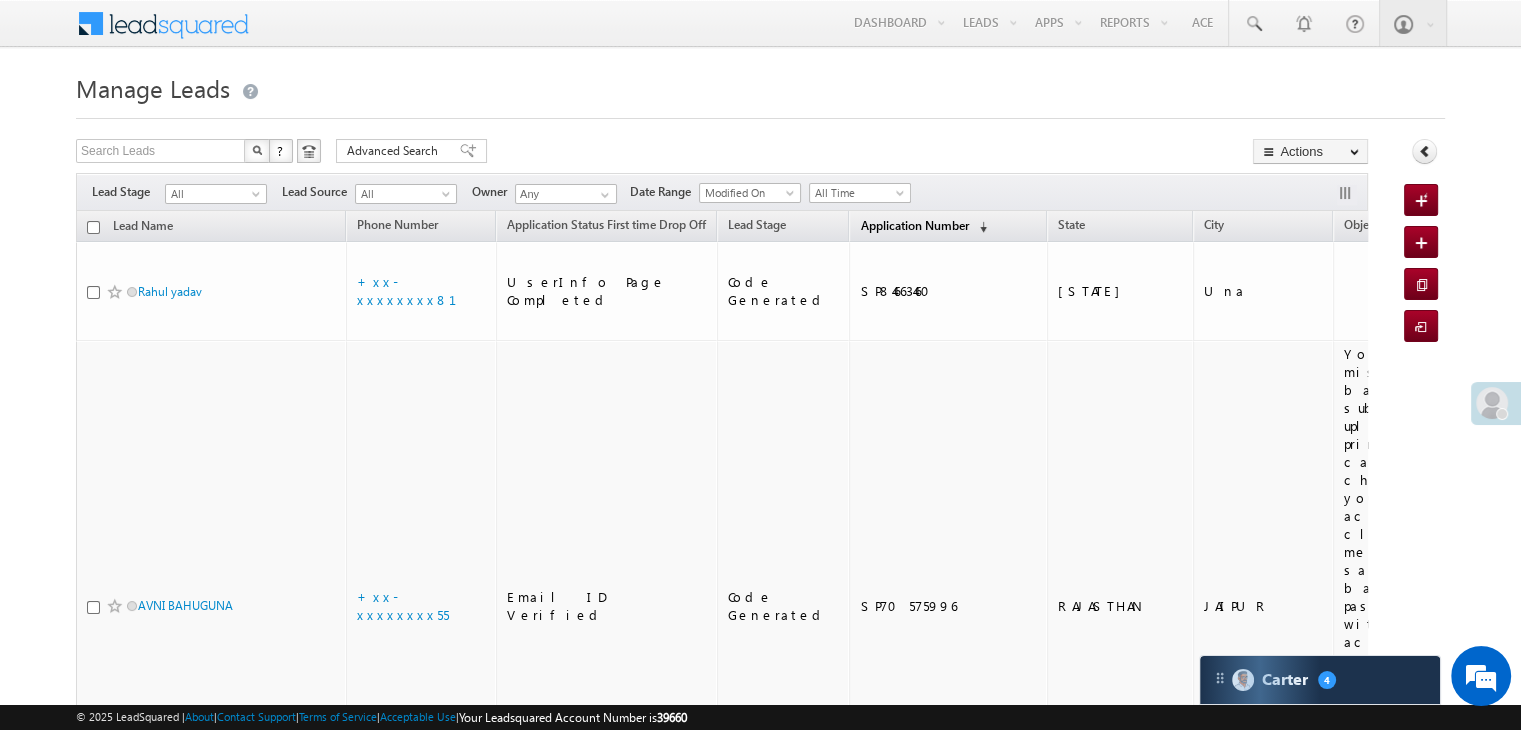 click on "Application Number" at bounding box center (914, 225) 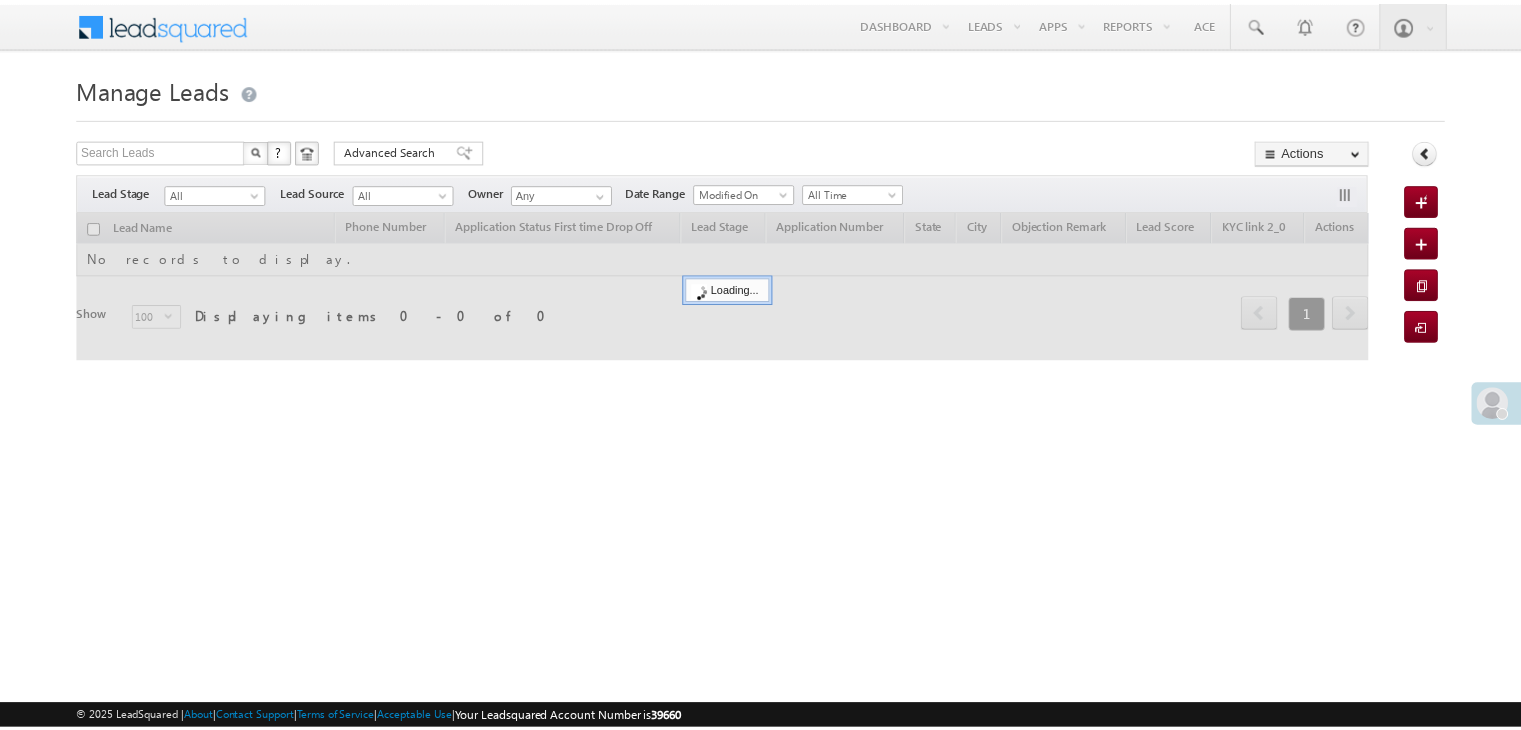 scroll, scrollTop: 0, scrollLeft: 0, axis: both 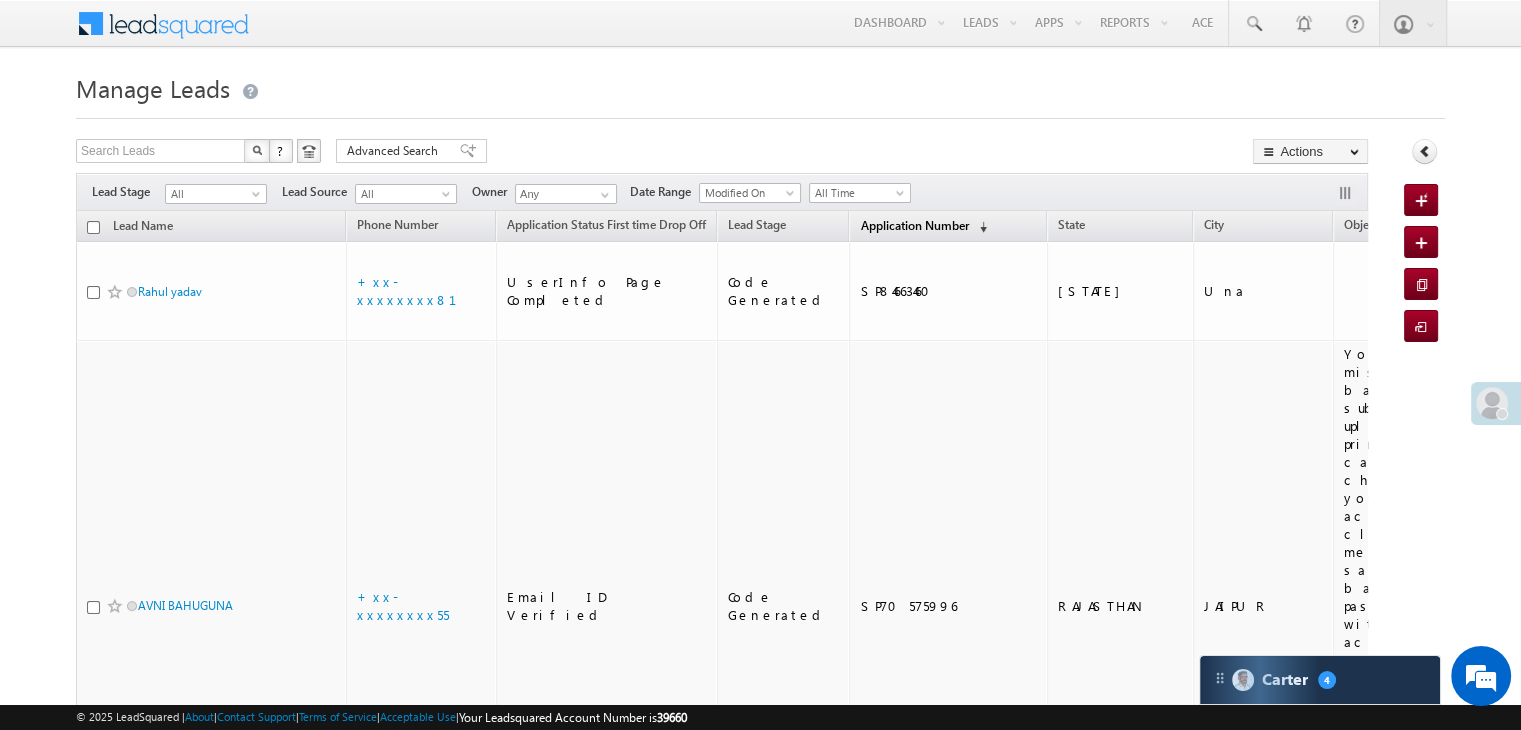 click on "Application Number" at bounding box center (914, 225) 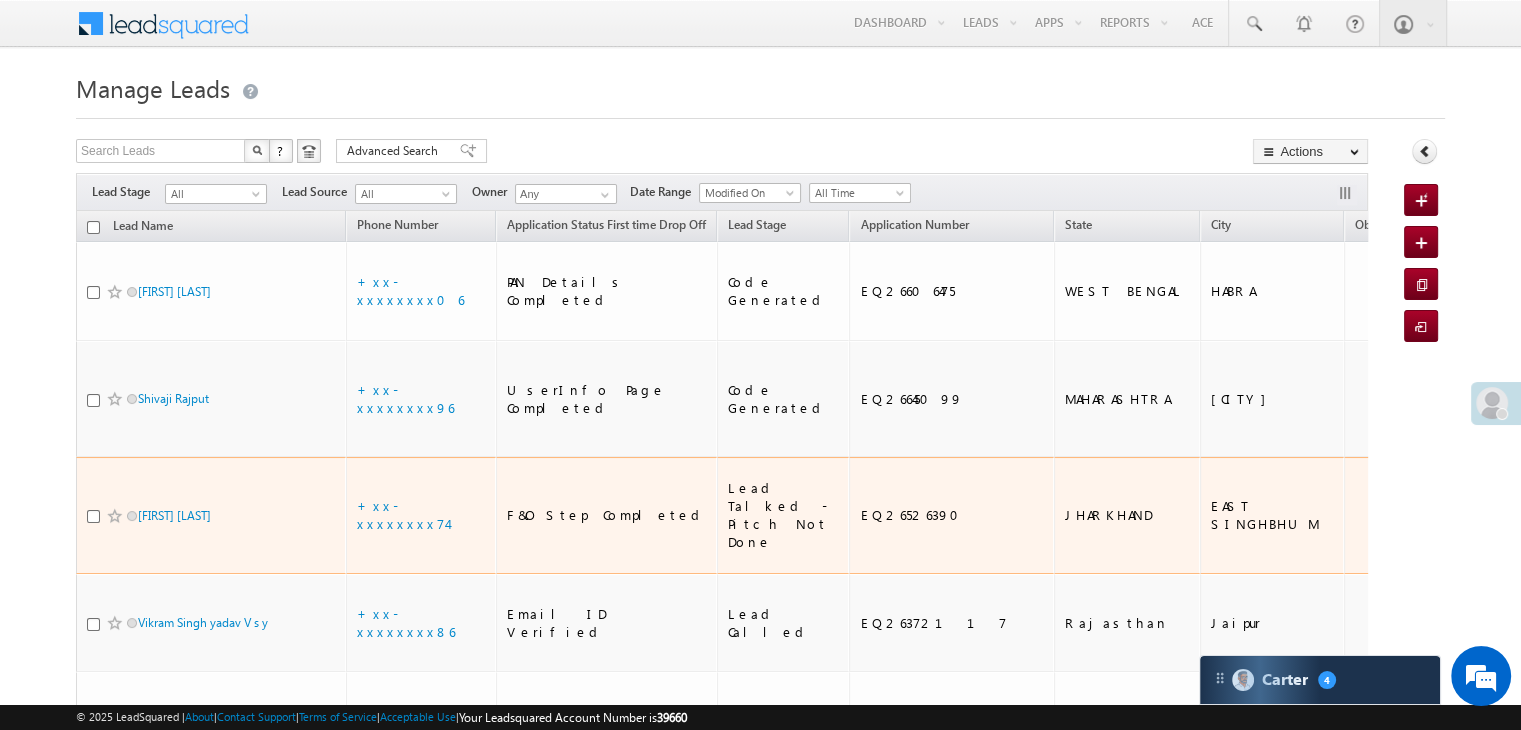 scroll, scrollTop: 100, scrollLeft: 0, axis: vertical 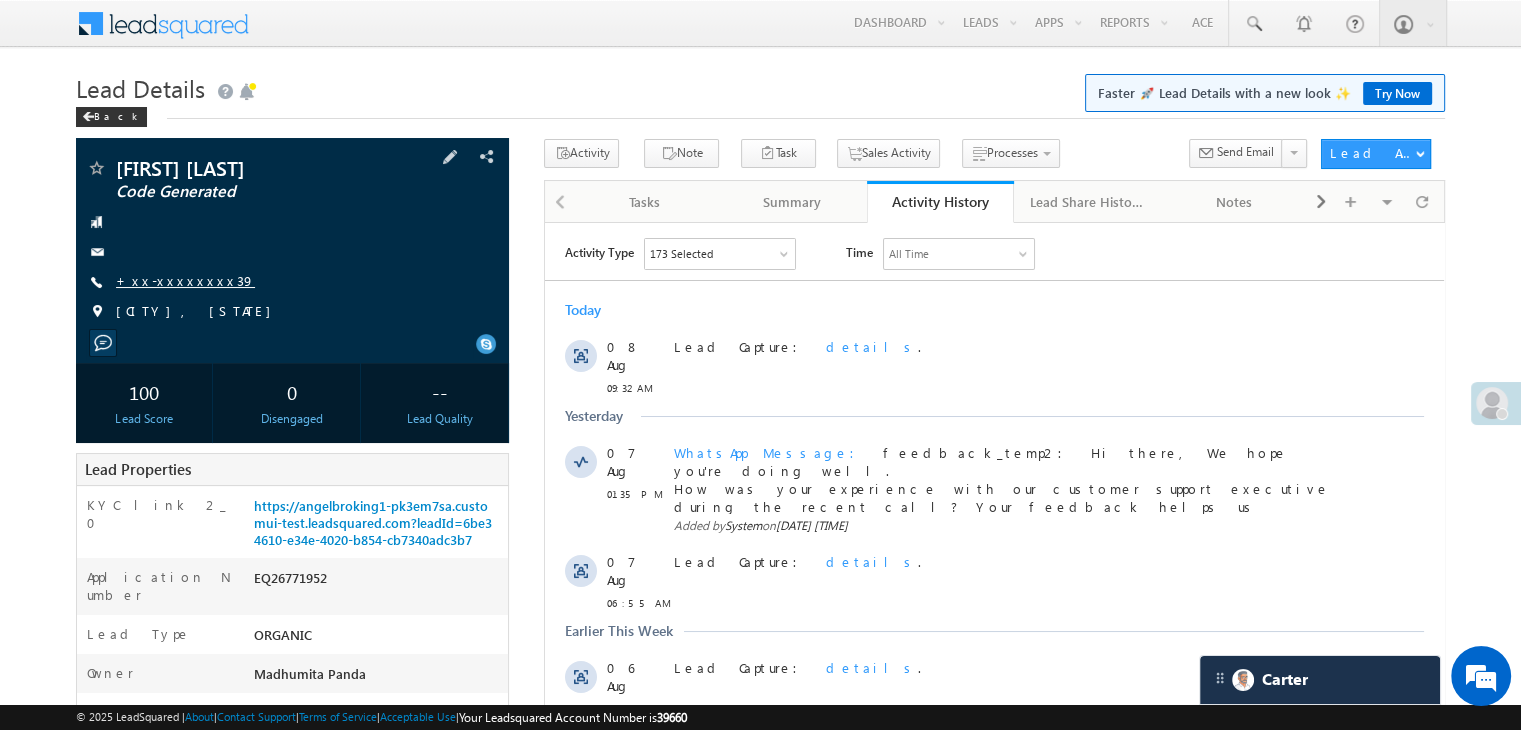 click on "+xx-xxxxxxxx39" at bounding box center [185, 280] 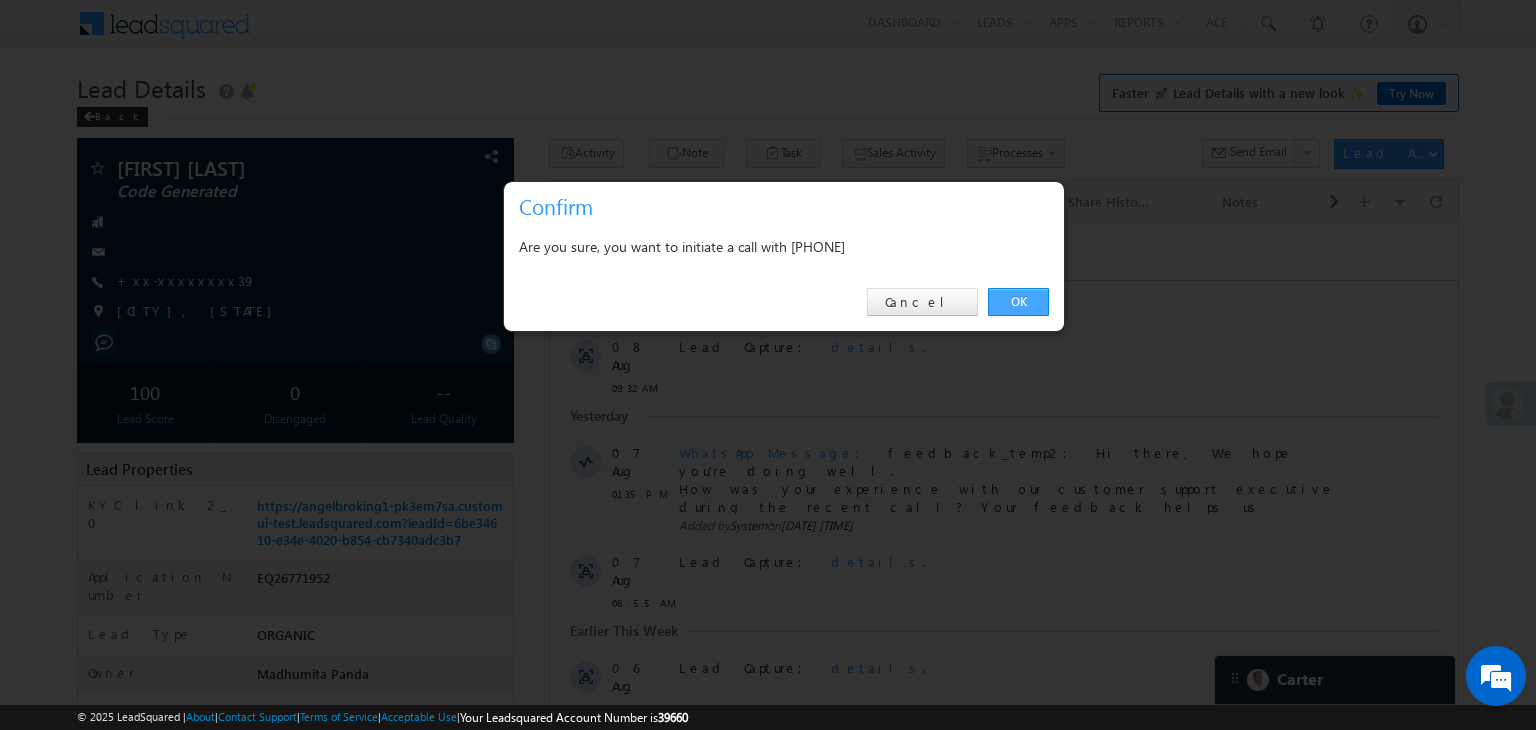 click on "OK" at bounding box center [1018, 302] 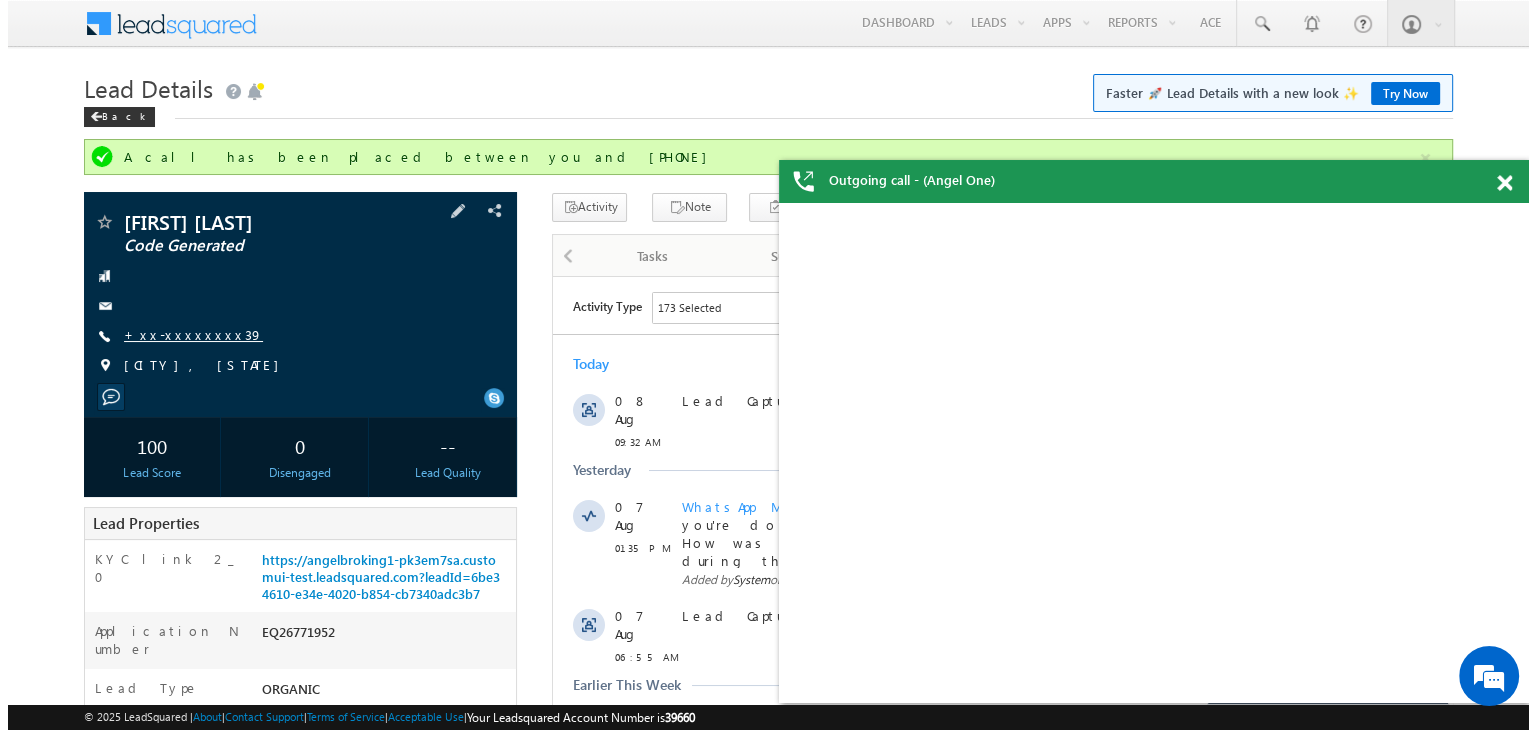 scroll, scrollTop: 0, scrollLeft: 0, axis: both 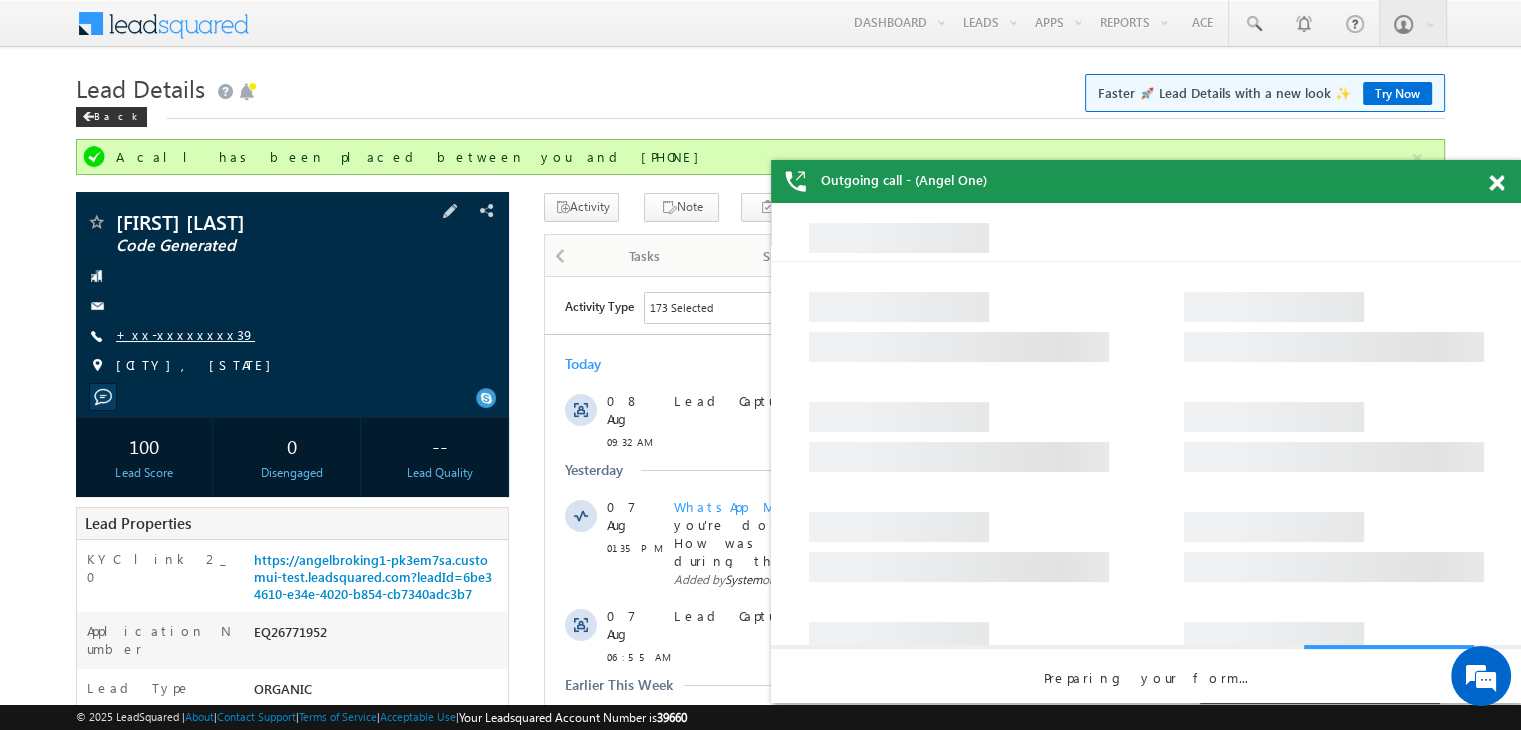 click on "+xx-xxxxxxxx39" at bounding box center [185, 334] 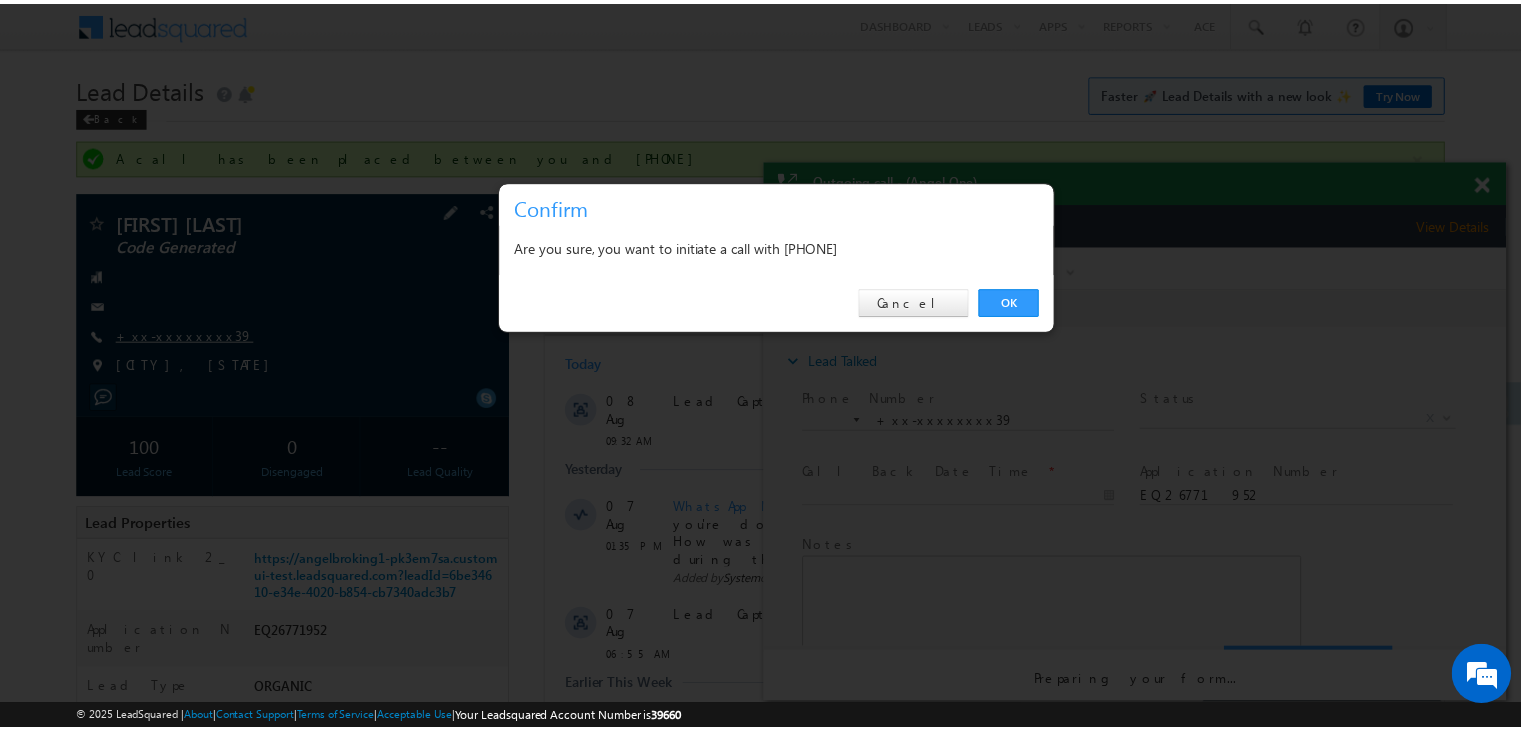 scroll, scrollTop: 0, scrollLeft: 0, axis: both 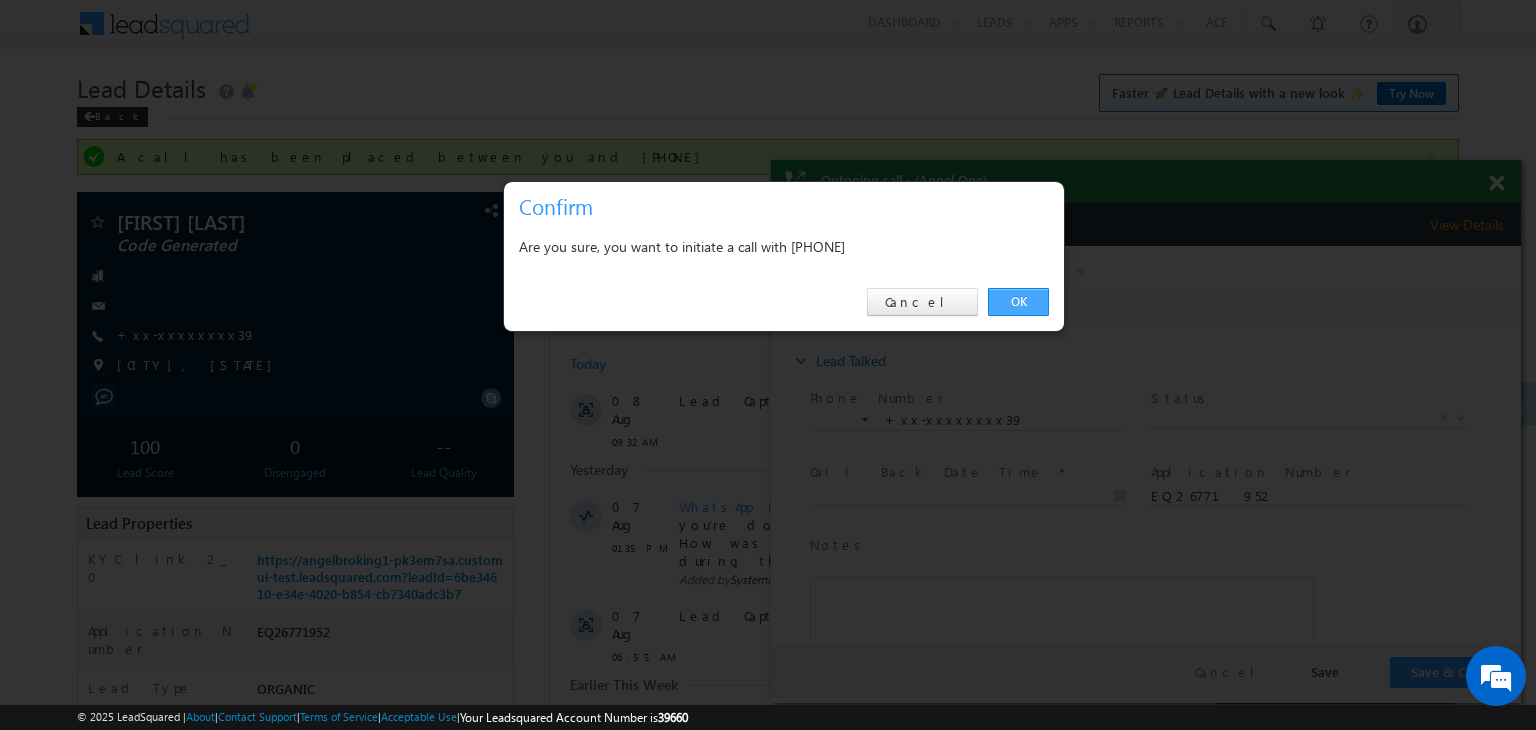 click on "OK" at bounding box center [1018, 302] 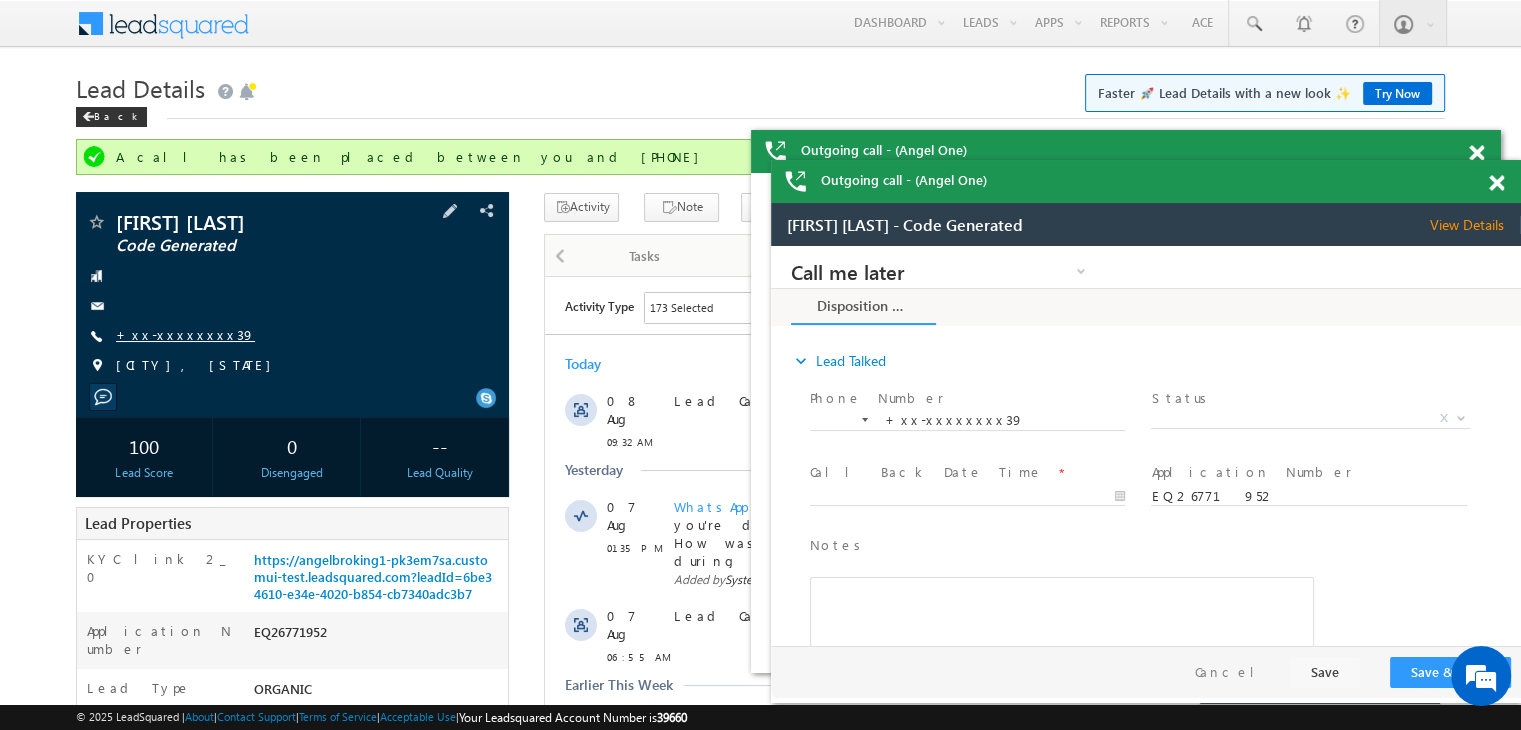 scroll, scrollTop: 0, scrollLeft: 0, axis: both 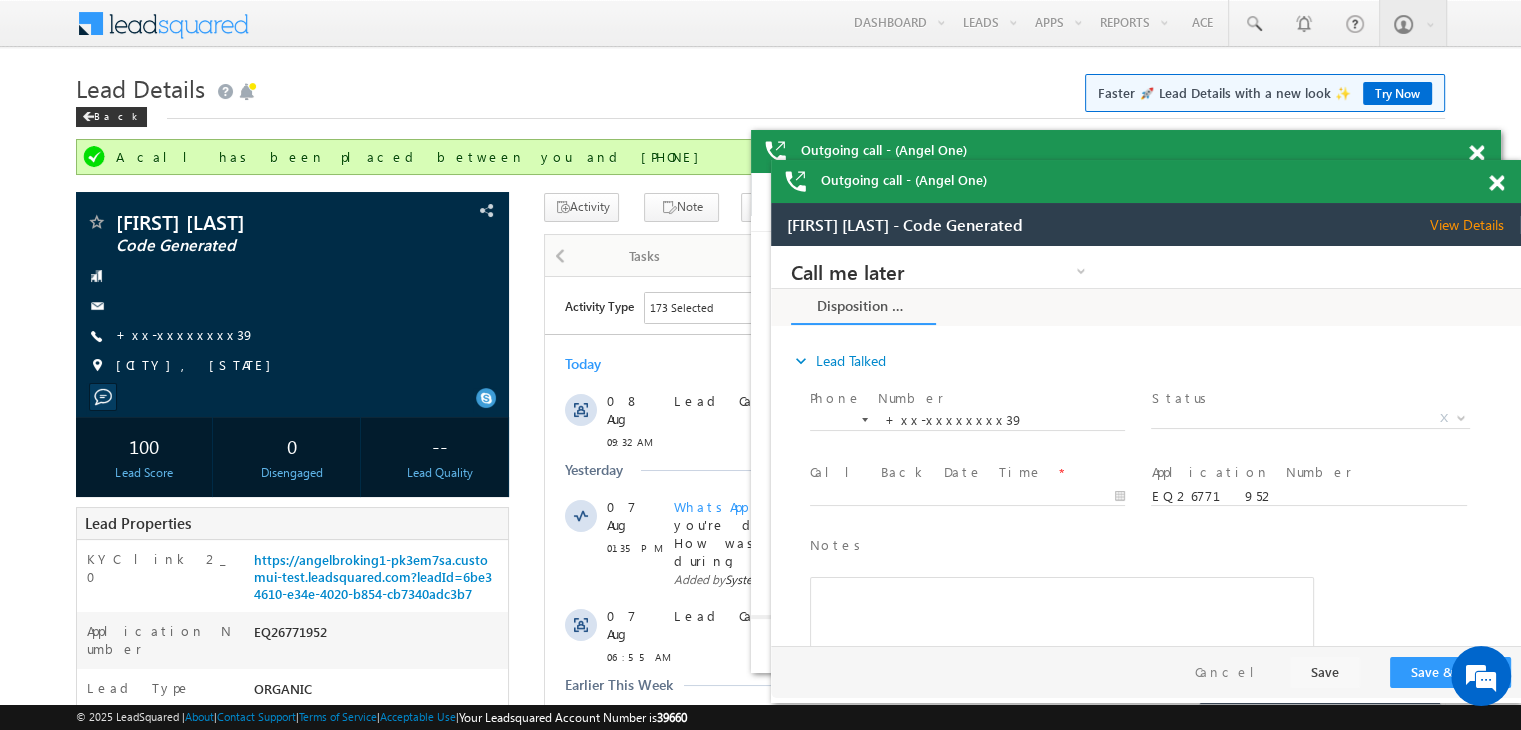 click at bounding box center (1476, 153) 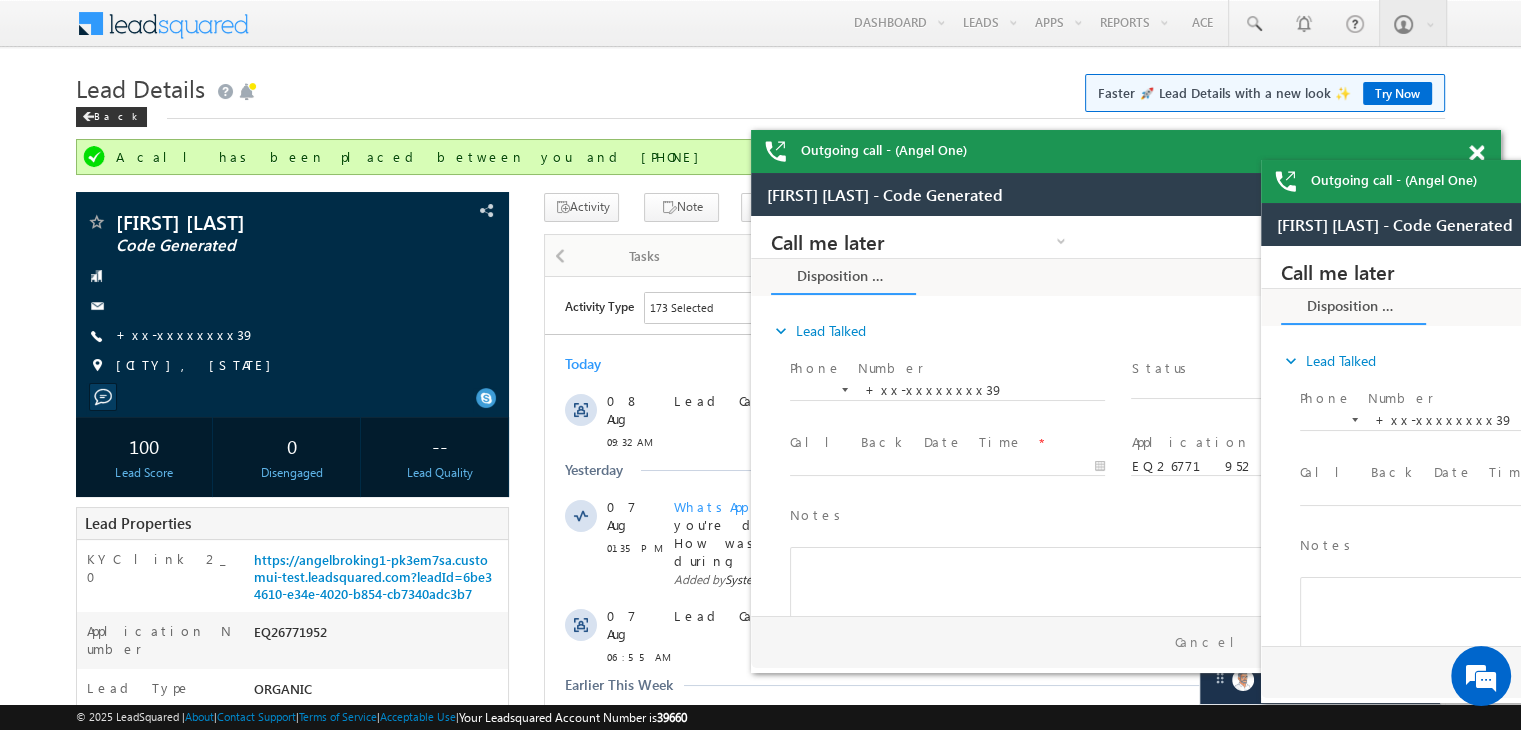 scroll, scrollTop: 0, scrollLeft: 0, axis: both 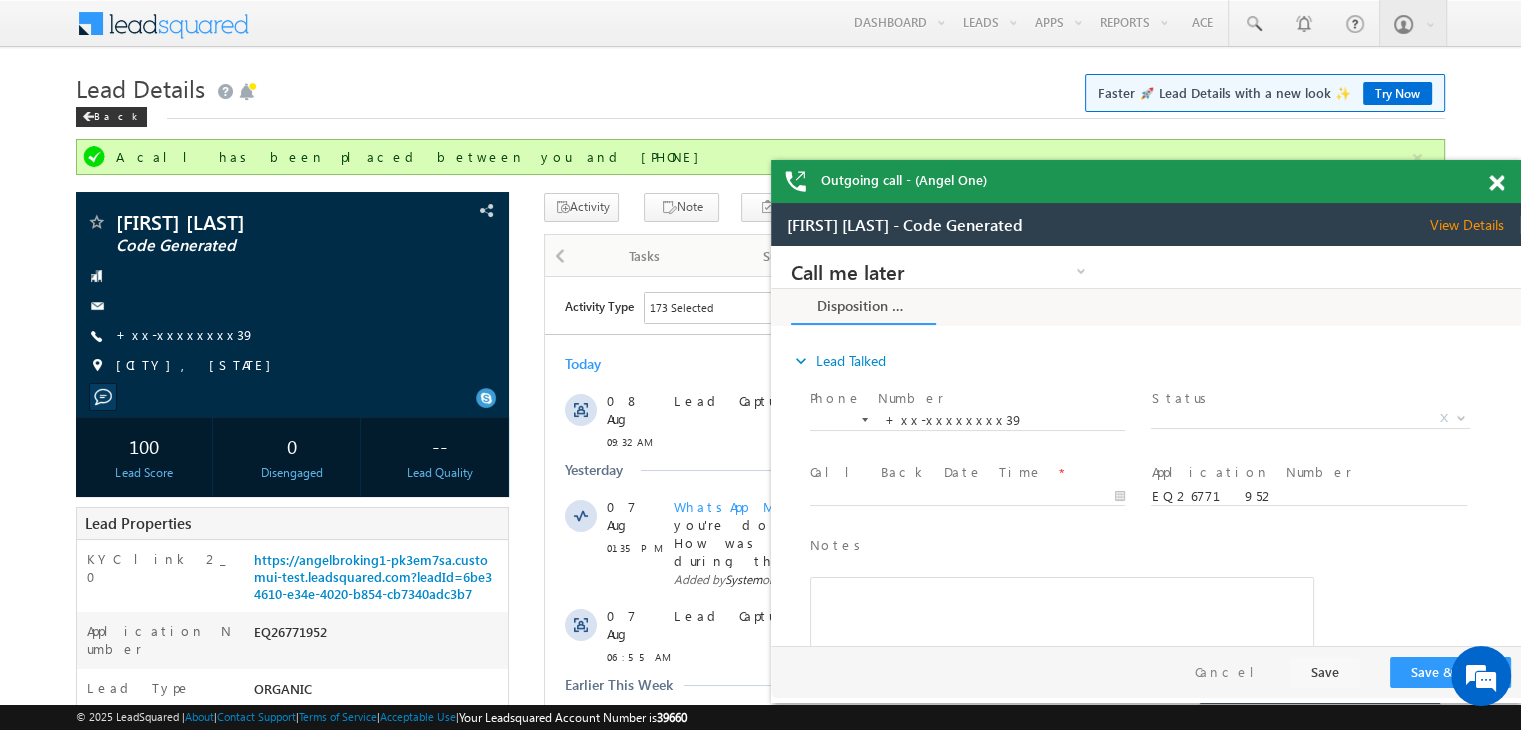 click at bounding box center [1496, 183] 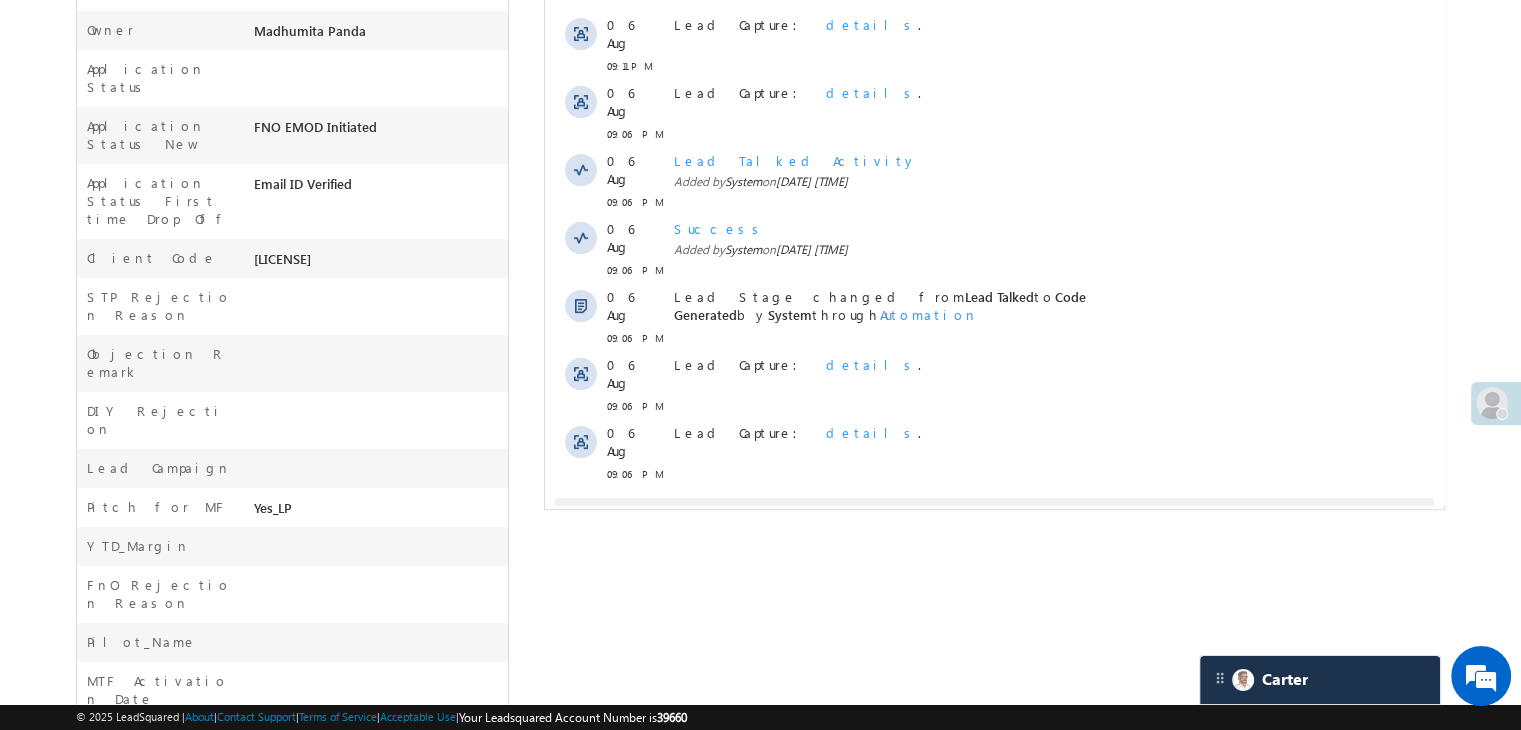 scroll, scrollTop: 700, scrollLeft: 0, axis: vertical 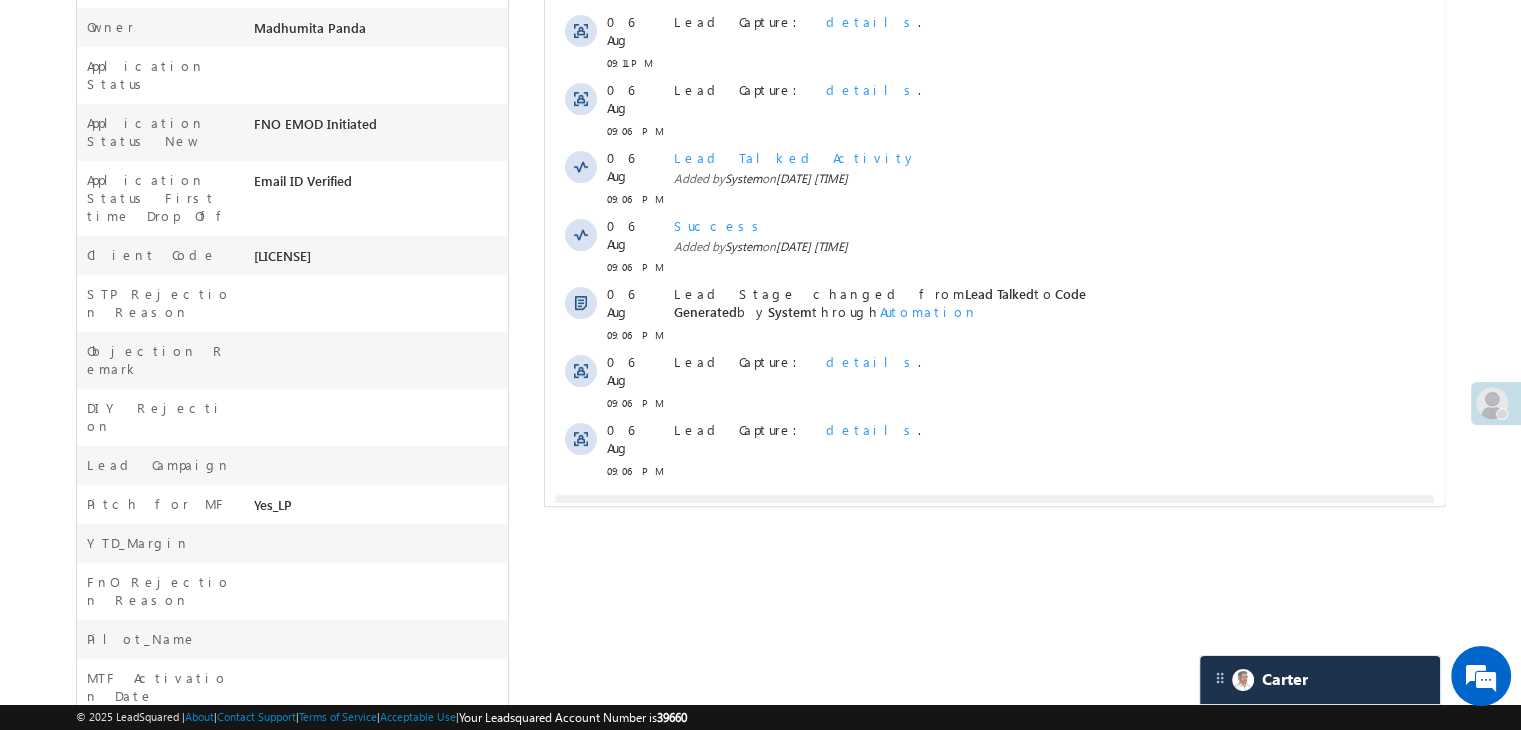 click on "Show More" at bounding box center (1004, 515) 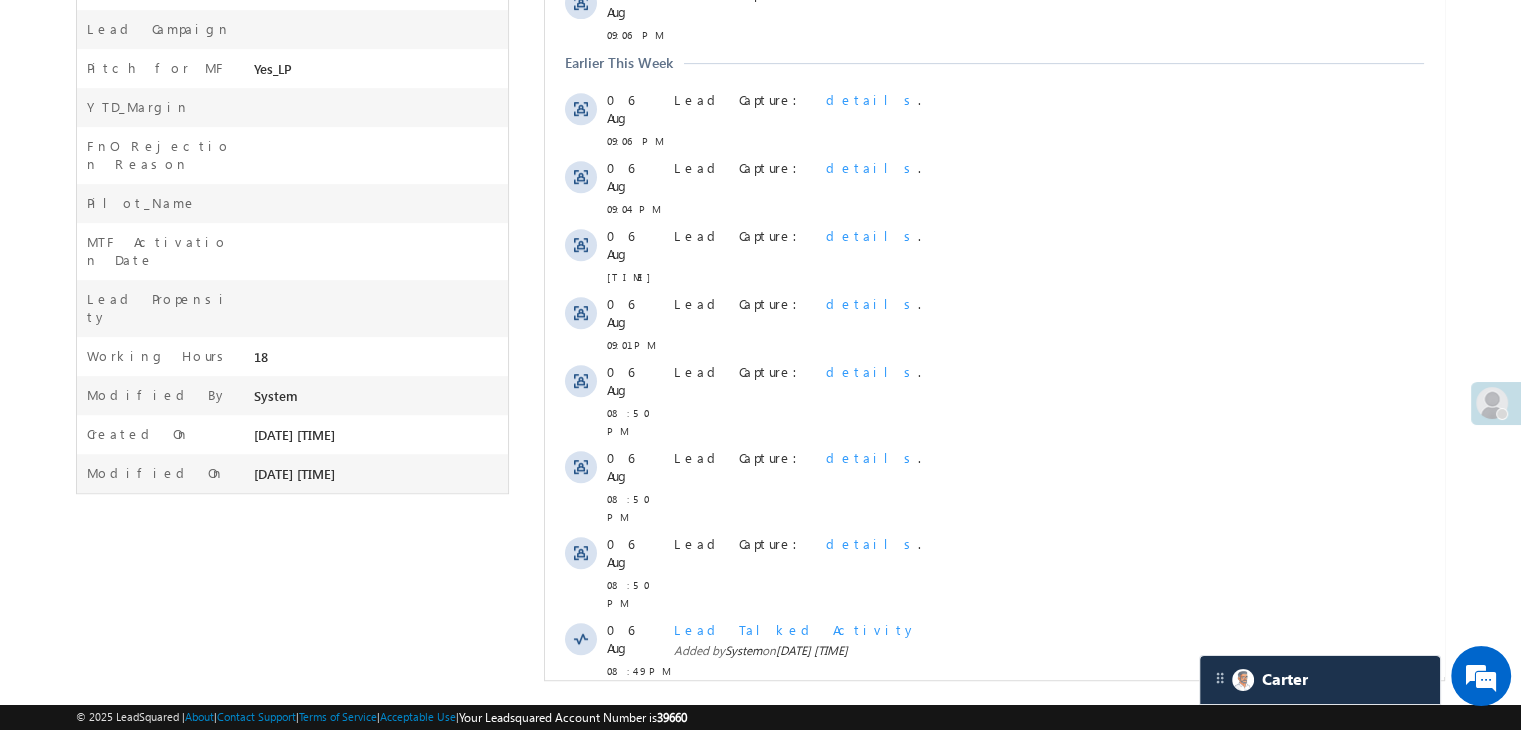 scroll, scrollTop: 1136, scrollLeft: 0, axis: vertical 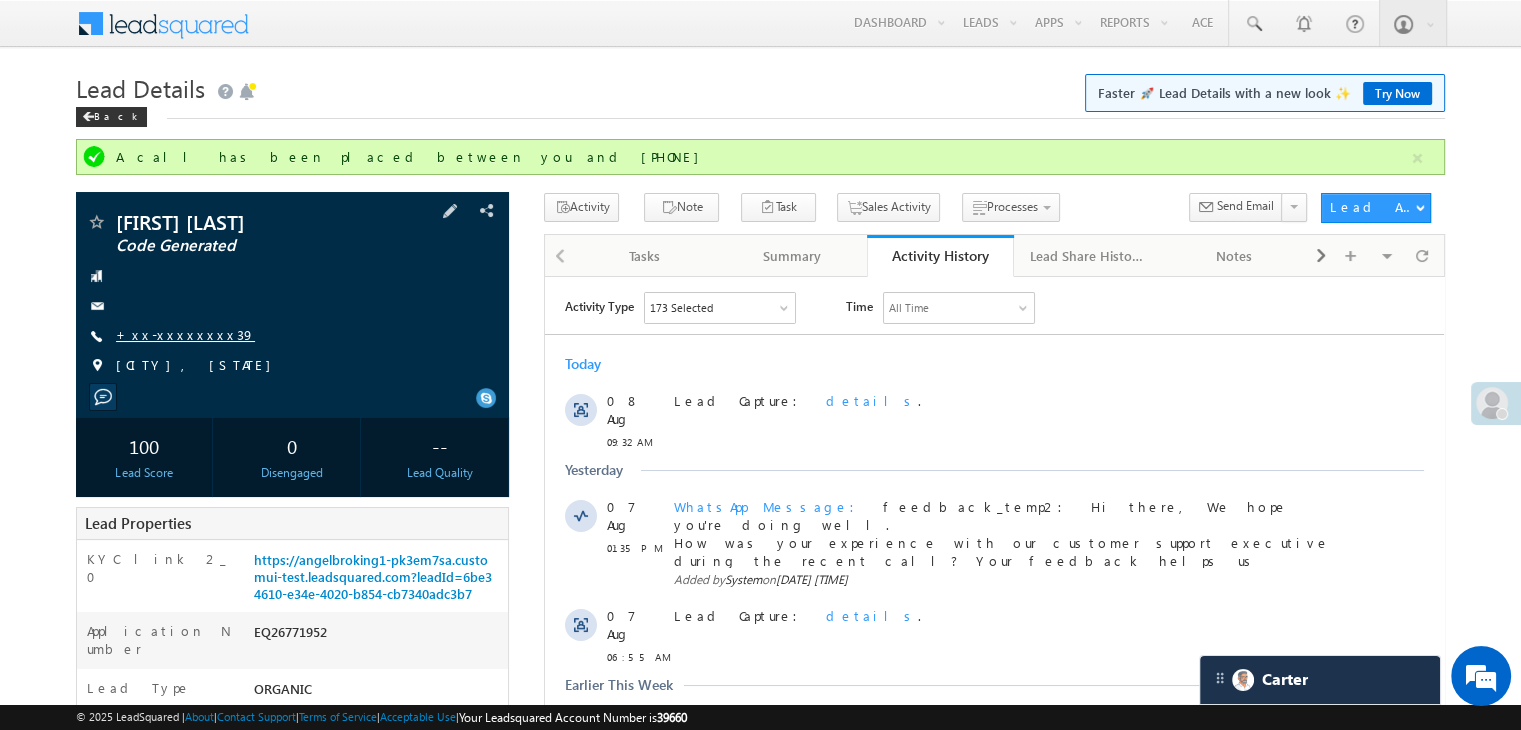 click on "+xx-xxxxxxxx39" at bounding box center [185, 334] 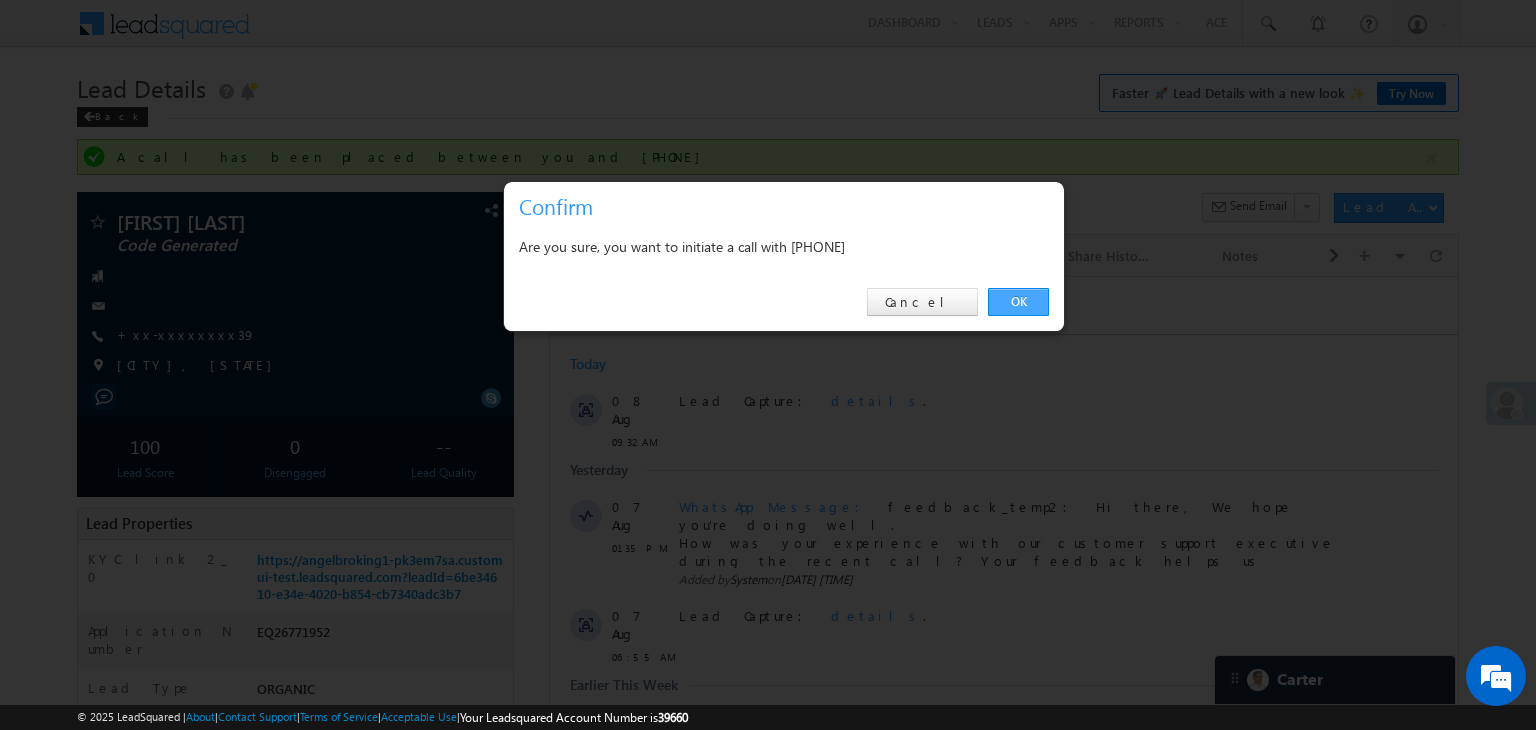 drag, startPoint x: 1019, startPoint y: 293, endPoint x: 470, endPoint y: 15, distance: 615.37384 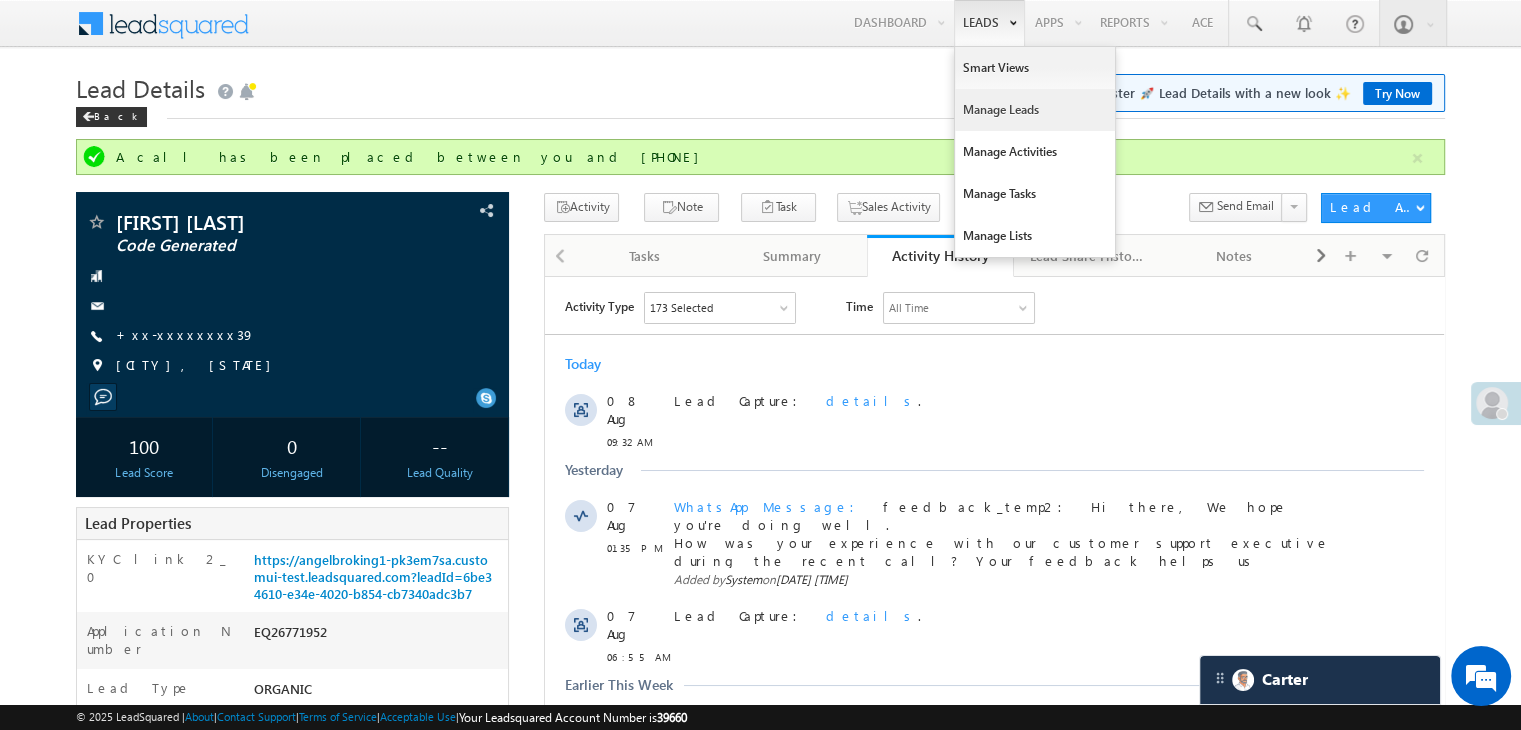 click on "Manage Leads" at bounding box center (1035, 110) 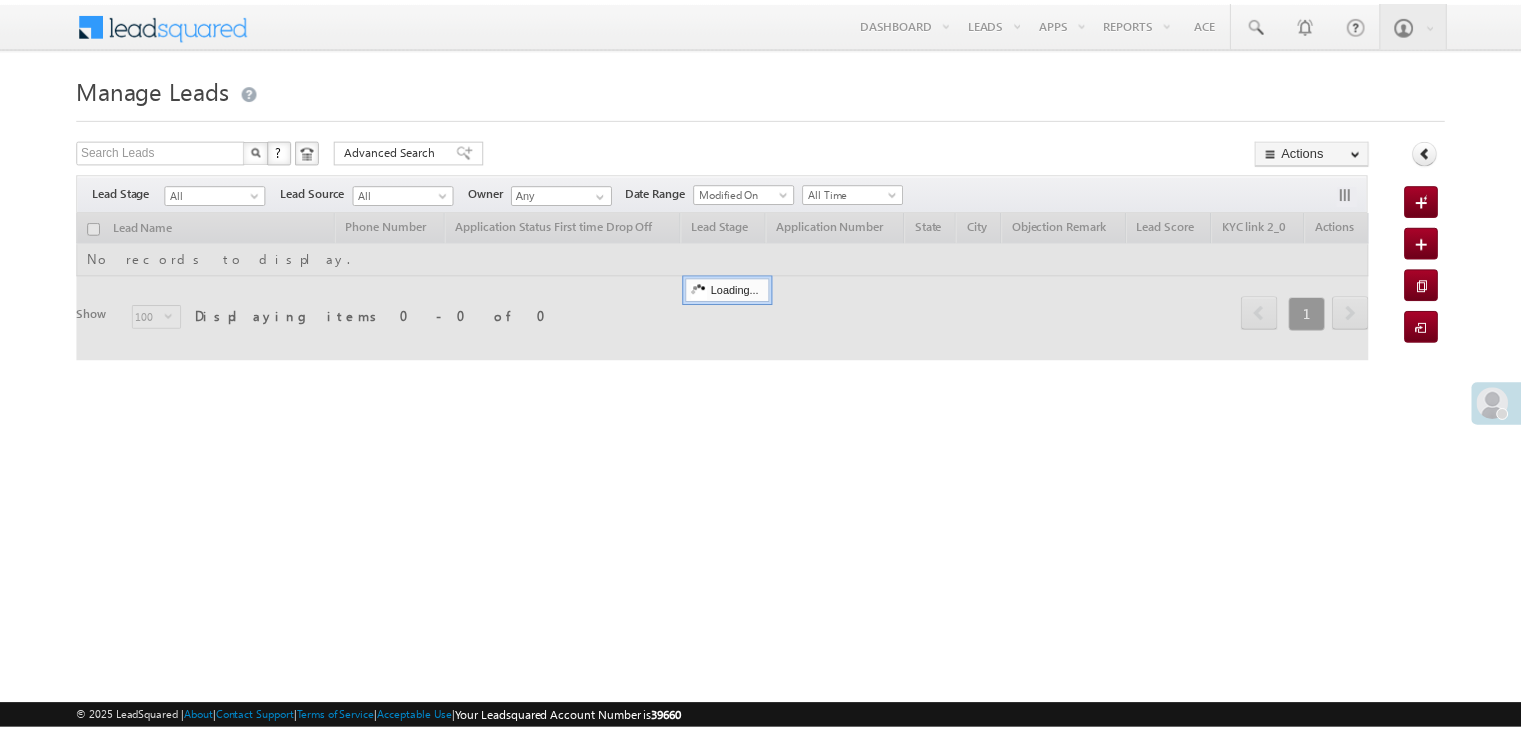 scroll, scrollTop: 0, scrollLeft: 0, axis: both 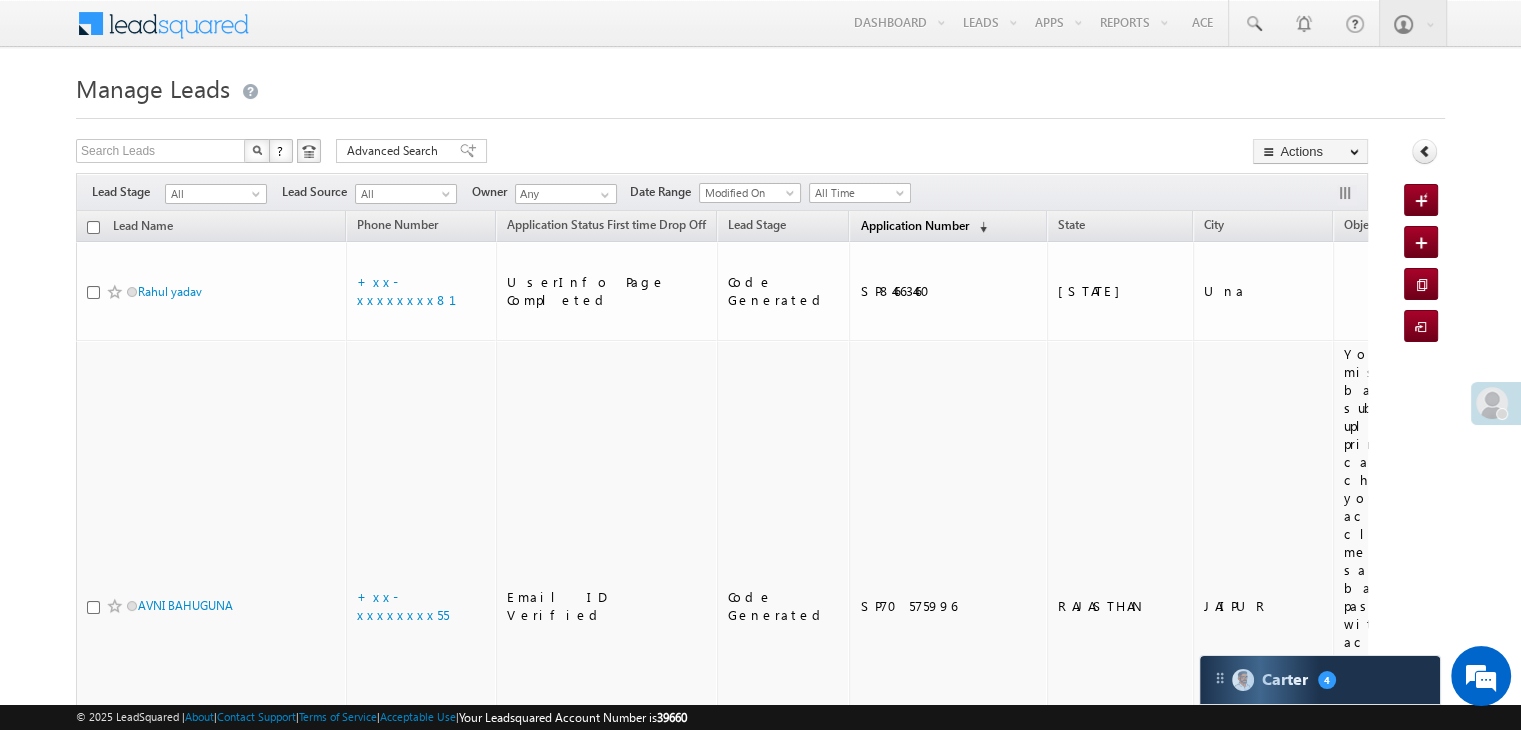 click on "Application Number" at bounding box center [914, 225] 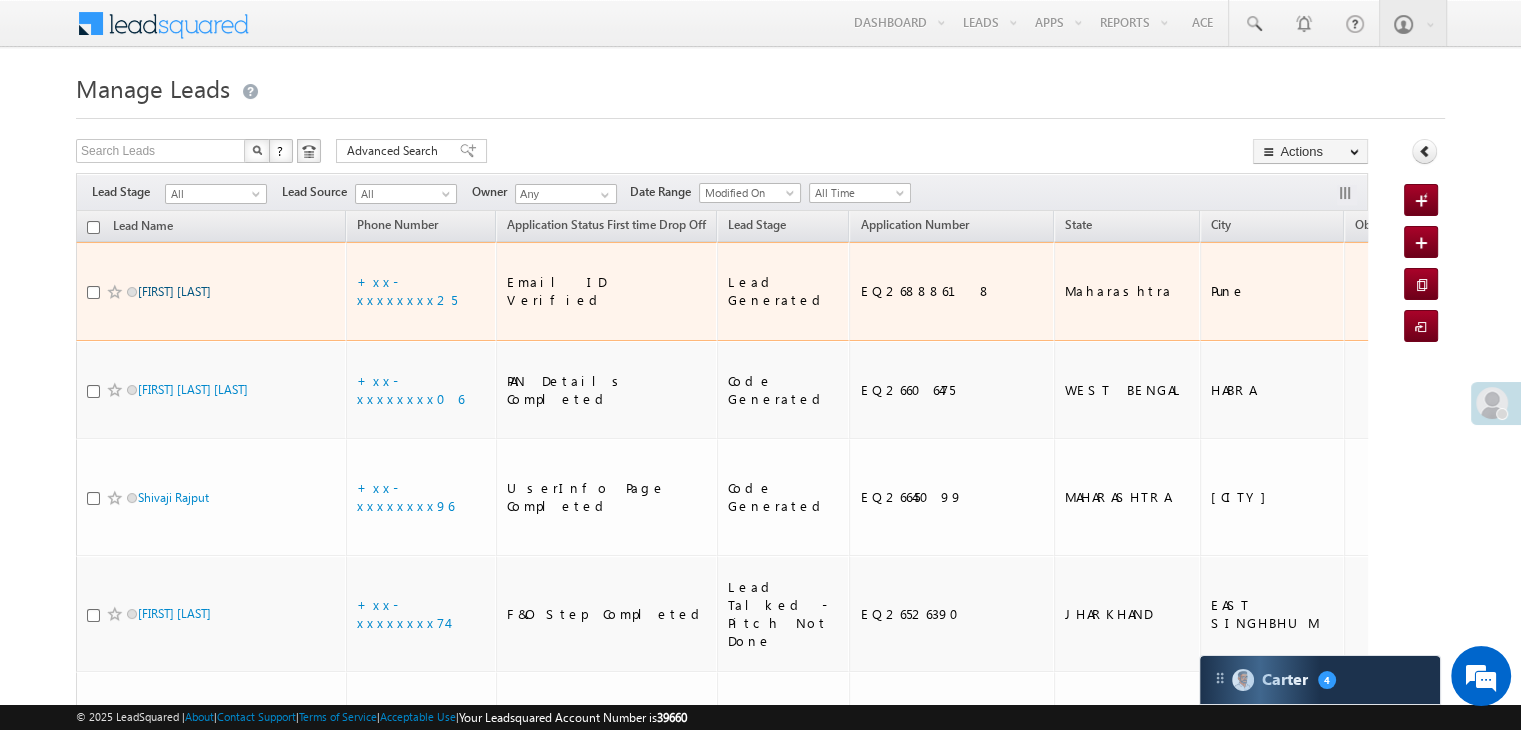 click on "Gabbar singh Shilale" at bounding box center (174, 291) 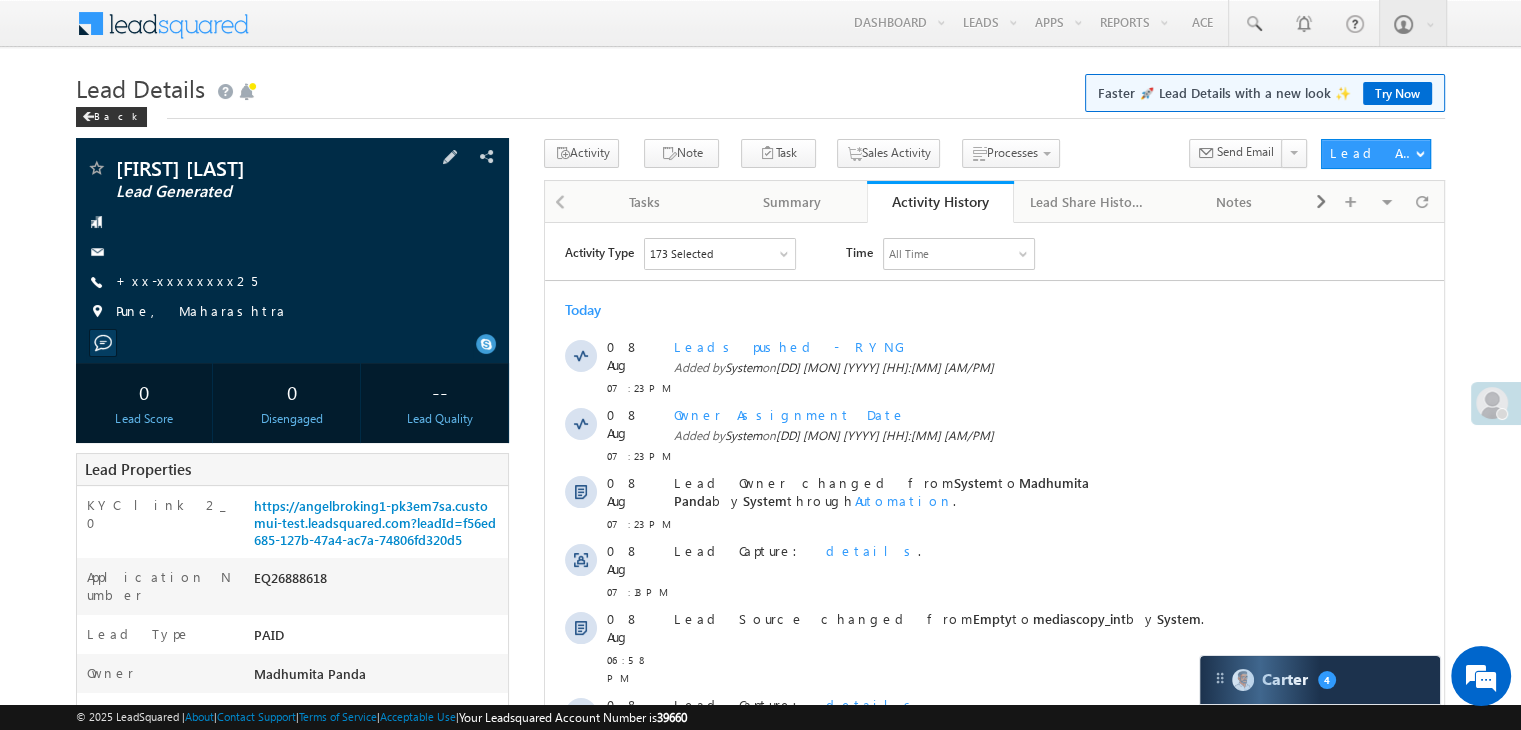 scroll, scrollTop: 200, scrollLeft: 0, axis: vertical 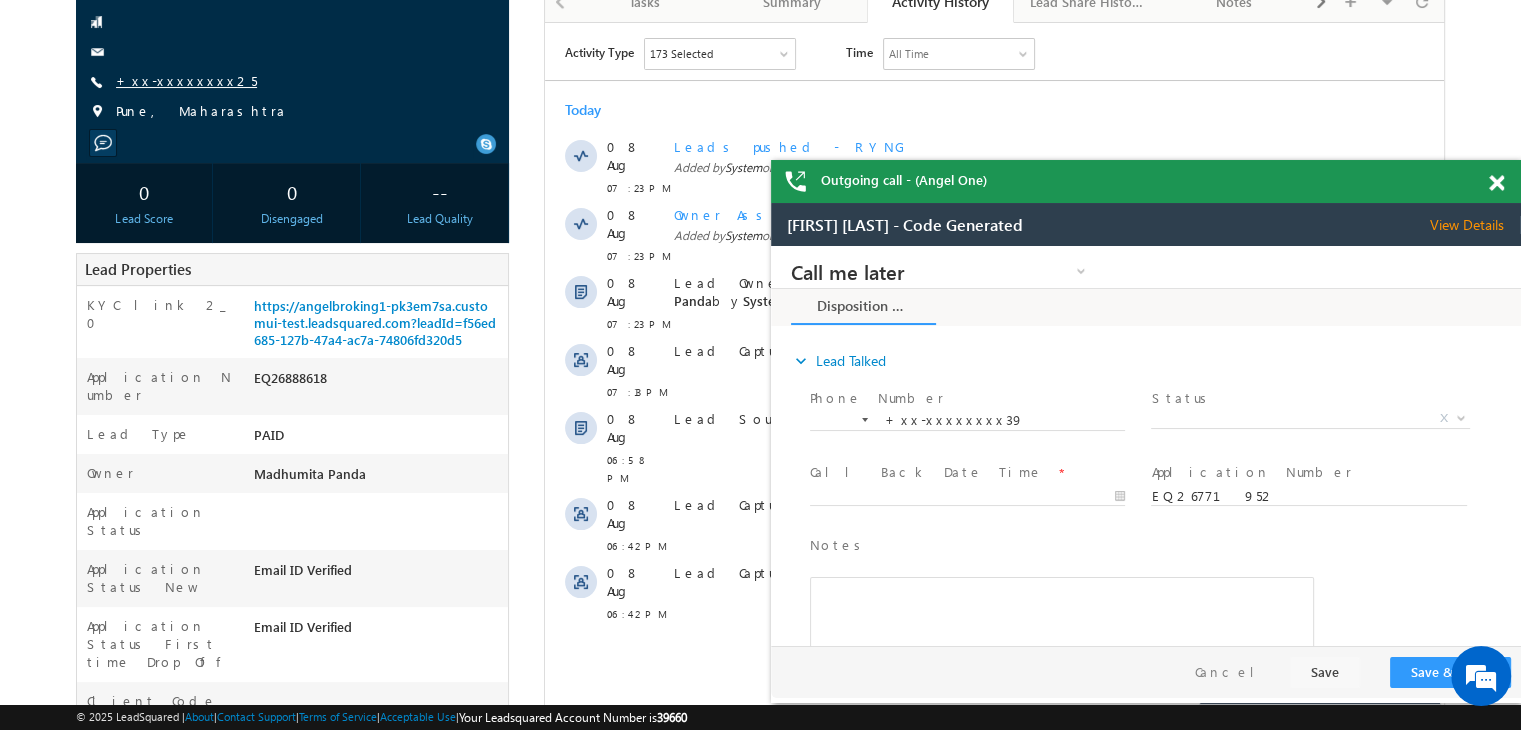 click on "+xx-xxxxxxxx25" at bounding box center [186, 80] 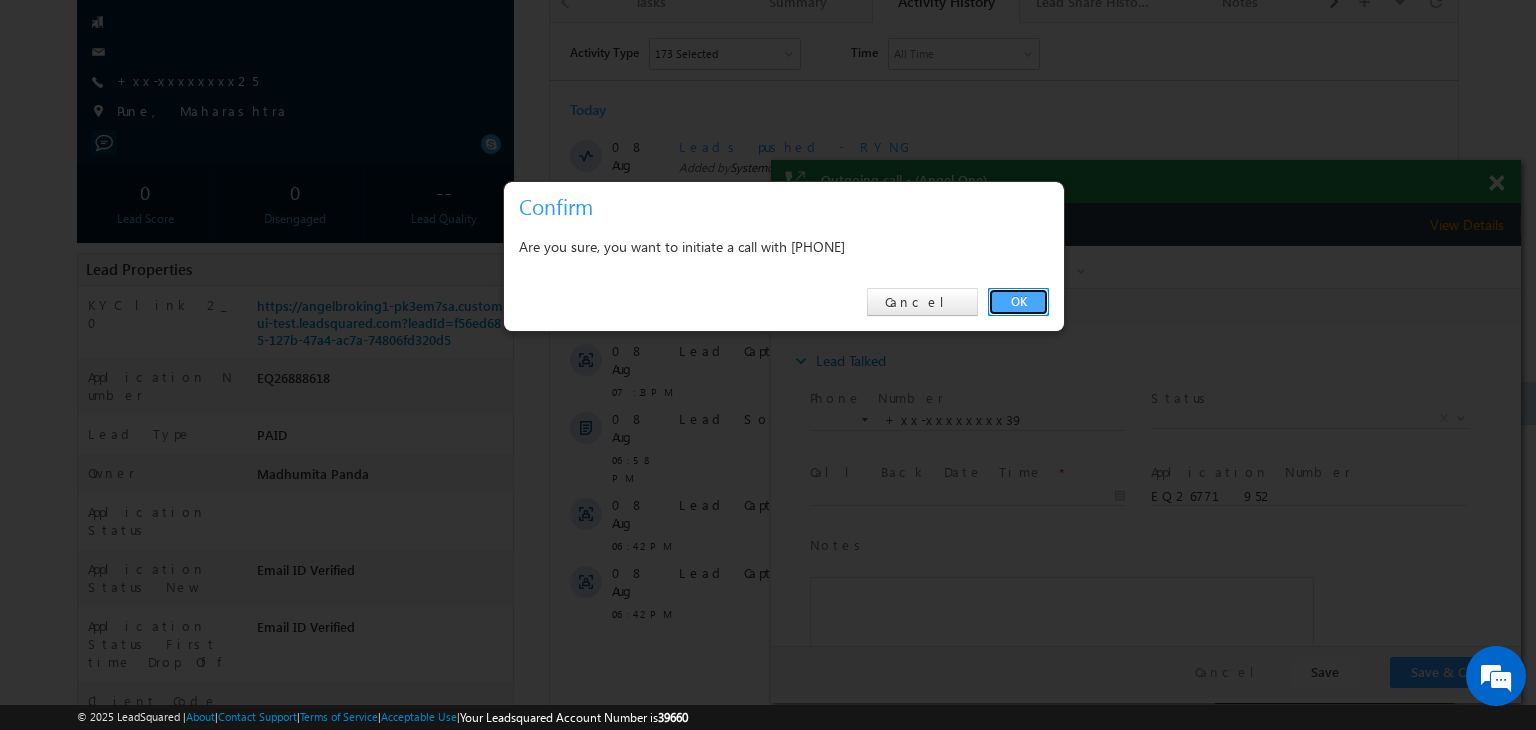 drag, startPoint x: 1015, startPoint y: 298, endPoint x: 244, endPoint y: 52, distance: 809.2941 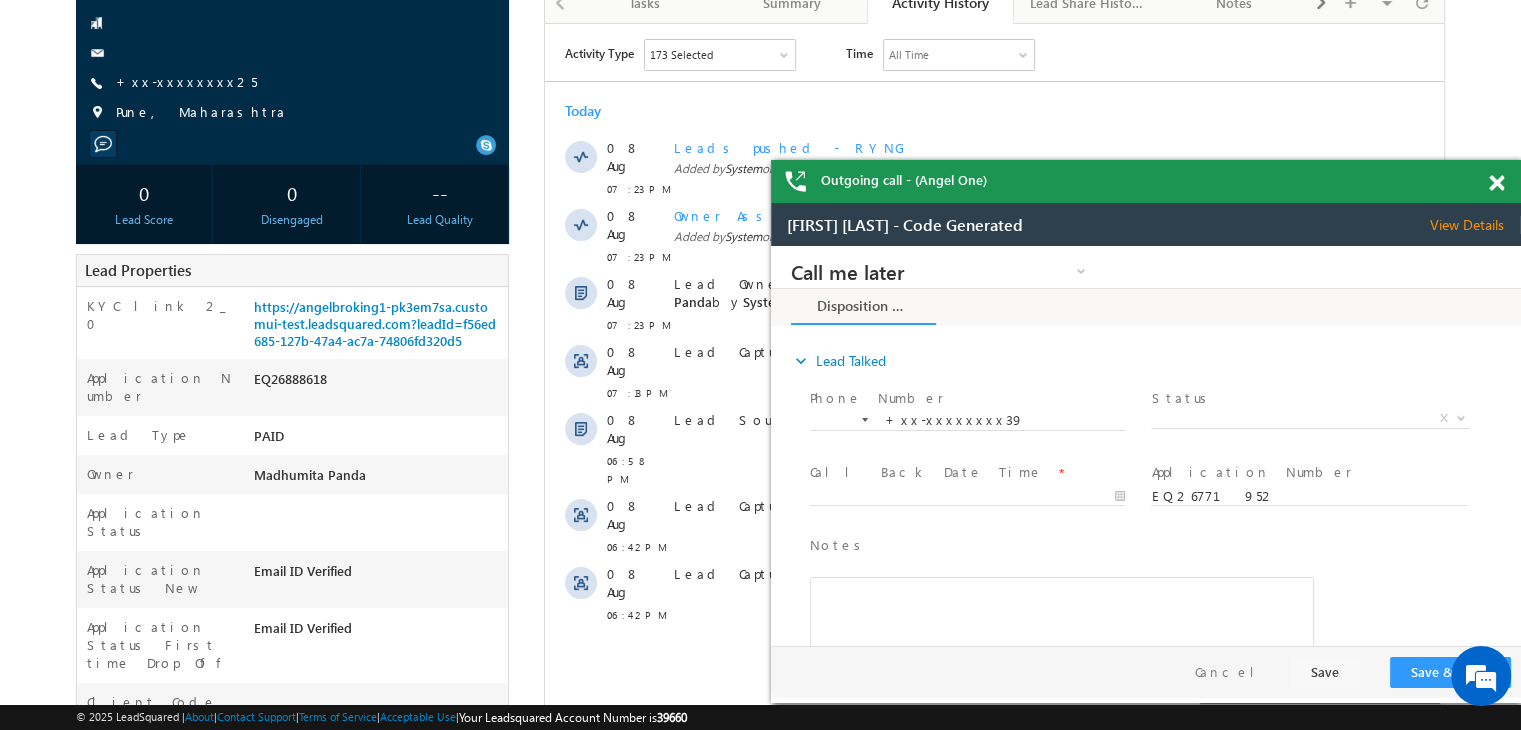 scroll, scrollTop: 0, scrollLeft: 0, axis: both 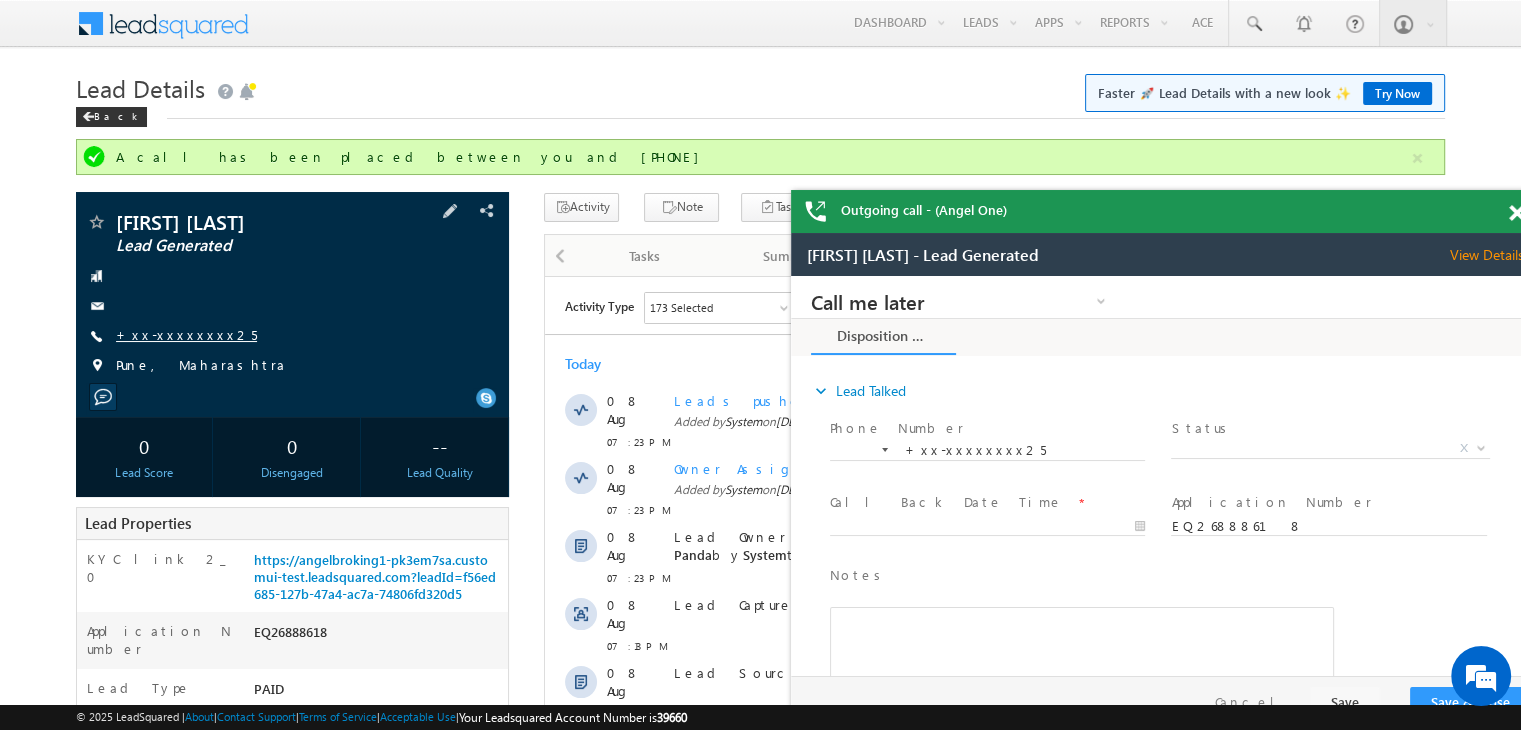 click on "+xx-xxxxxxxx25" at bounding box center [186, 334] 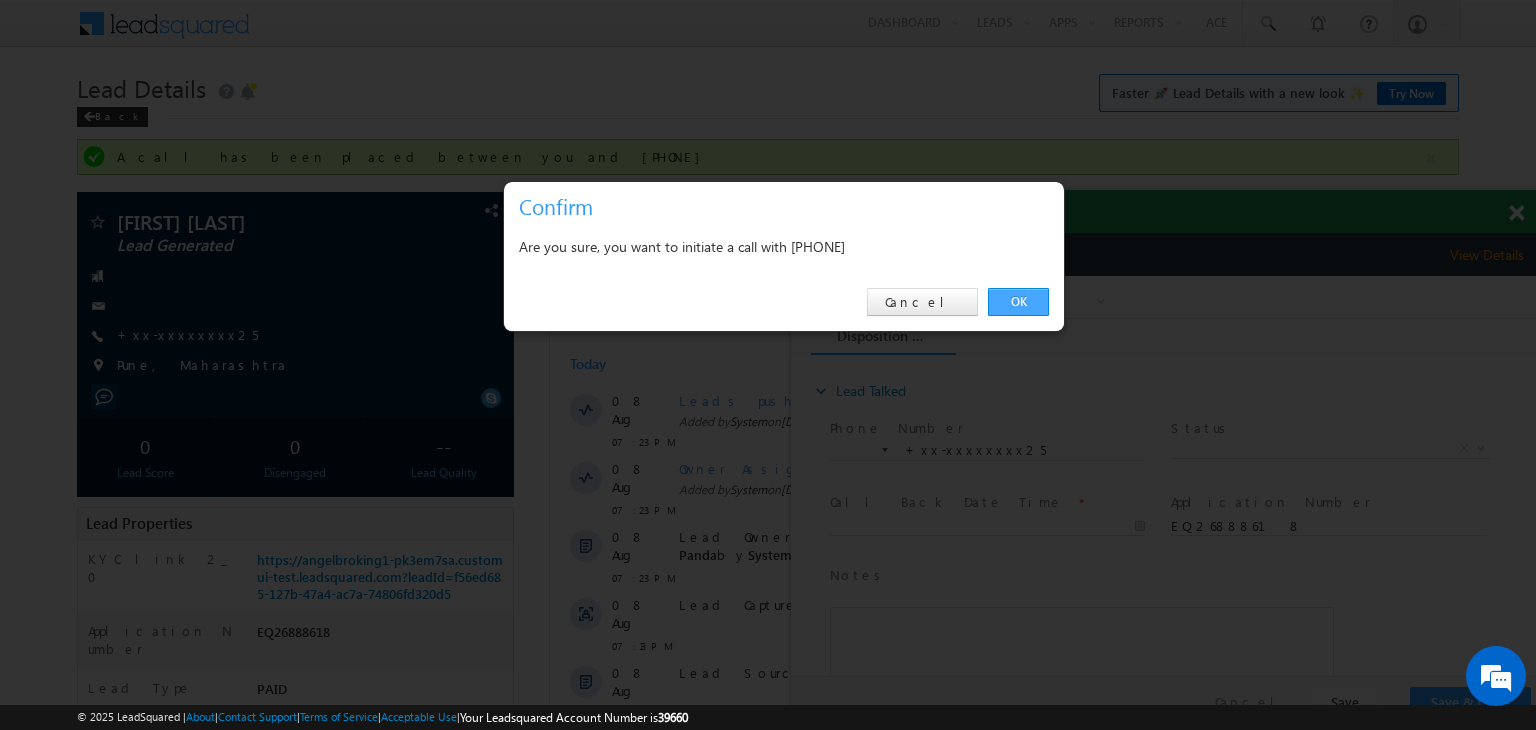 click on "OK" at bounding box center (1018, 302) 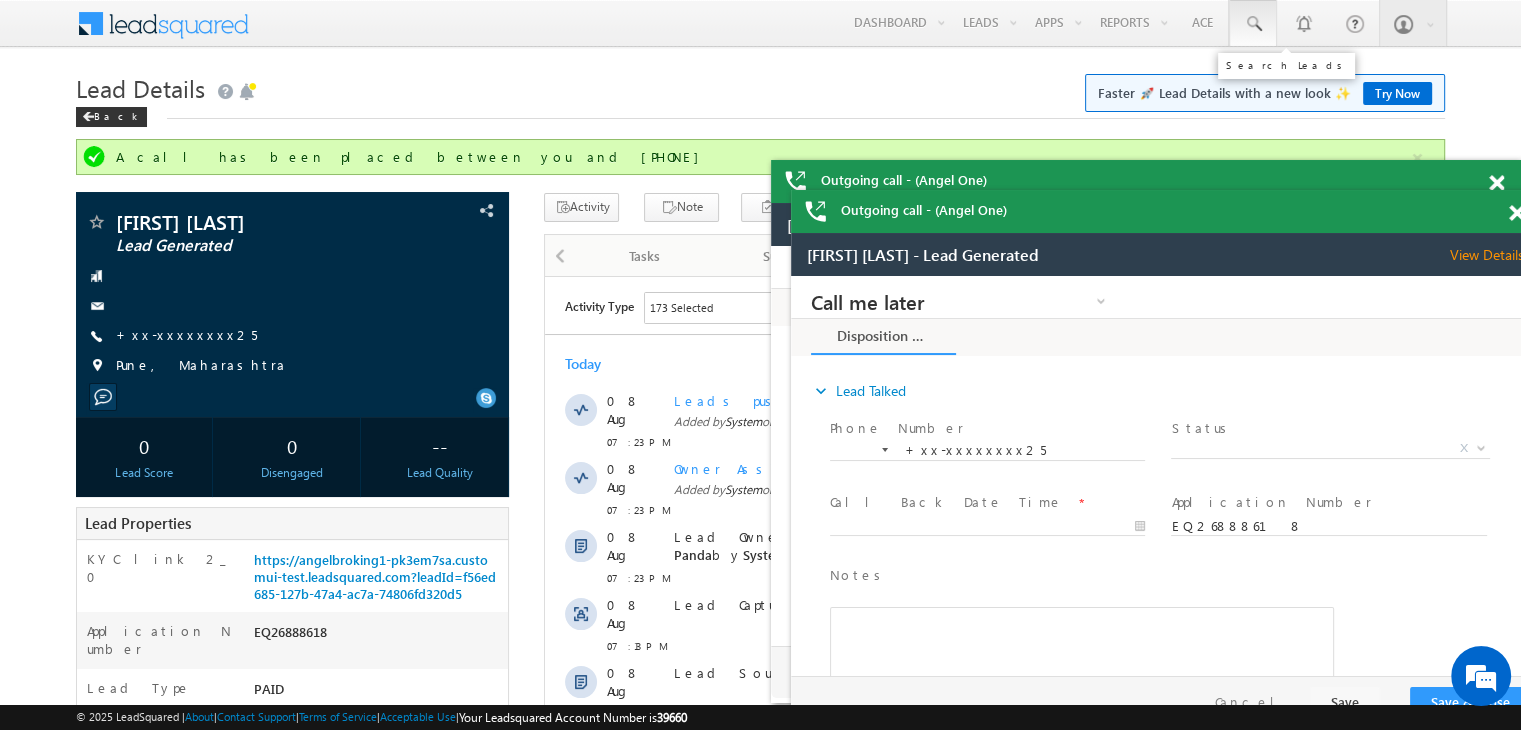scroll, scrollTop: 0, scrollLeft: 0, axis: both 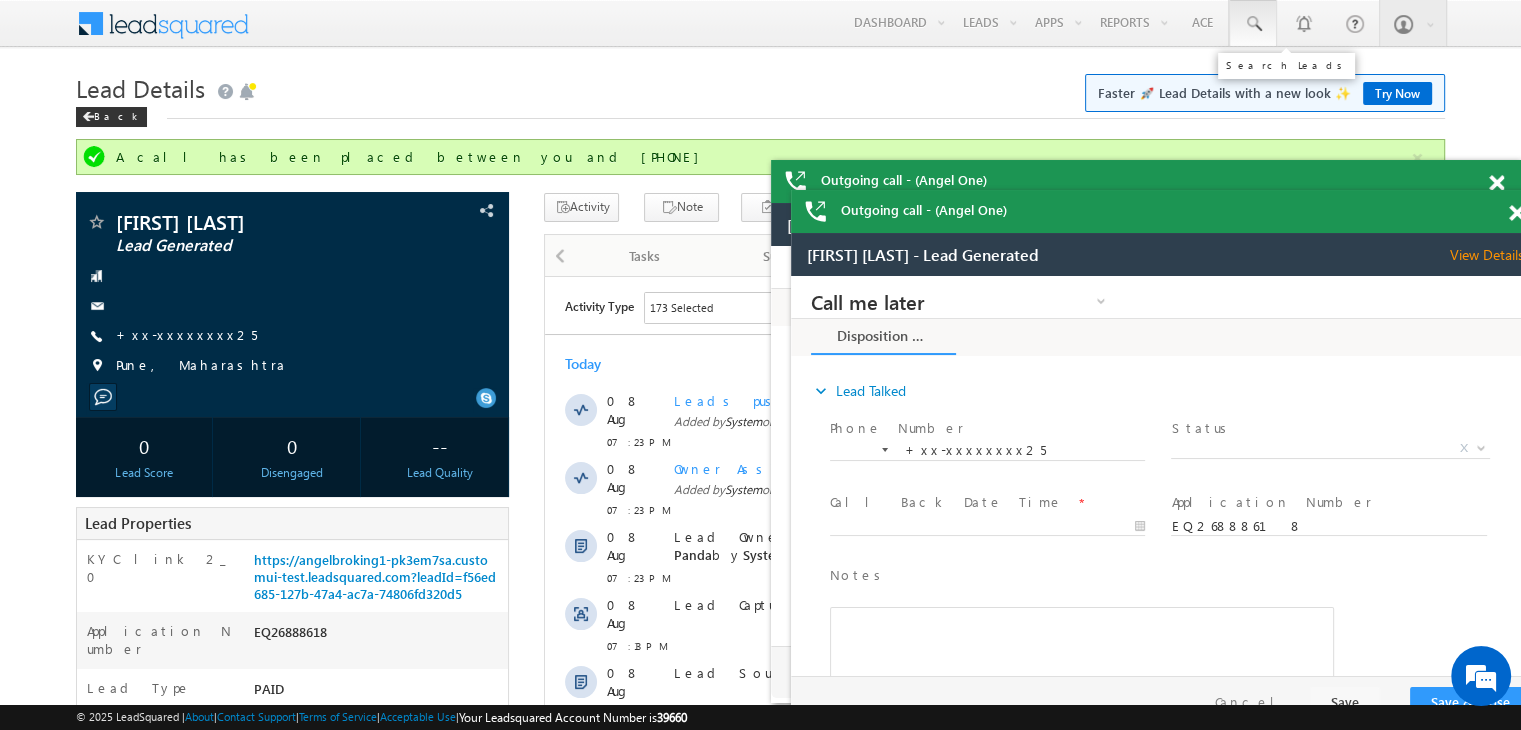 click at bounding box center (1253, 24) 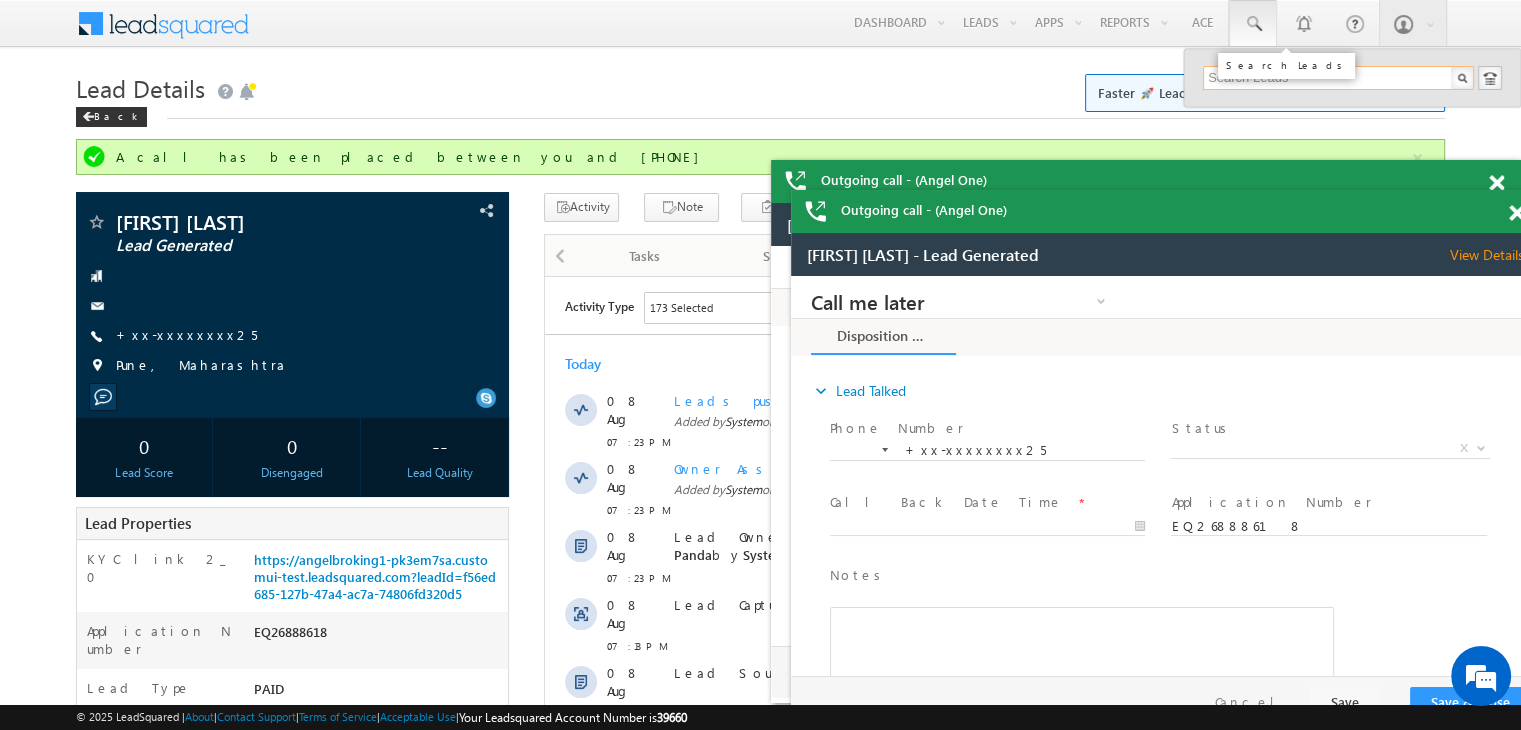 paste on "7982860156" 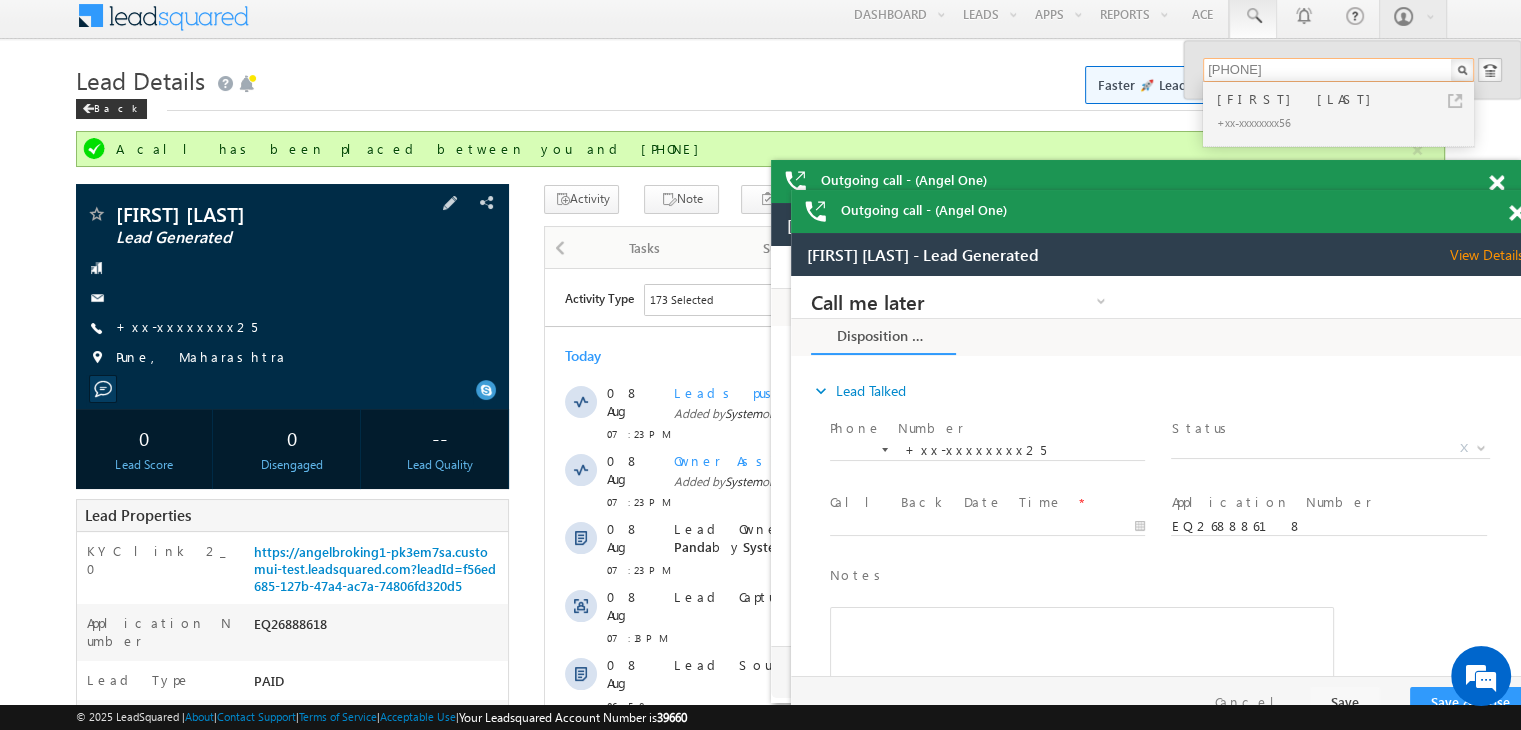 scroll, scrollTop: 0, scrollLeft: 0, axis: both 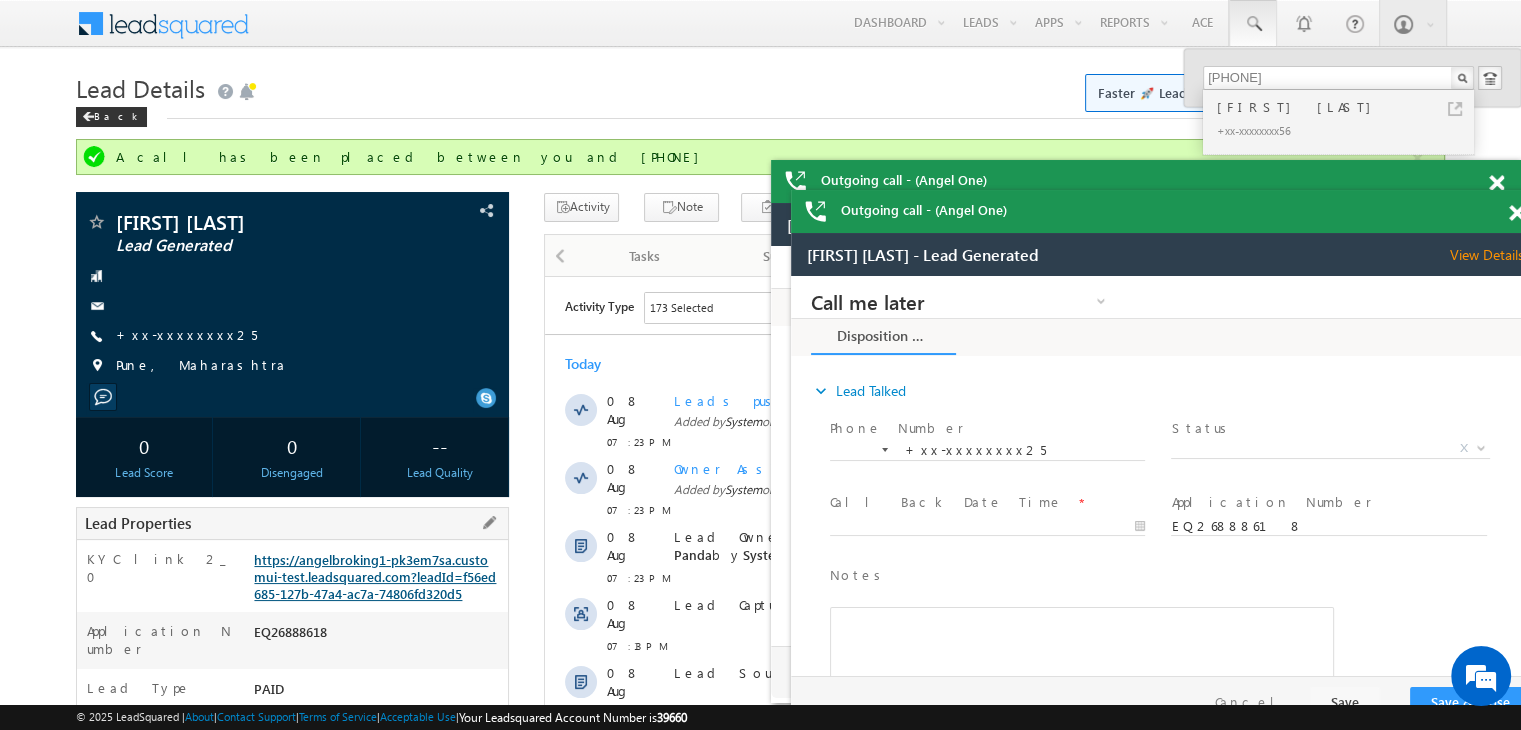 click on "https://angelbroking1-pk3em7sa.customui-test.leadsquared.com?leadId=f56ed685-127b-47a4-ac7a-74806fd320d5" at bounding box center (375, 576) 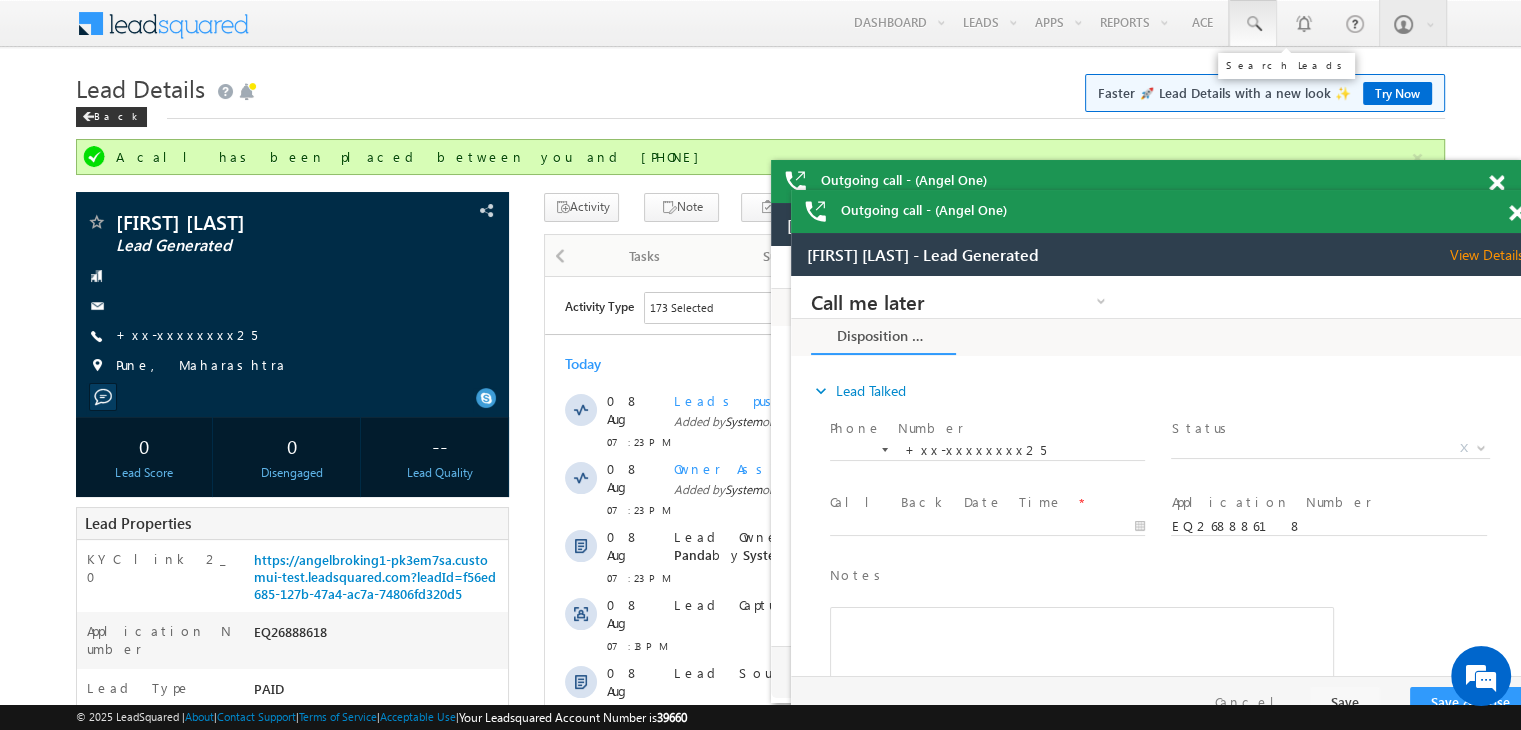 click at bounding box center [1253, 24] 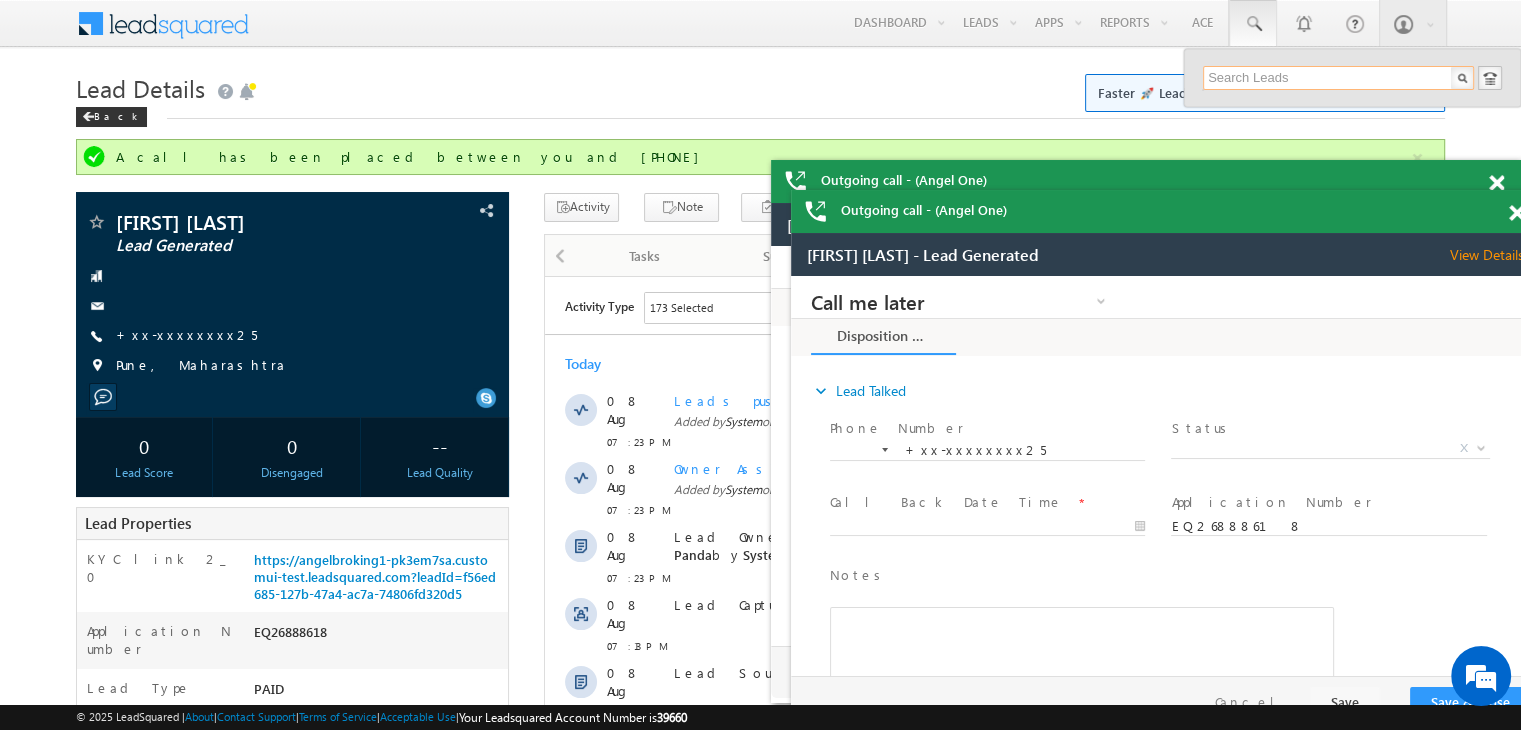 click at bounding box center [1338, 78] 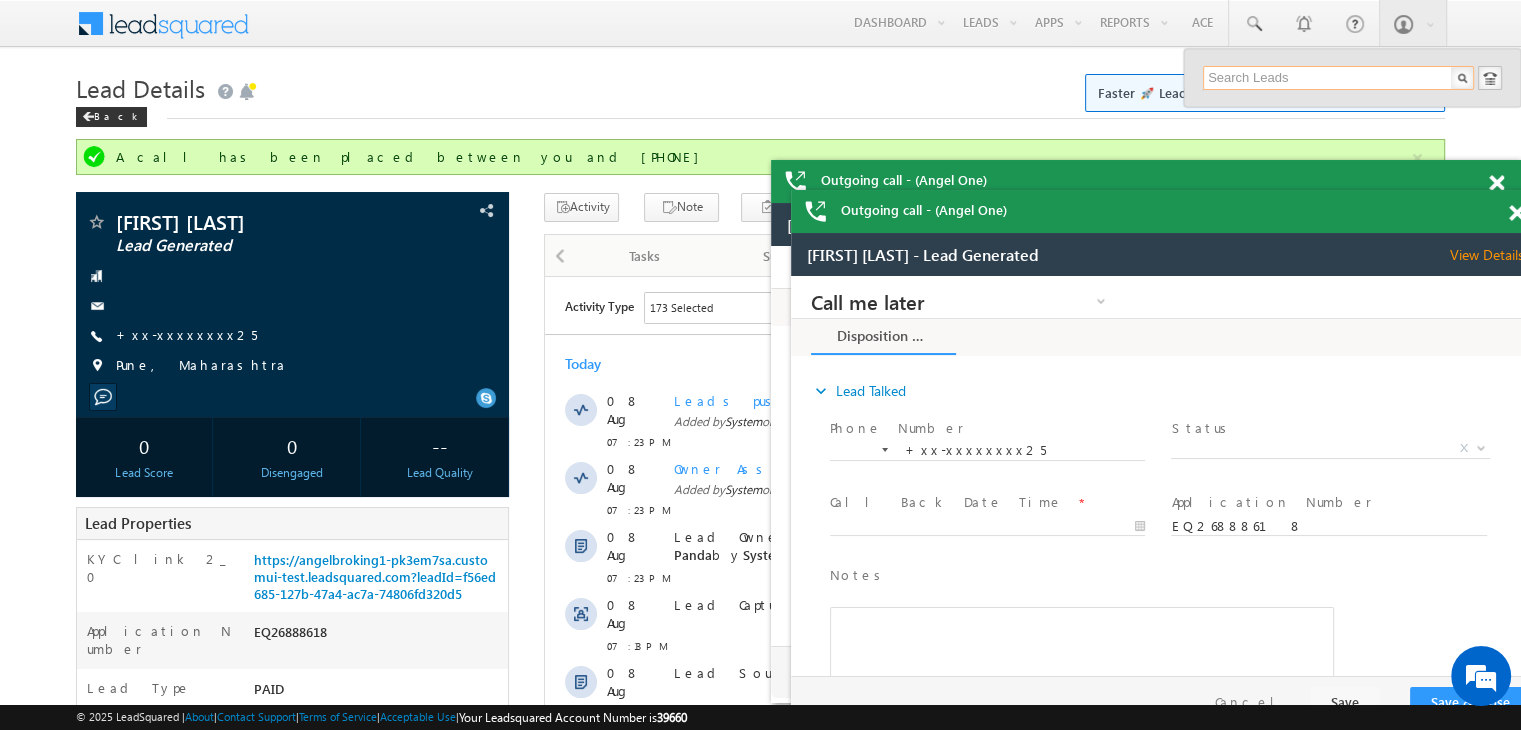 paste on "7982860156" 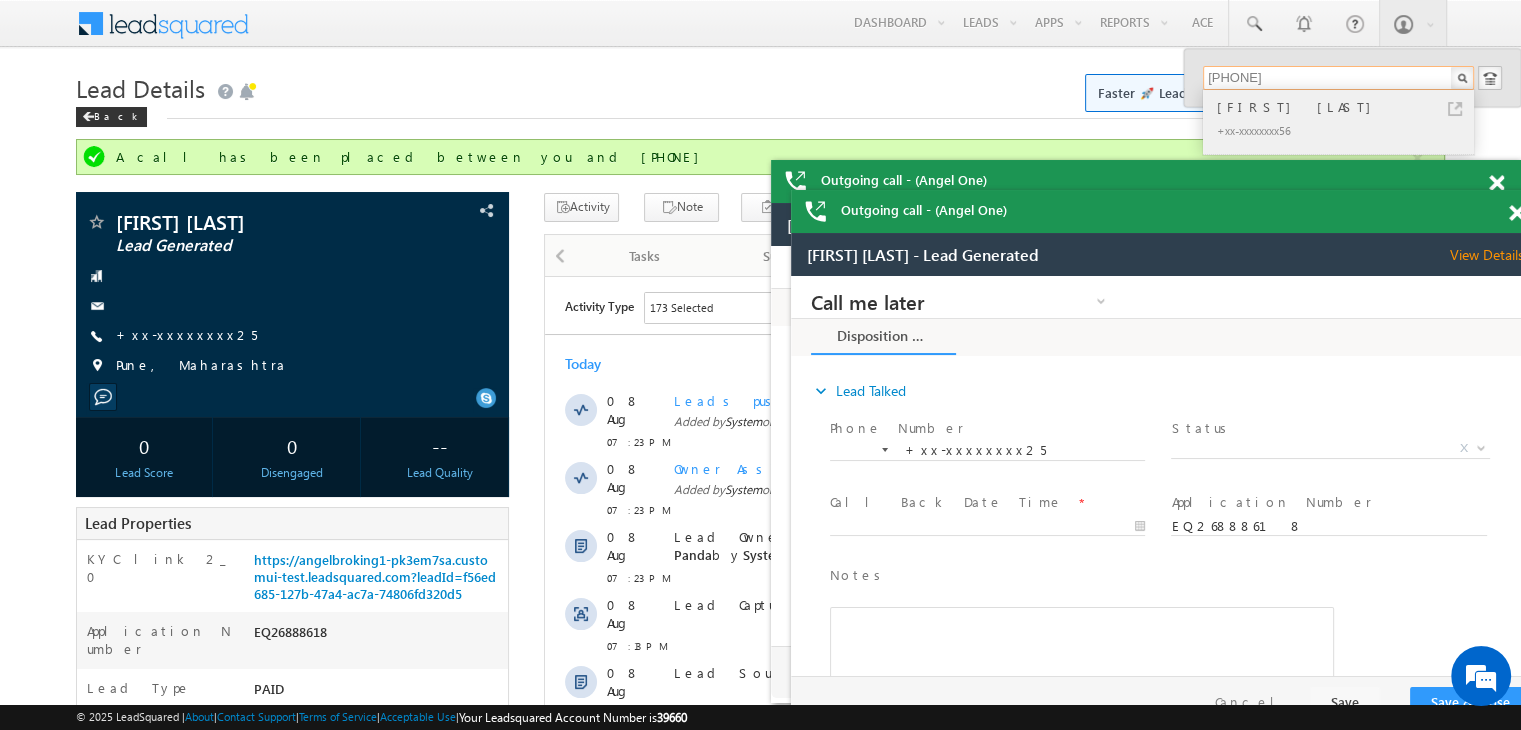 type on "7982860156" 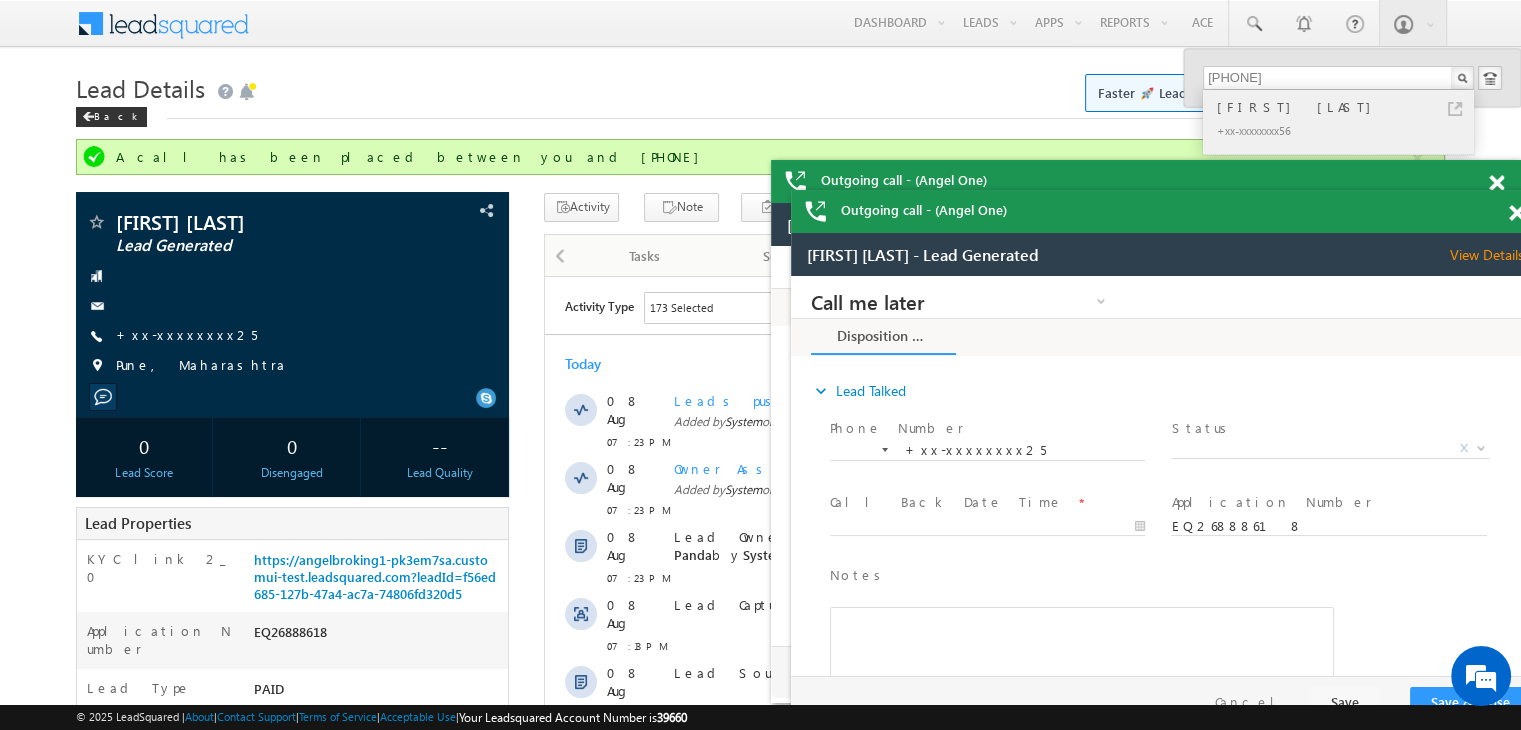 click on "[FIRST] [LAST]" at bounding box center (1347, 107) 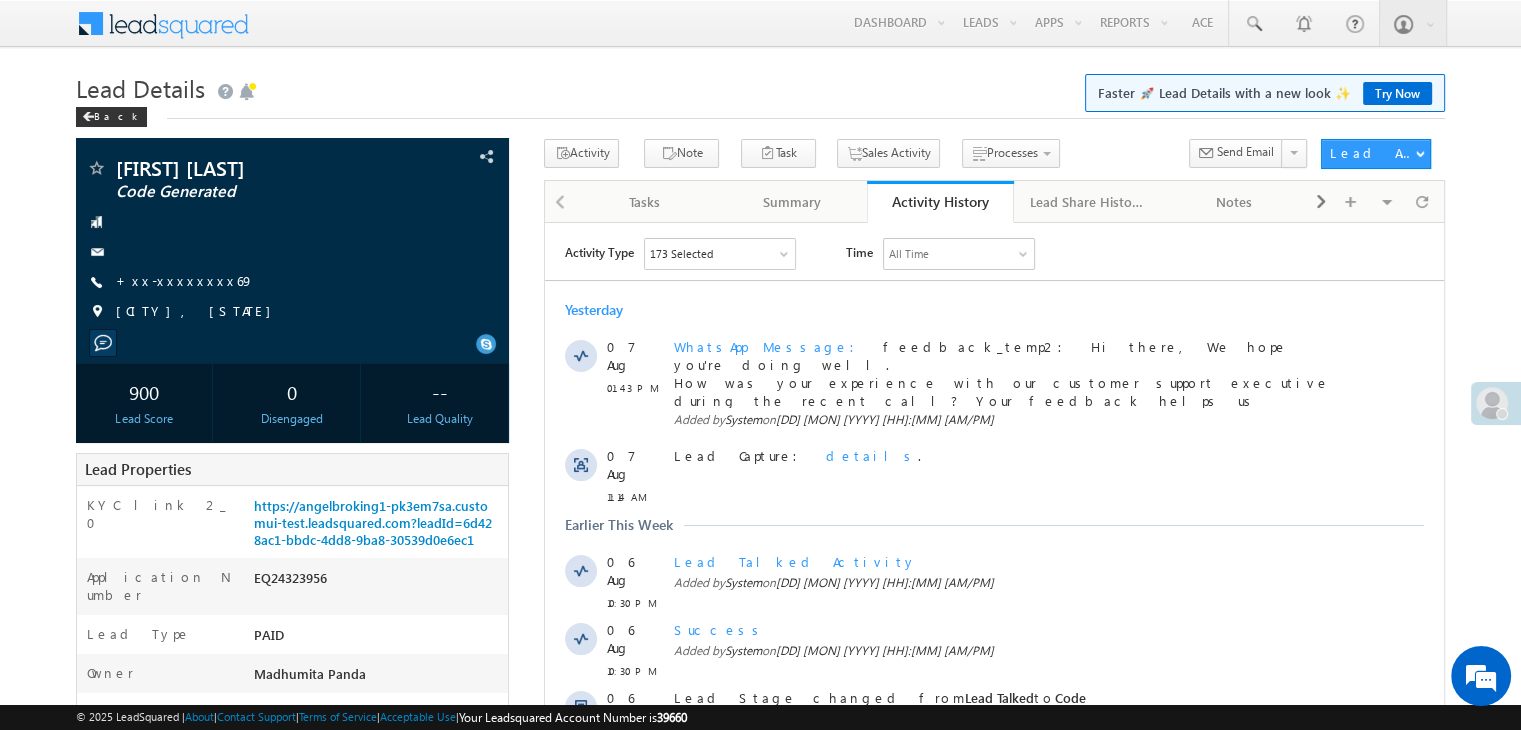scroll, scrollTop: 0, scrollLeft: 0, axis: both 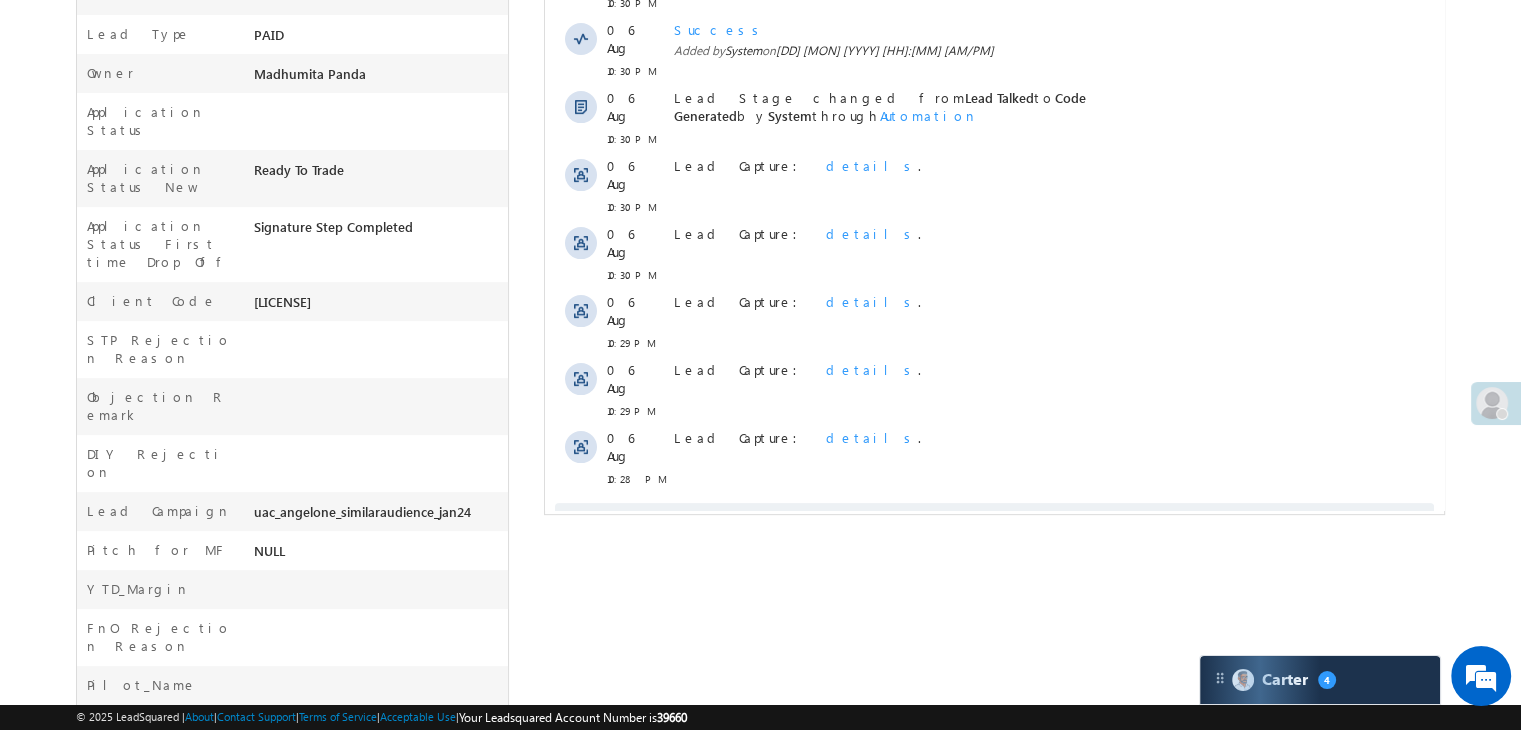 click on "Show More" at bounding box center [1004, 523] 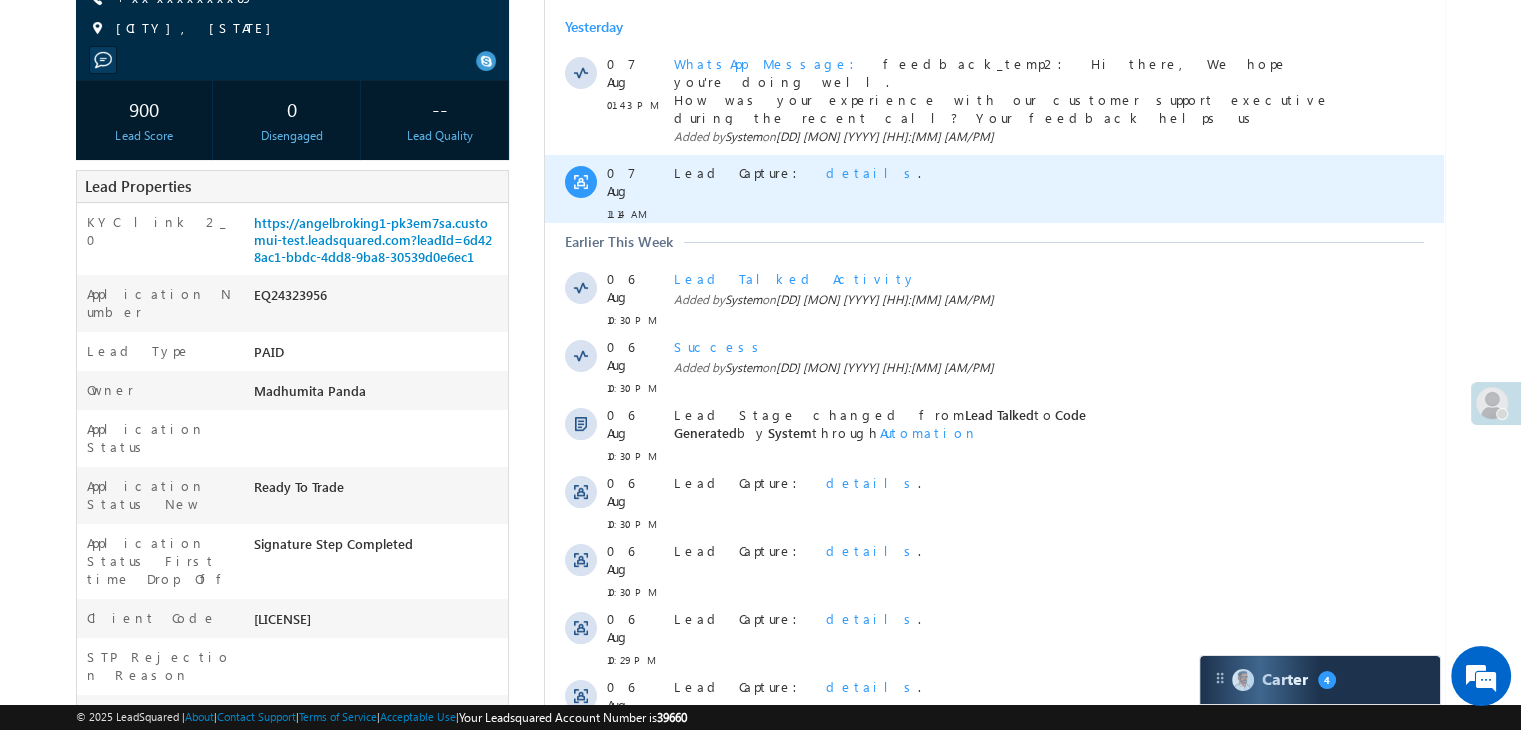 scroll, scrollTop: 0, scrollLeft: 0, axis: both 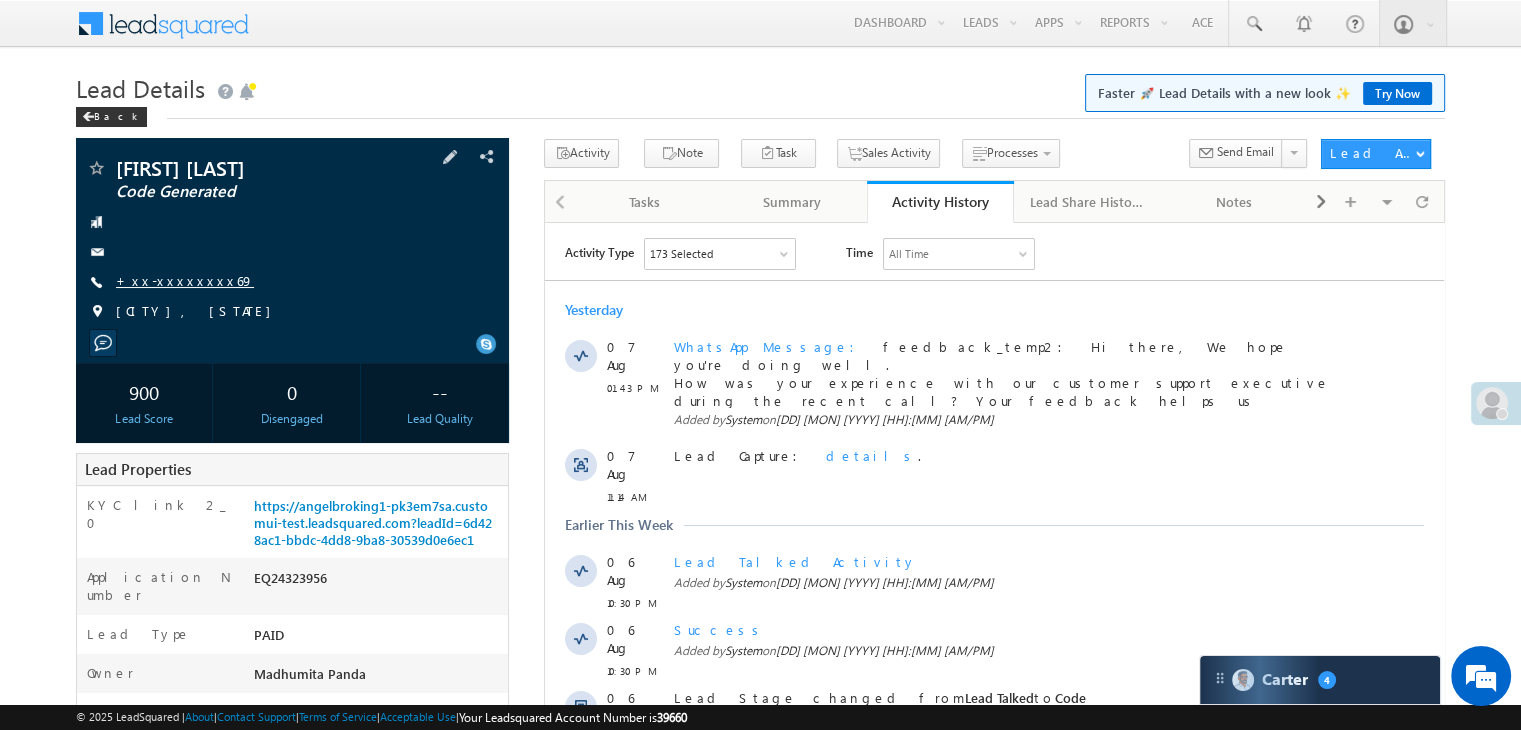 click on "+xx-xxxxxxxx69" at bounding box center [185, 280] 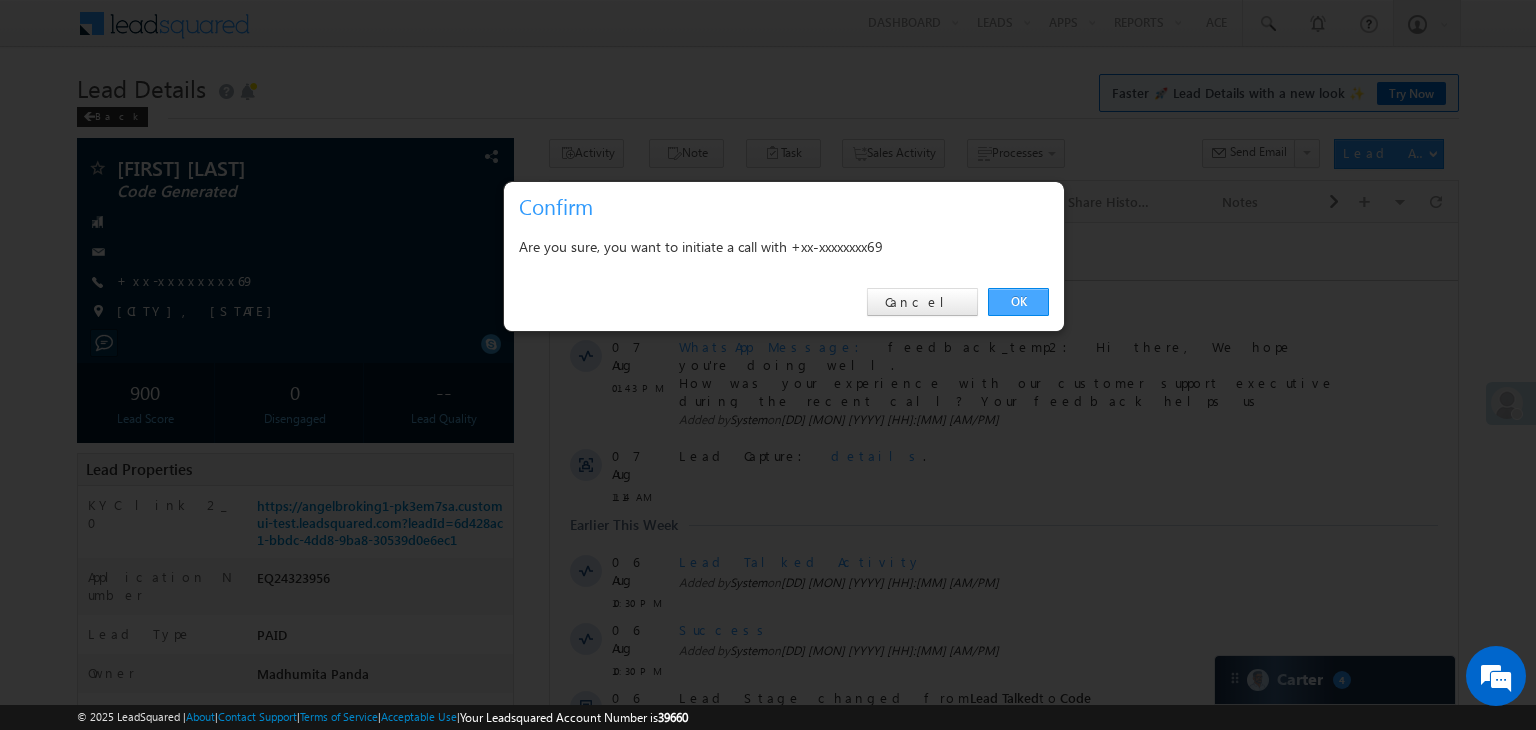 click on "OK" at bounding box center [1018, 302] 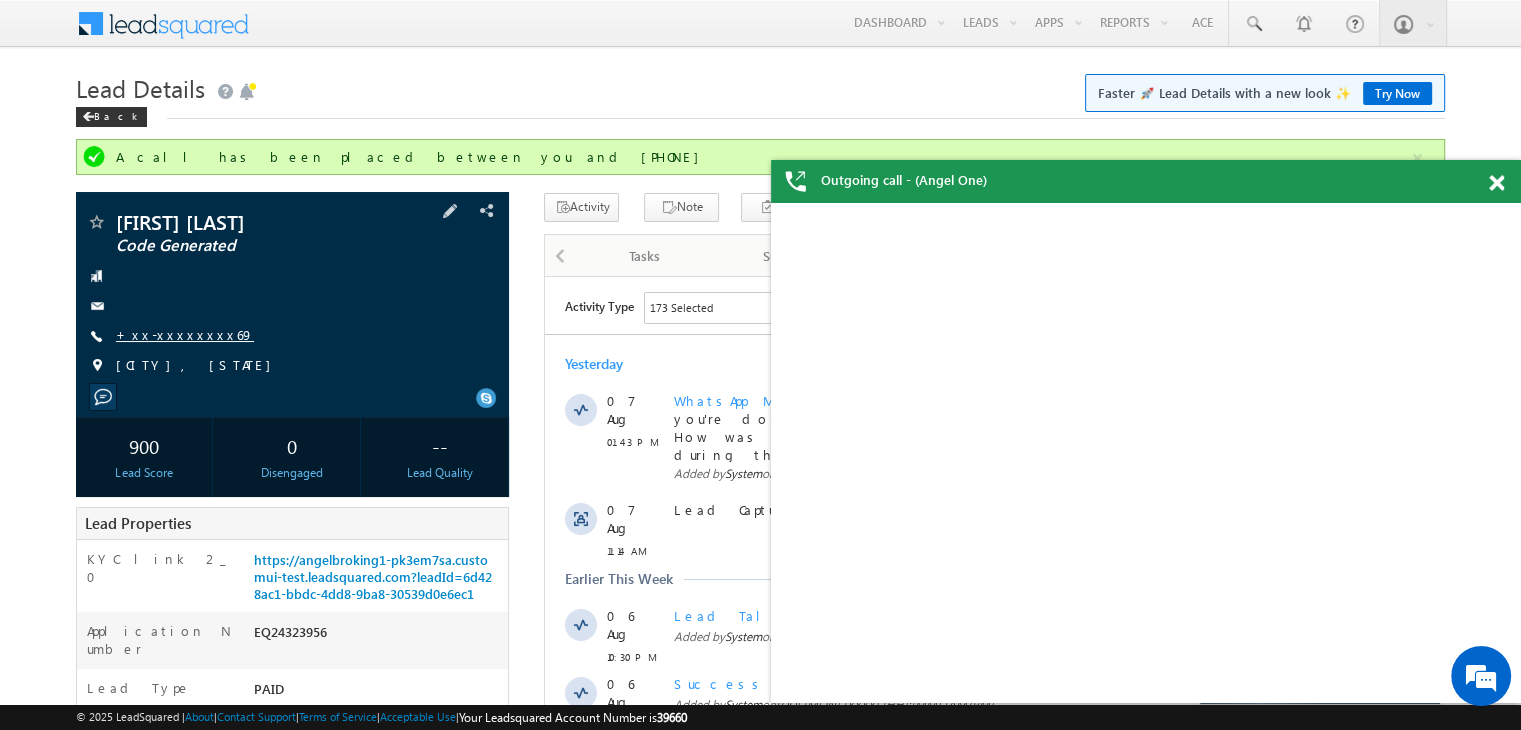 click on "[FIRST] [LAST]
Code Generated
[PHONE]" at bounding box center [292, 299] 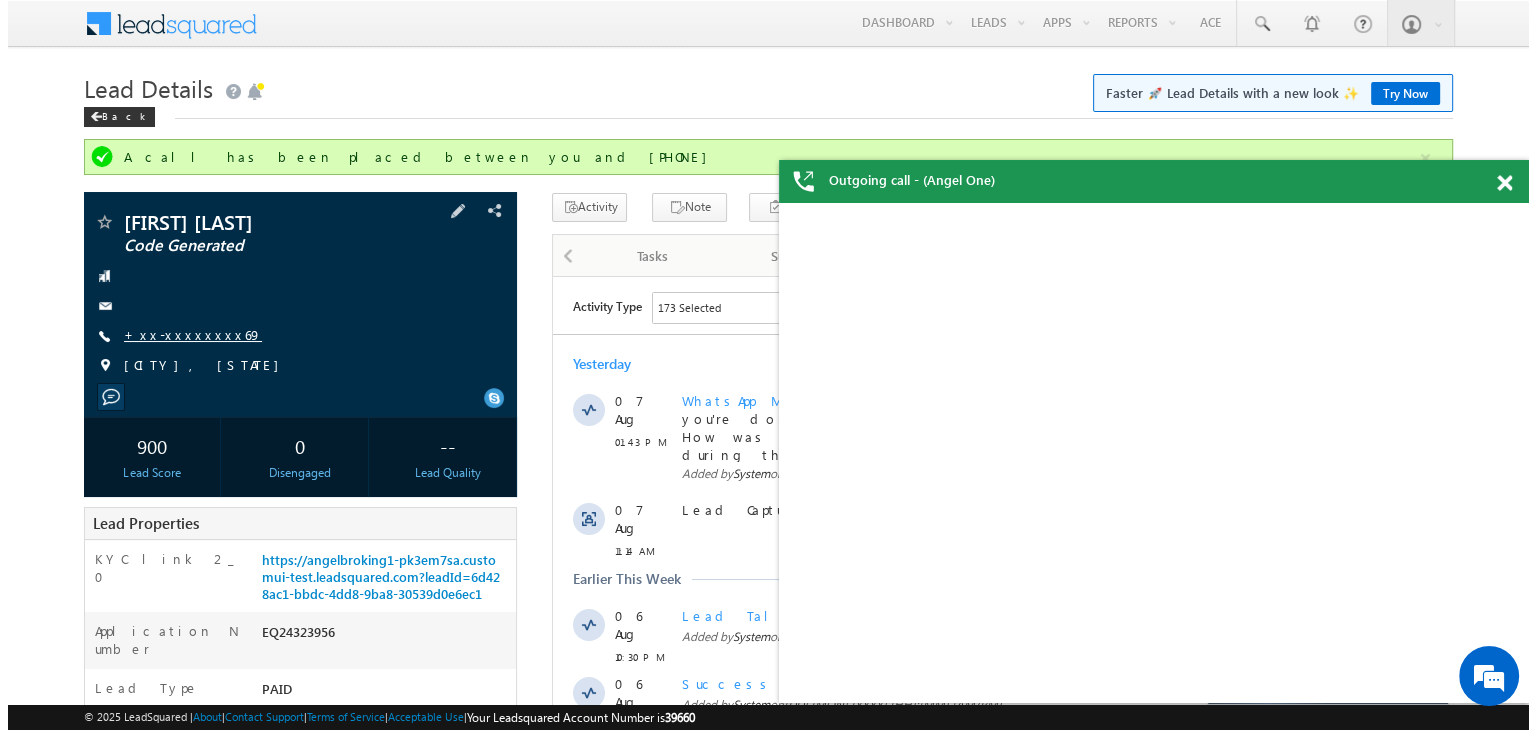 scroll, scrollTop: 0, scrollLeft: 0, axis: both 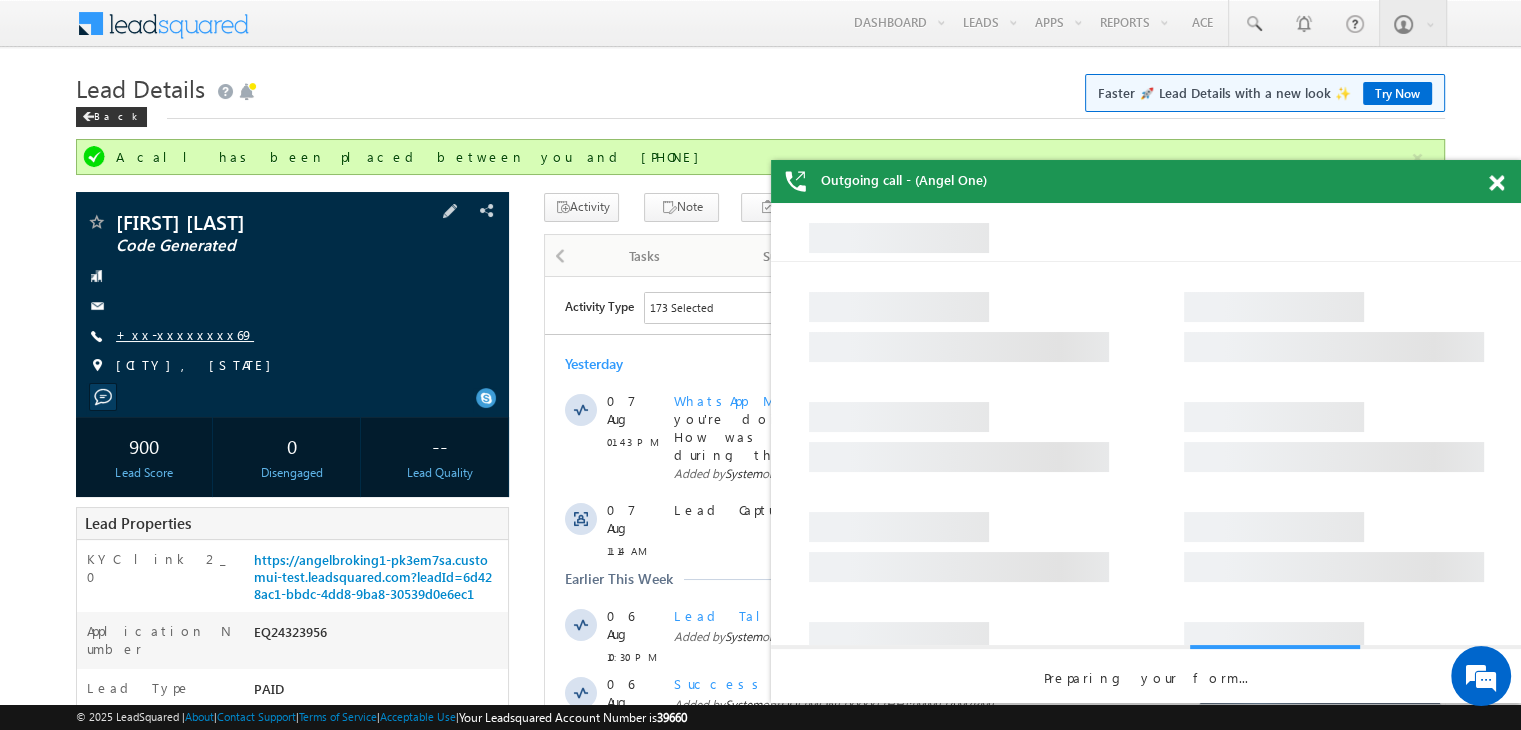 click on "+xx-xxxxxxxx69" at bounding box center (185, 334) 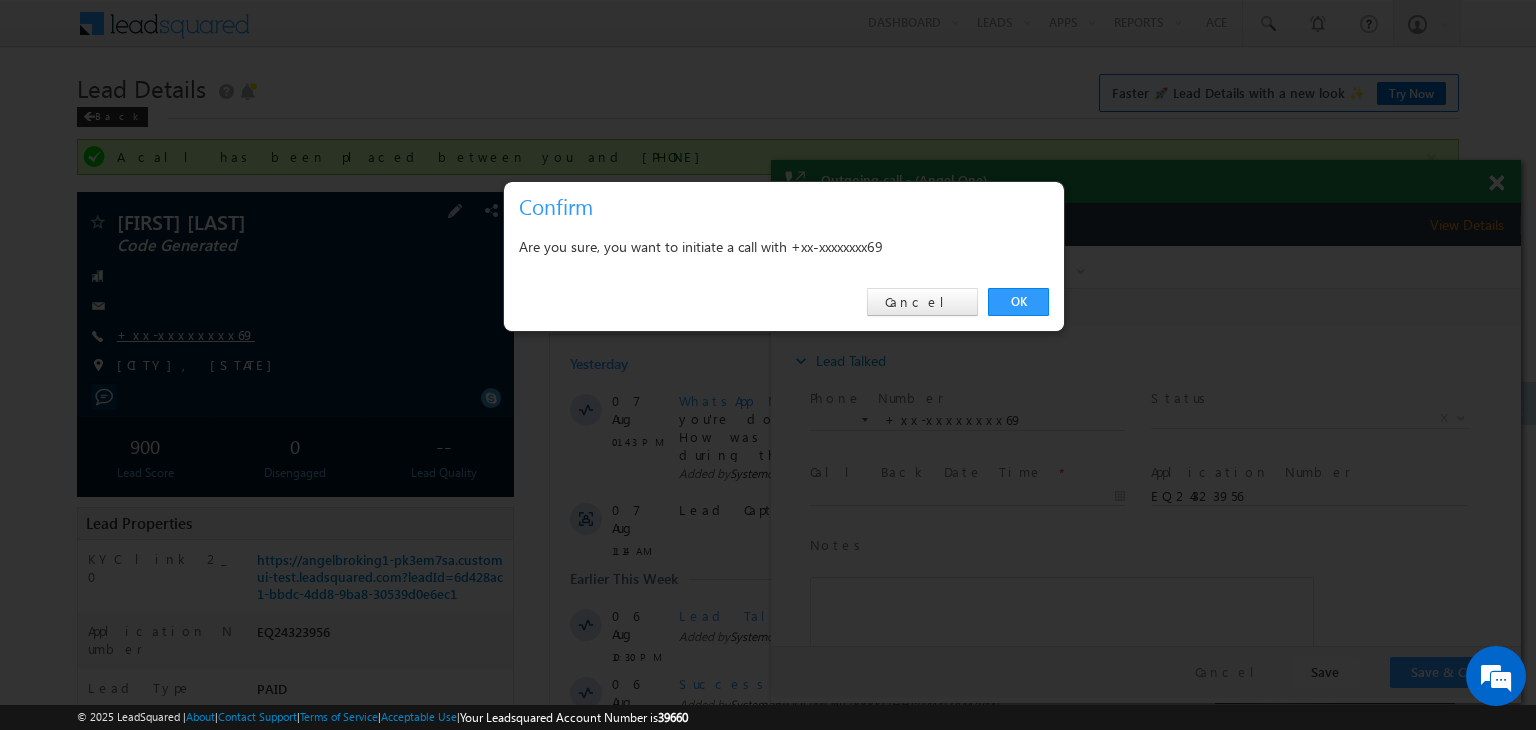 scroll, scrollTop: 0, scrollLeft: 0, axis: both 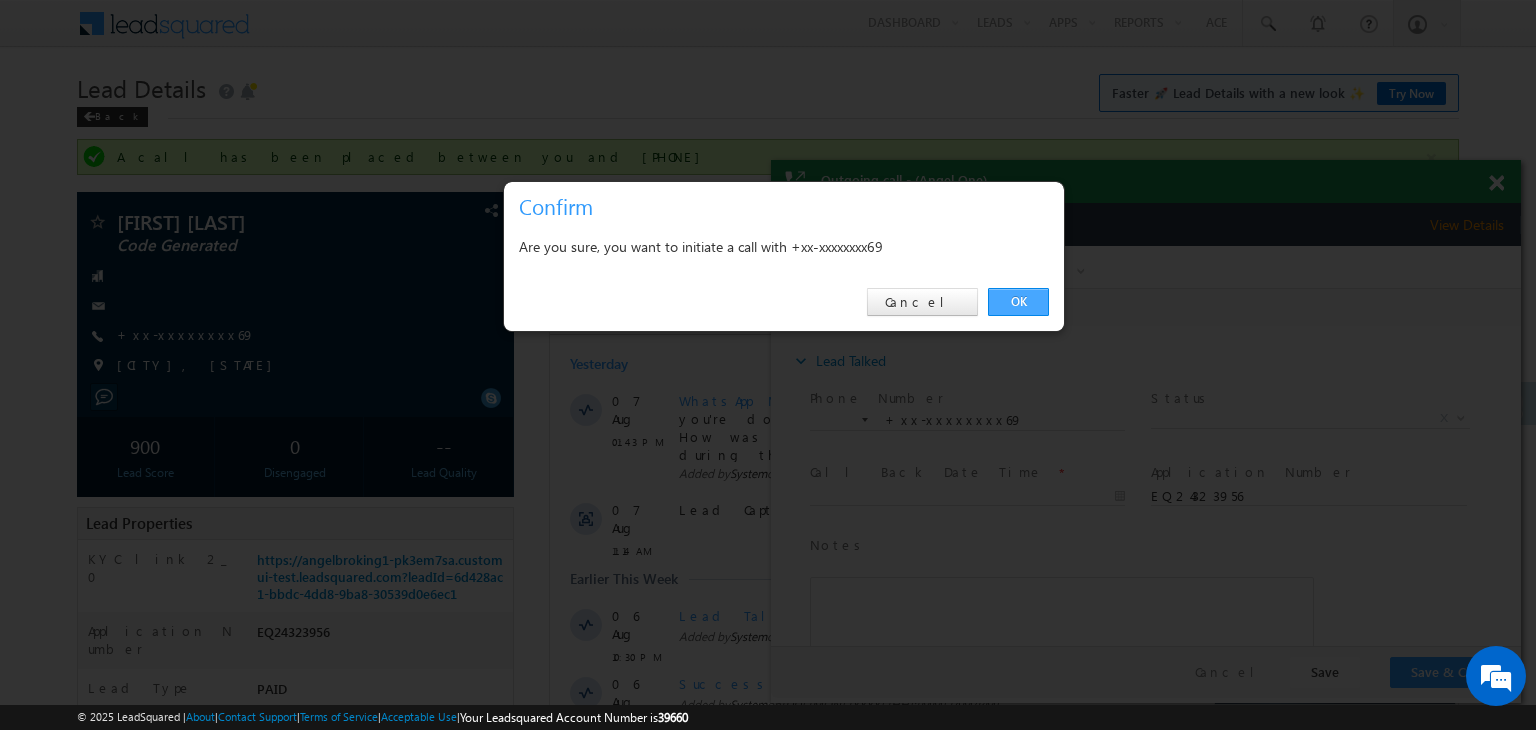drag, startPoint x: 1022, startPoint y: 298, endPoint x: 245, endPoint y: 52, distance: 815.01227 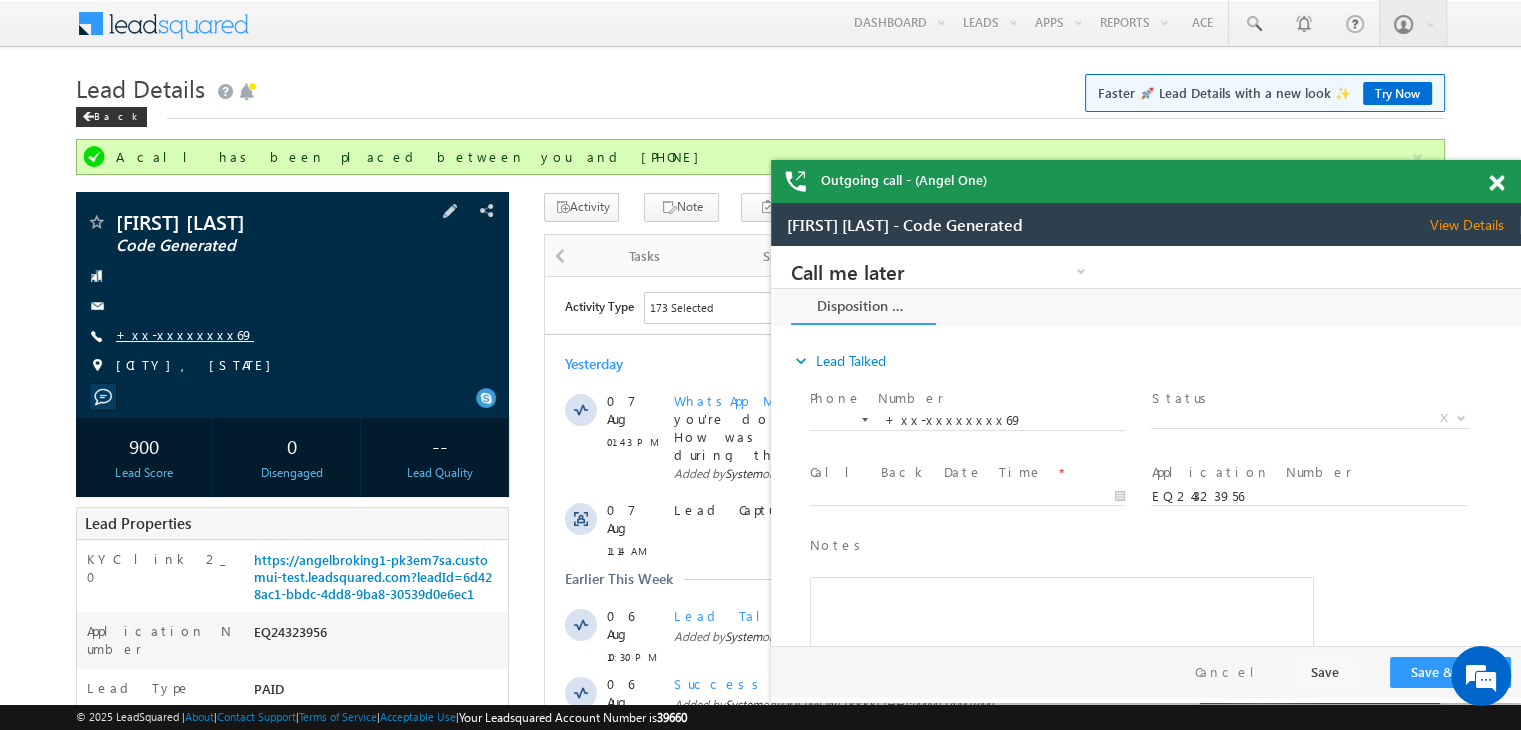 click on "+xx-xxxxxxxx69" at bounding box center (185, 334) 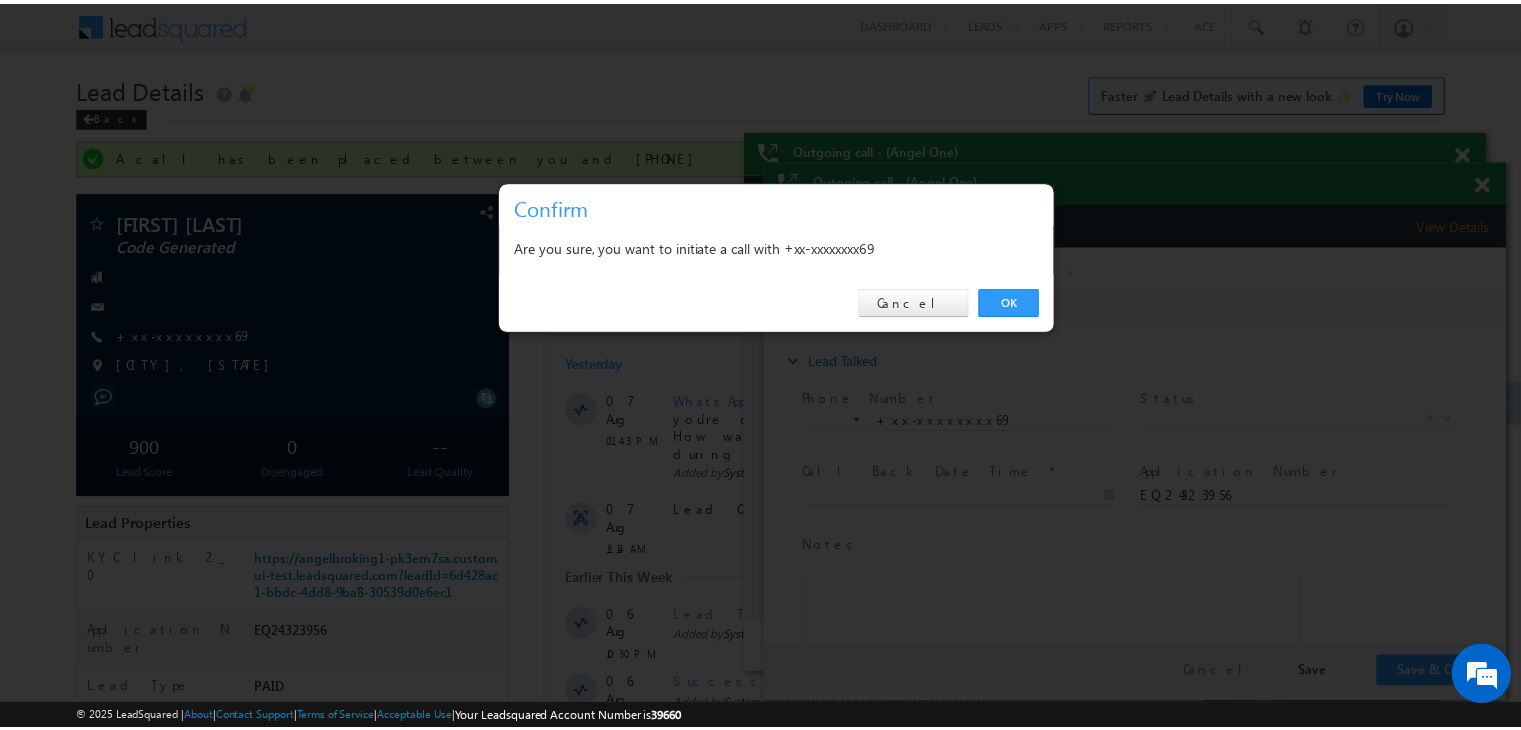 scroll, scrollTop: 0, scrollLeft: 0, axis: both 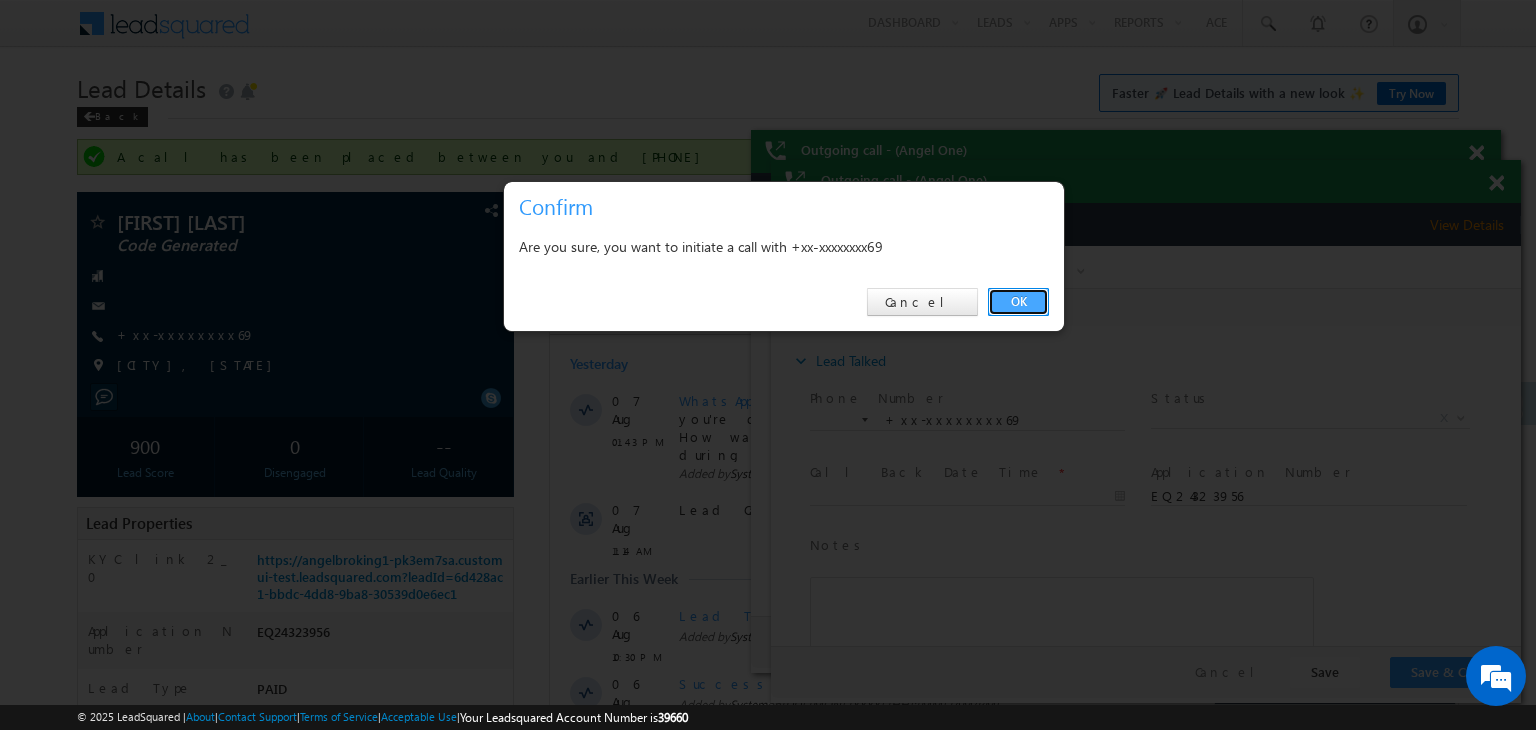 click on "OK" at bounding box center (1018, 302) 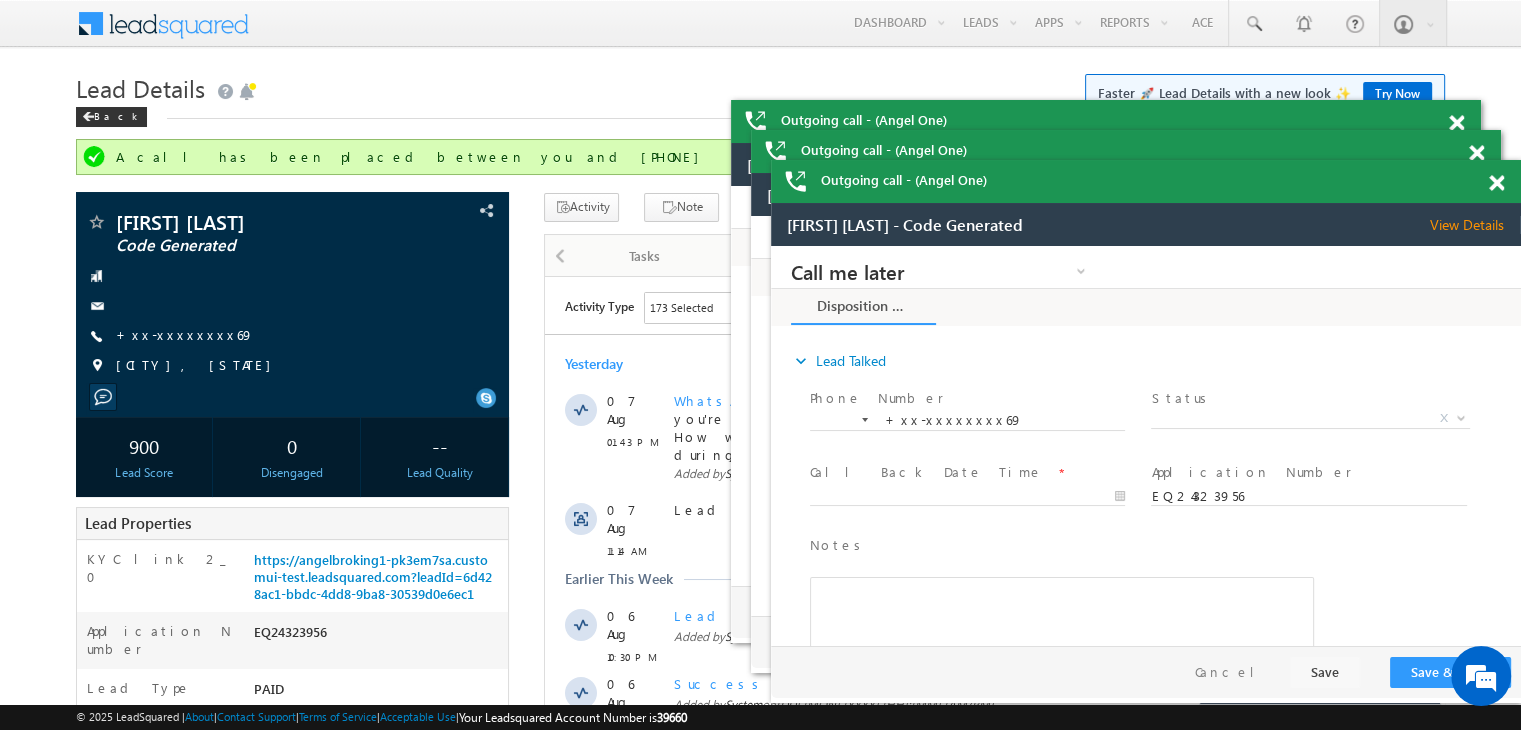 scroll, scrollTop: 0, scrollLeft: 0, axis: both 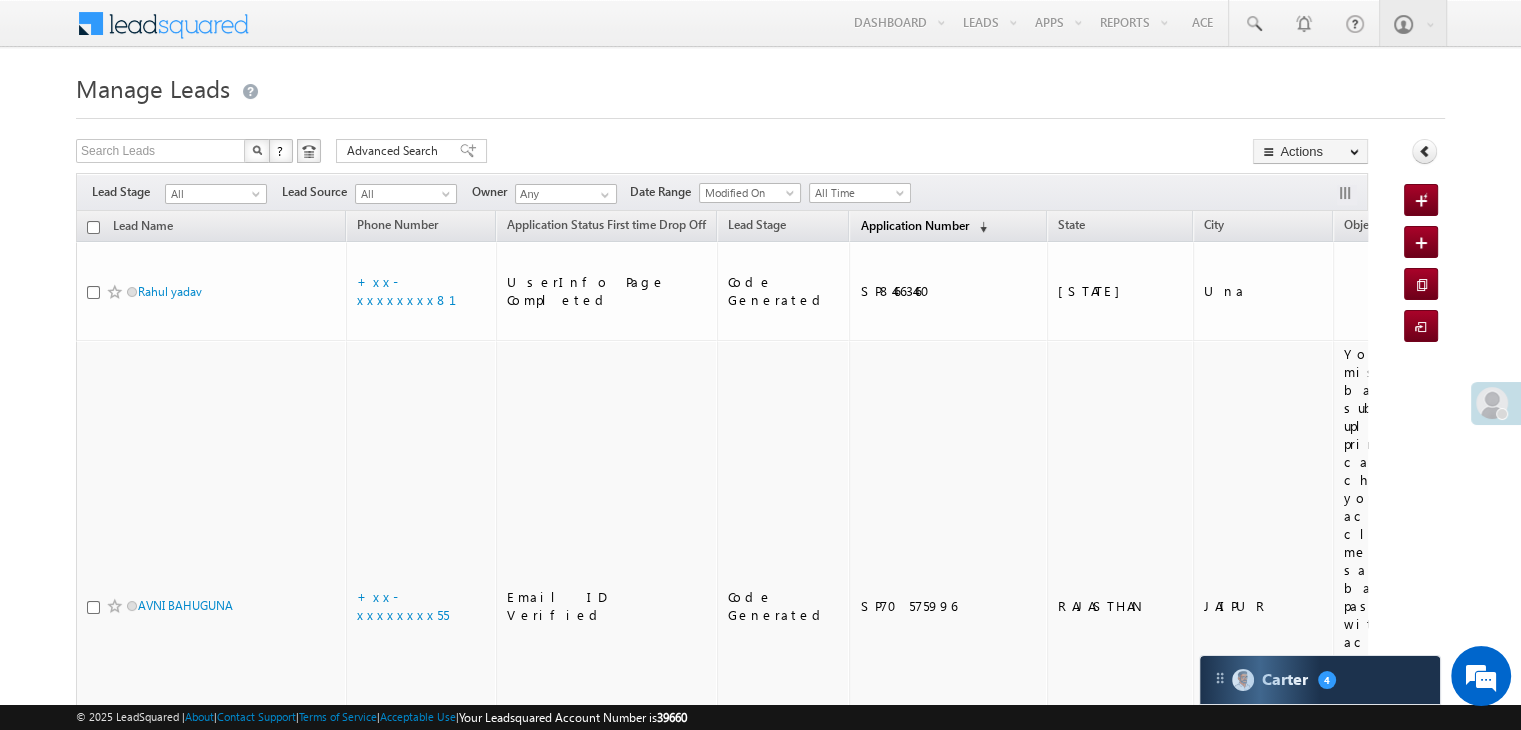 click on "Application Number" at bounding box center [914, 225] 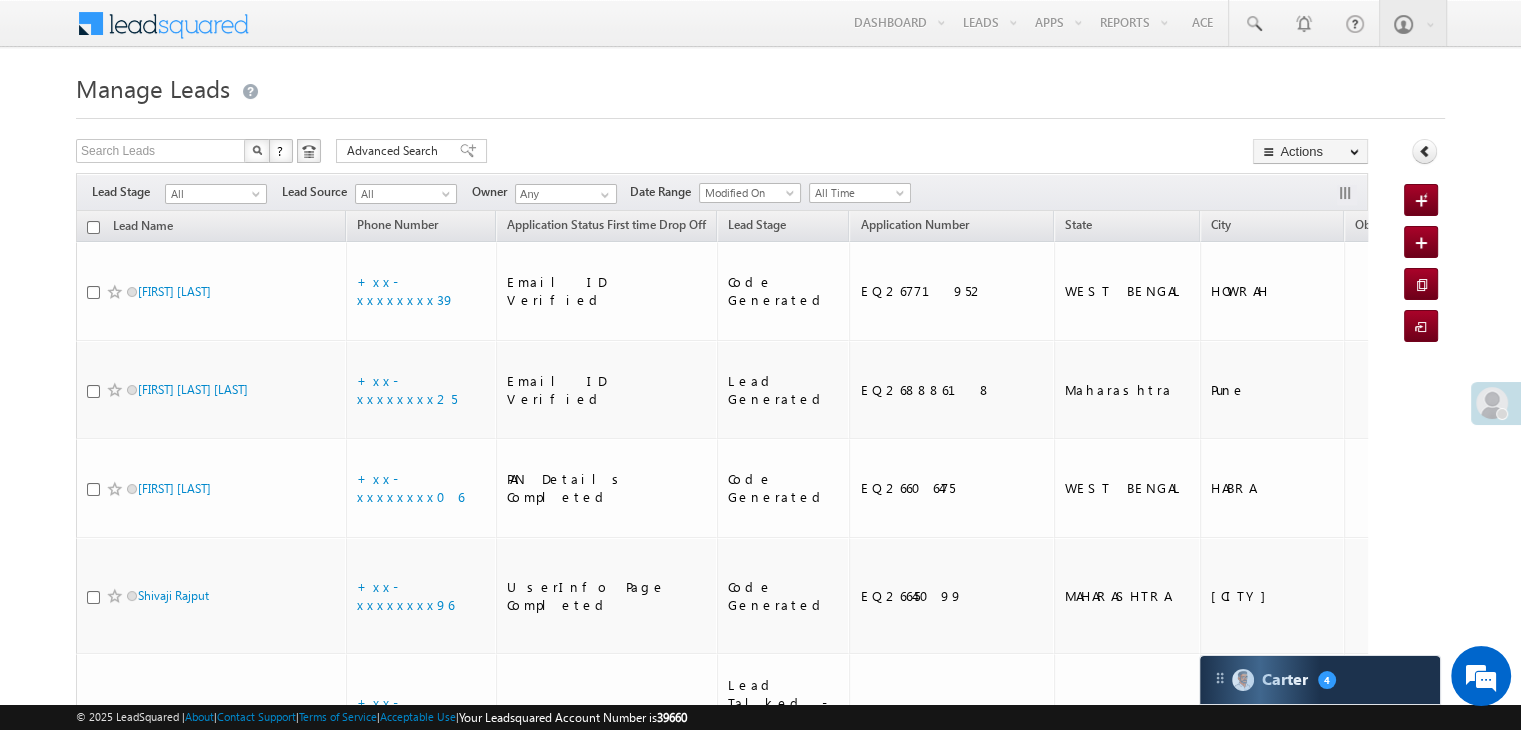 scroll, scrollTop: 0, scrollLeft: 0, axis: both 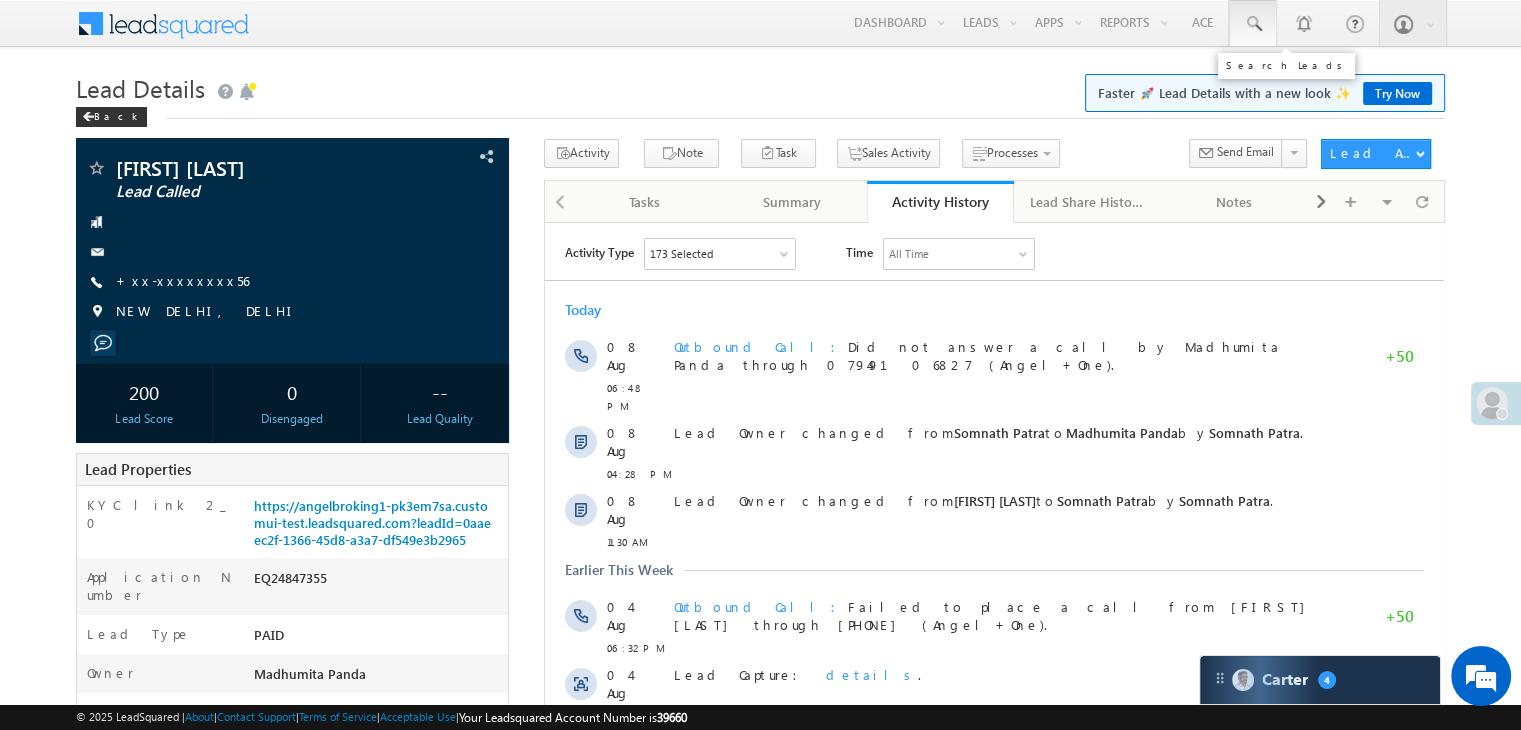 click at bounding box center (1253, 24) 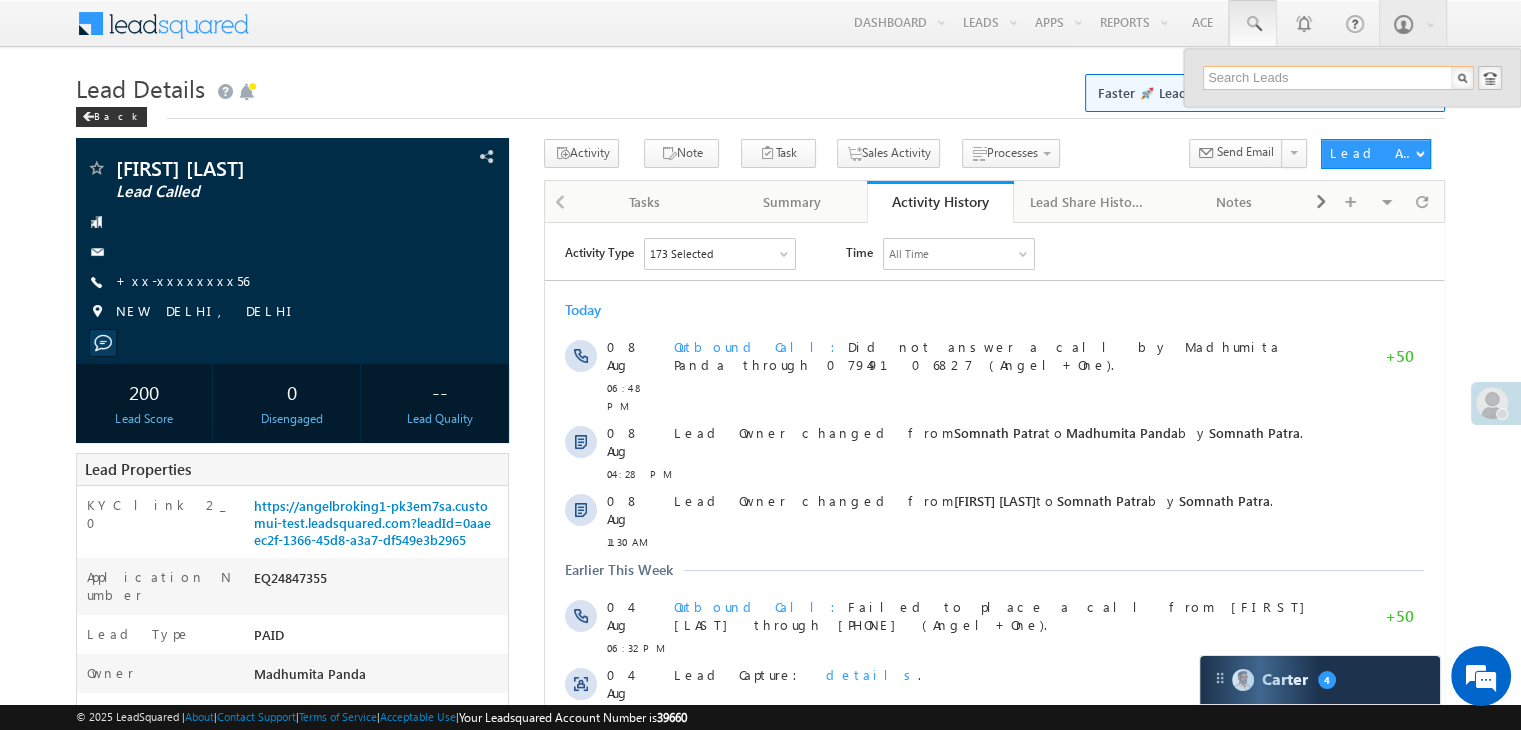 paste on "7982860156" 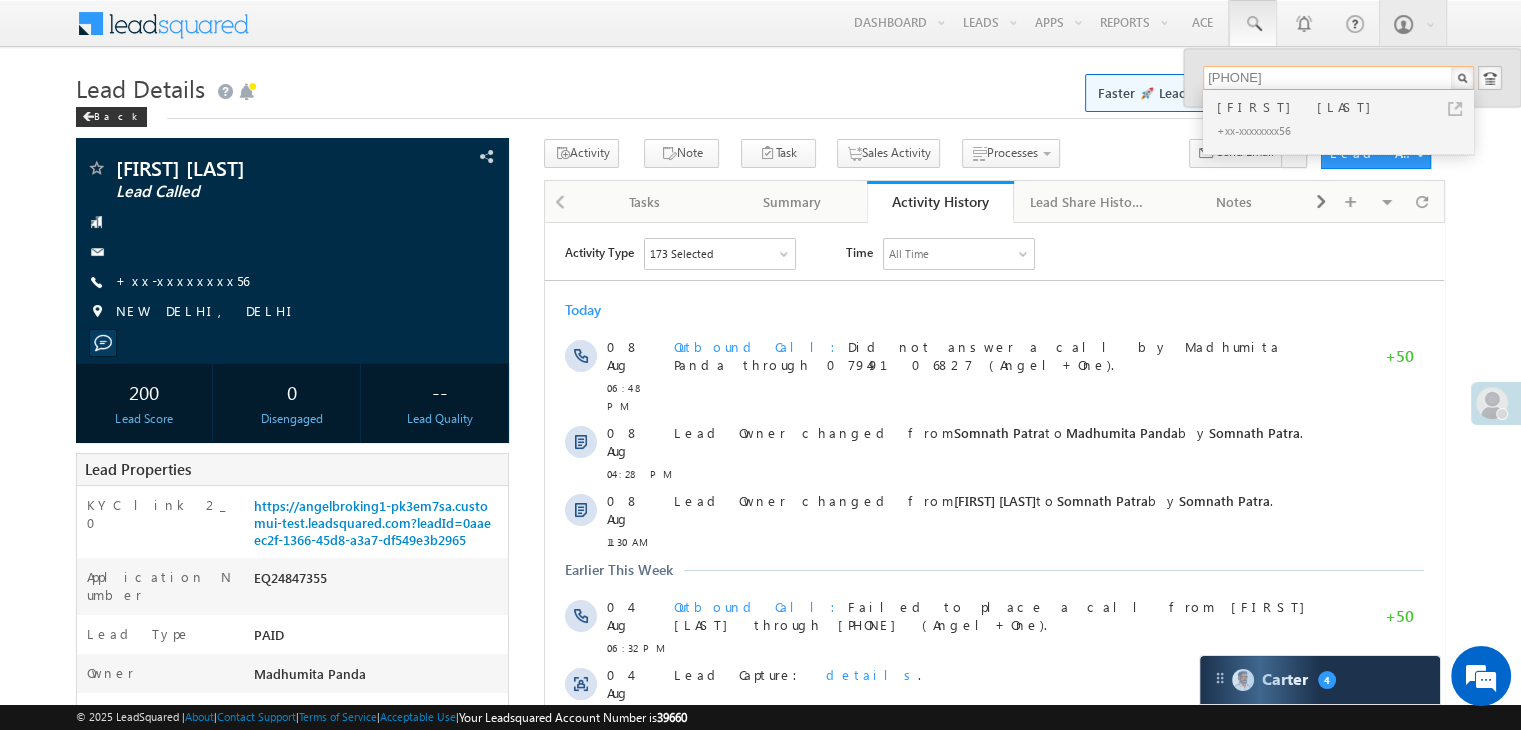 scroll, scrollTop: 0, scrollLeft: 0, axis: both 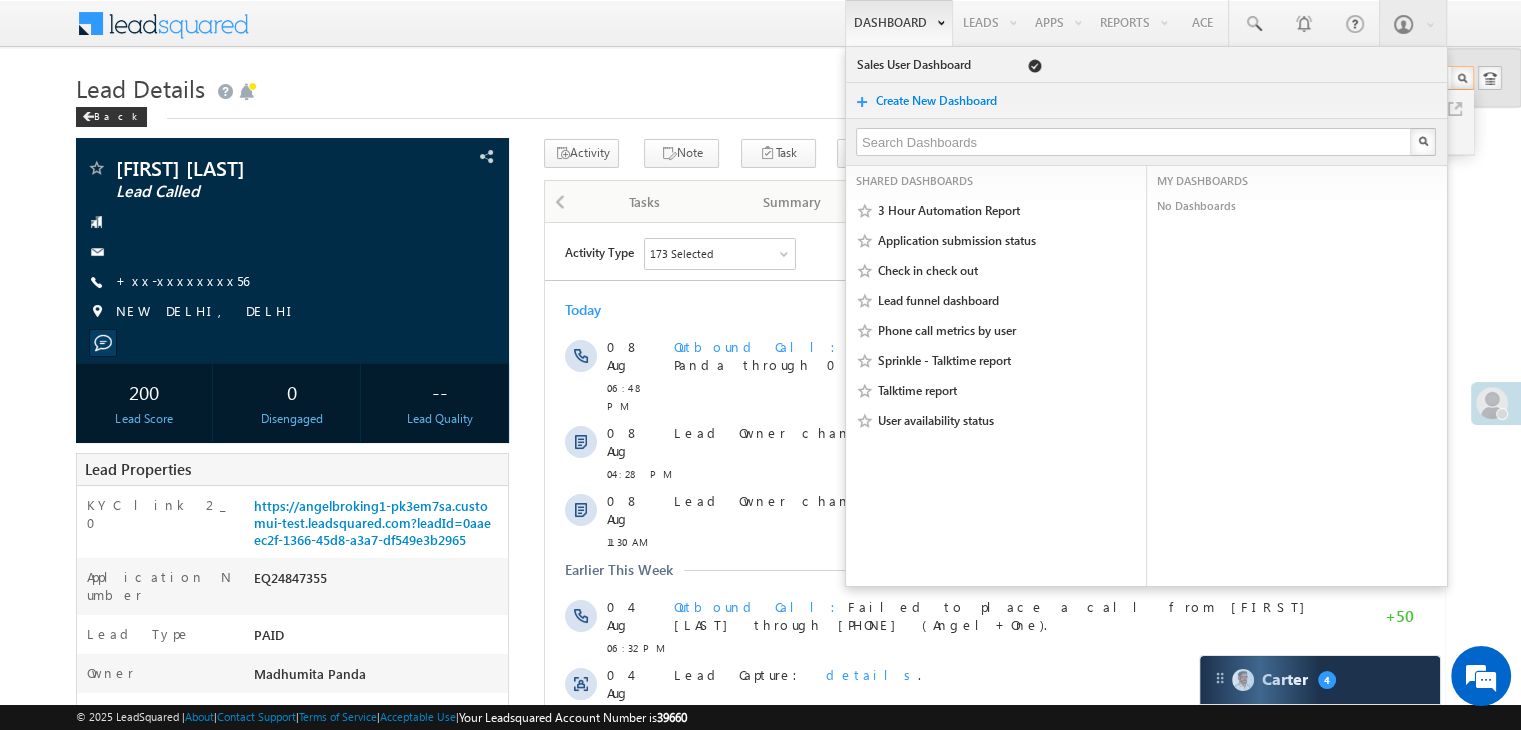 type on "7982860156" 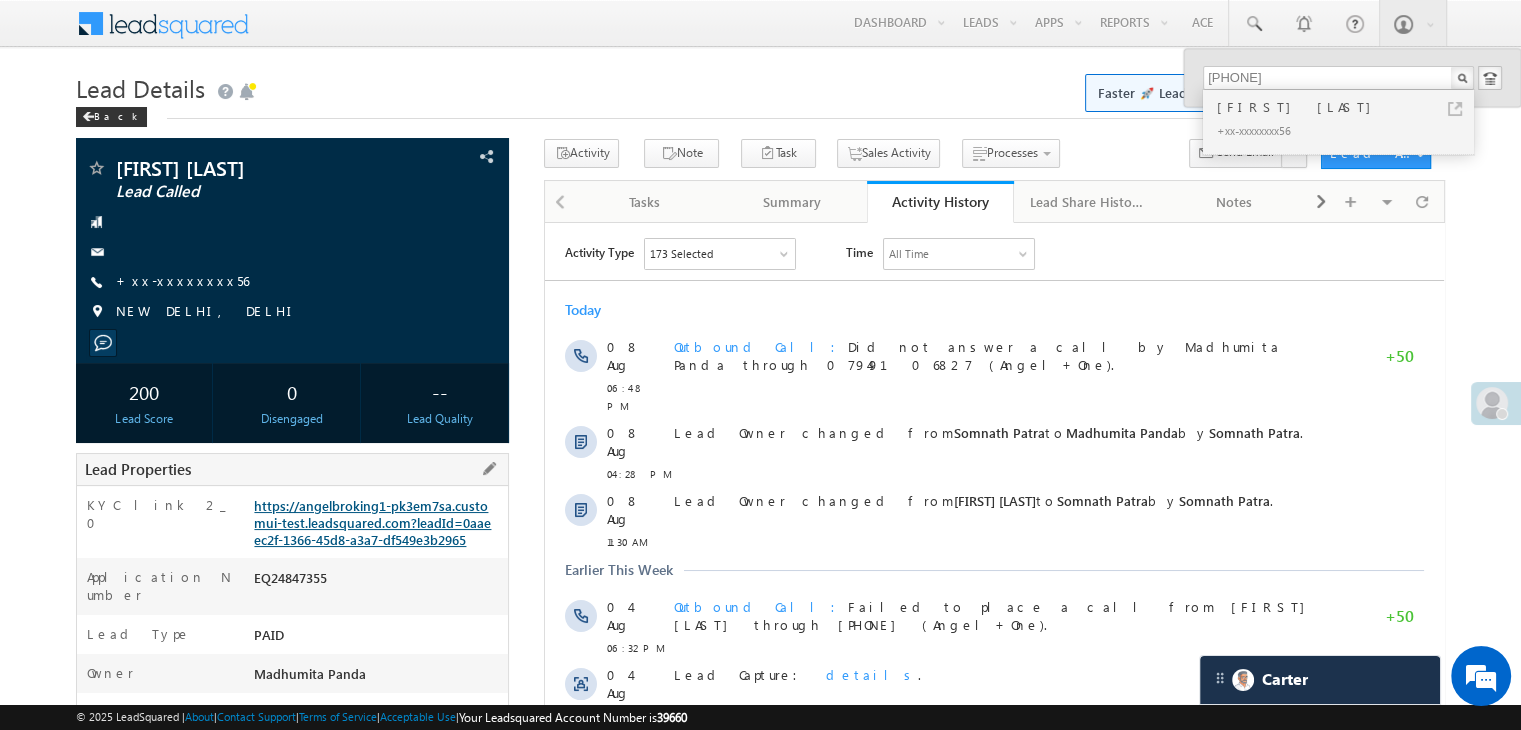 click on "https://angelbroking1-pk3em7sa.customui-test.leadsquared.com?leadId=0aaeec2f-1366-45d8-a3a7-df549e3b2965" at bounding box center (372, 522) 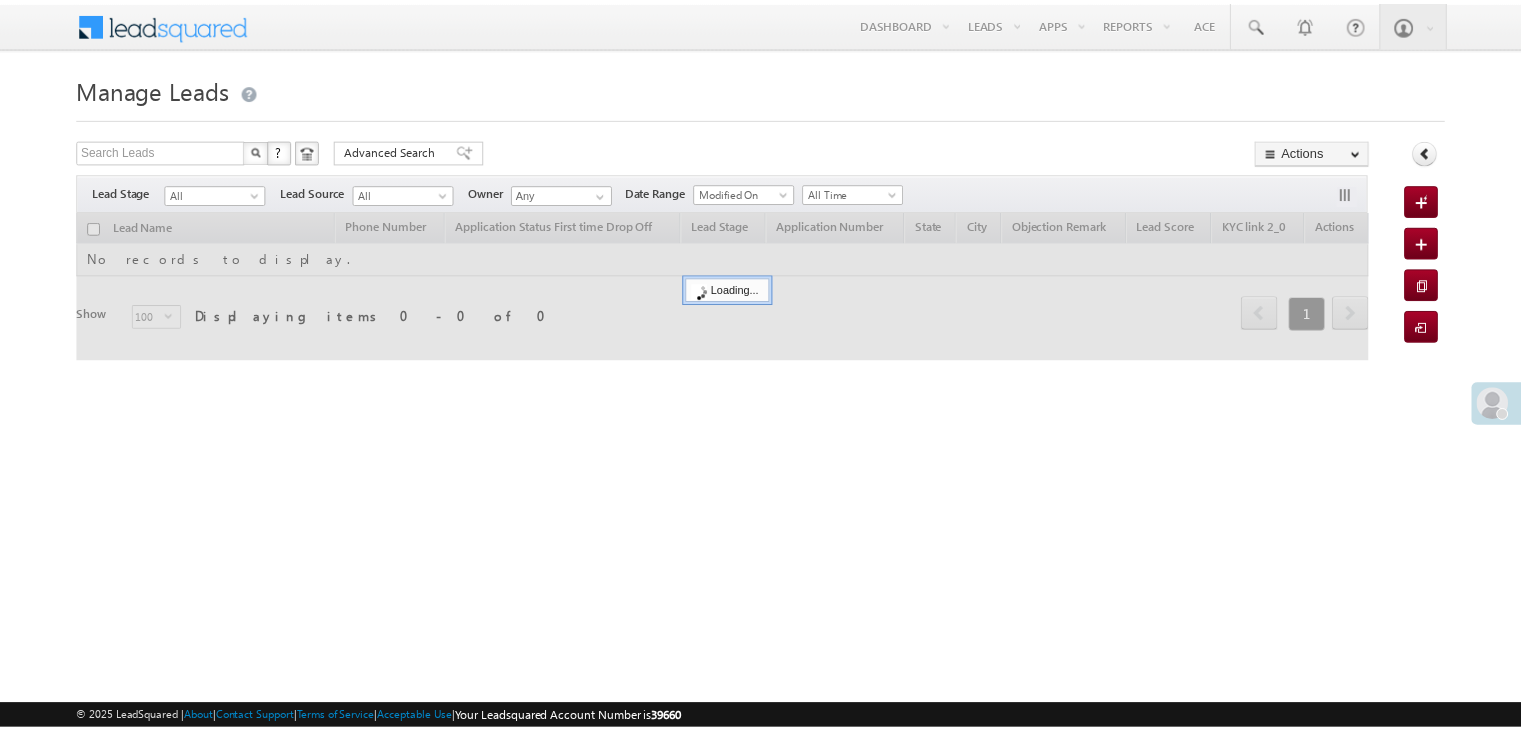 scroll, scrollTop: 0, scrollLeft: 0, axis: both 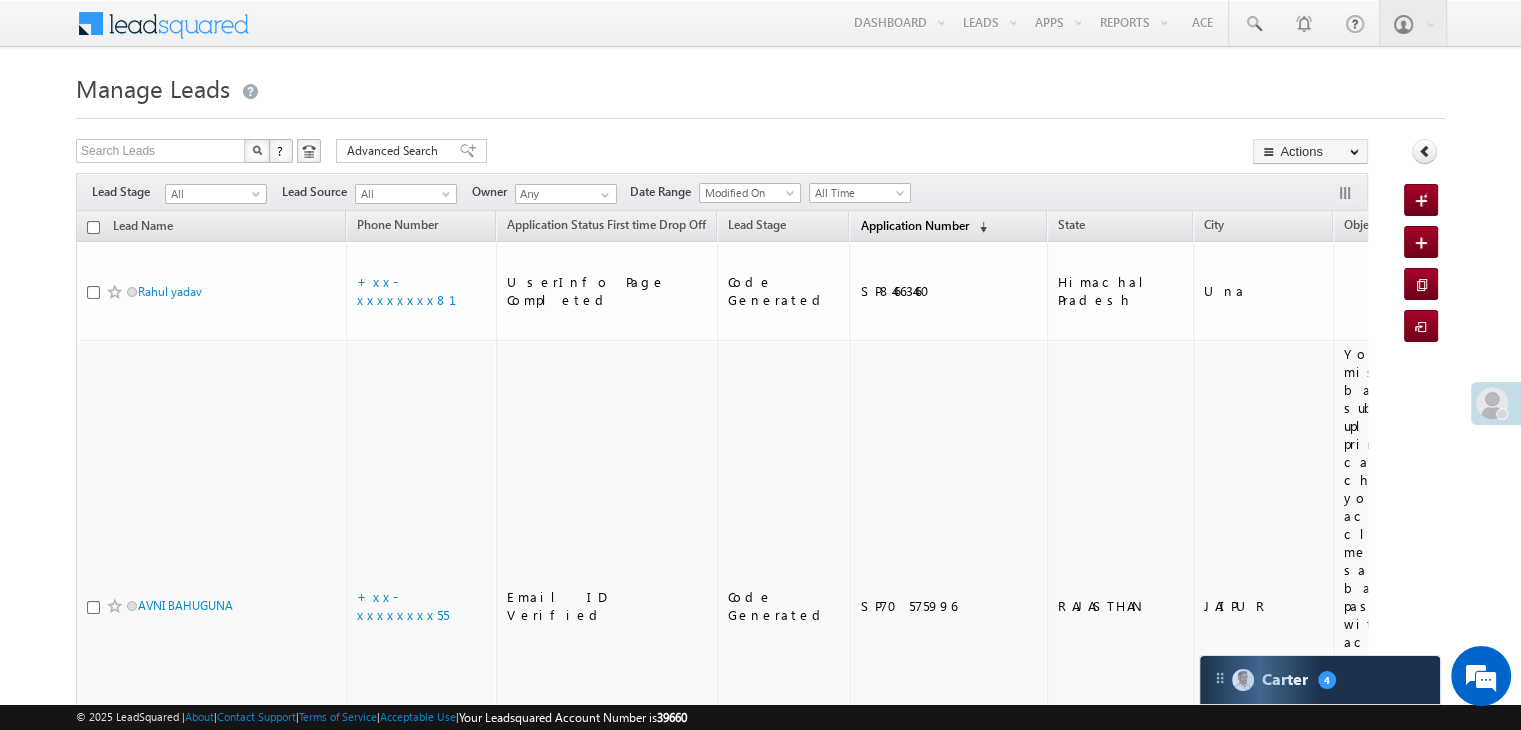 click on "Application Number" at bounding box center (914, 225) 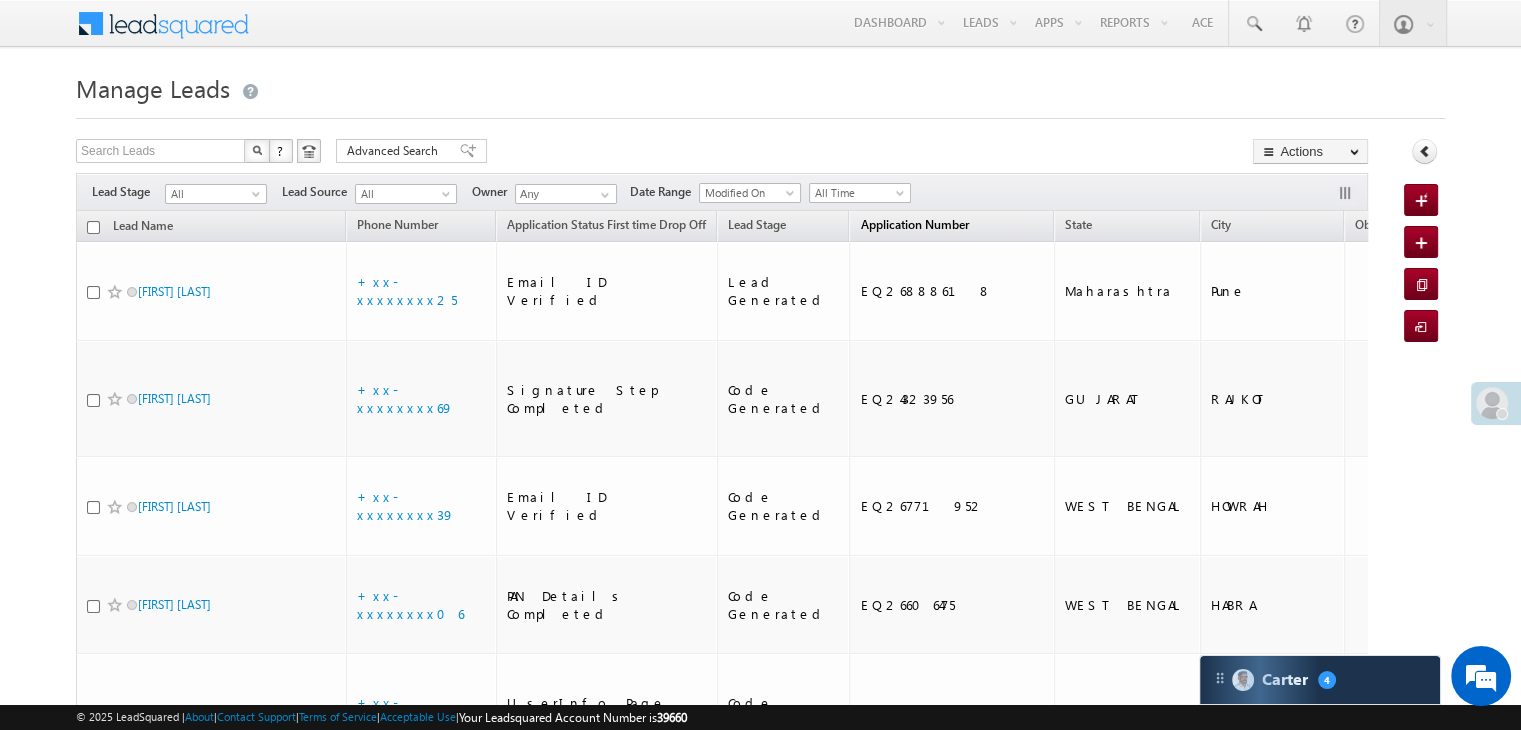 scroll, scrollTop: 0, scrollLeft: 0, axis: both 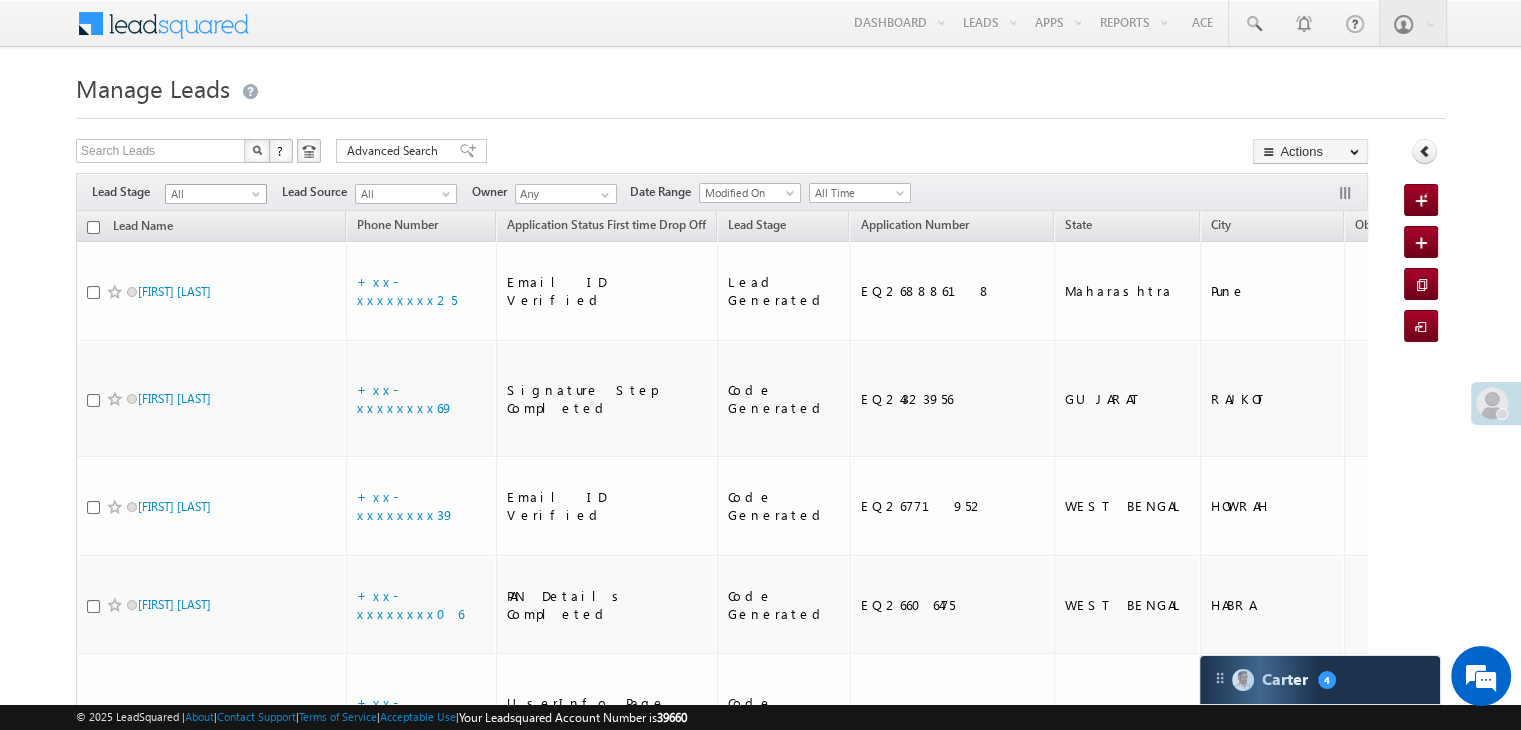 click at bounding box center (258, 198) 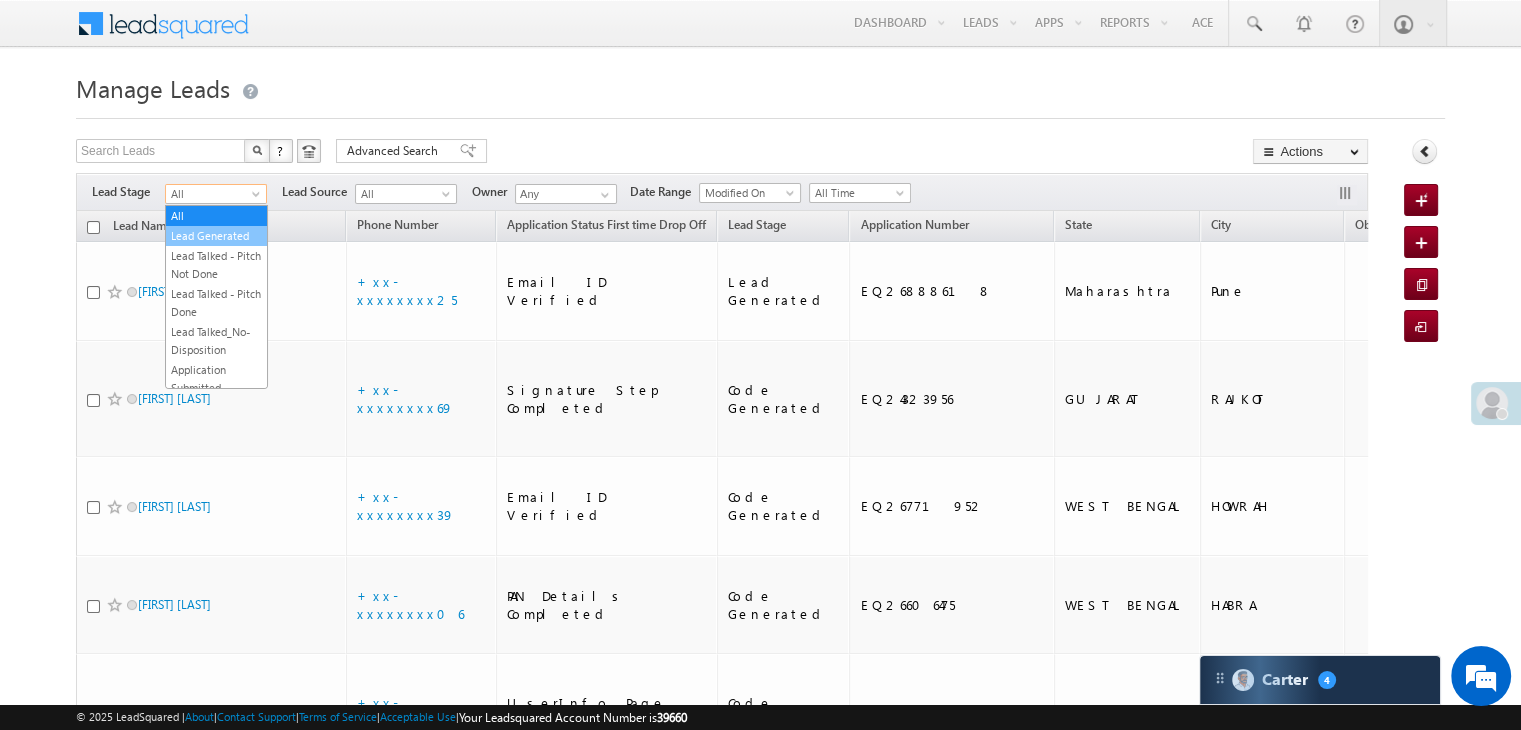 click on "Lead Generated" at bounding box center [216, 236] 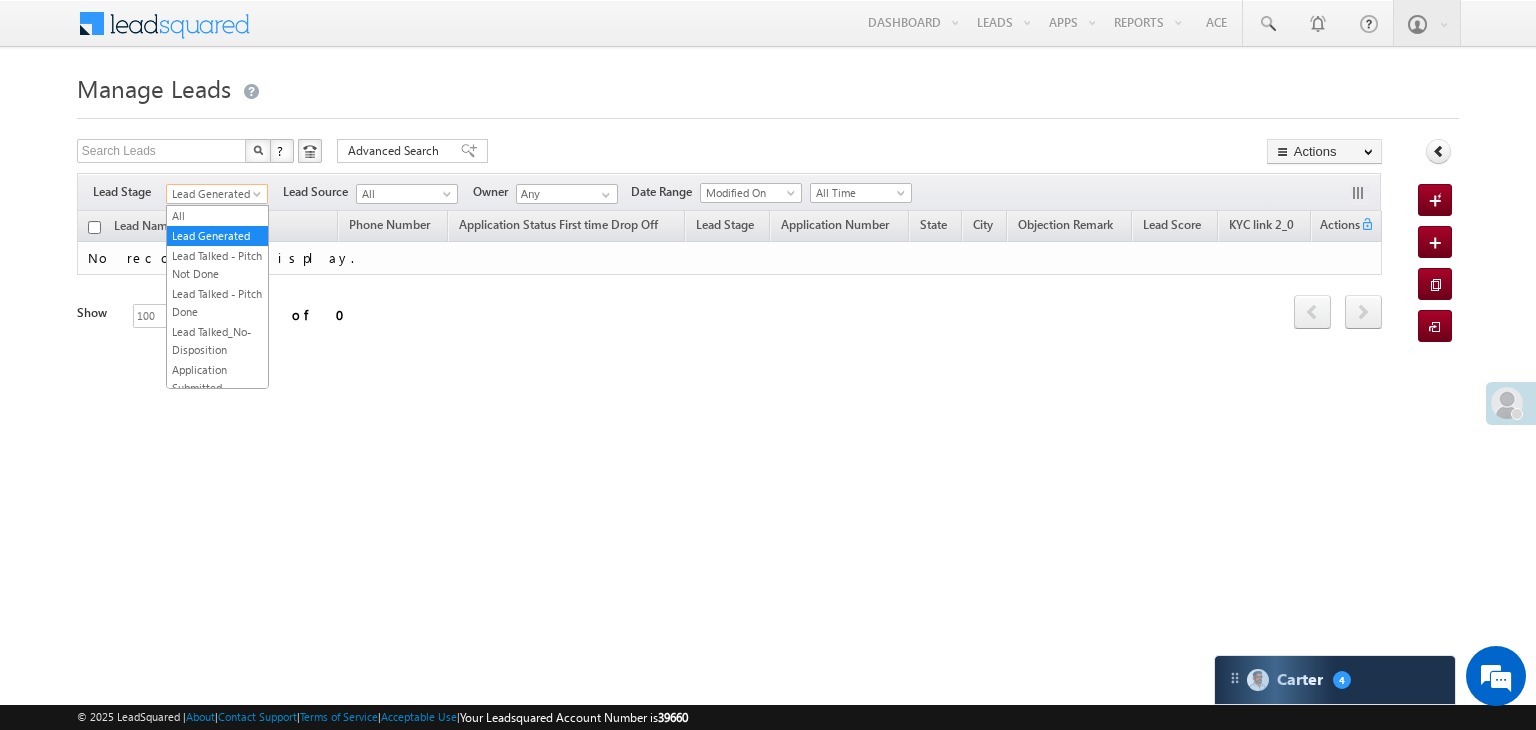 click at bounding box center [259, 198] 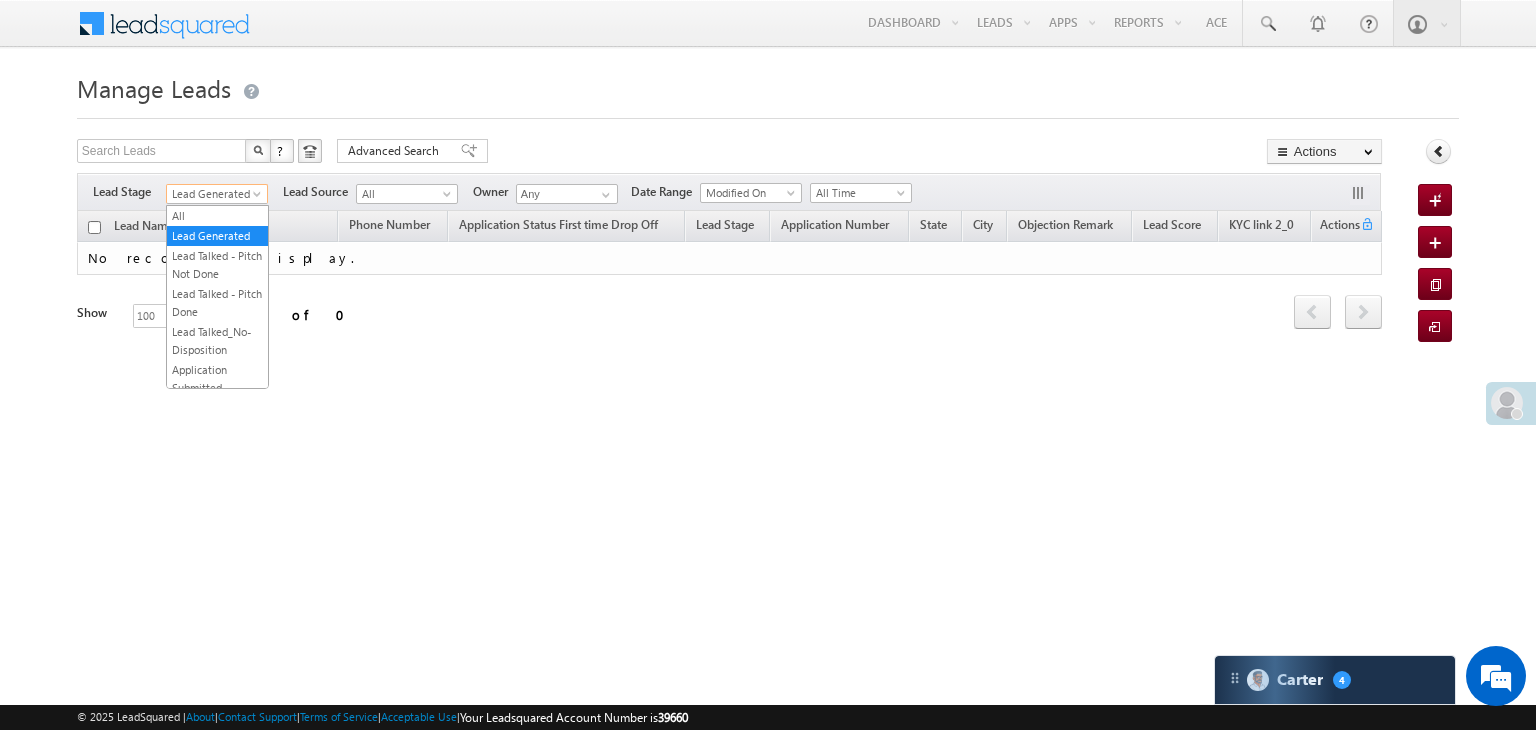 click at bounding box center [259, 198] 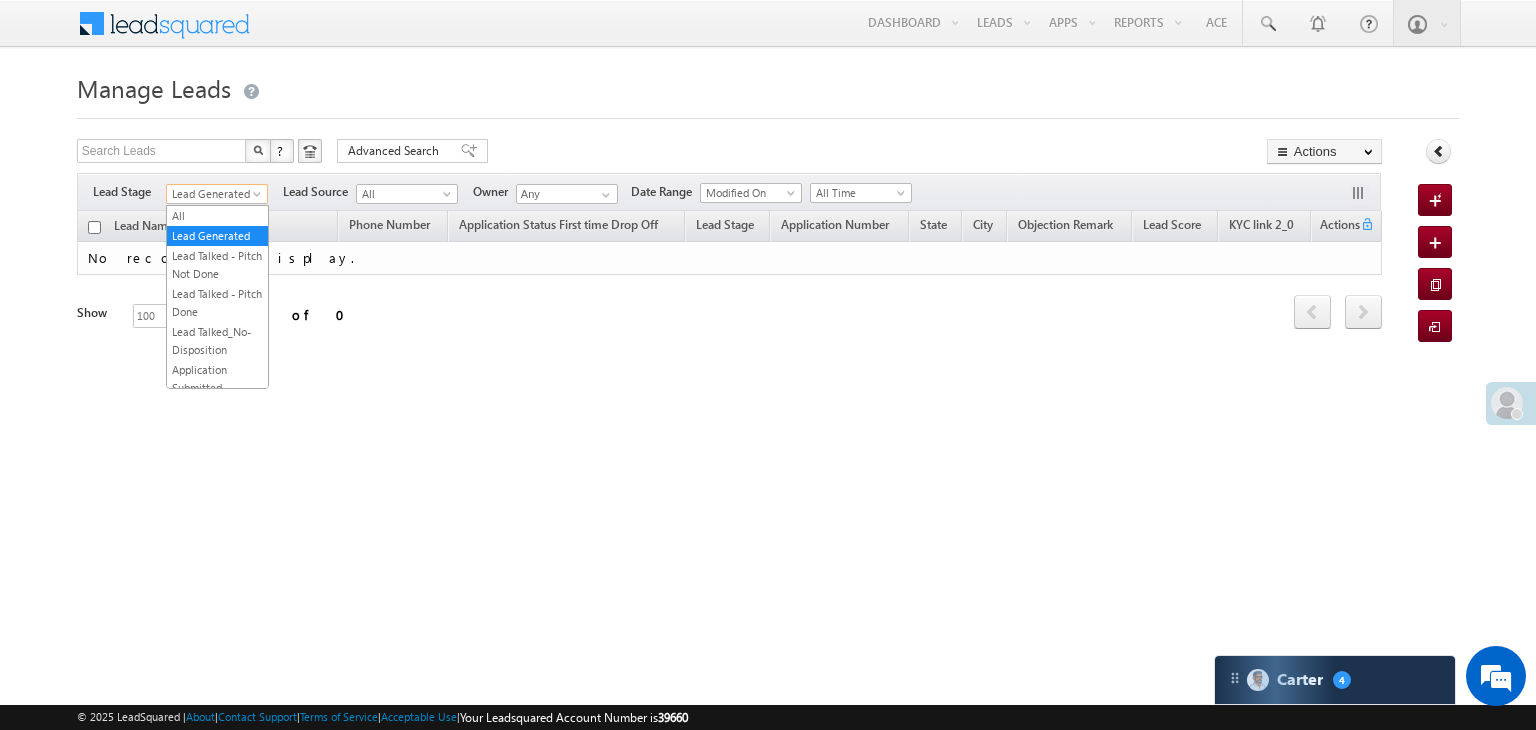 click on "Lead Generated" at bounding box center (214, 194) 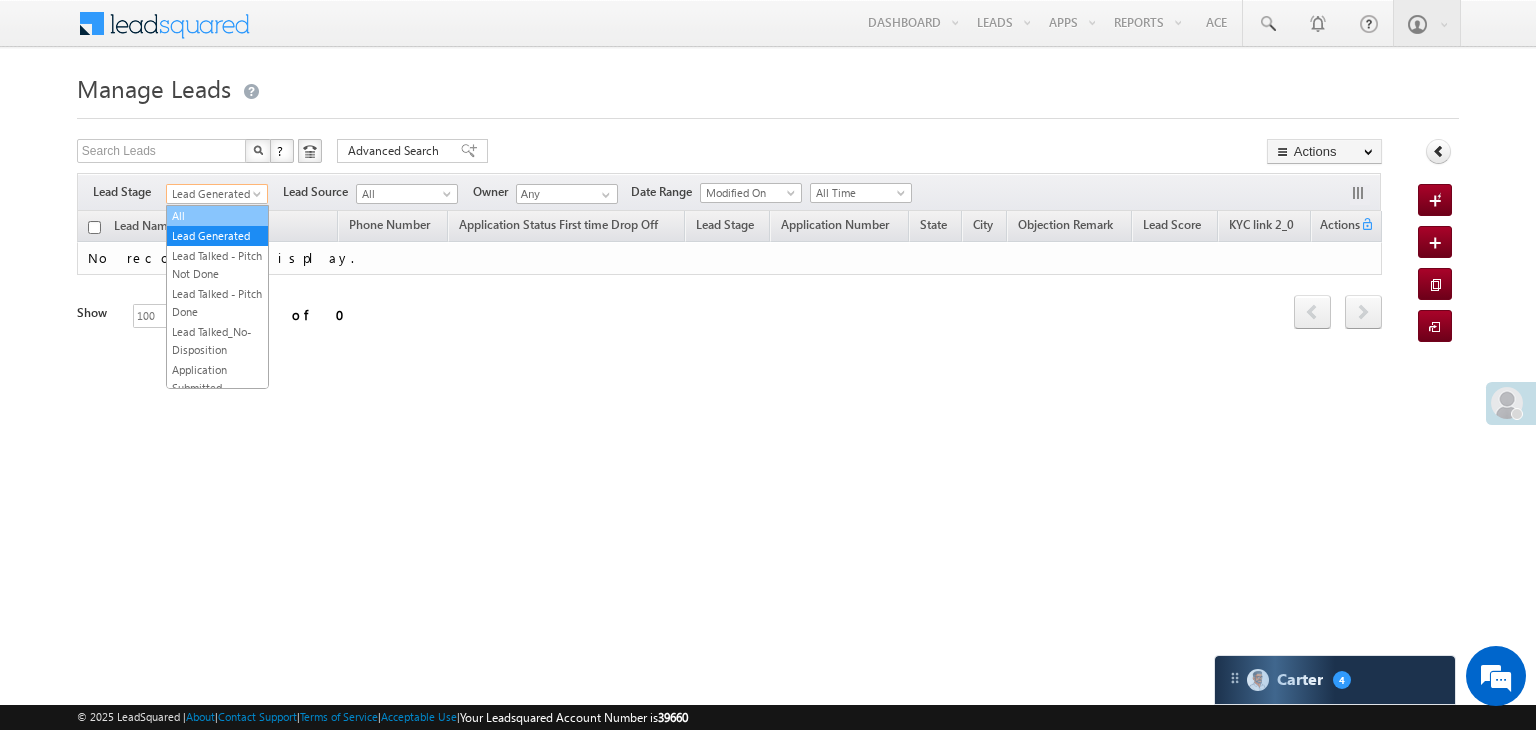 click on "All" at bounding box center (217, 216) 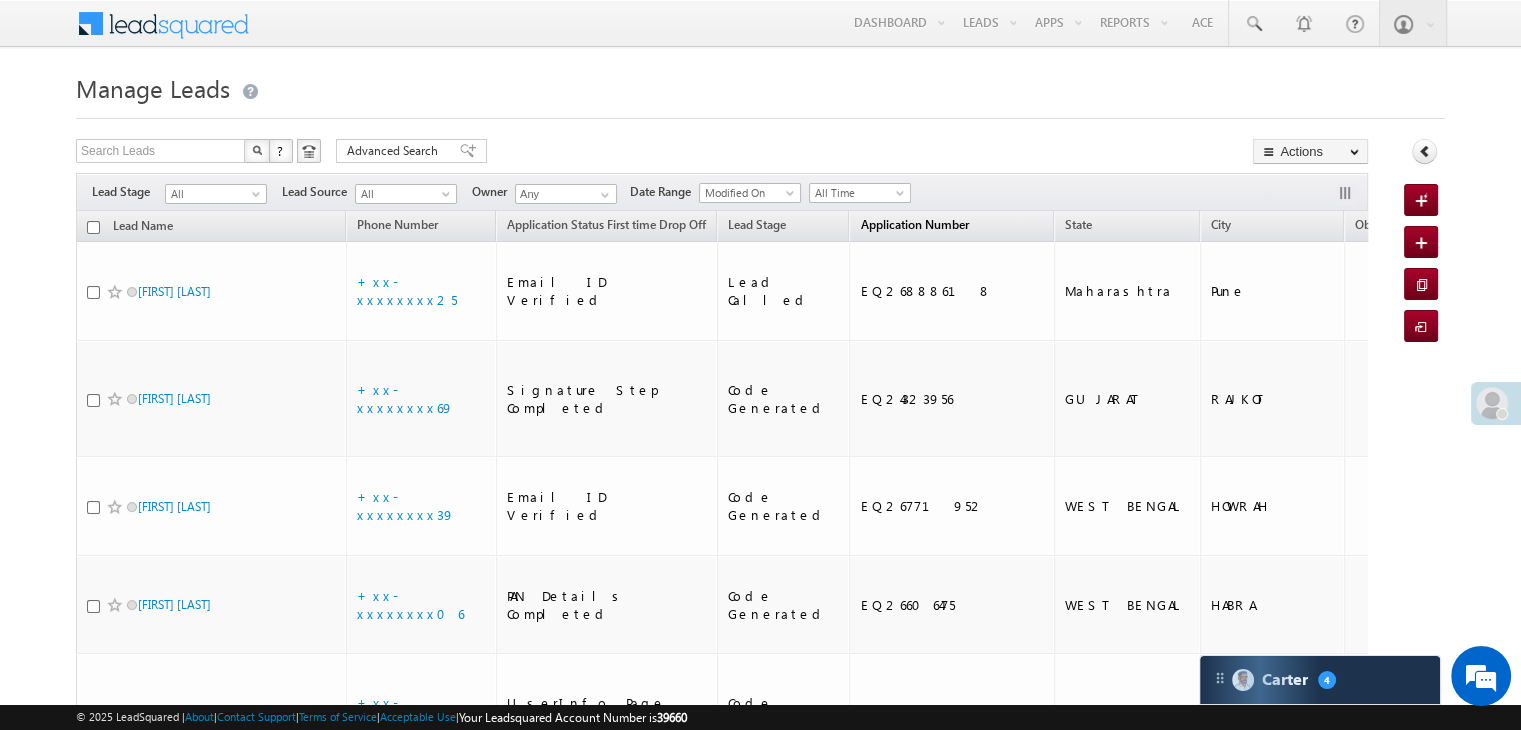 click on "Application Number" at bounding box center [914, 224] 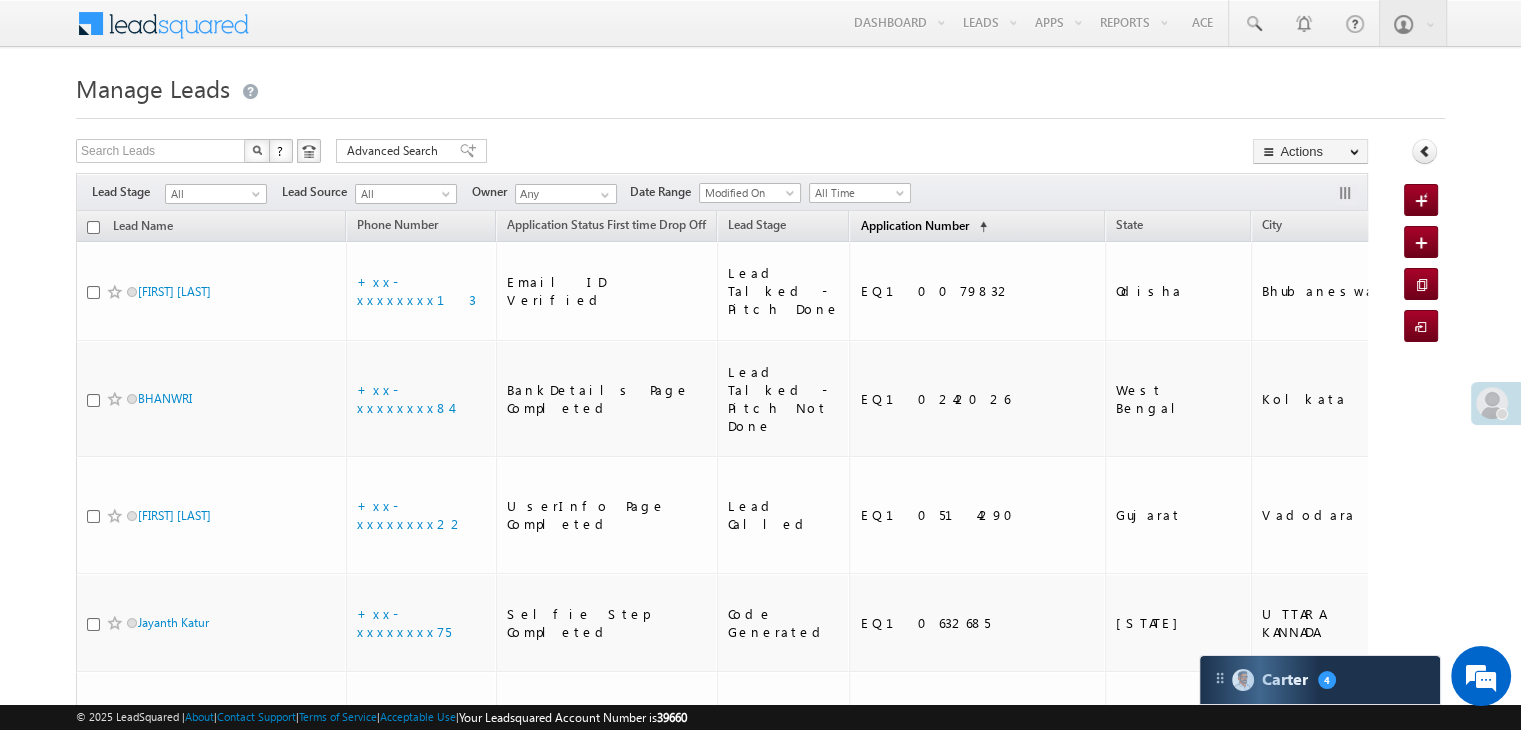 click on "Application Number" at bounding box center [914, 225] 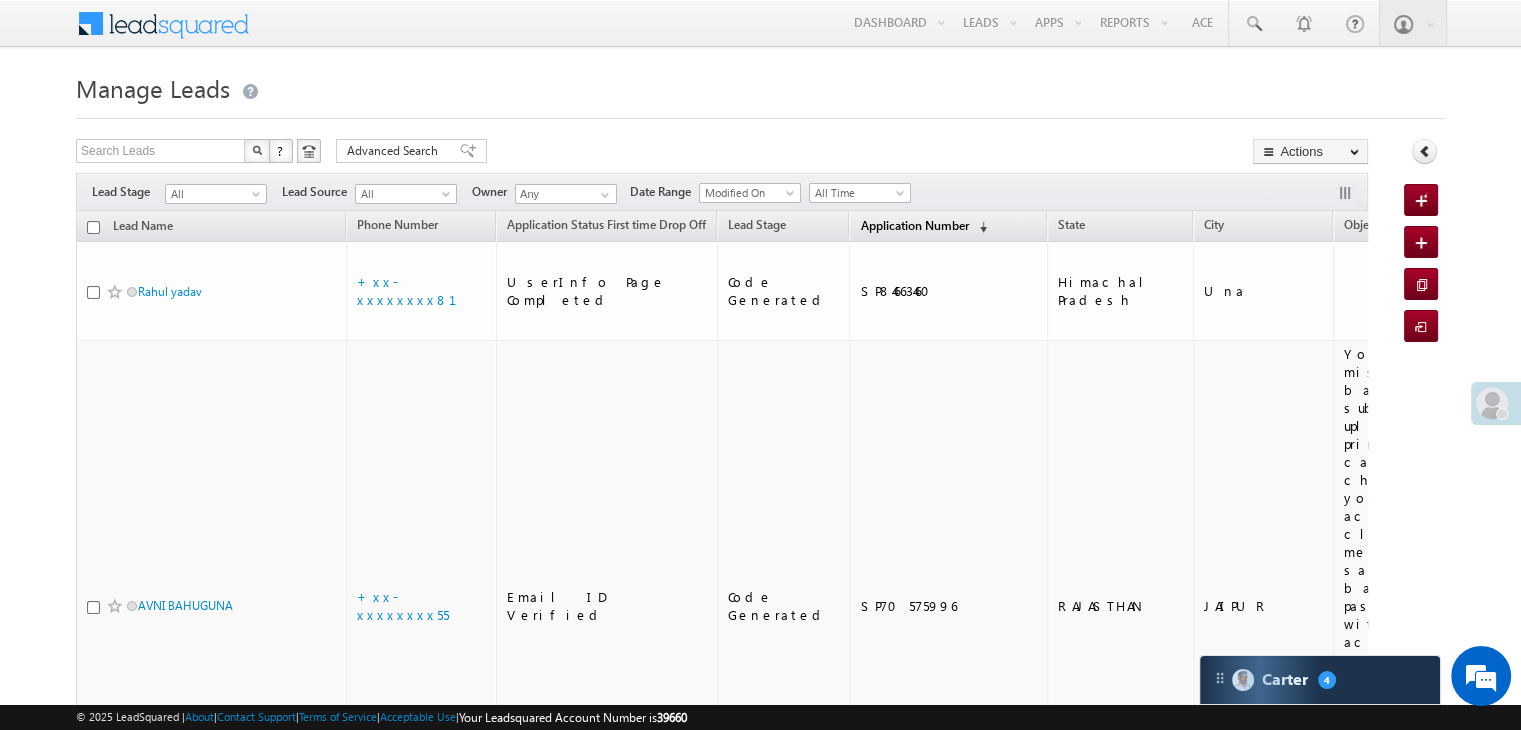 click on "Application Number" at bounding box center [914, 225] 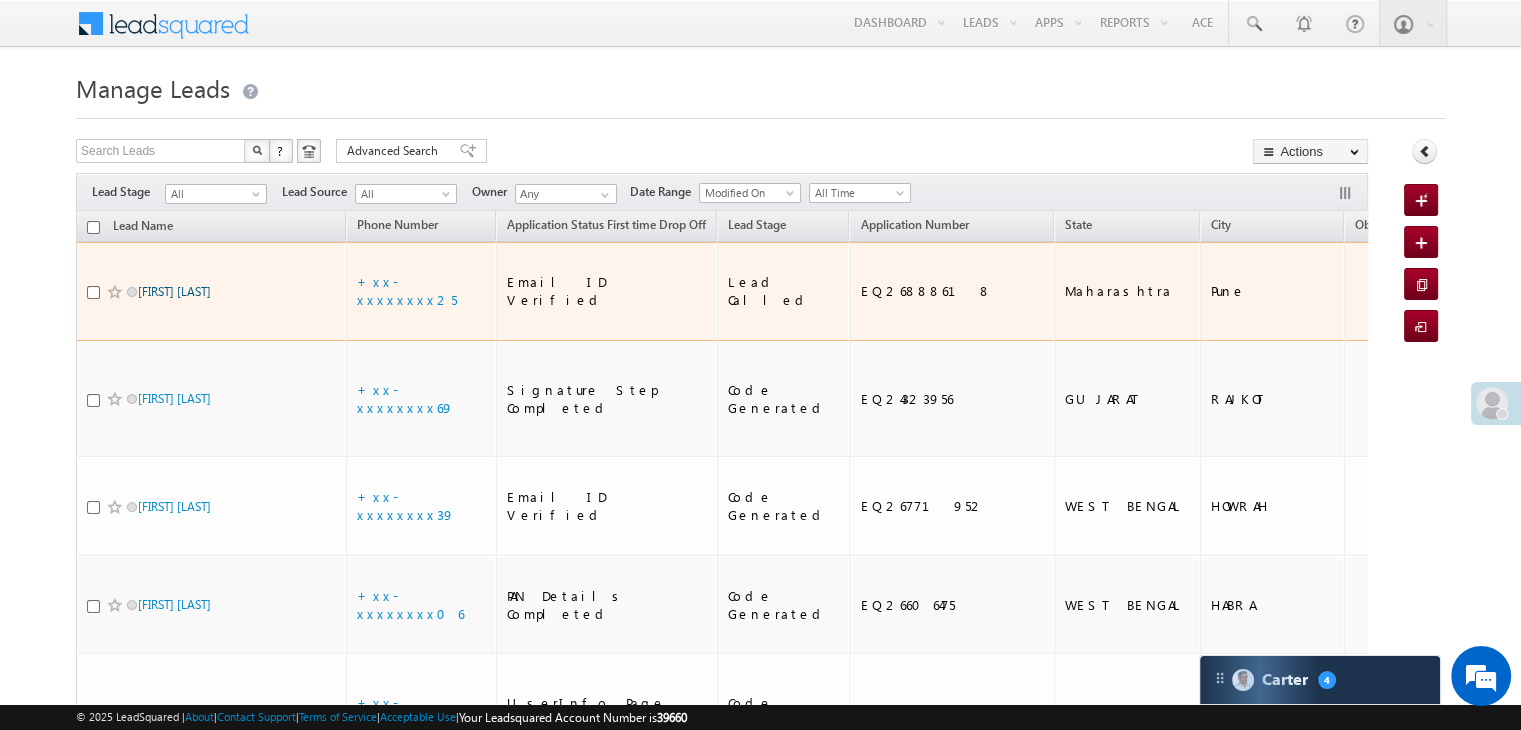 click on "Gabbar singh Shilale" at bounding box center (174, 291) 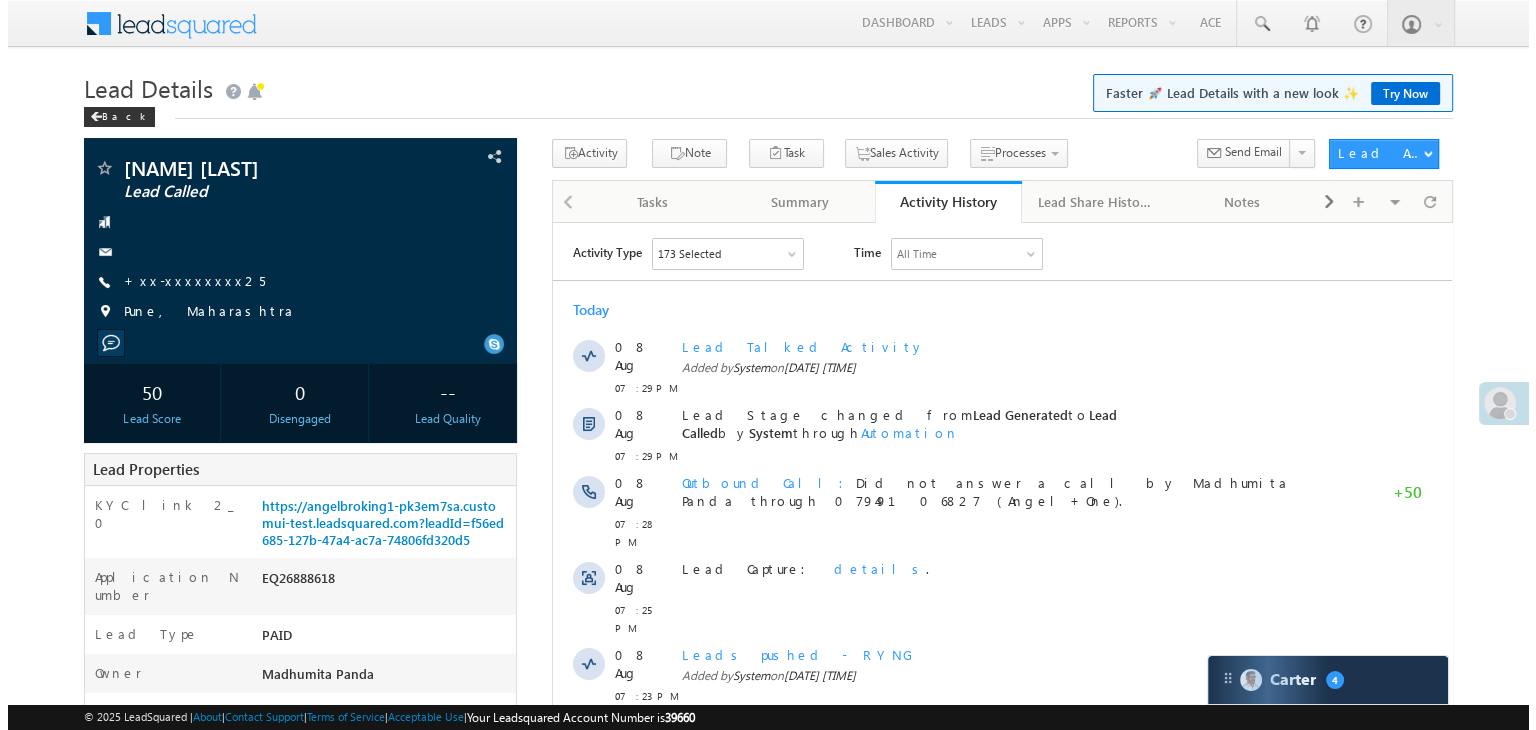 scroll, scrollTop: 0, scrollLeft: 0, axis: both 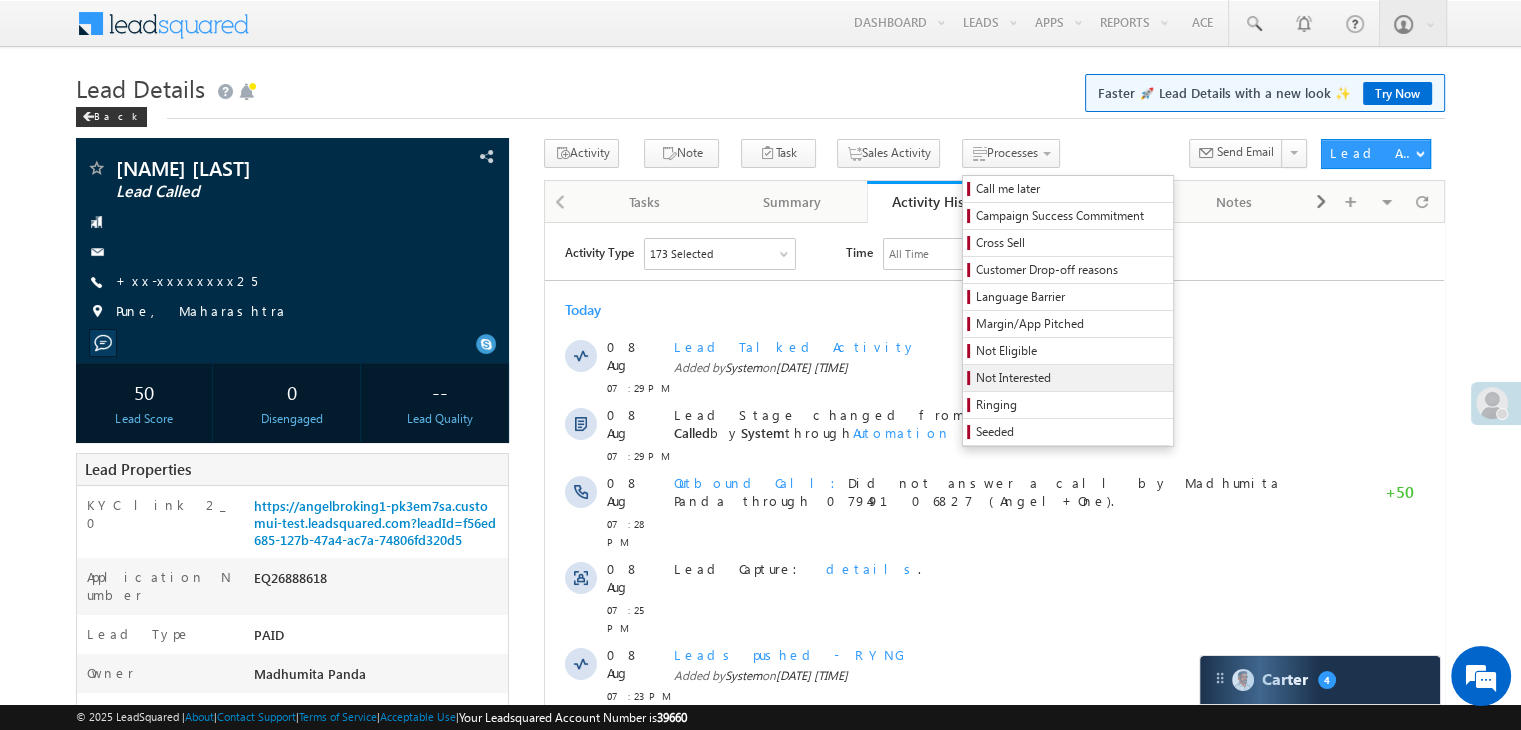 click on "Not Interested" at bounding box center (1071, 378) 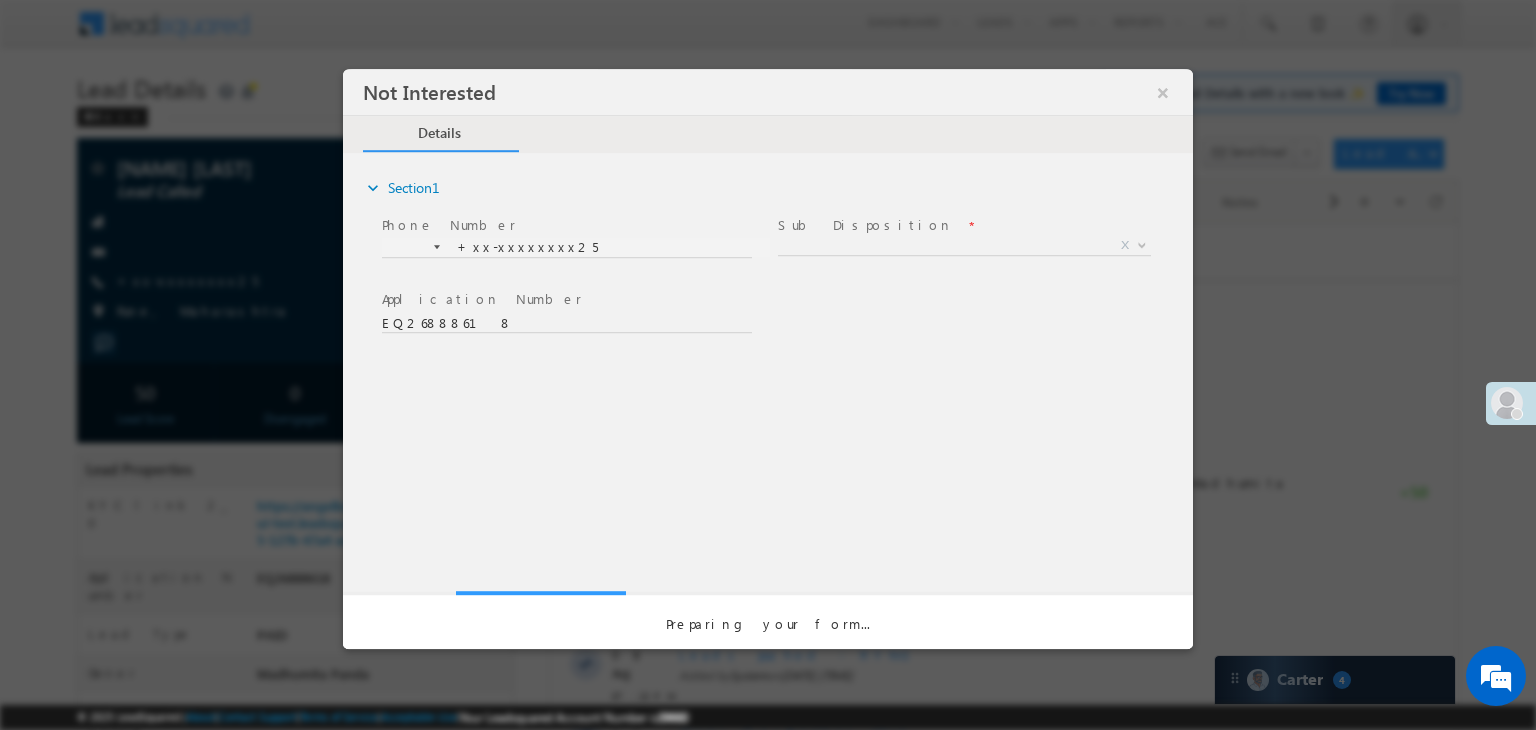 scroll, scrollTop: 0, scrollLeft: 0, axis: both 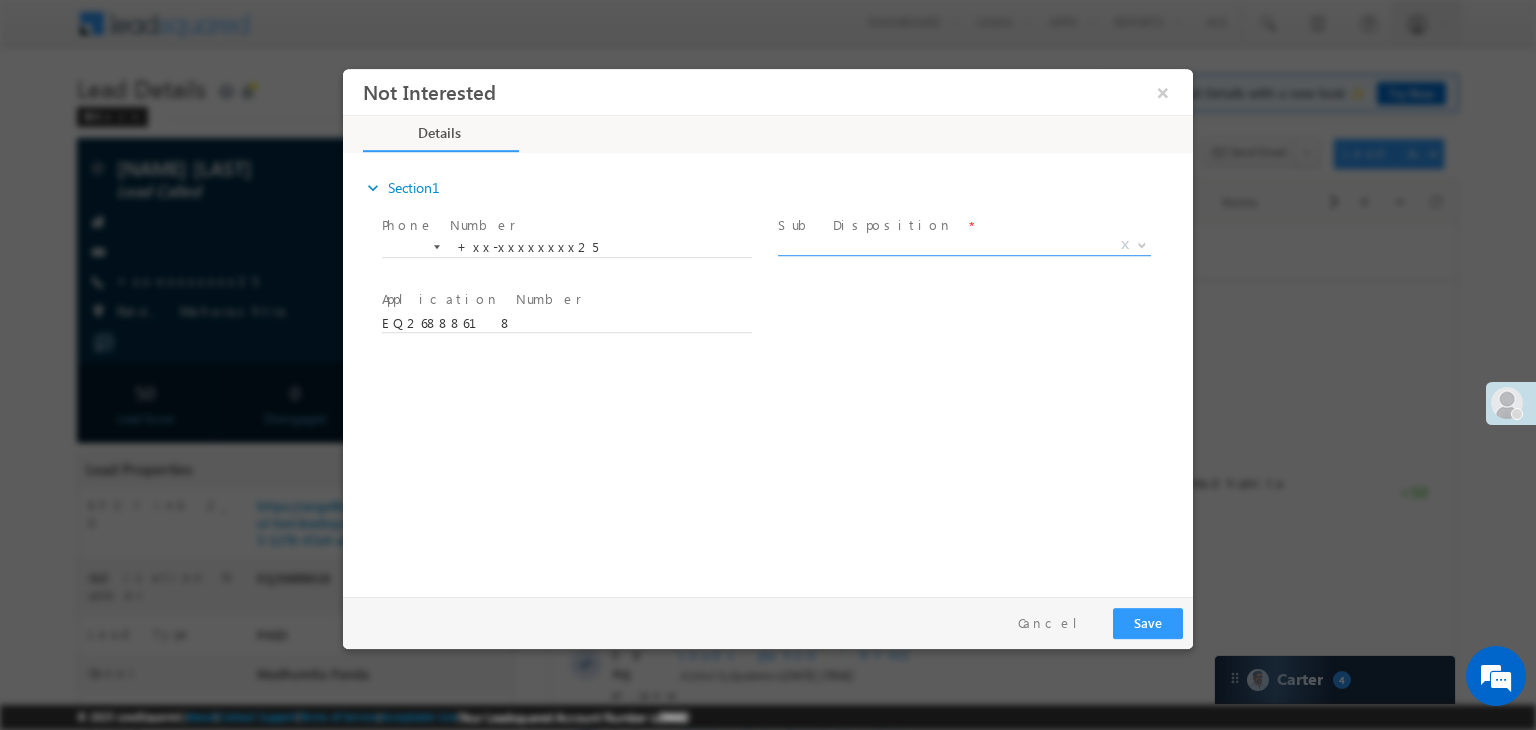 click on "X" at bounding box center [964, 246] 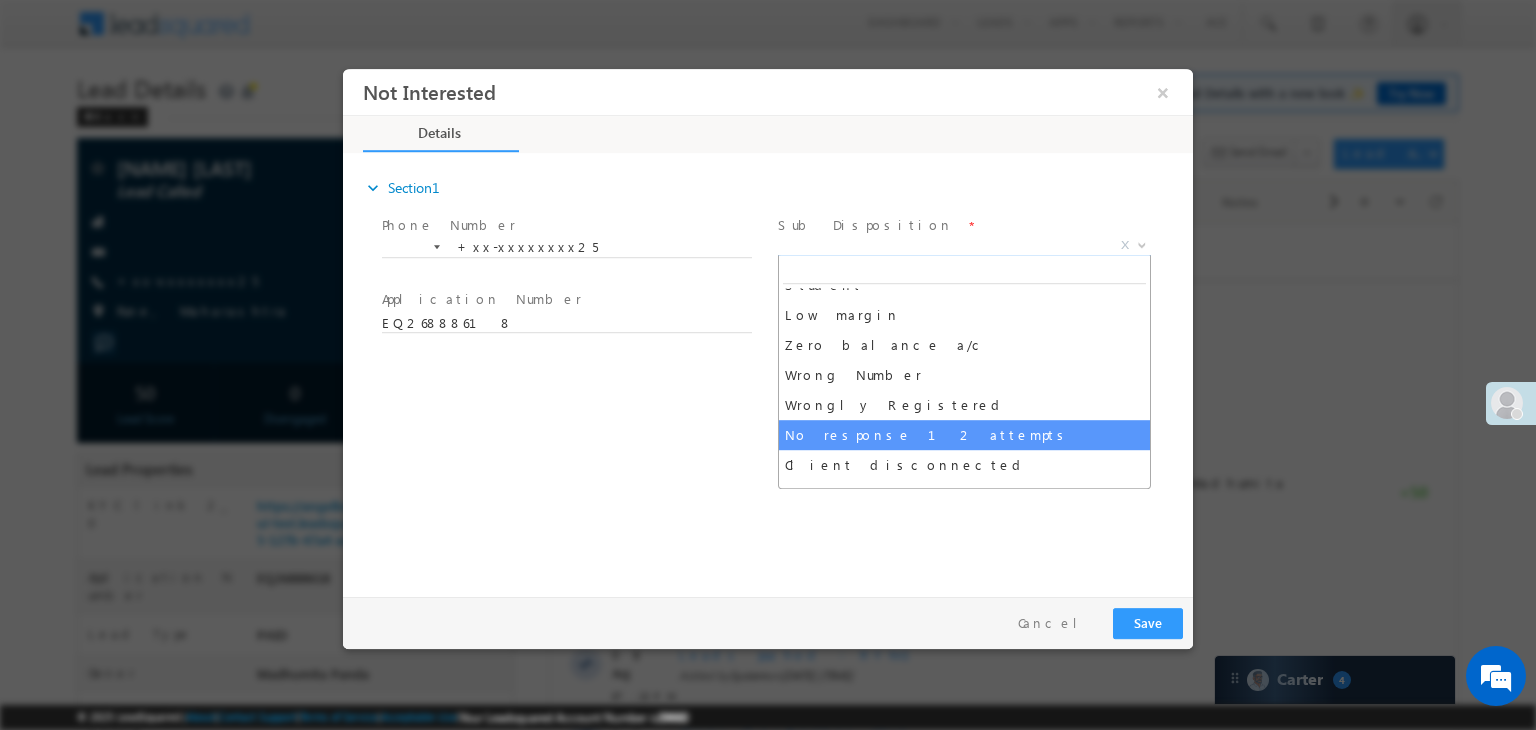 scroll, scrollTop: 200, scrollLeft: 0, axis: vertical 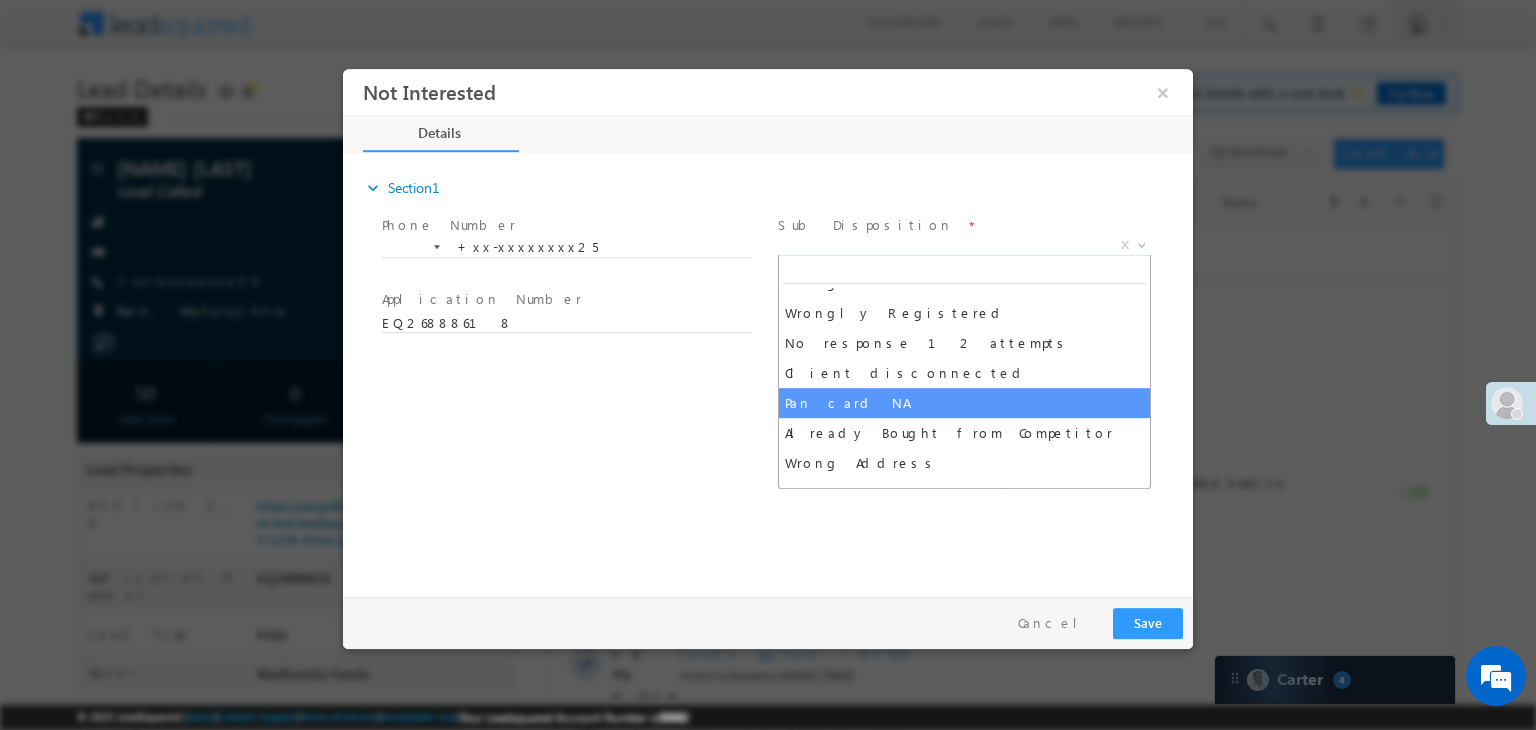 select on "Pan card NA" 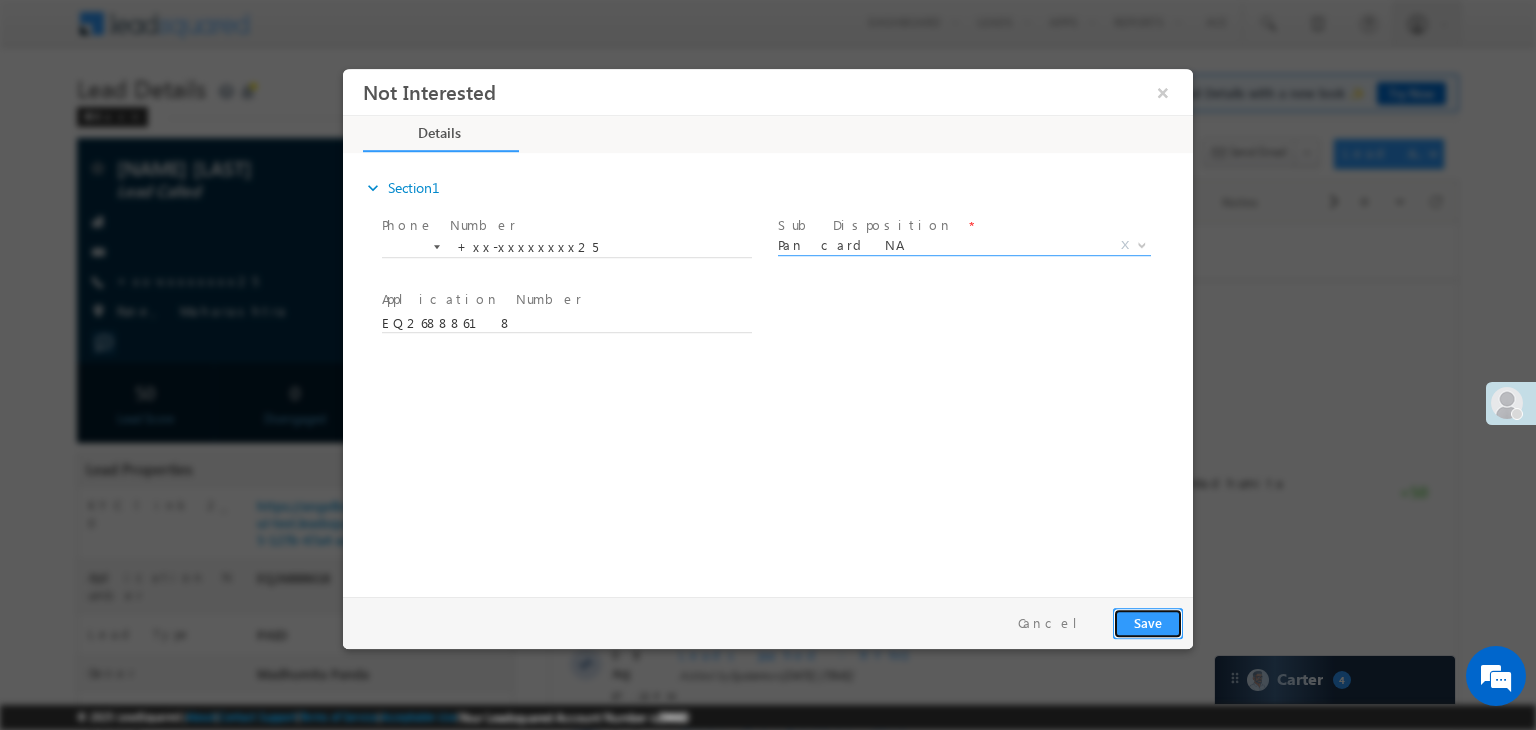 click on "Save" at bounding box center [1148, 623] 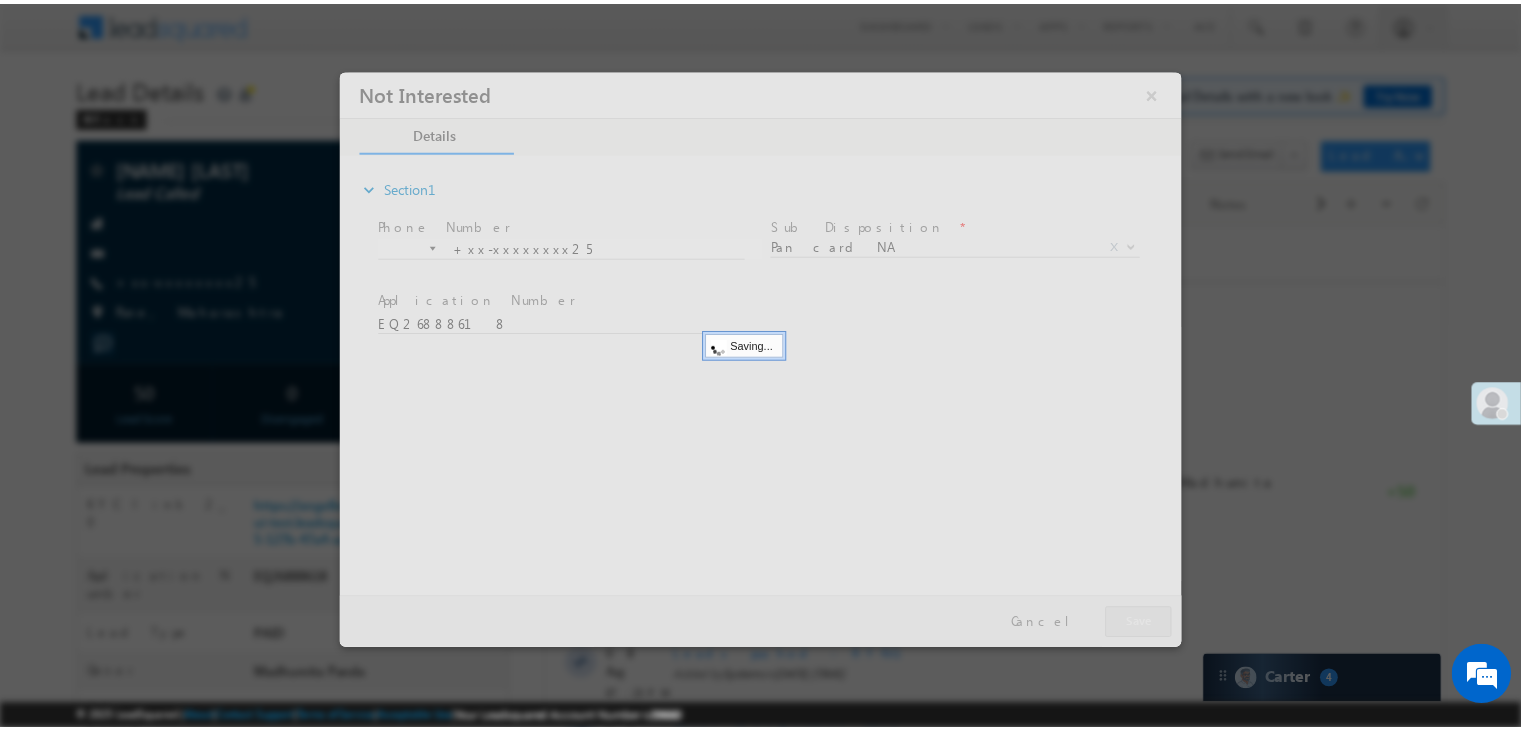 scroll, scrollTop: 0, scrollLeft: 0, axis: both 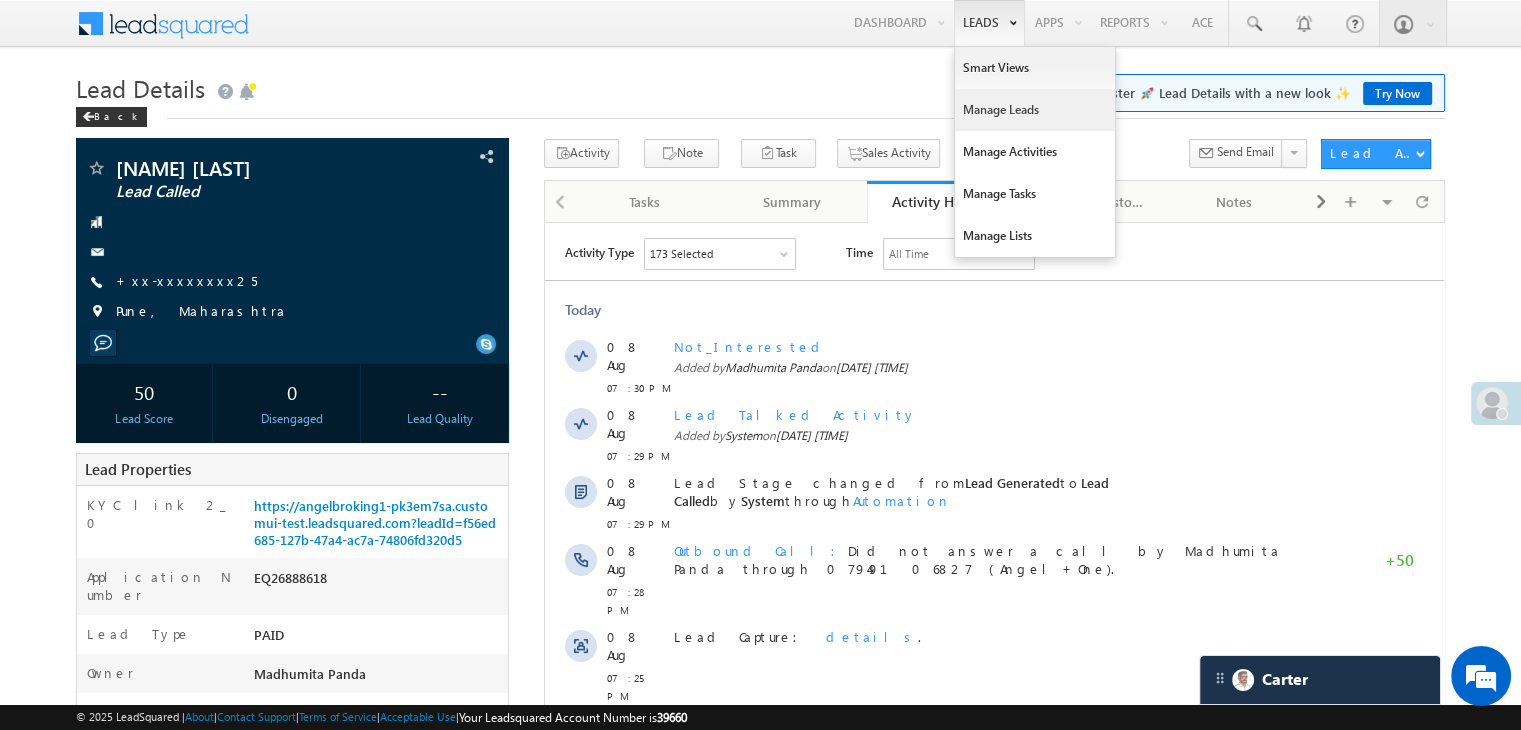 click on "Manage Leads" at bounding box center [1035, 110] 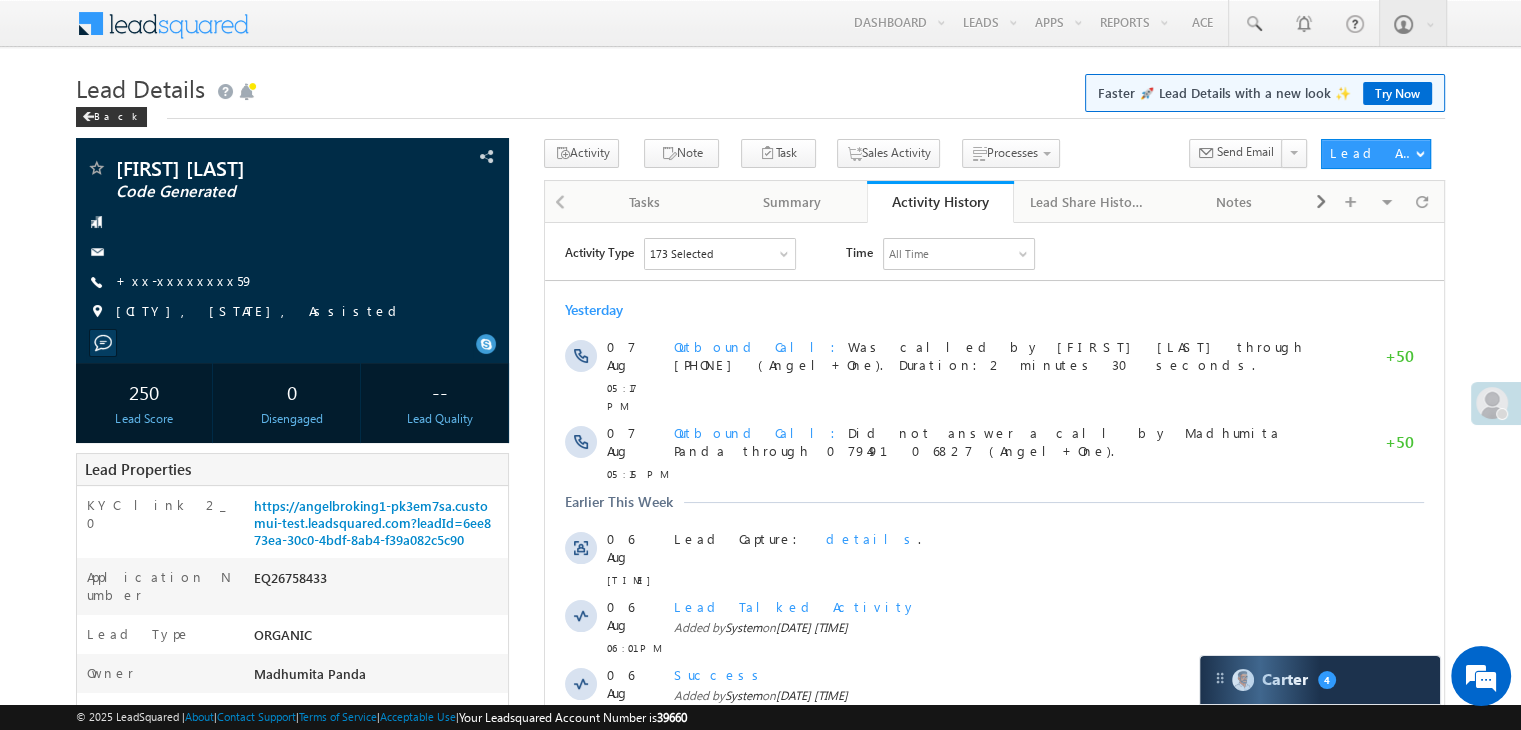 scroll, scrollTop: 0, scrollLeft: 0, axis: both 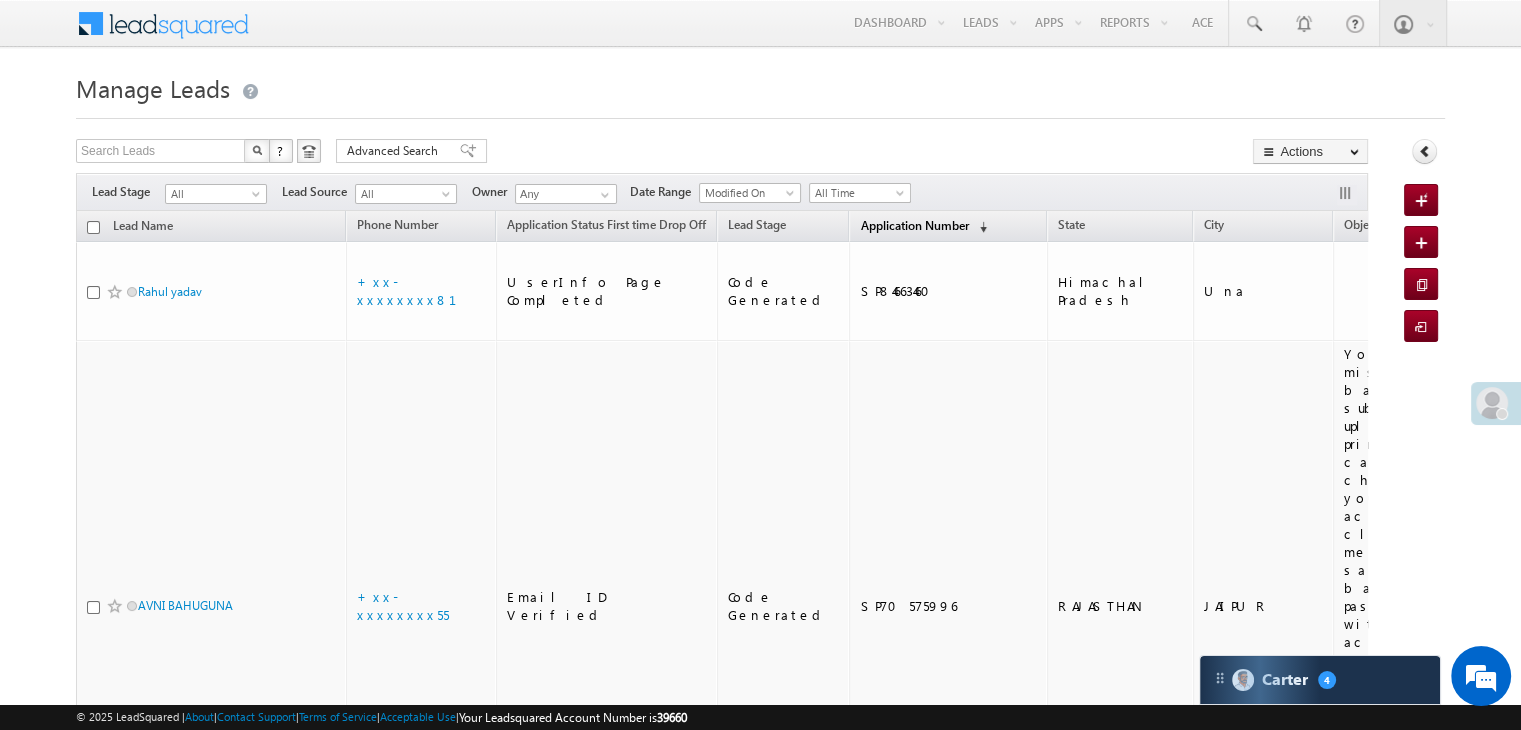 click on "Application Number" at bounding box center [914, 225] 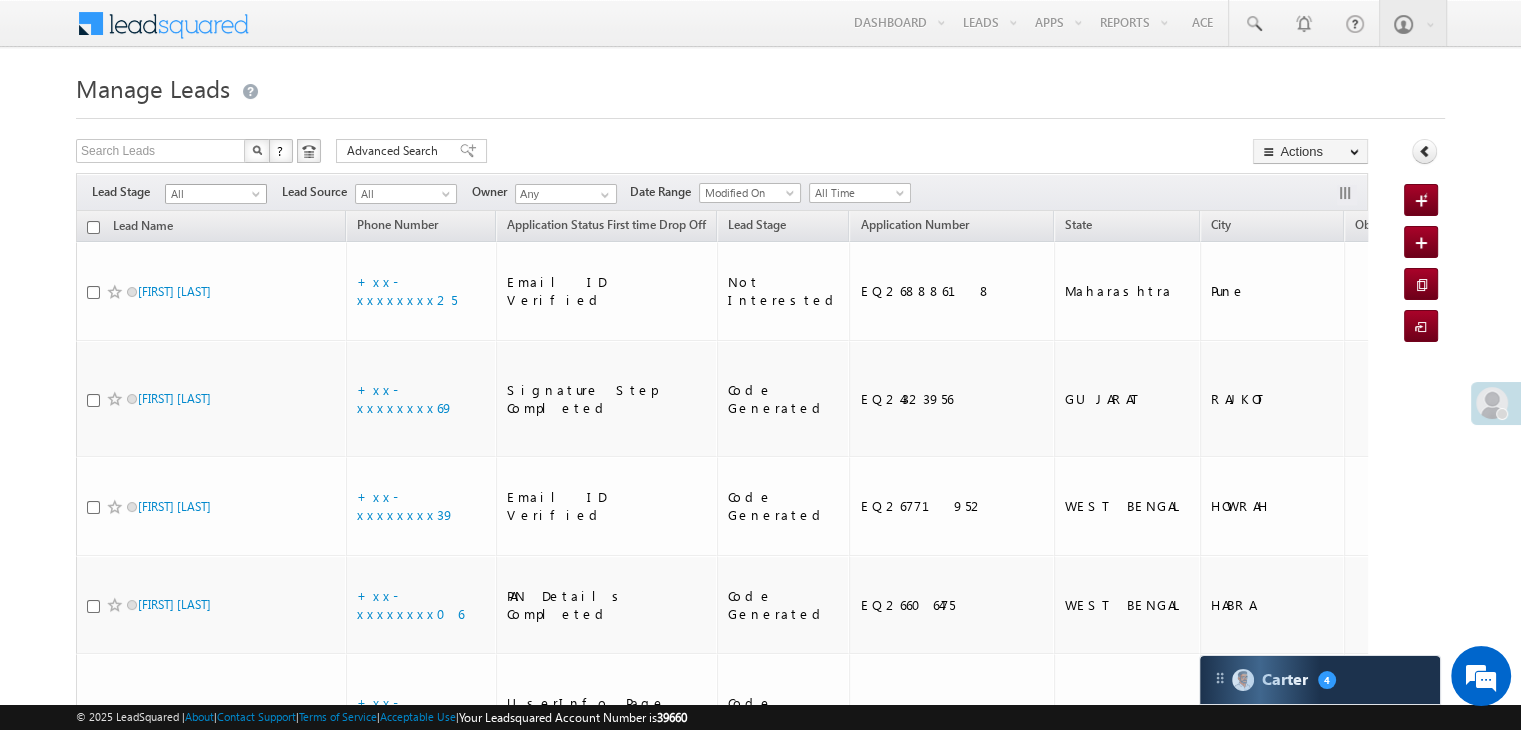click at bounding box center (258, 198) 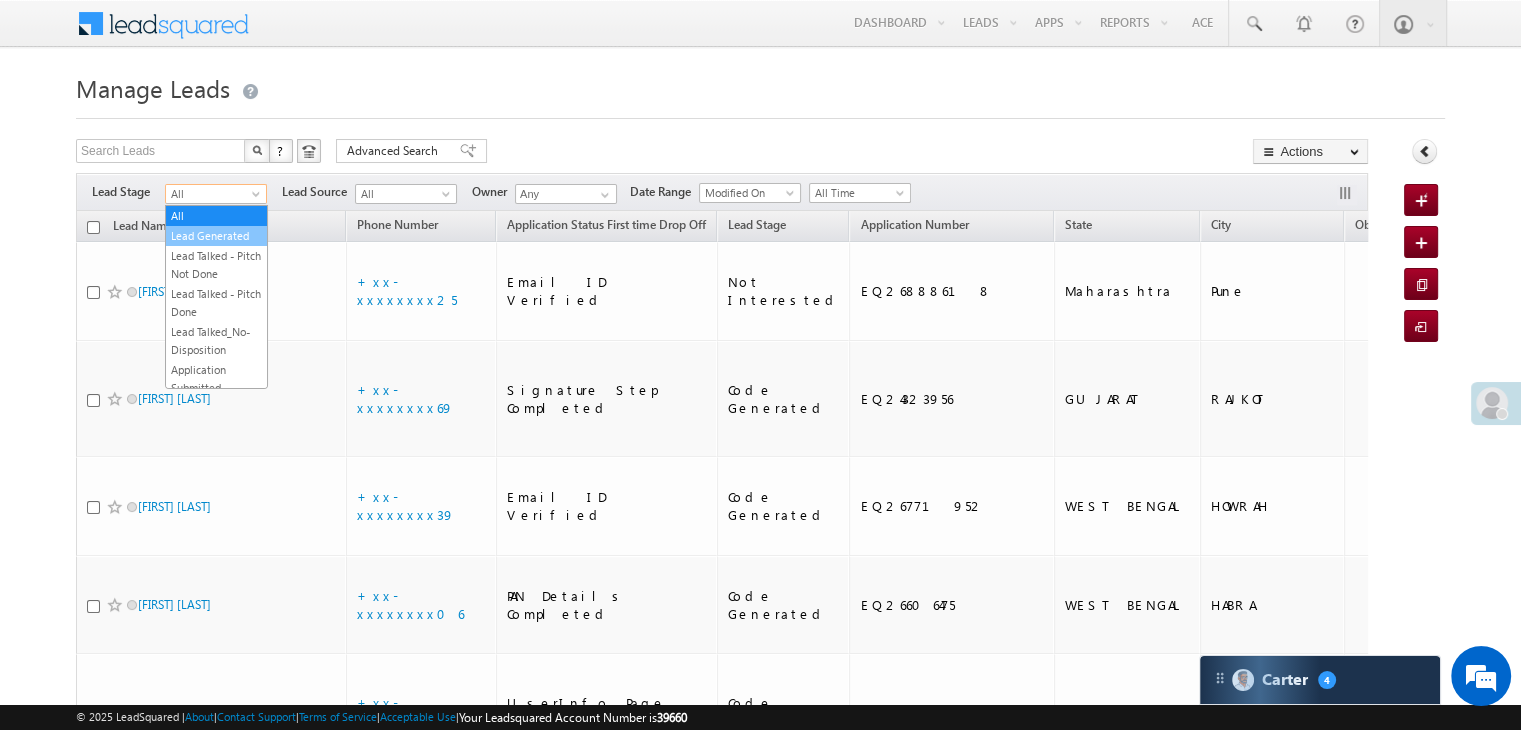 click on "Lead Generated" at bounding box center (216, 236) 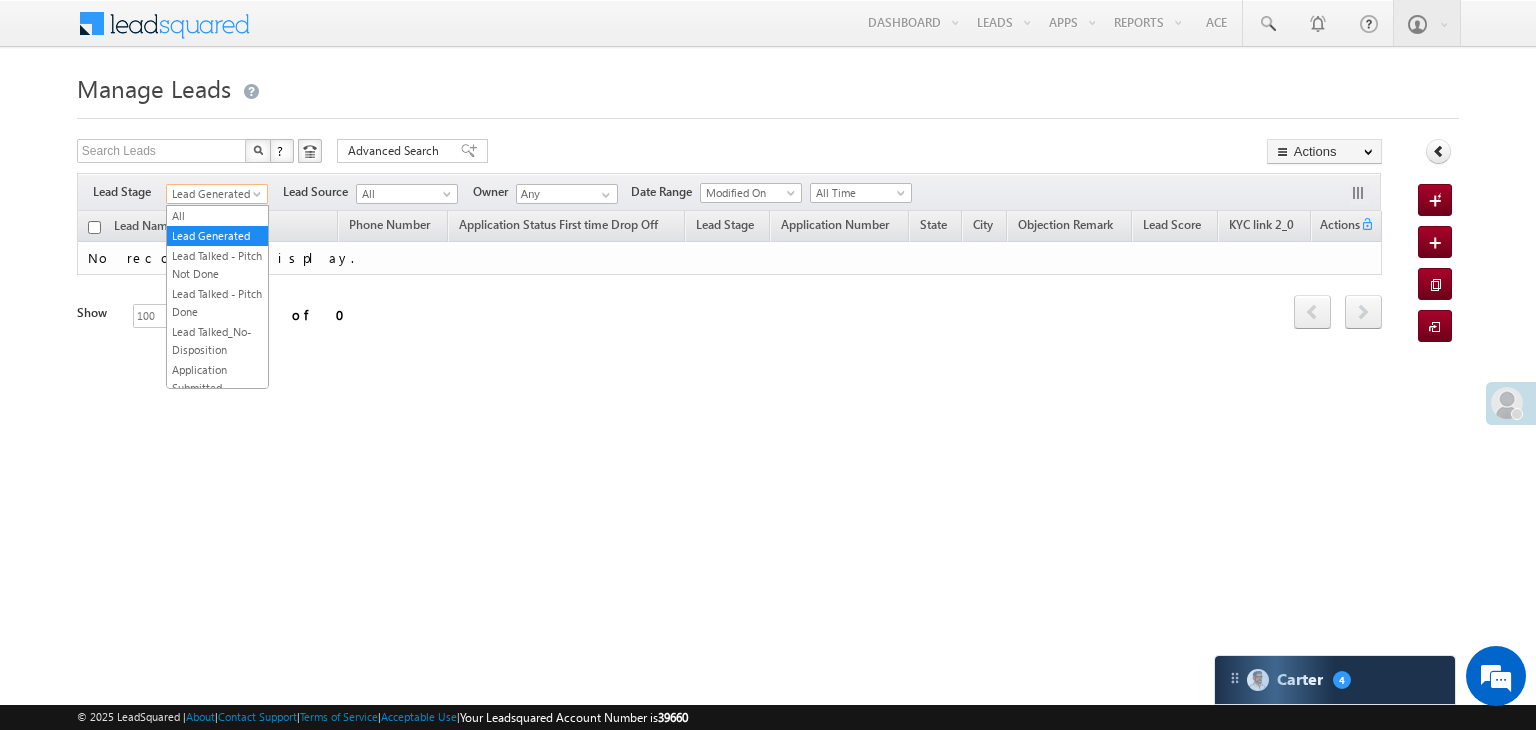 click on "Lead Generated" at bounding box center [214, 194] 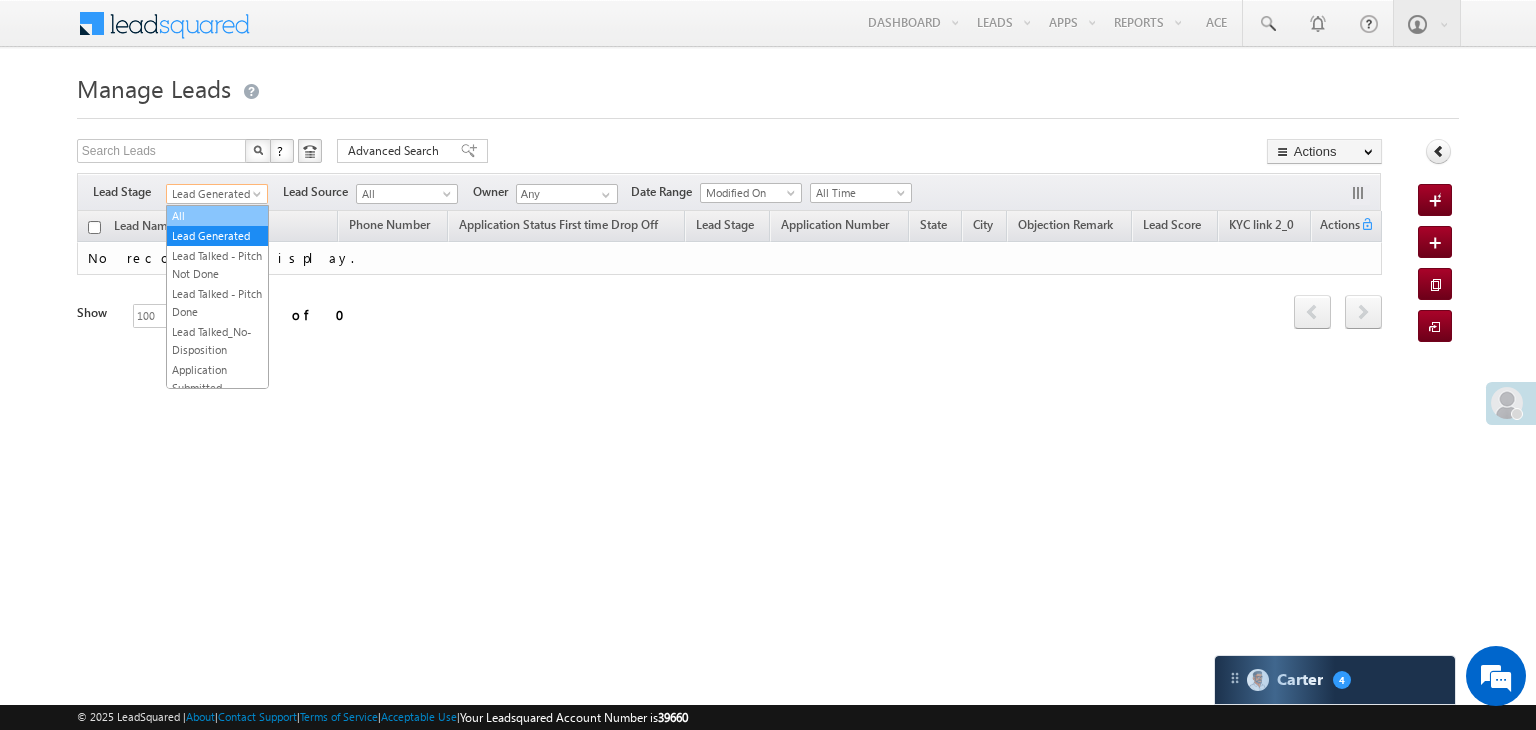 click on "All" at bounding box center [217, 216] 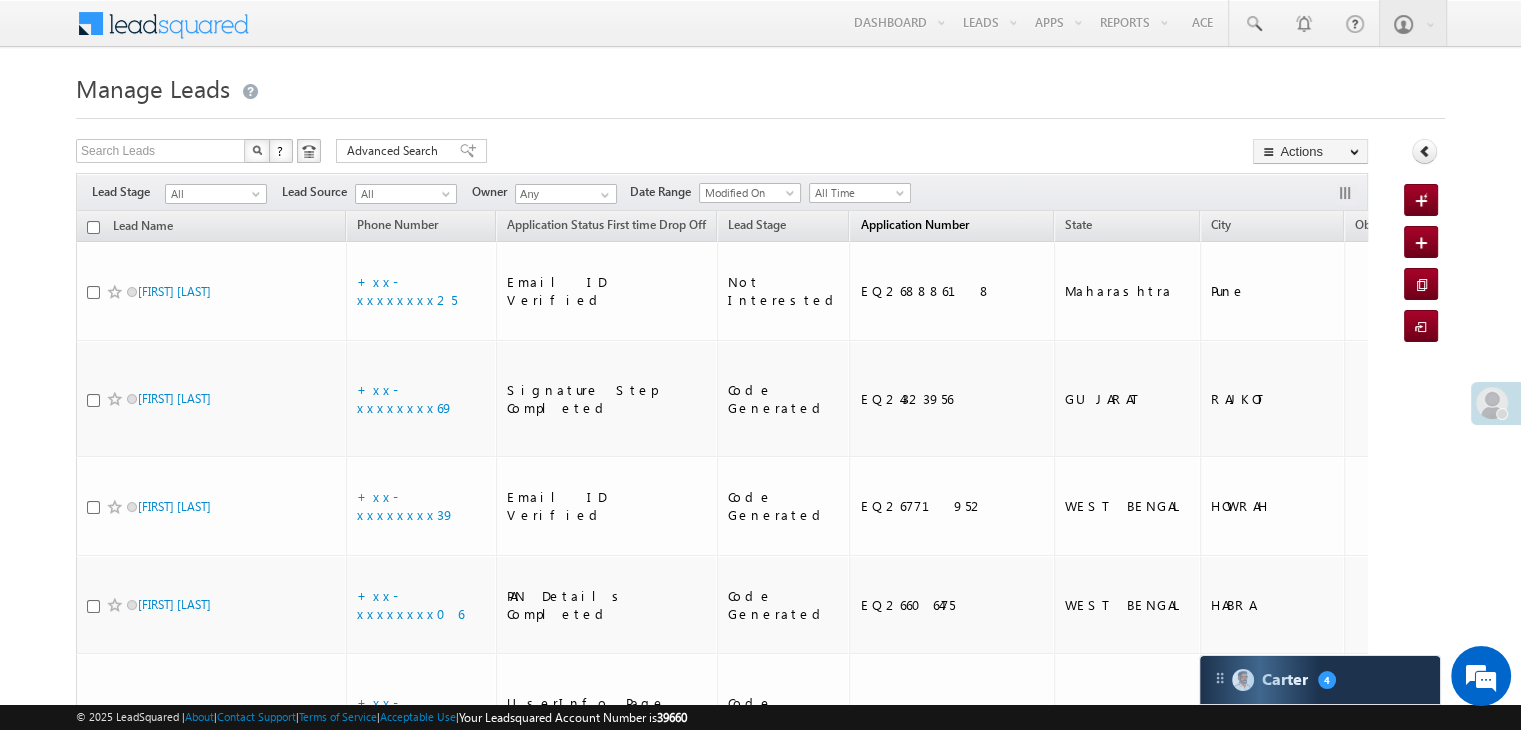 click on "Application Number" at bounding box center (914, 224) 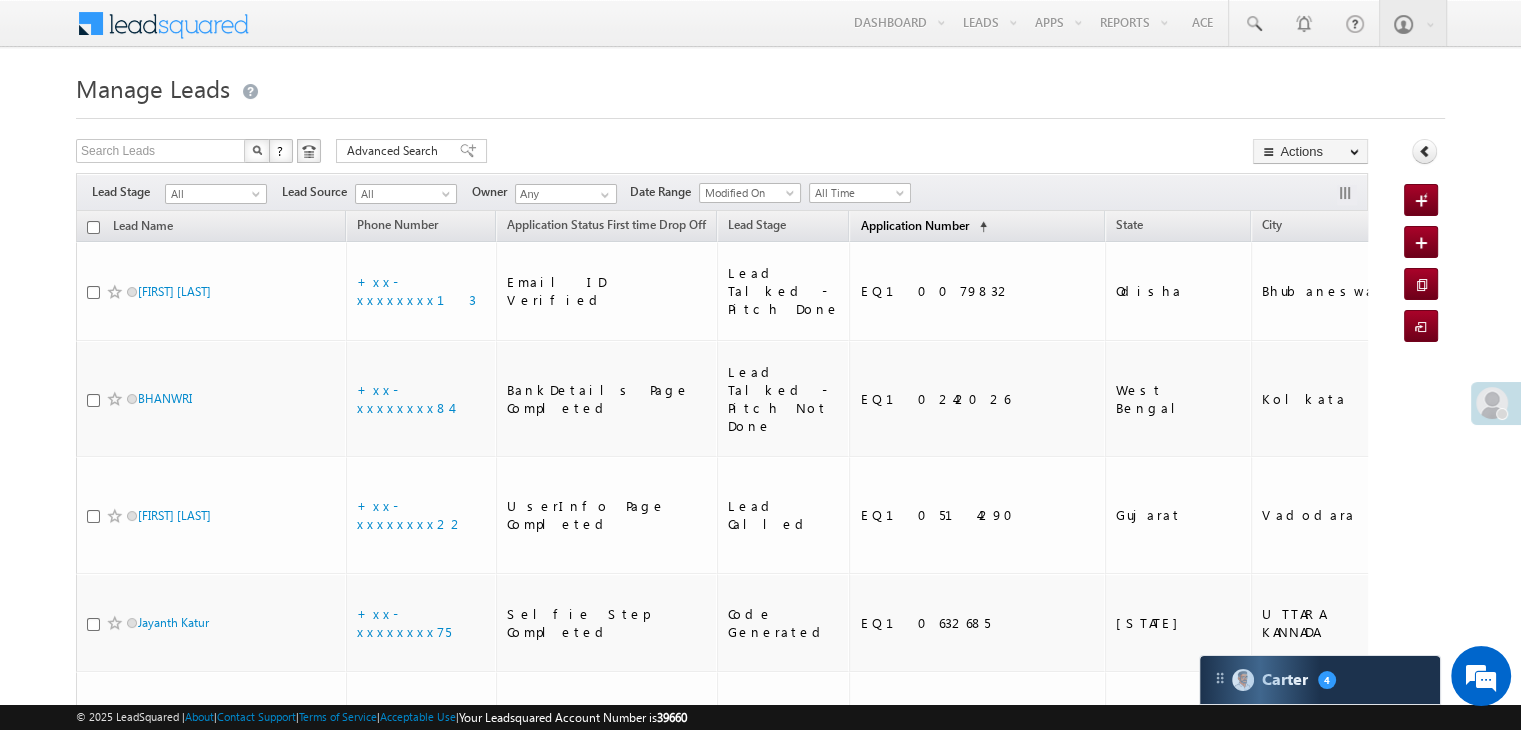 click on "Application Number" at bounding box center [914, 225] 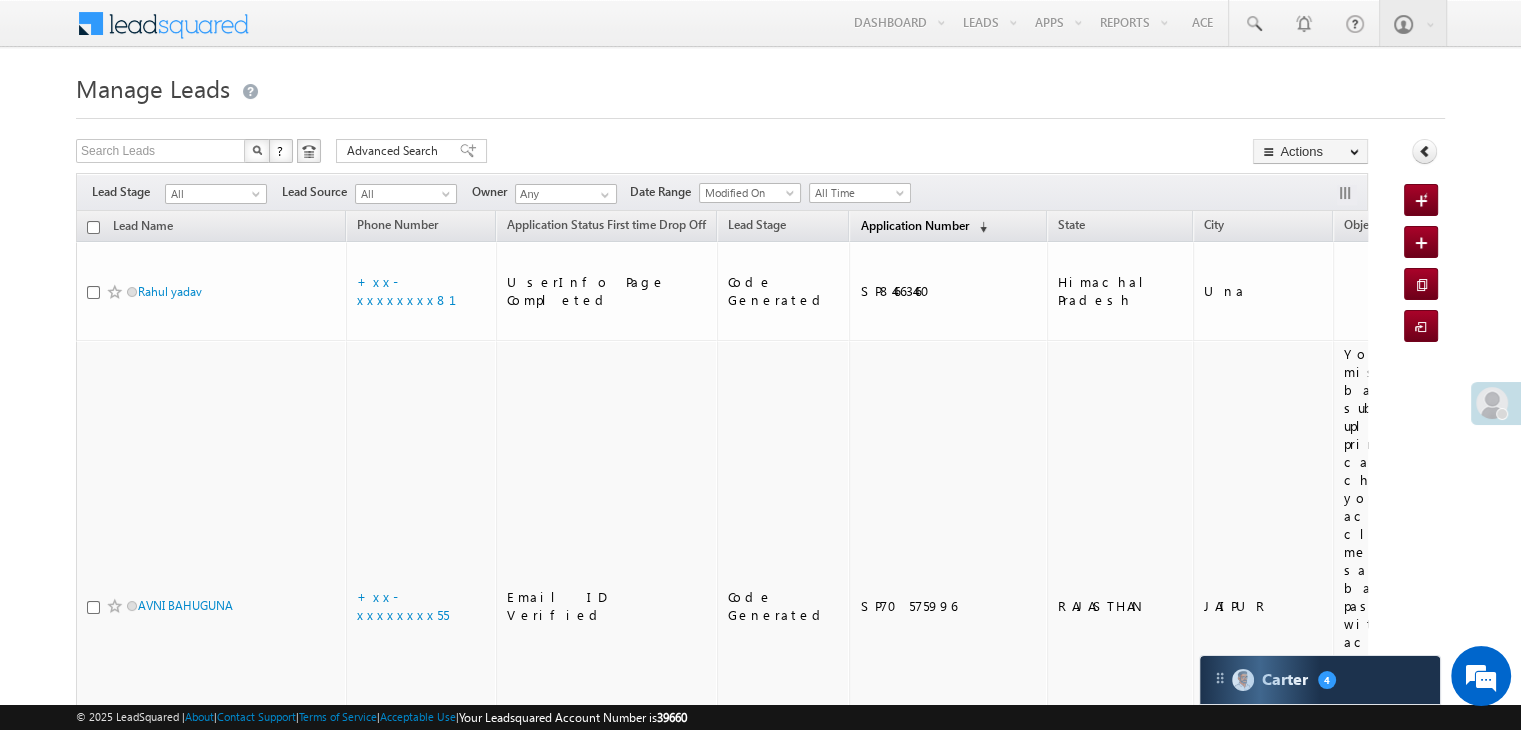 click on "Application Number" at bounding box center [914, 225] 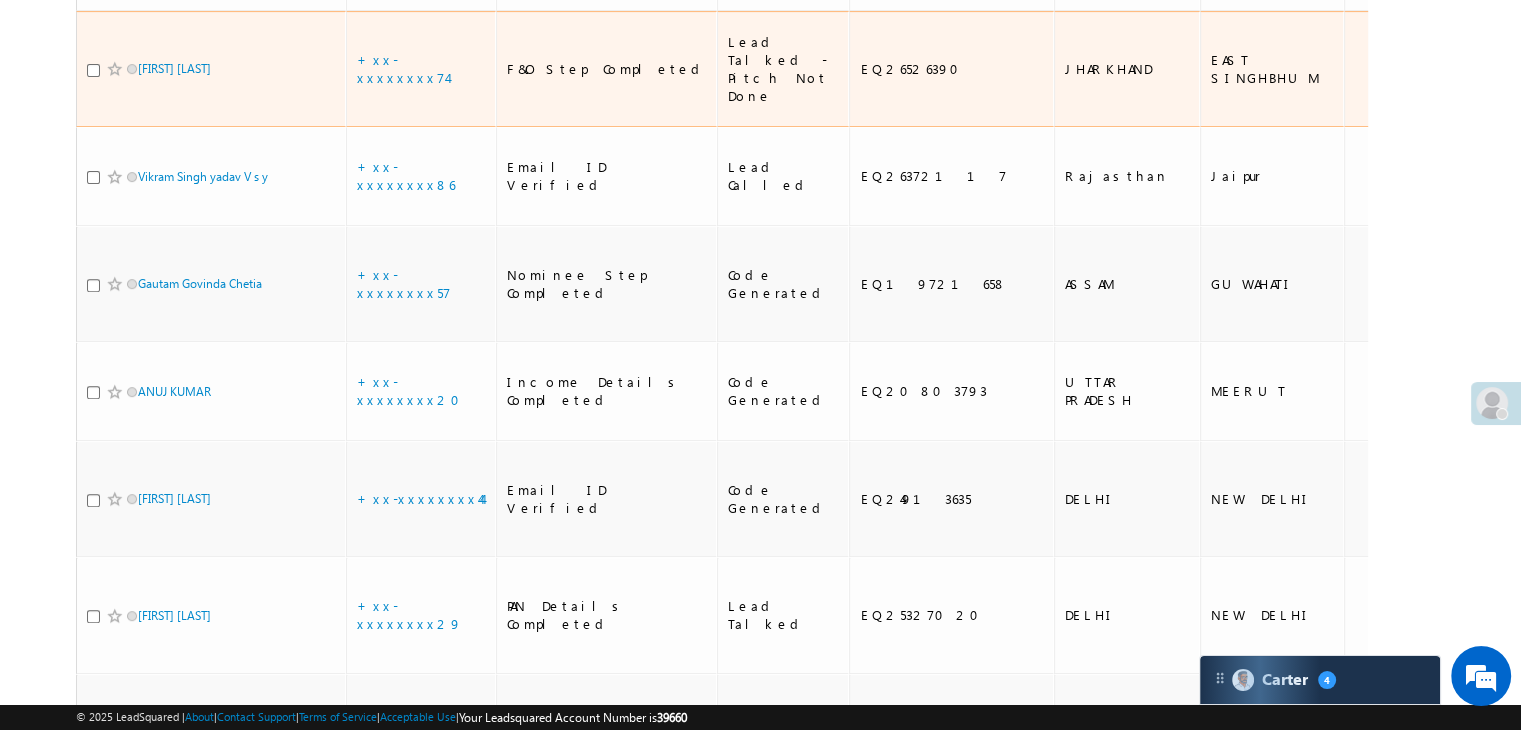 scroll, scrollTop: 800, scrollLeft: 0, axis: vertical 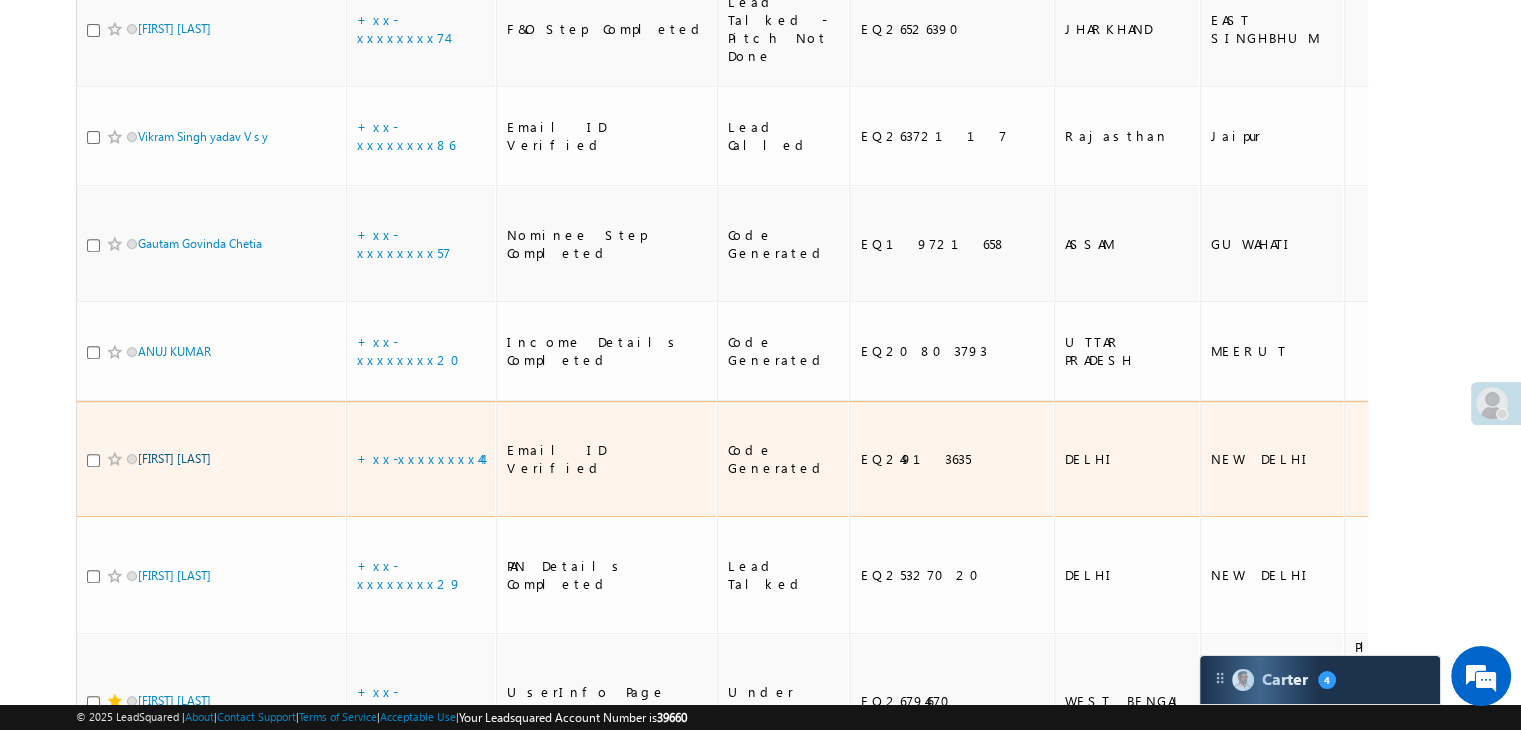 click on "[FIRST] [LAST]" at bounding box center [174, 458] 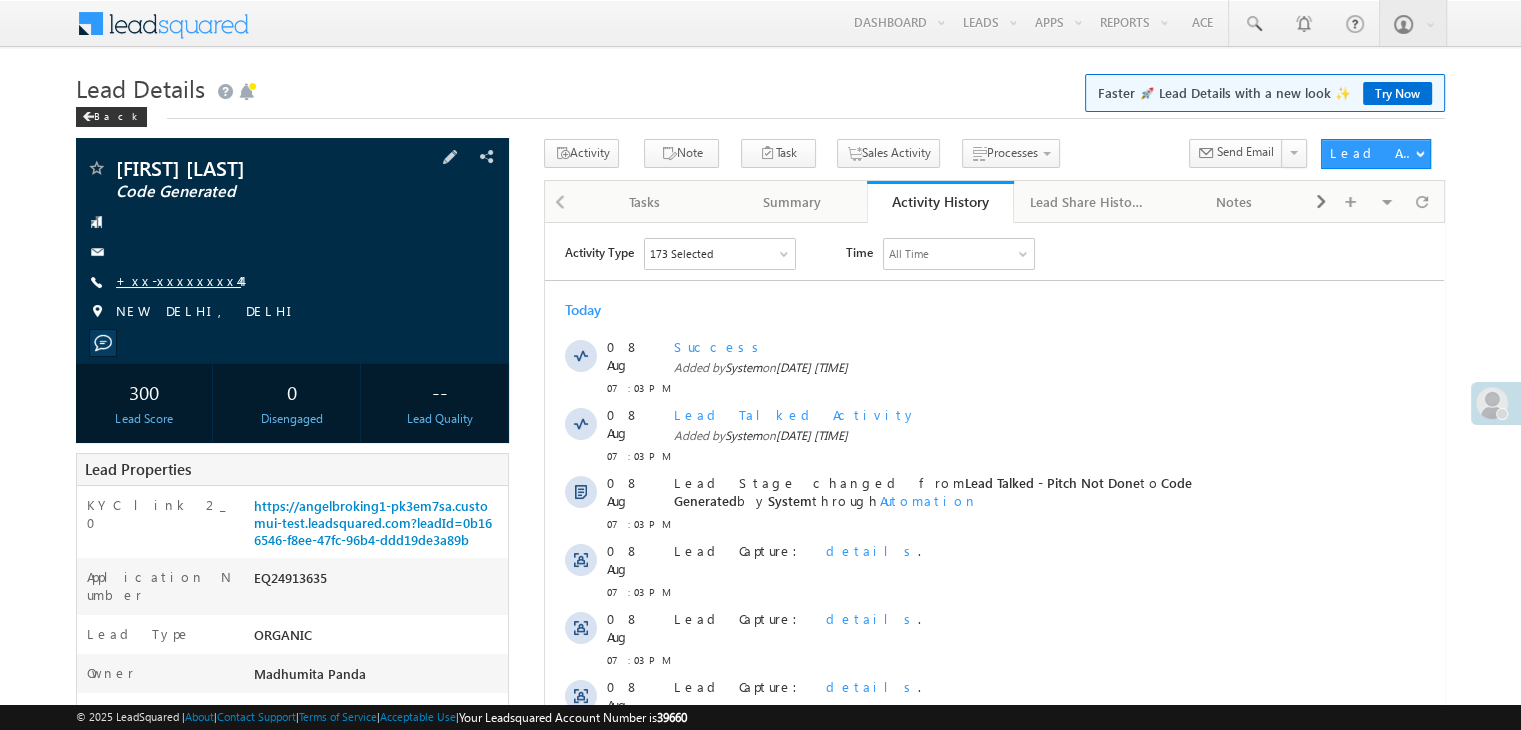 scroll, scrollTop: 0, scrollLeft: 0, axis: both 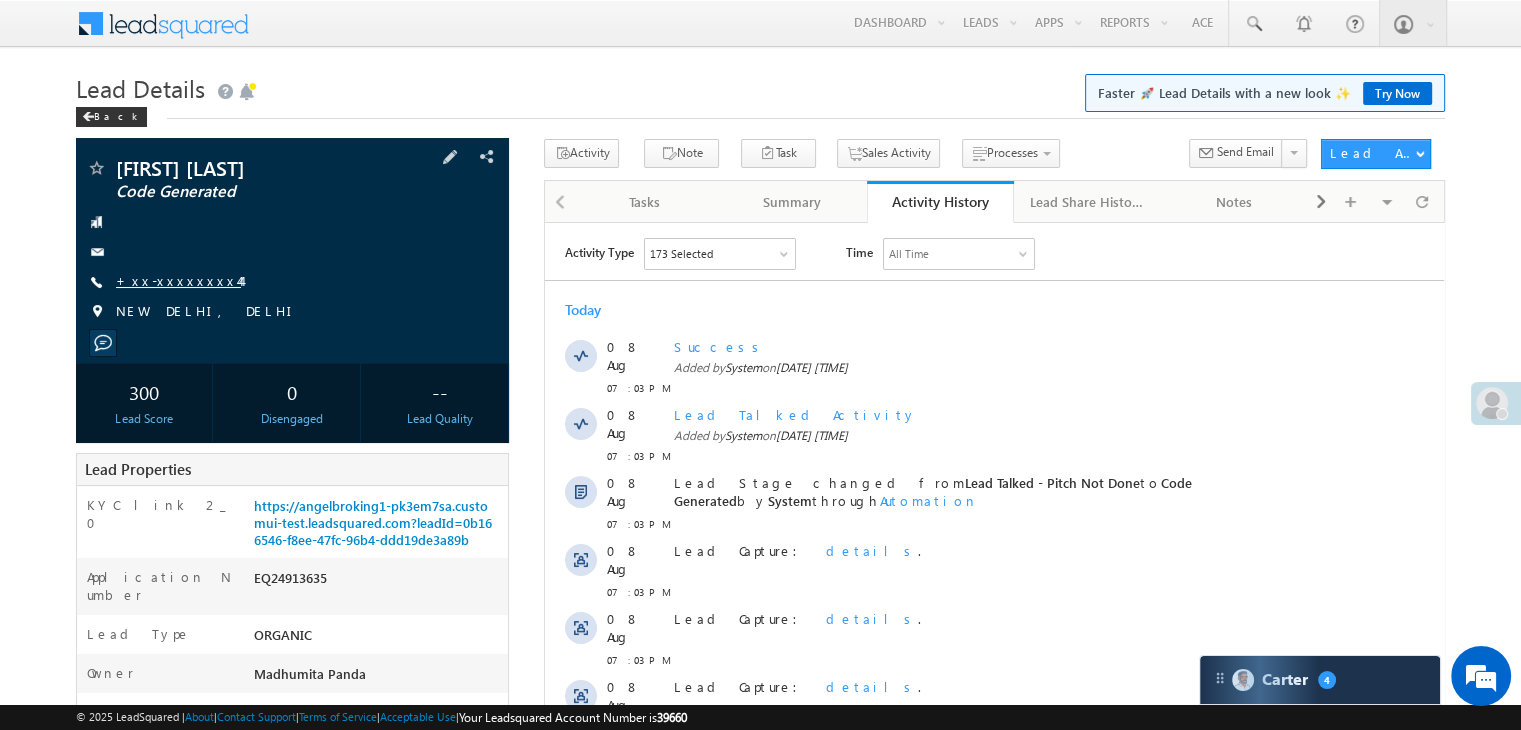 click on "+xx-xxxxxxxx44" at bounding box center [178, 280] 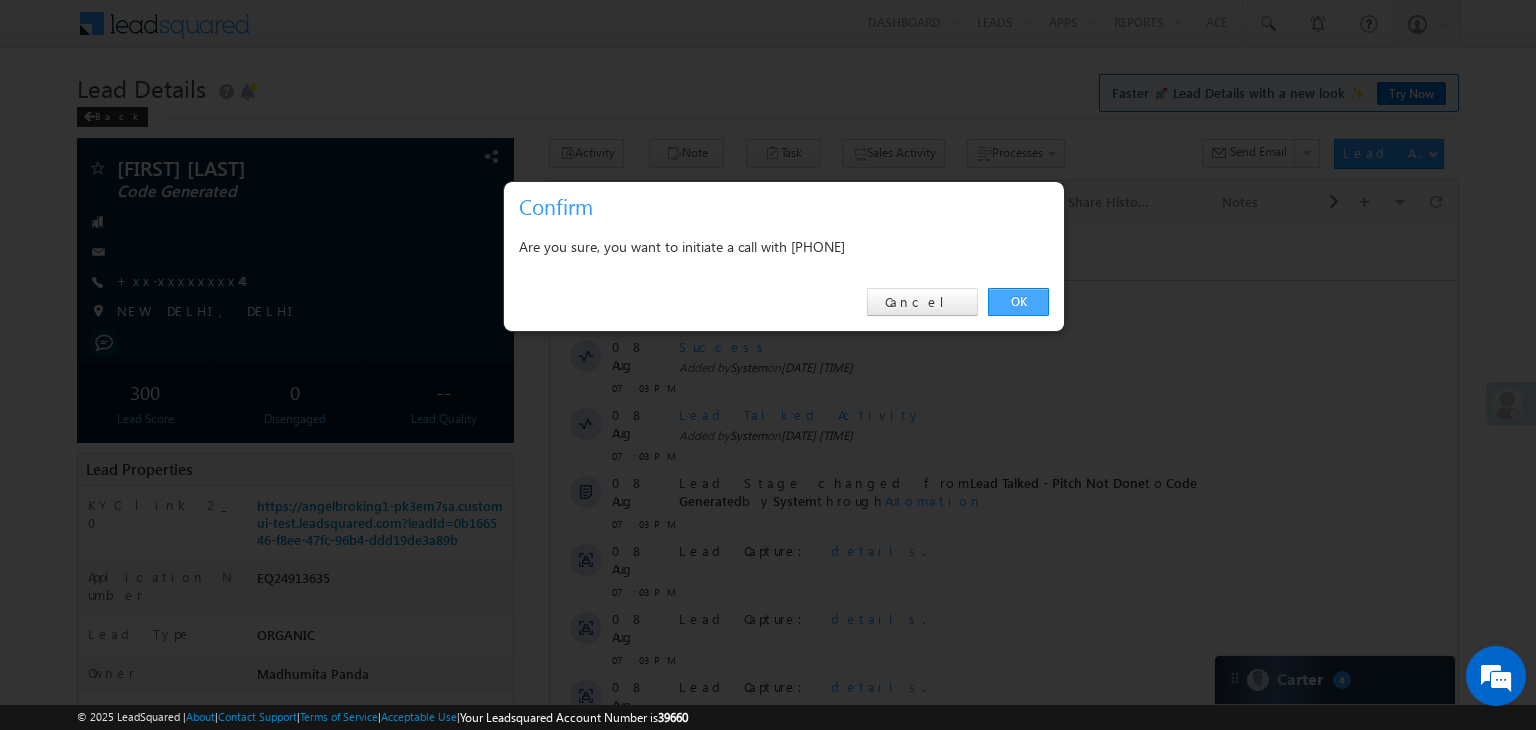 click on "OK" at bounding box center [1018, 302] 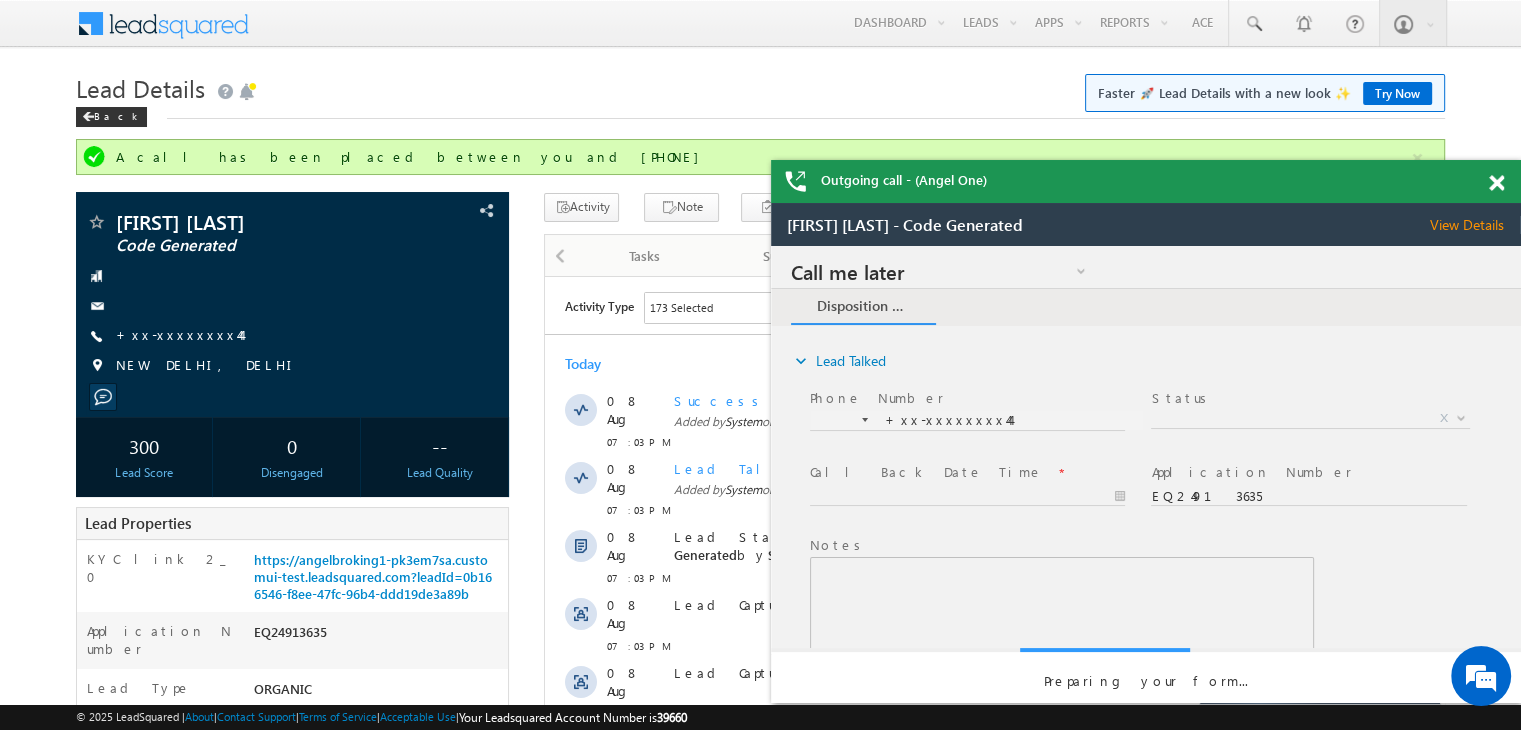 scroll, scrollTop: 0, scrollLeft: 0, axis: both 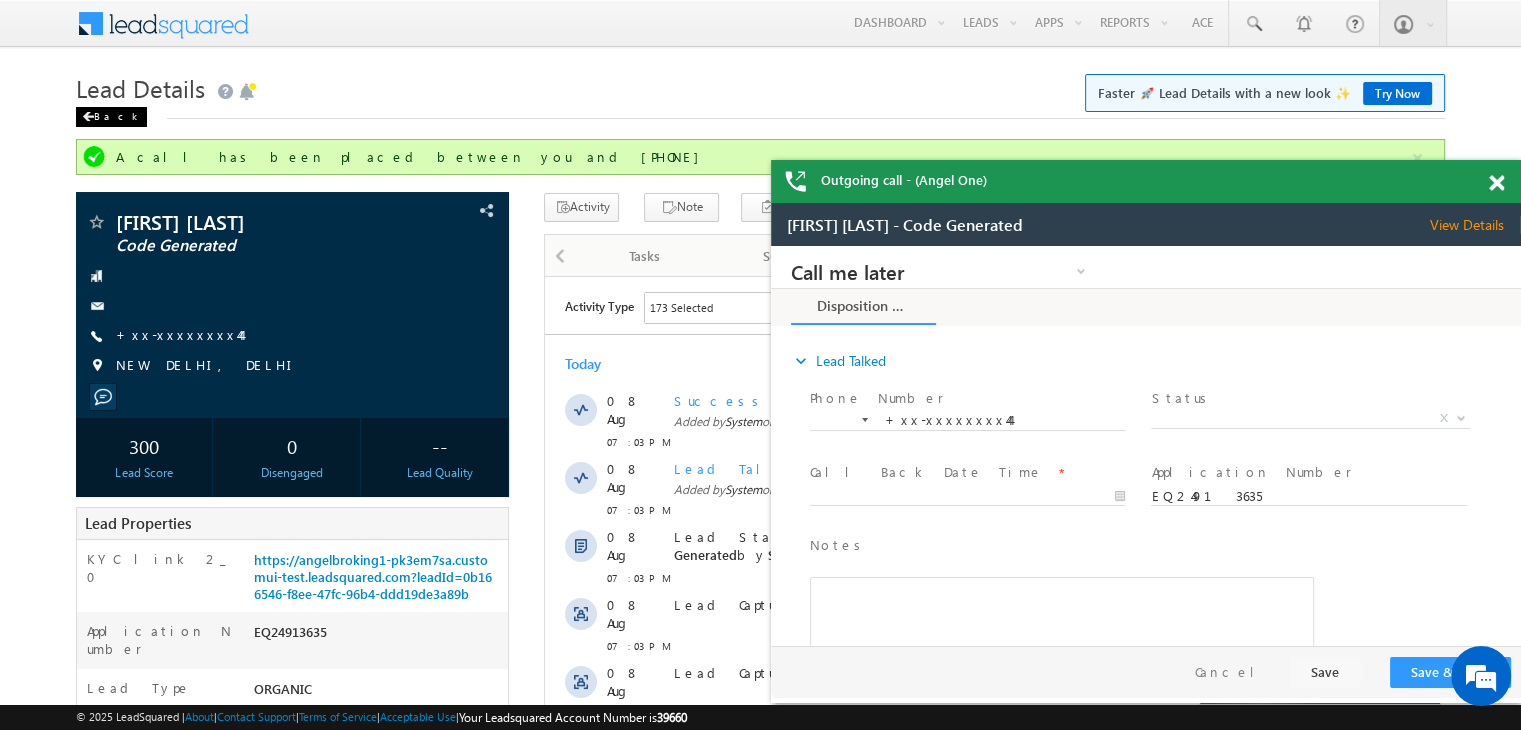 click on "Back" at bounding box center (111, 117) 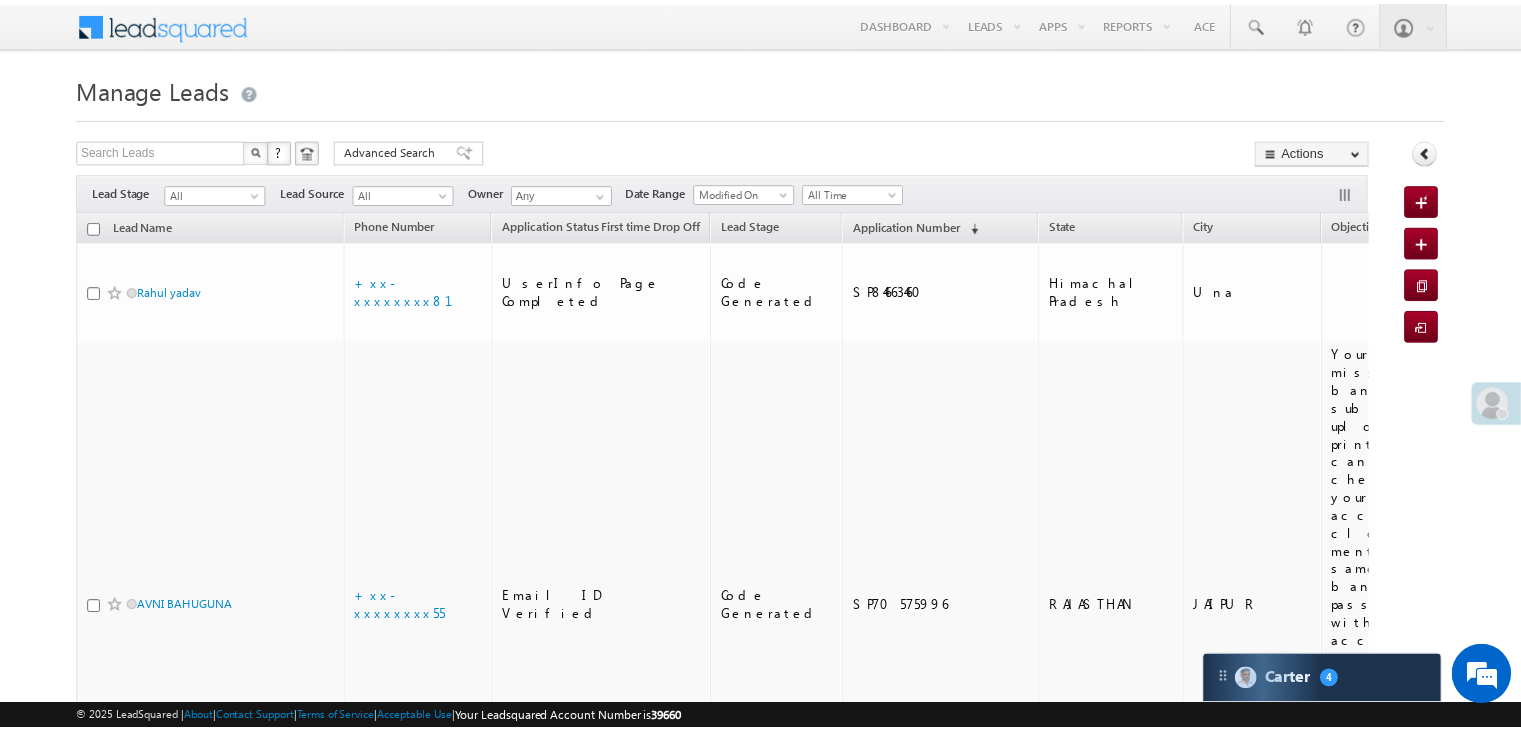 scroll, scrollTop: 0, scrollLeft: 0, axis: both 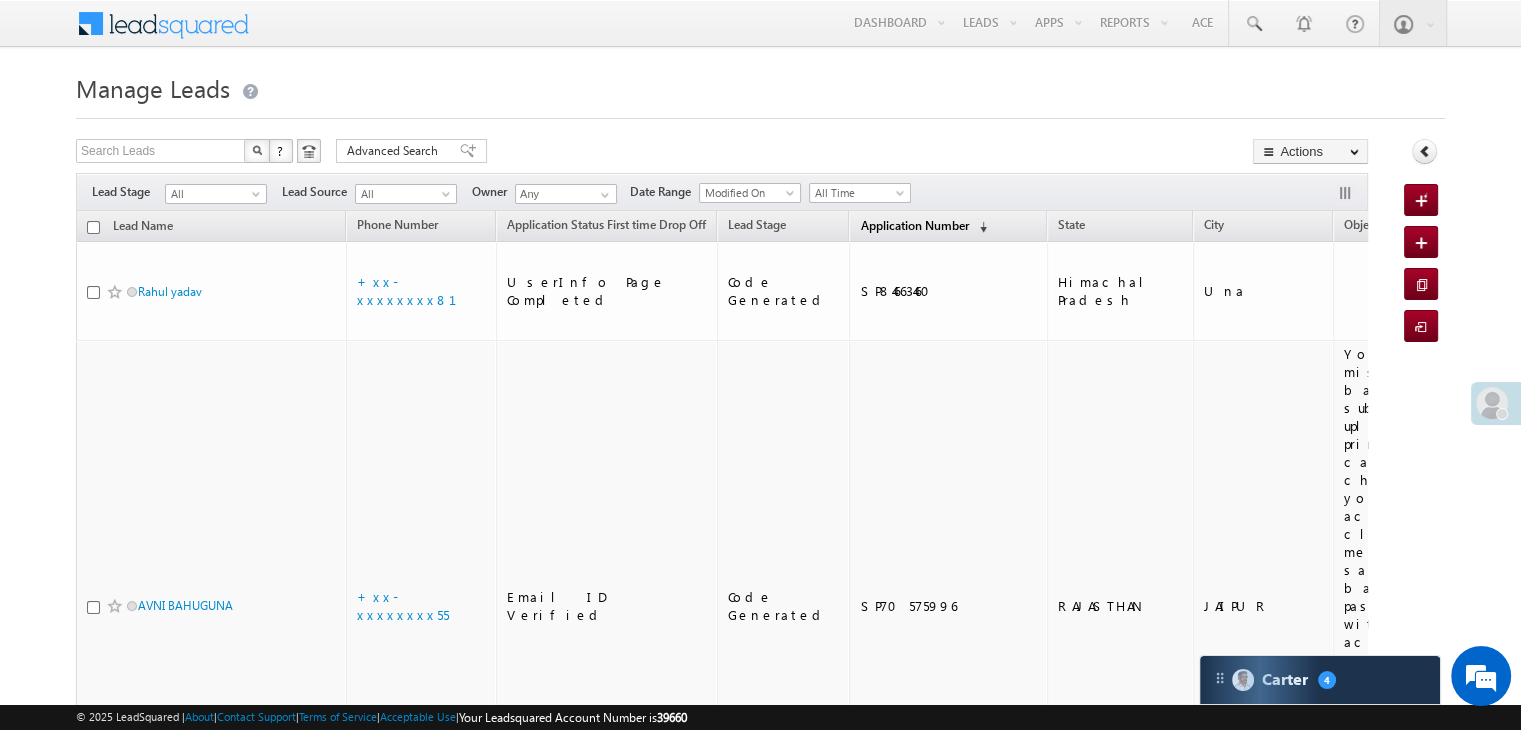 click on "Application Number" at bounding box center (914, 225) 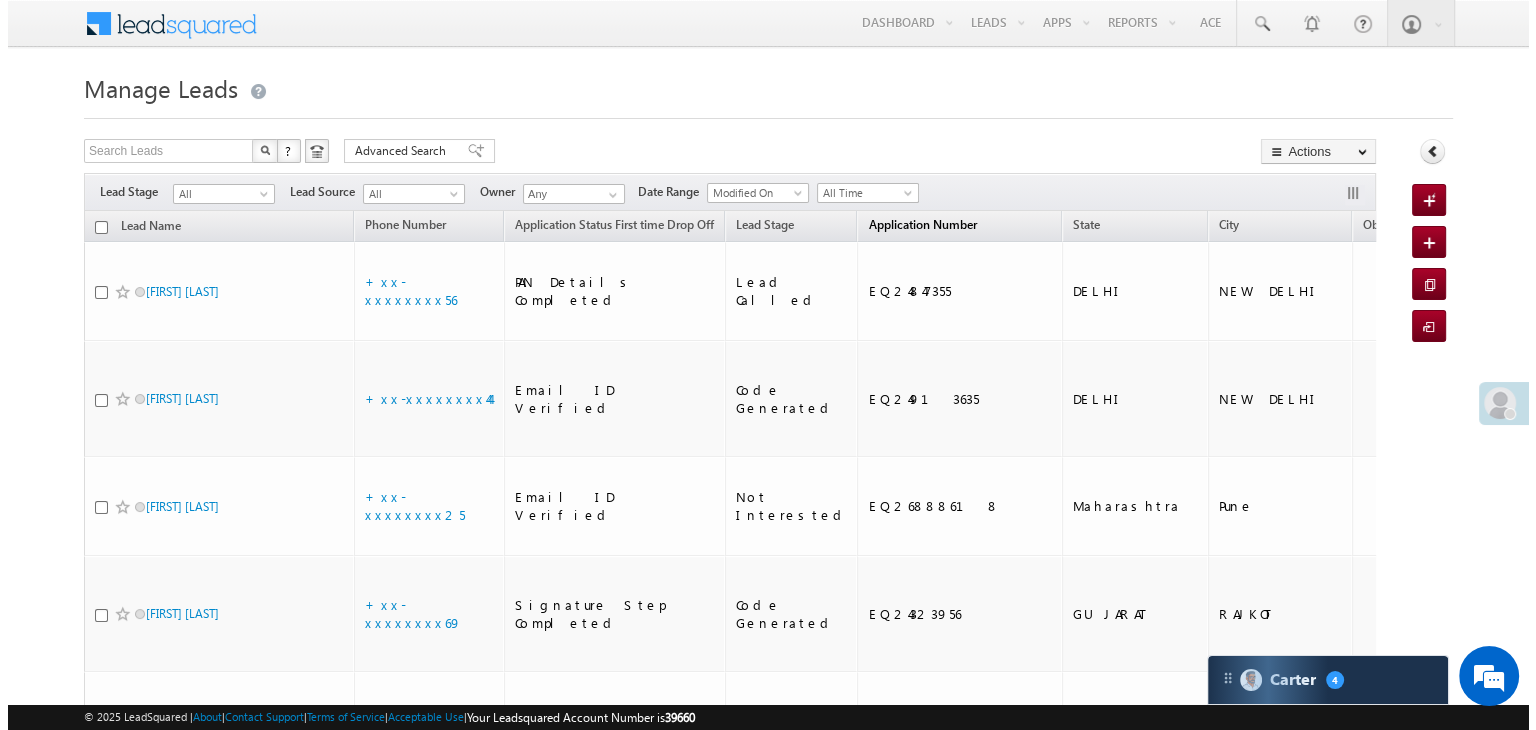 scroll, scrollTop: 0, scrollLeft: 0, axis: both 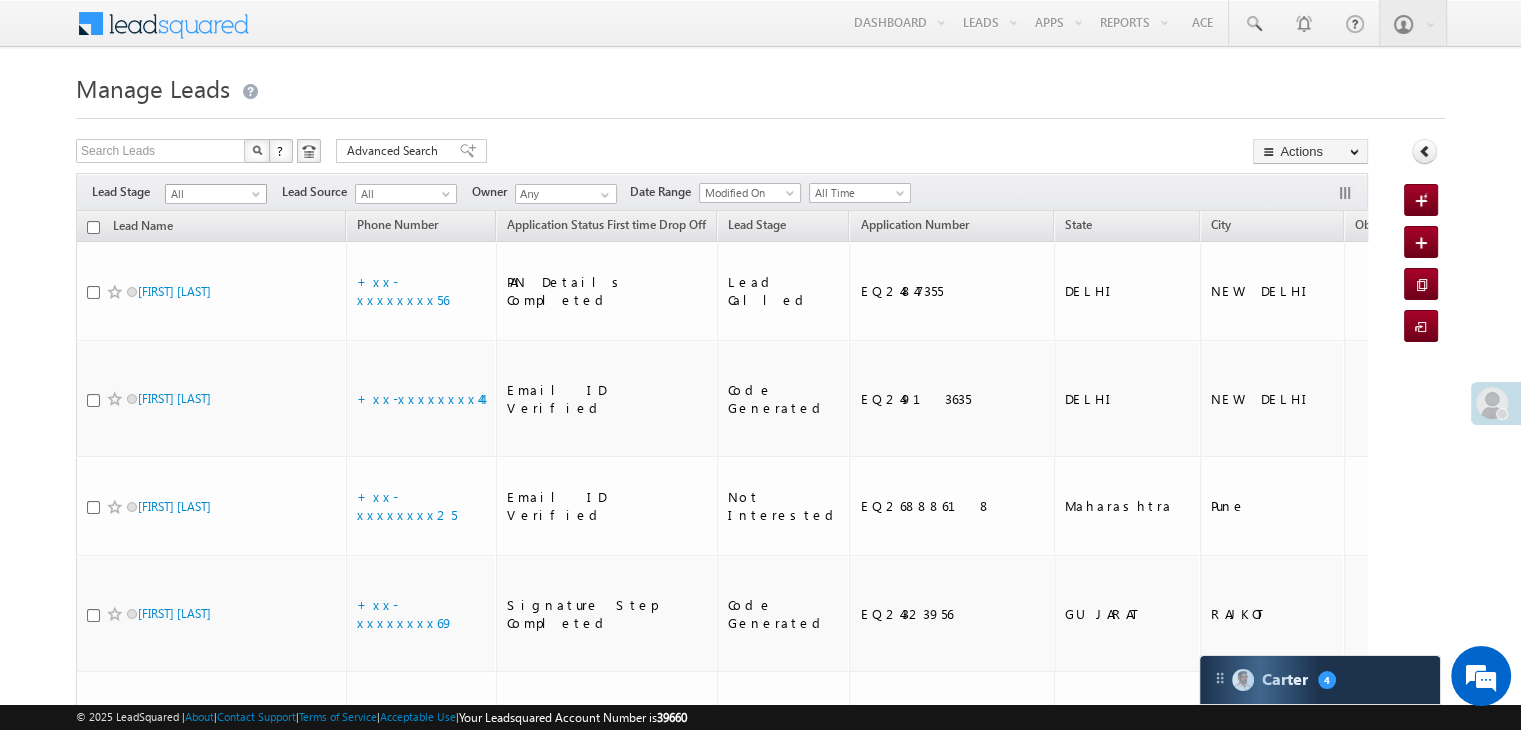 click at bounding box center [258, 198] 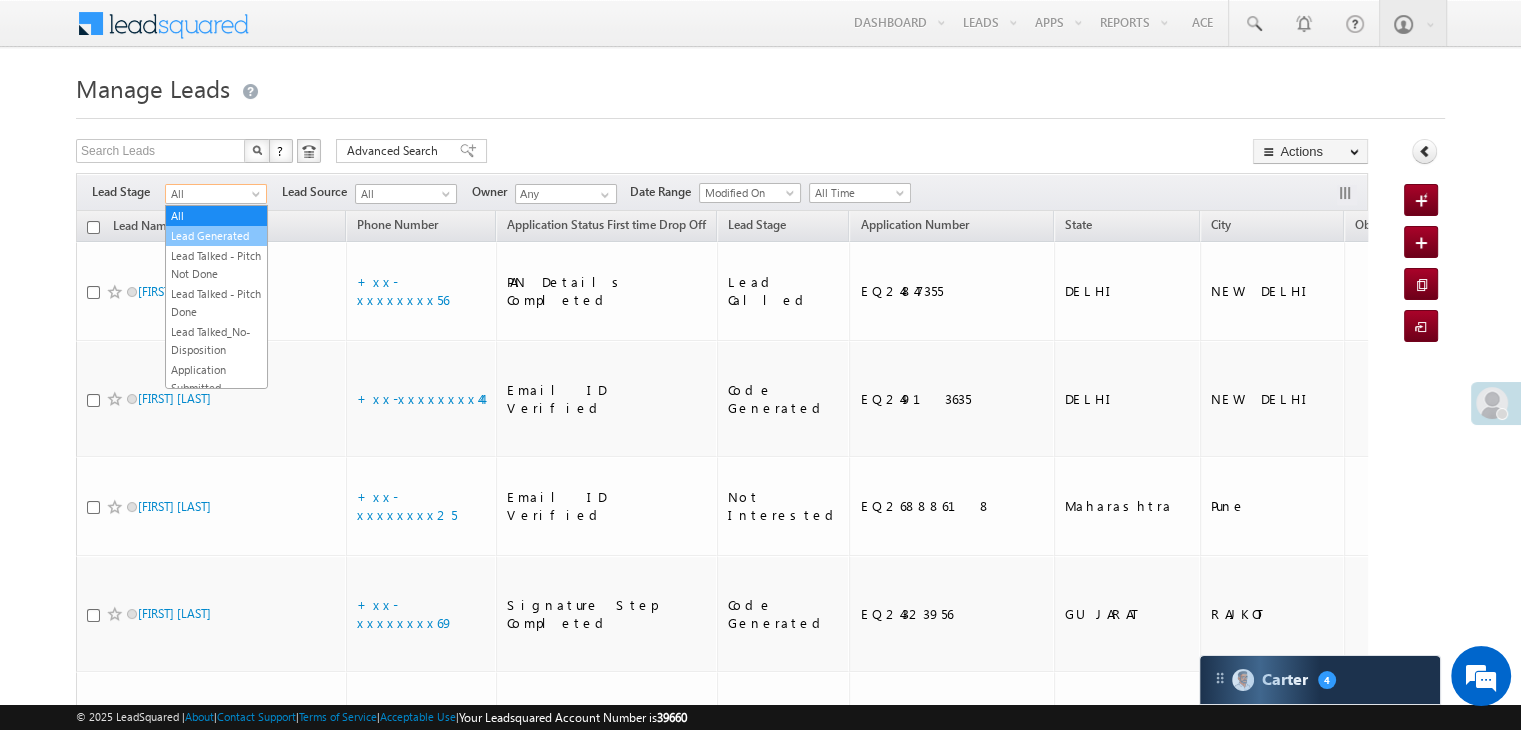 click on "Lead Generated" at bounding box center [216, 236] 